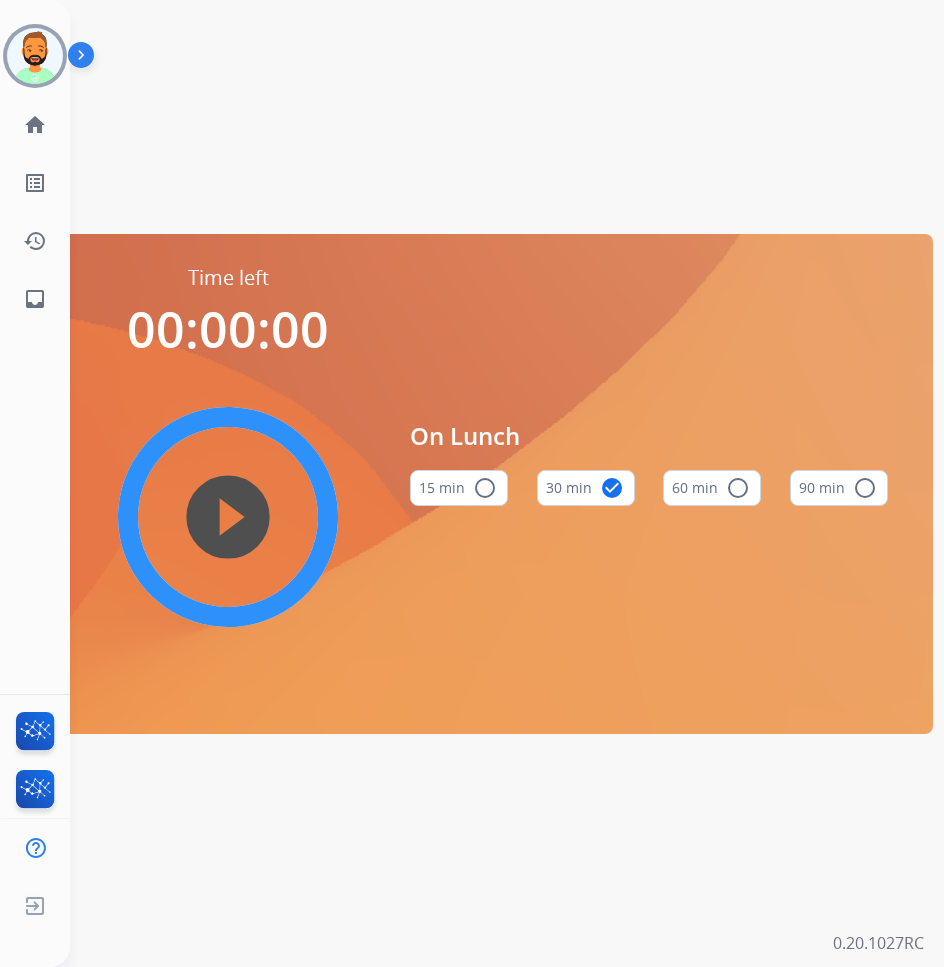 scroll, scrollTop: 0, scrollLeft: 0, axis: both 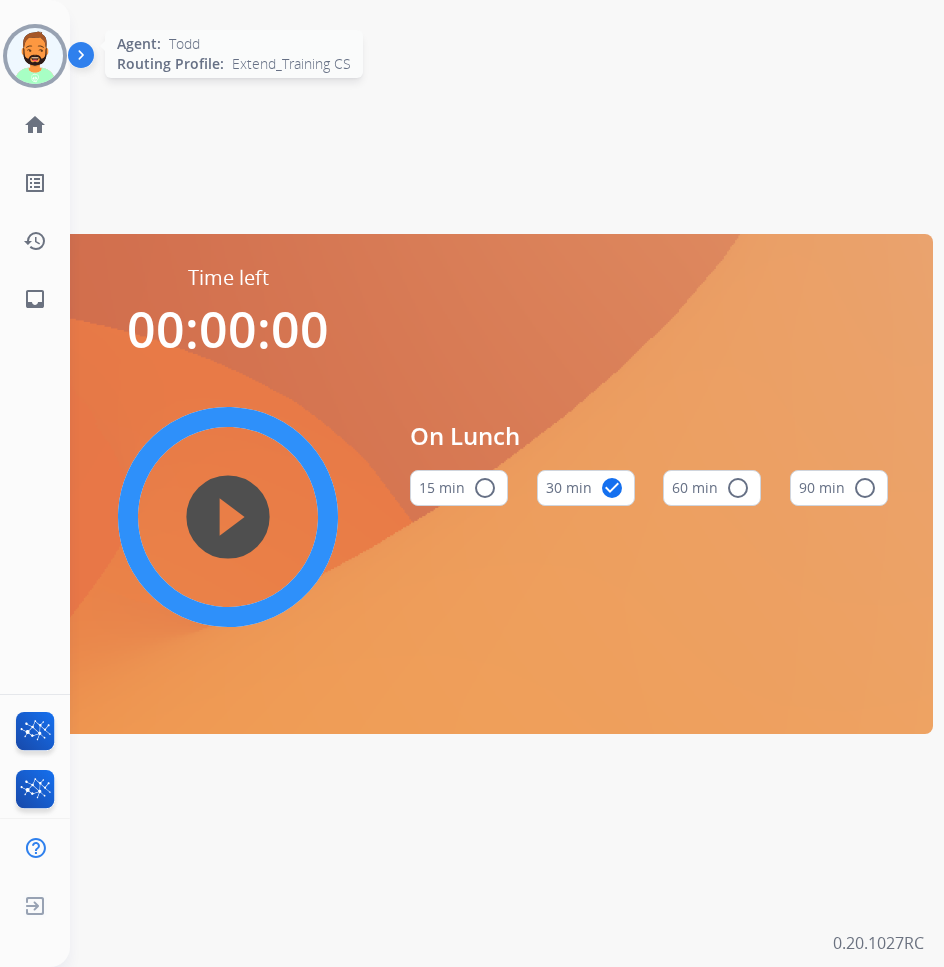 click at bounding box center [35, 56] 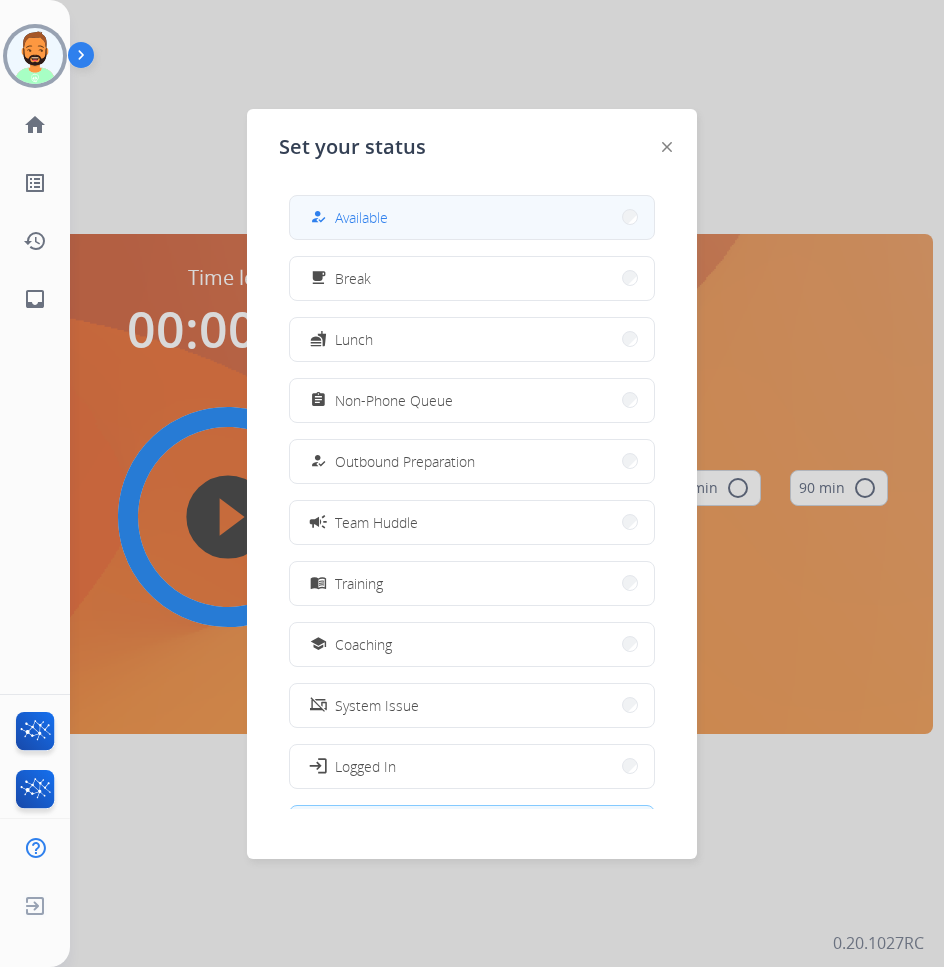 click on "how_to_reg" at bounding box center (320, 217) 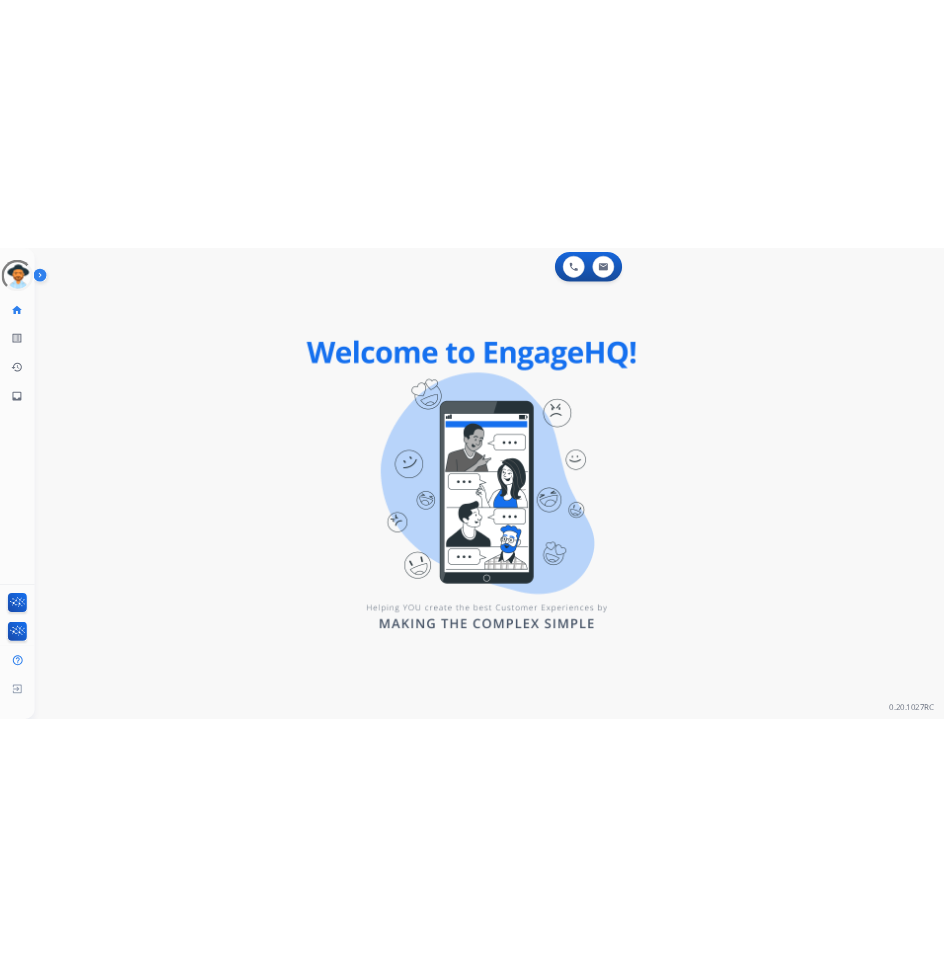 scroll, scrollTop: 0, scrollLeft: 0, axis: both 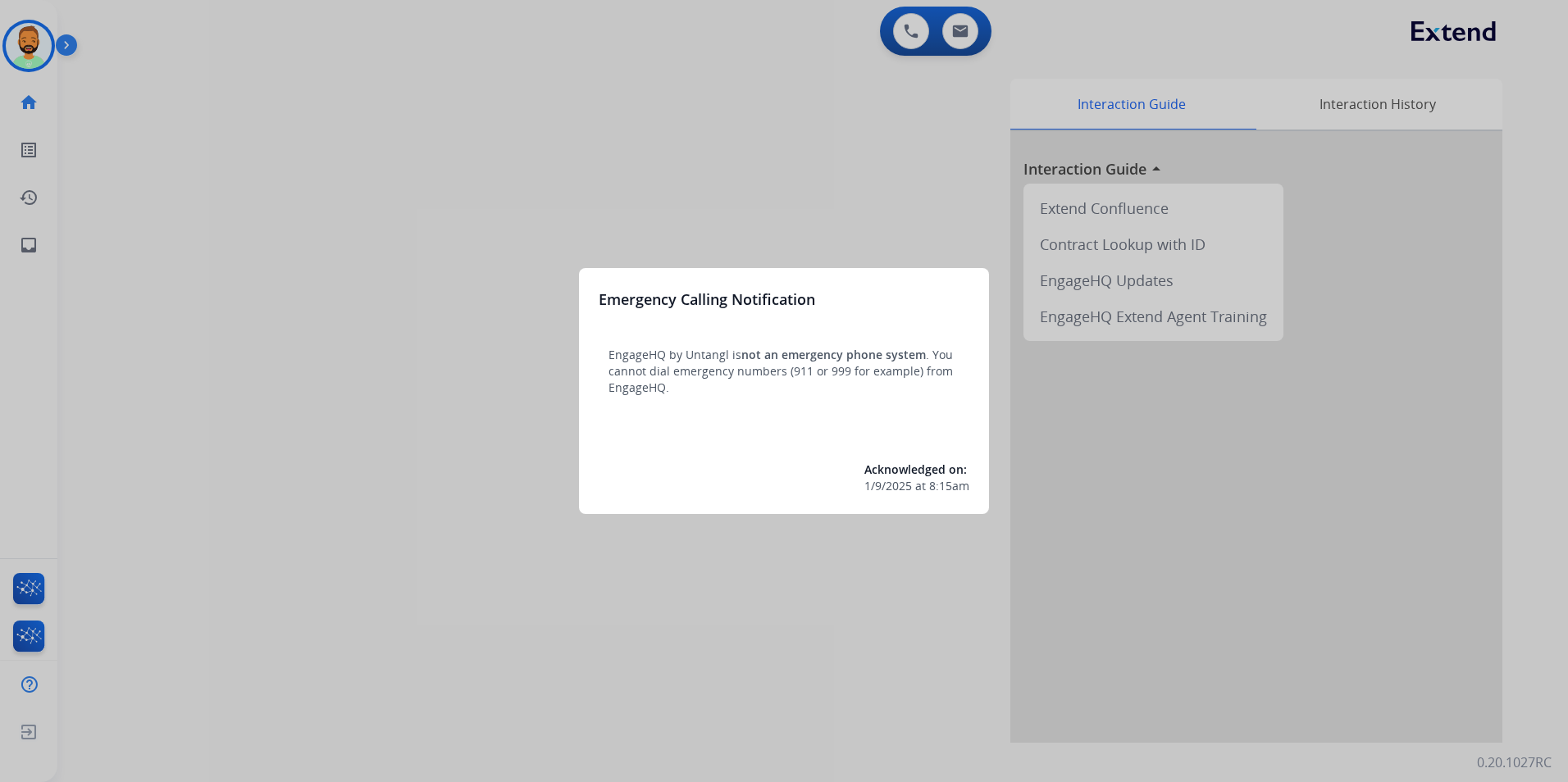 click at bounding box center [784, 391] 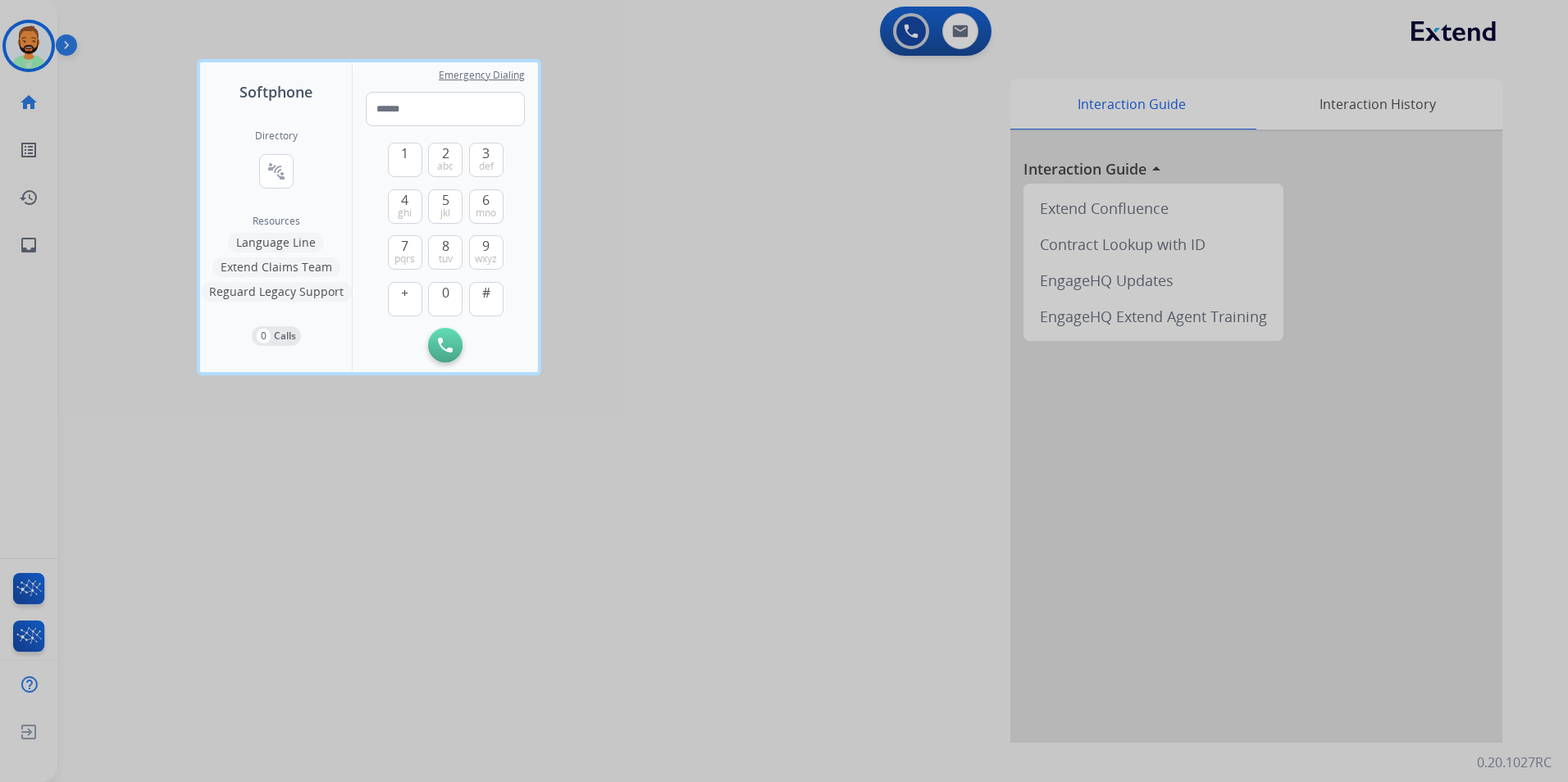 click at bounding box center [784, 391] 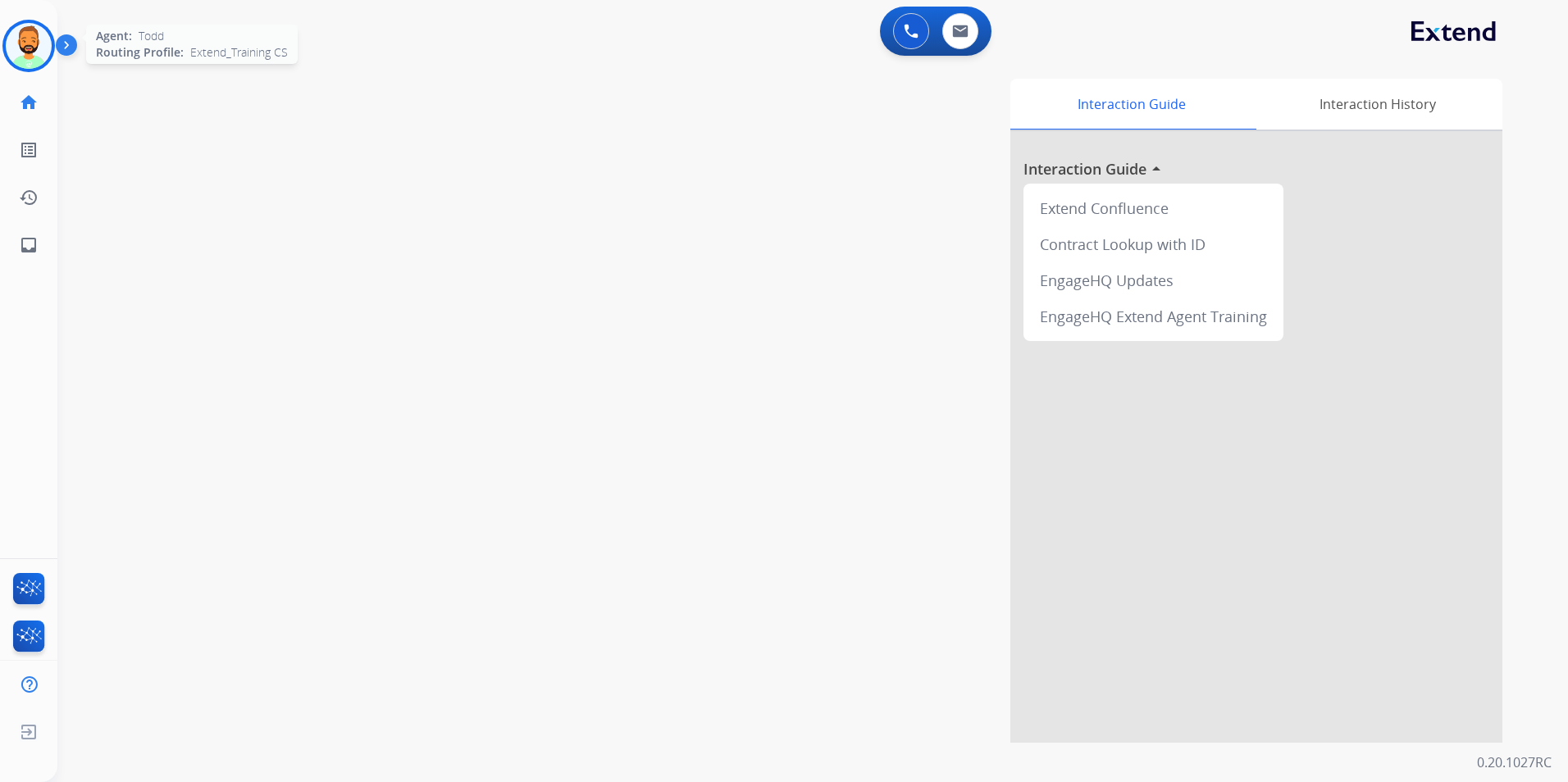 click at bounding box center (29, 46) 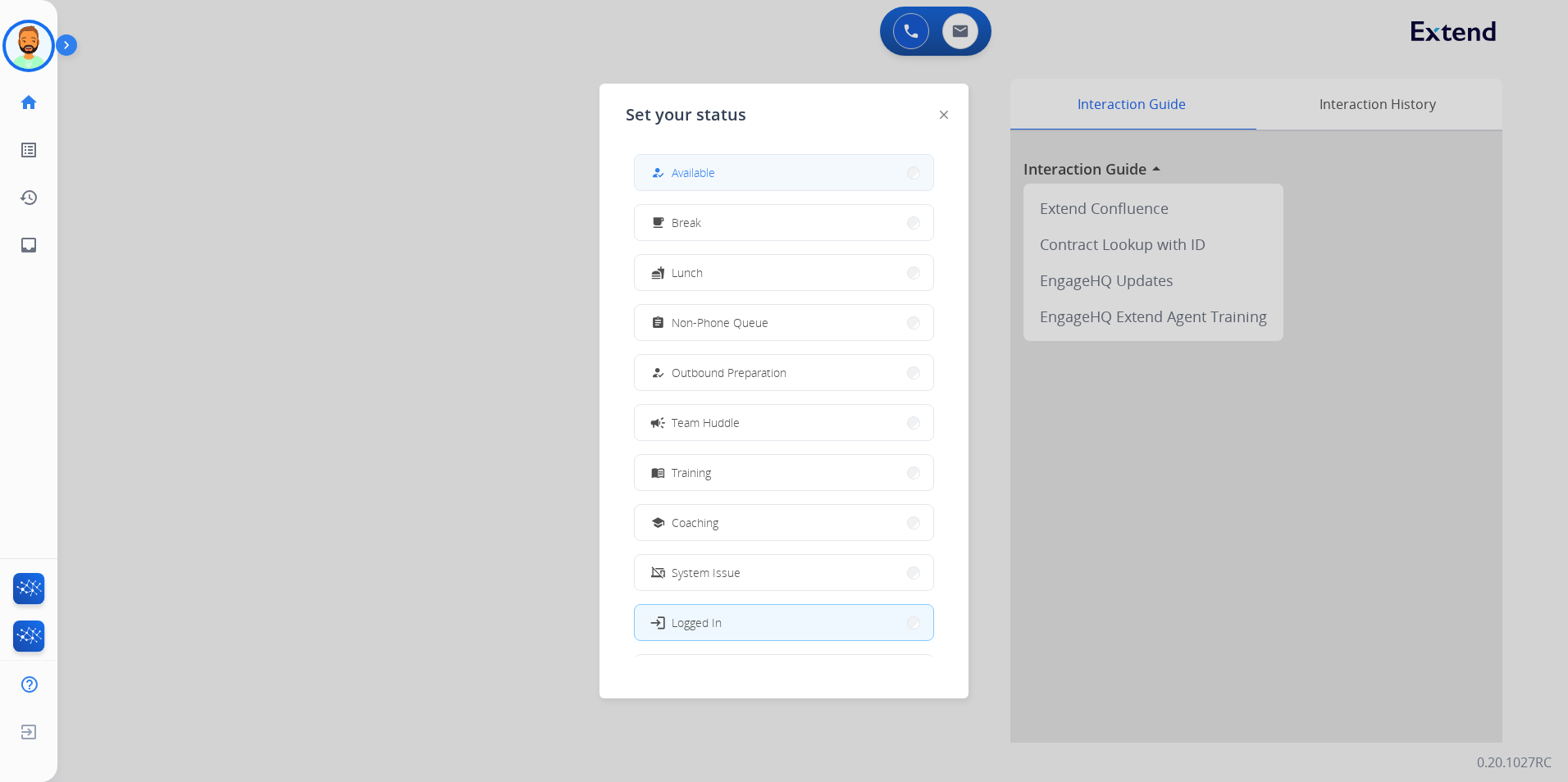 click on "Available" at bounding box center (693, 172) 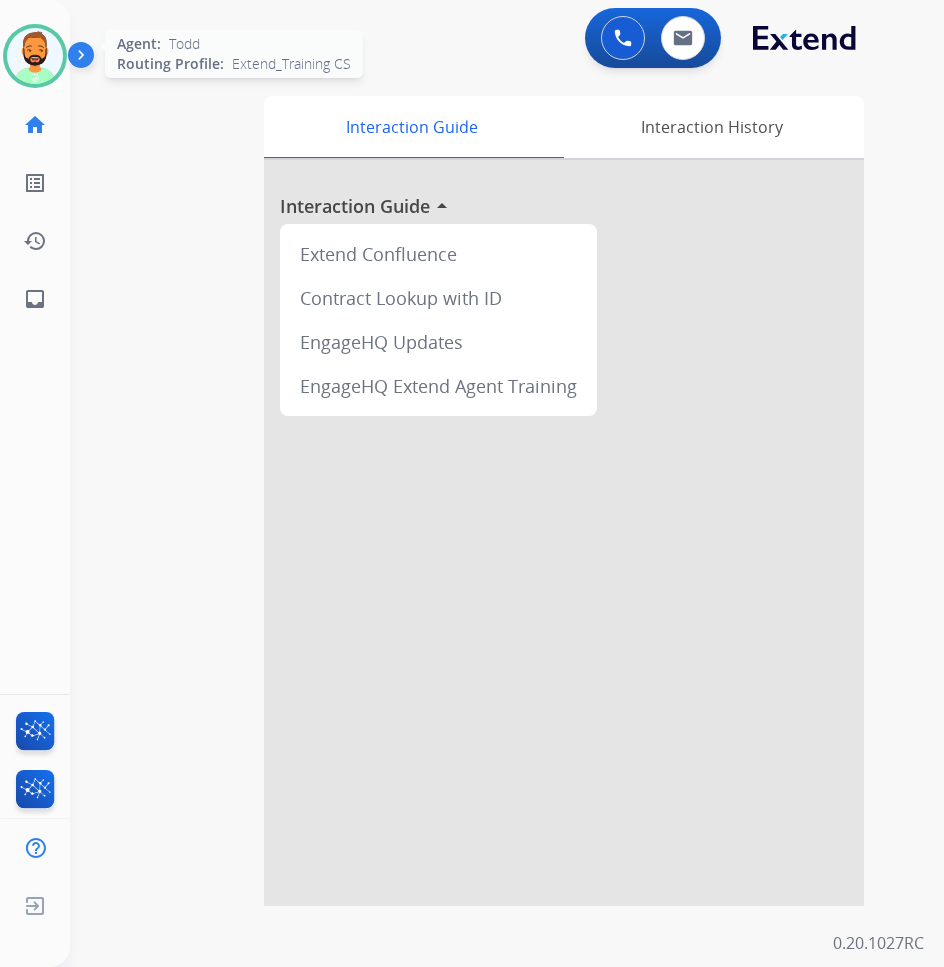click at bounding box center [35, 56] 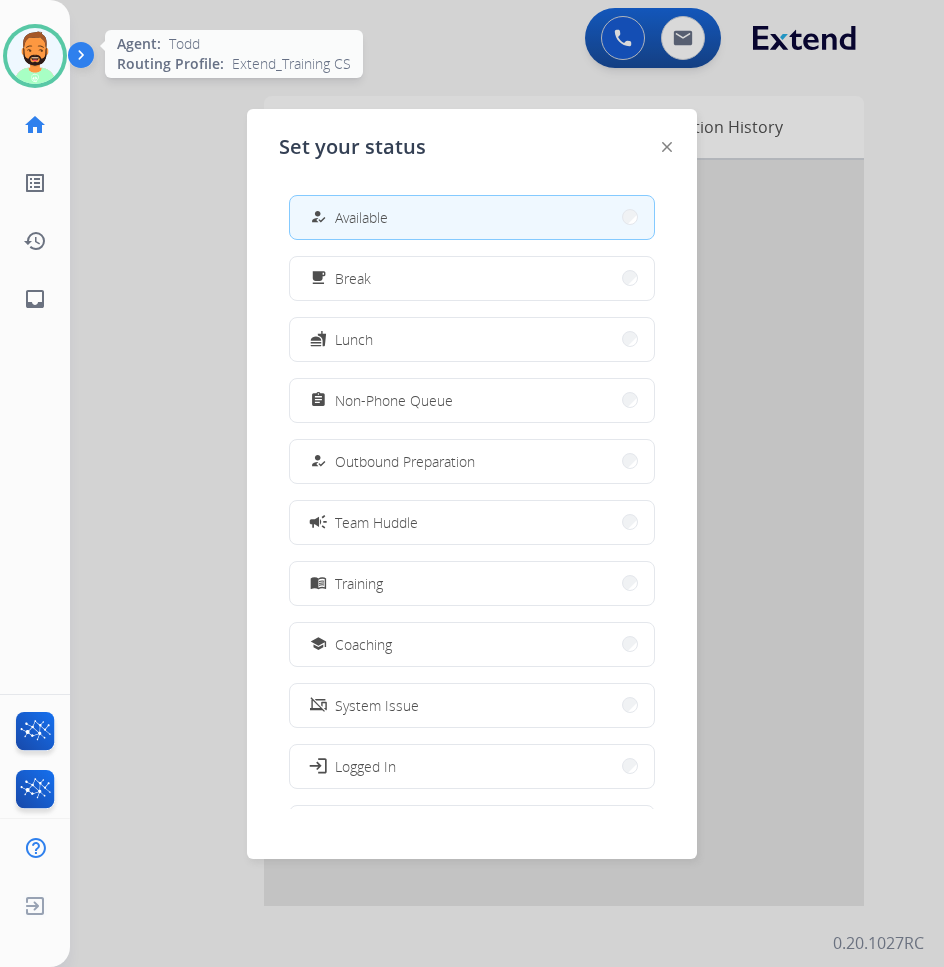 click at bounding box center [35, 56] 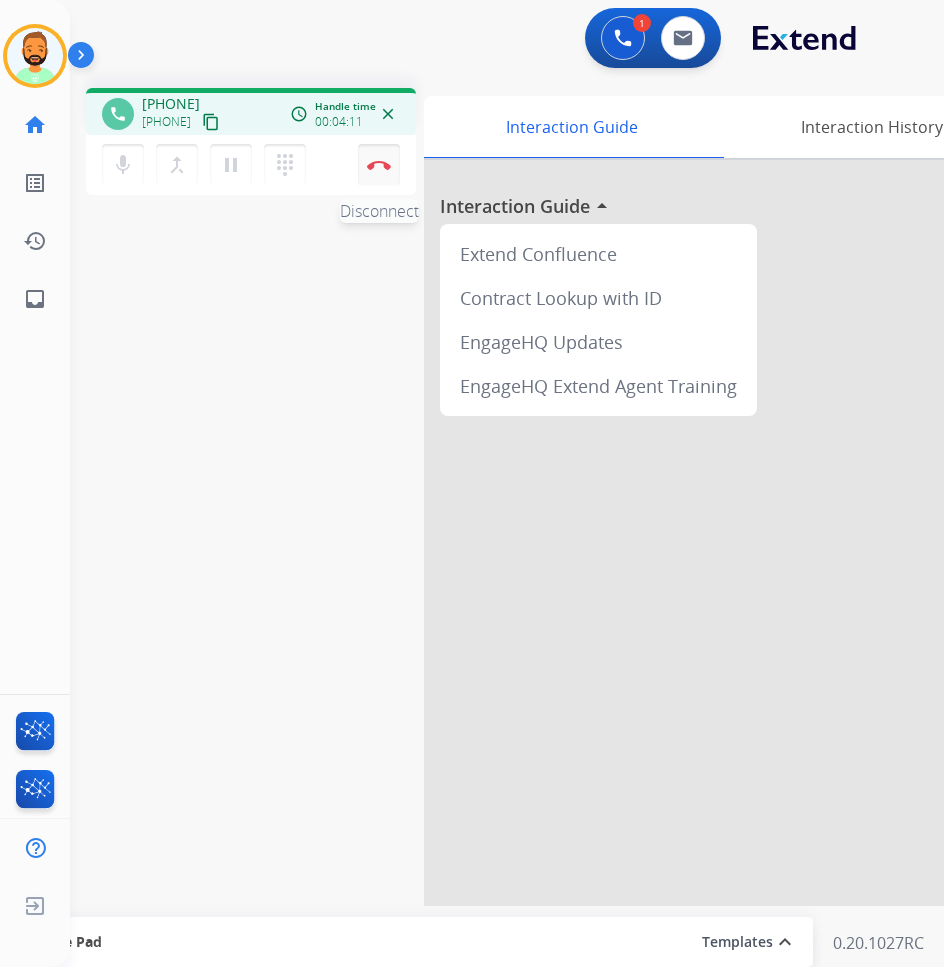 click at bounding box center [379, 165] 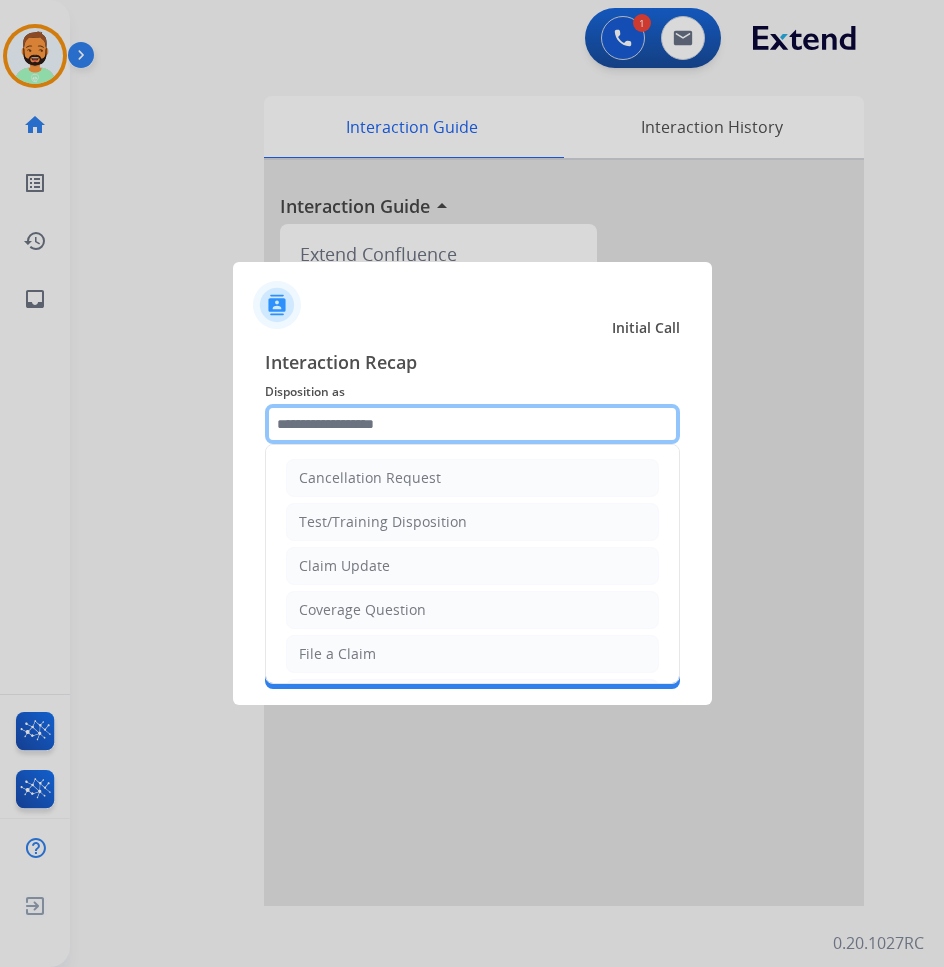 click 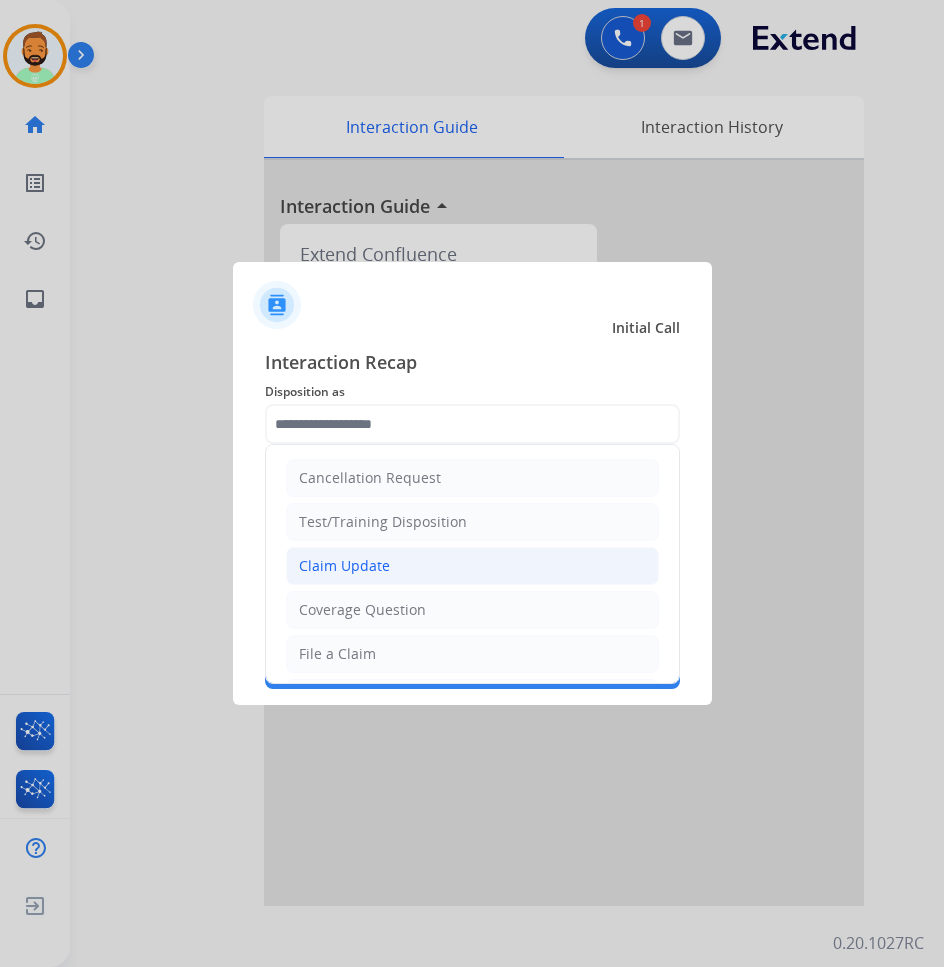 click on "Claim Update" 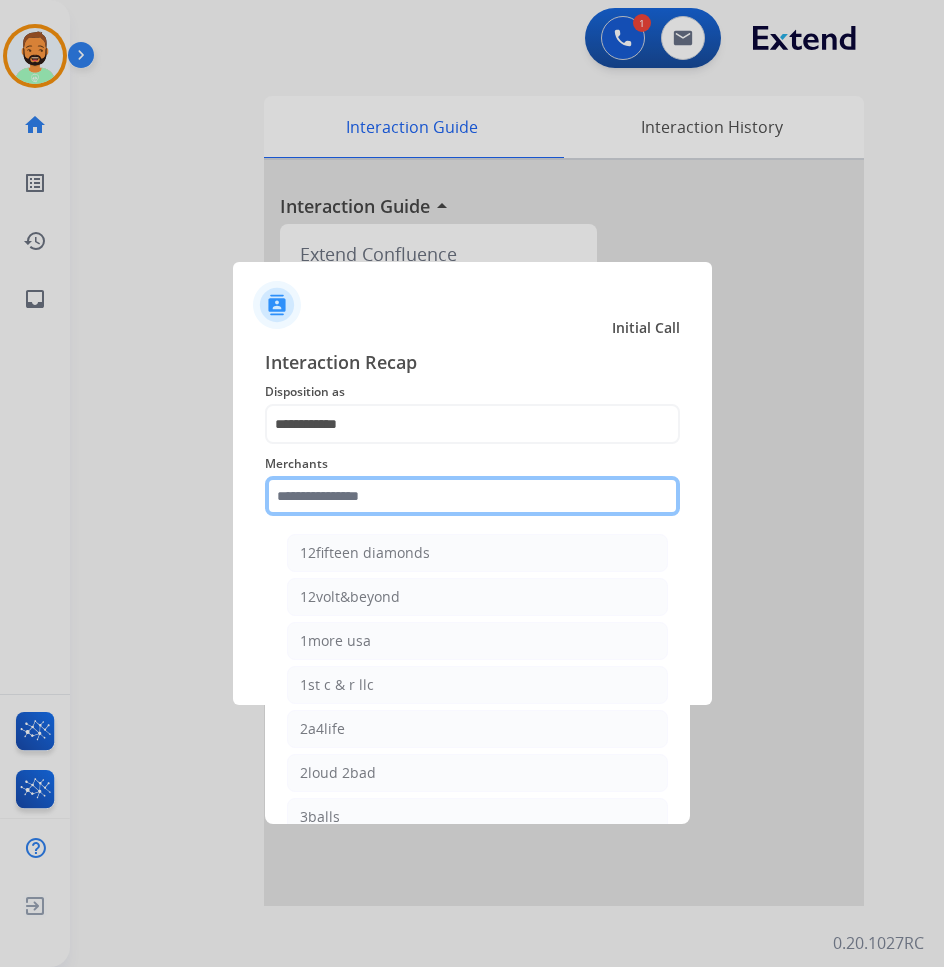 click 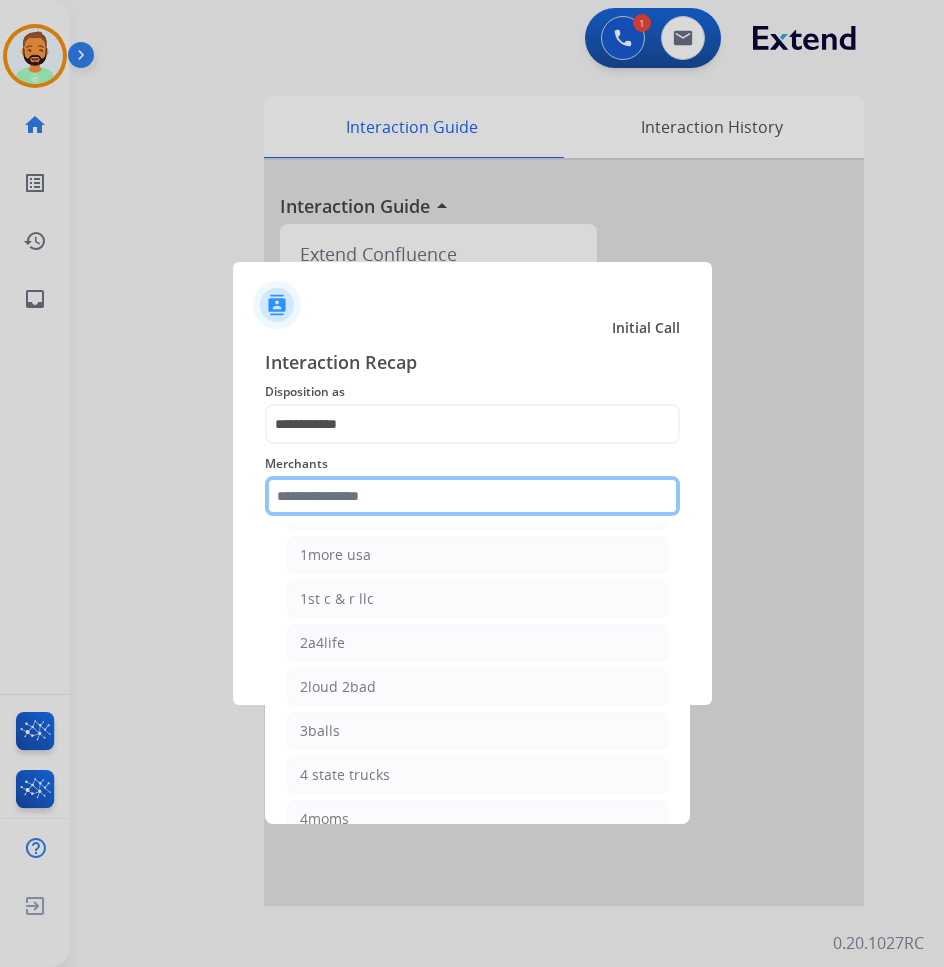 scroll, scrollTop: 0, scrollLeft: 0, axis: both 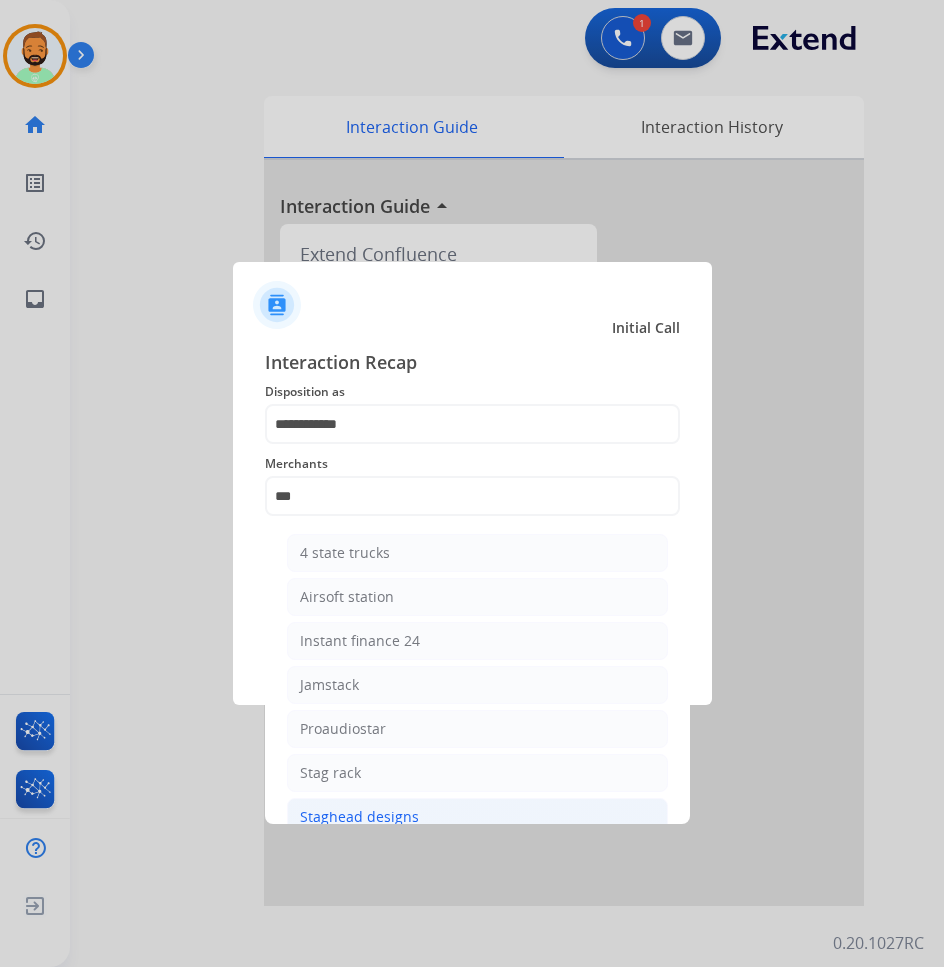 click on "Staghead designs" 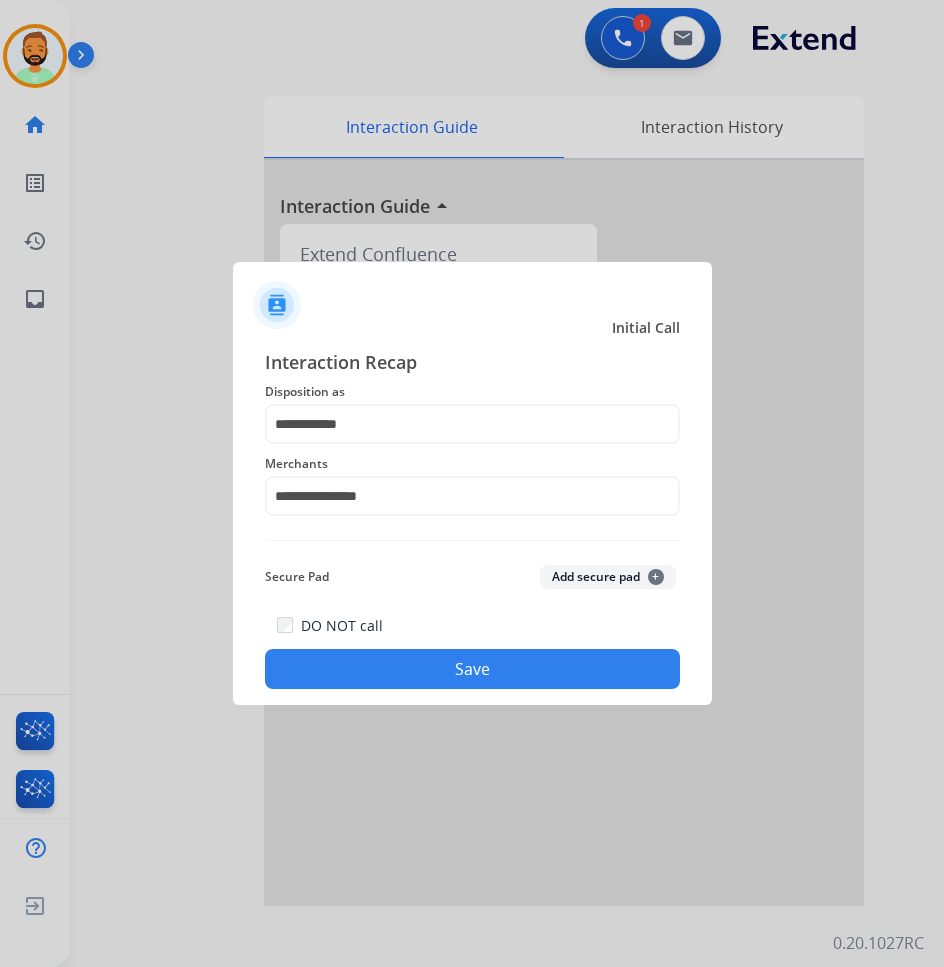 click on "Save" 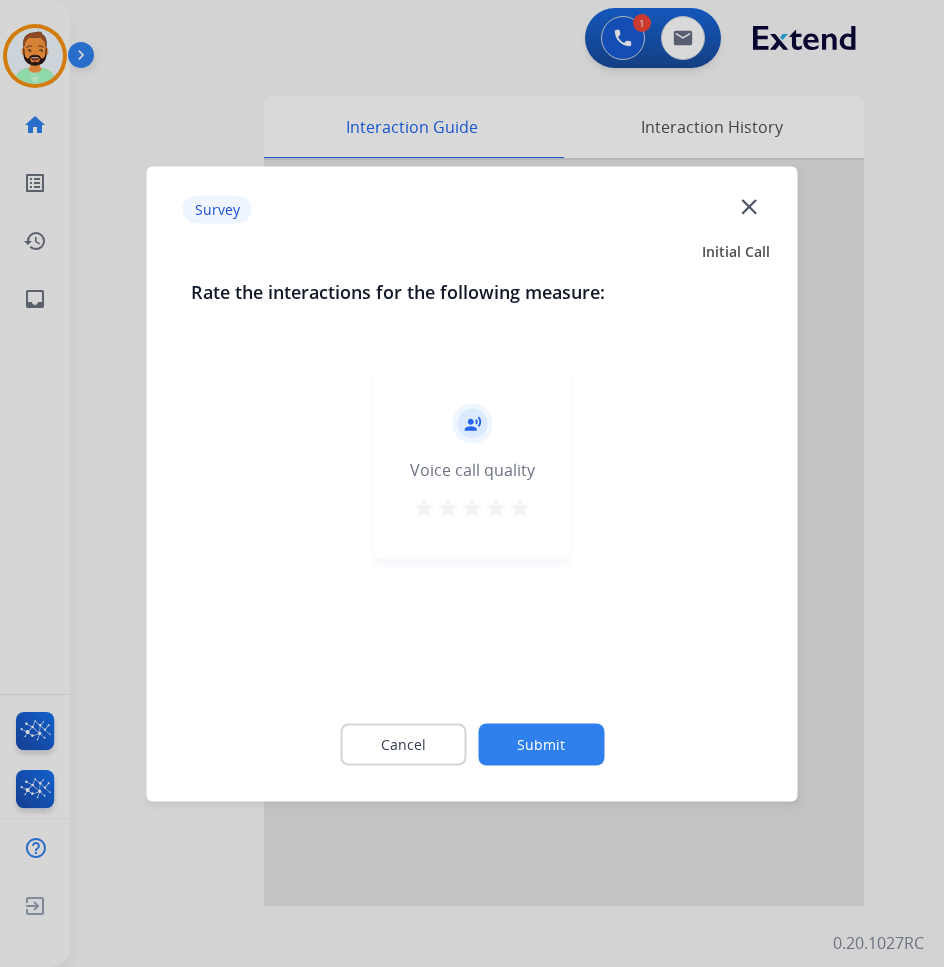 click on "Submit" 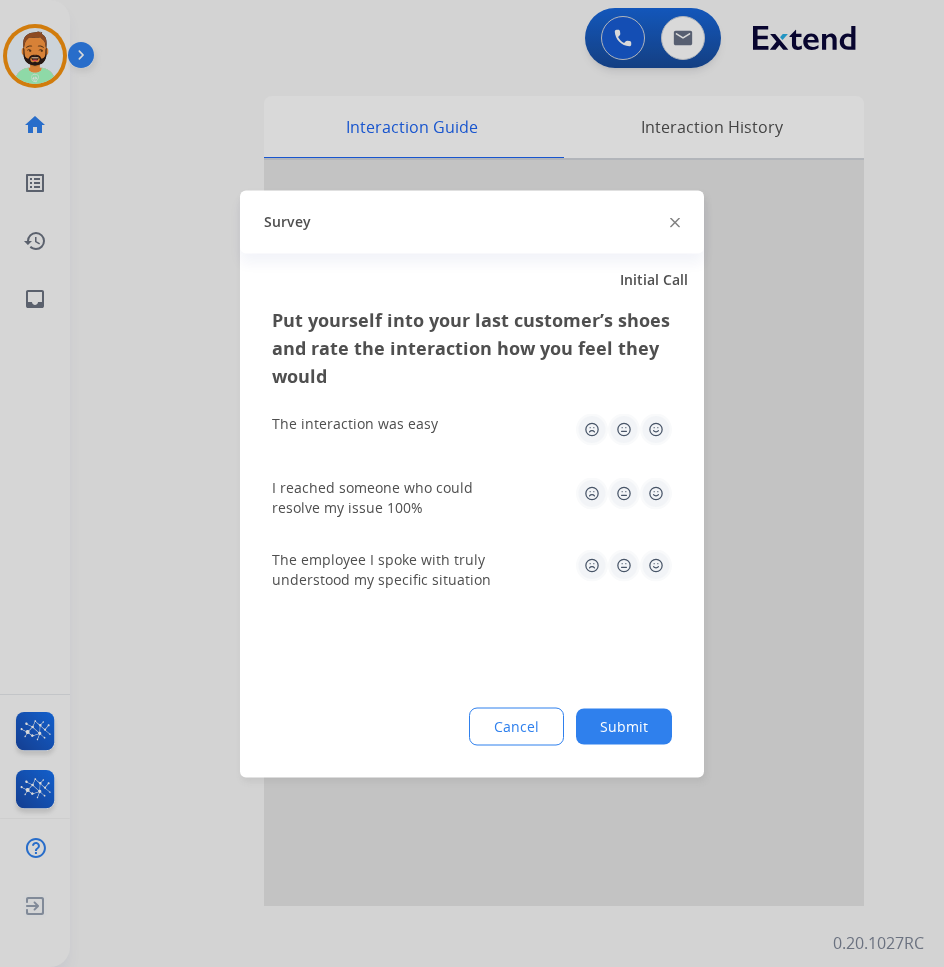 click on "Submit" 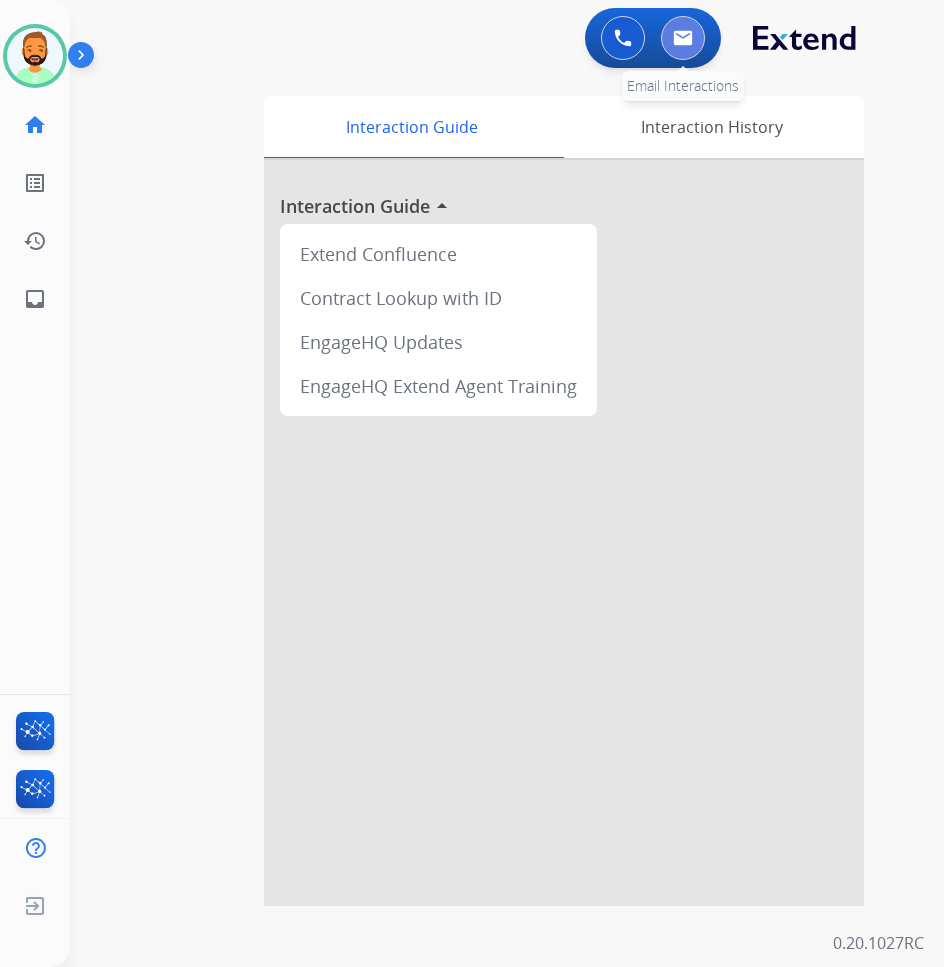 click at bounding box center (683, 38) 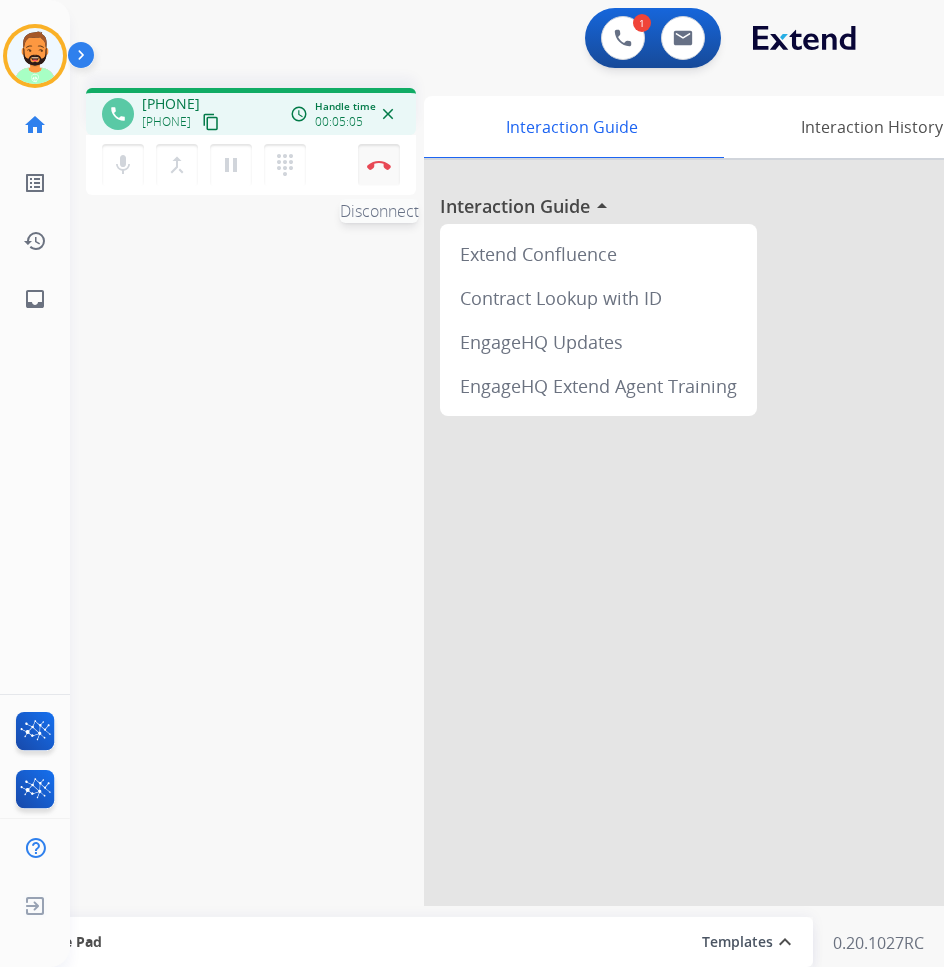click on "Disconnect" at bounding box center [379, 165] 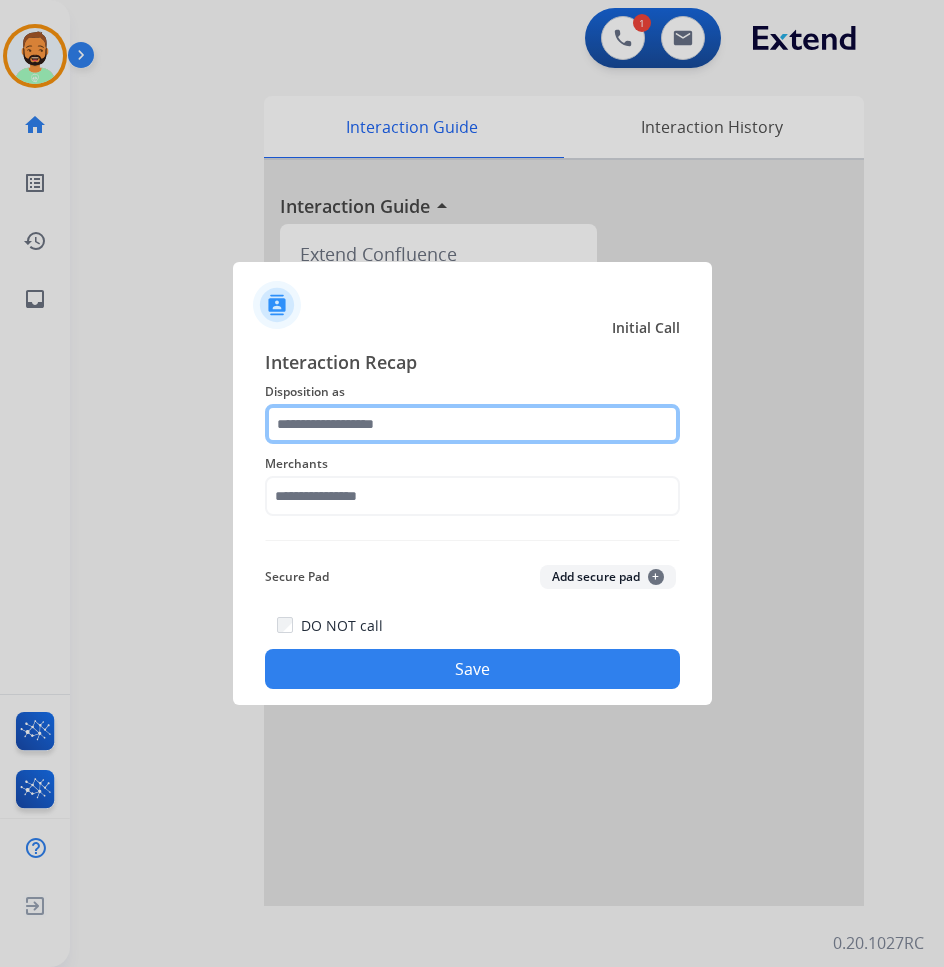 click 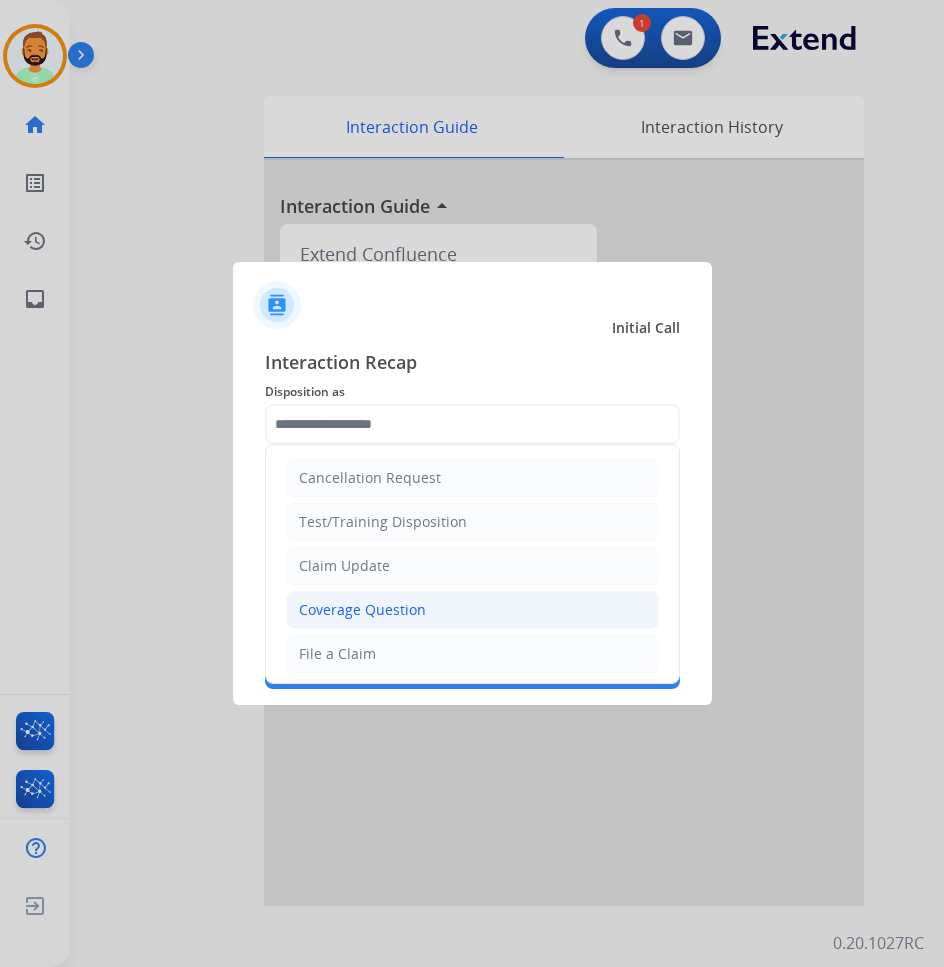 click on "Coverage Question" 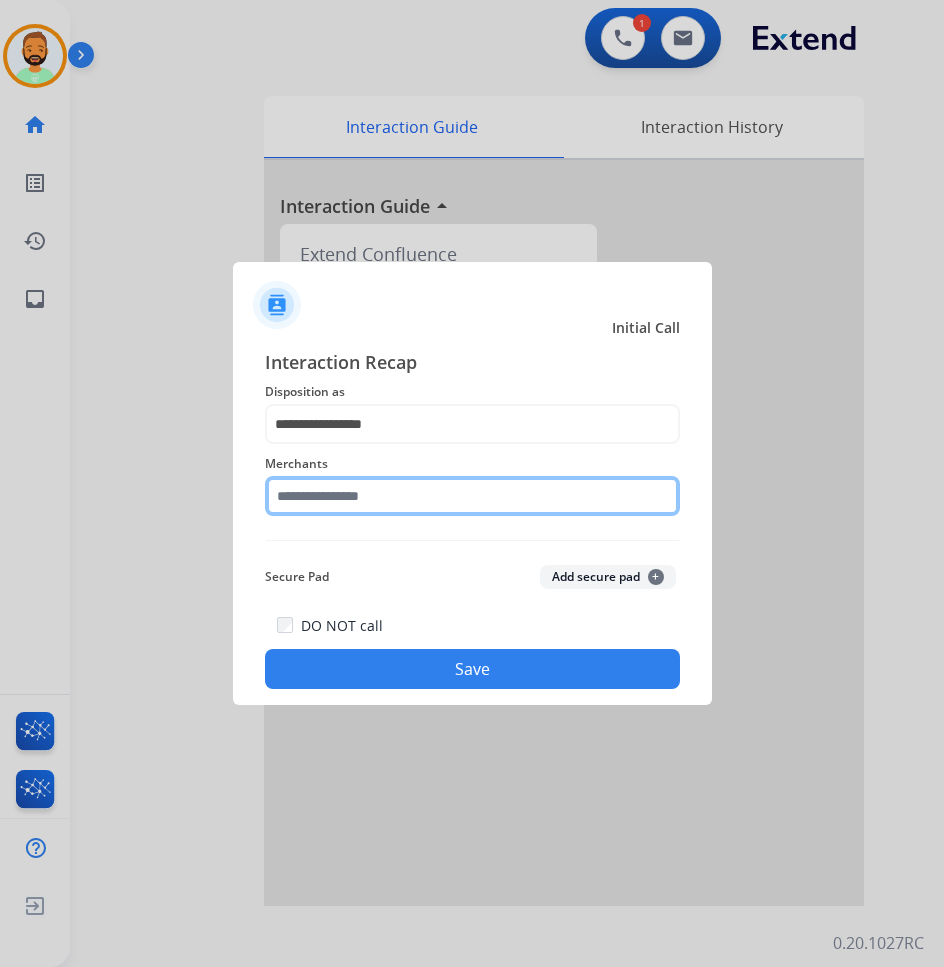click 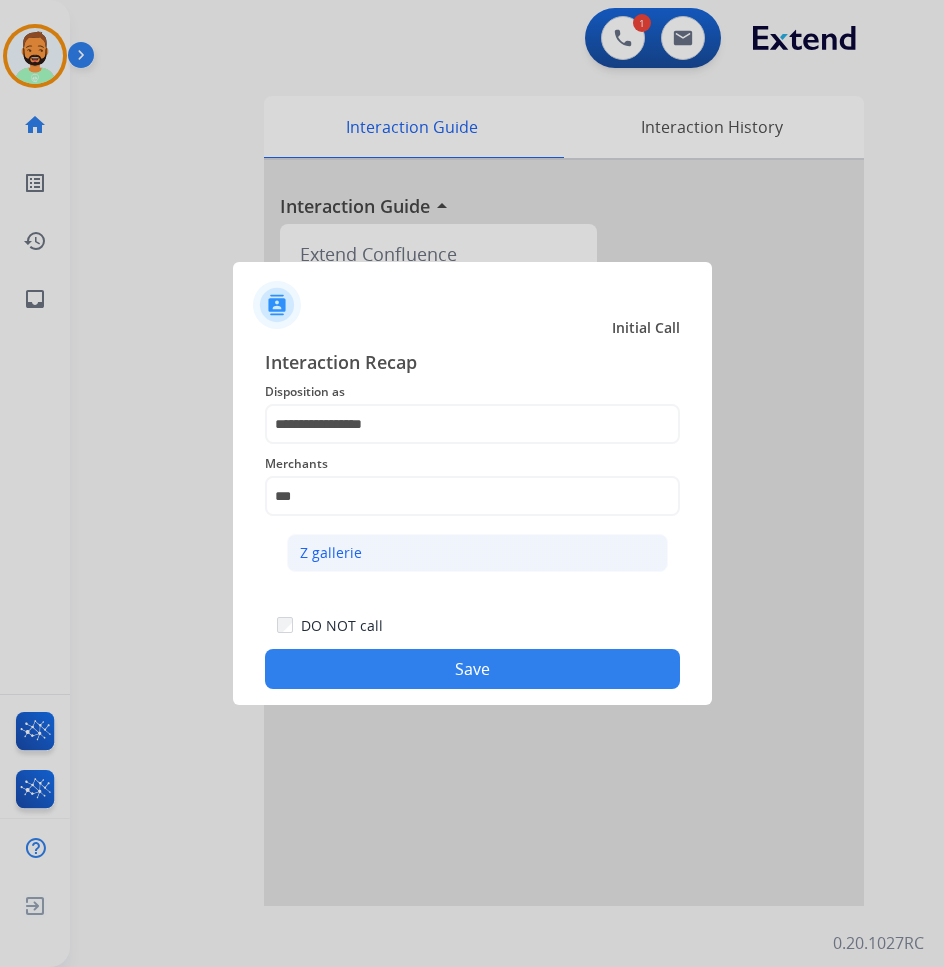 click on "Z gallerie" 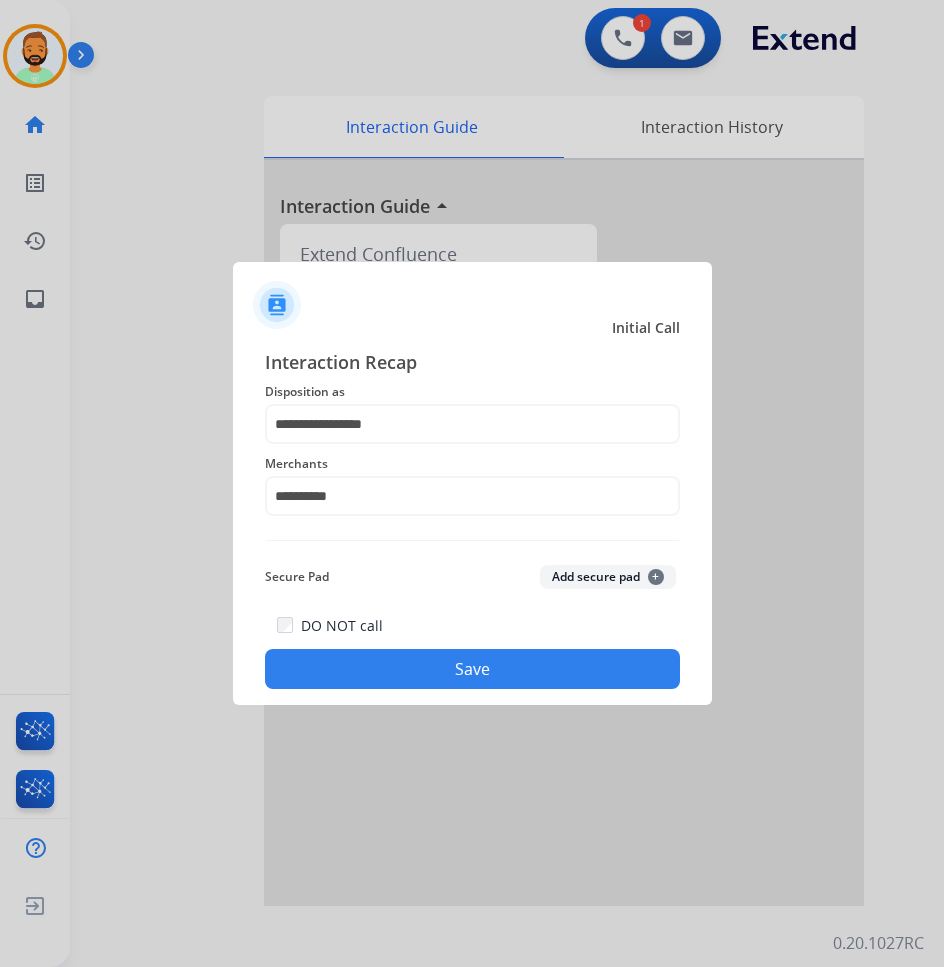 click on "Save" 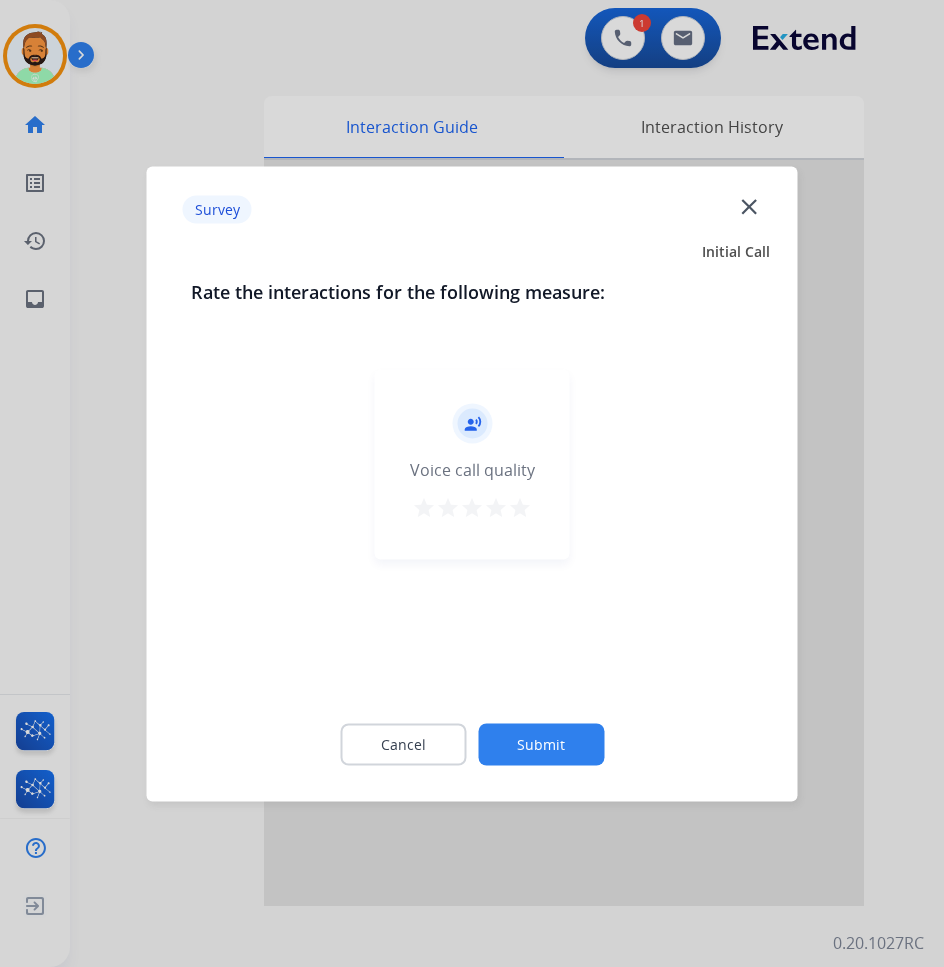 click on "Submit" 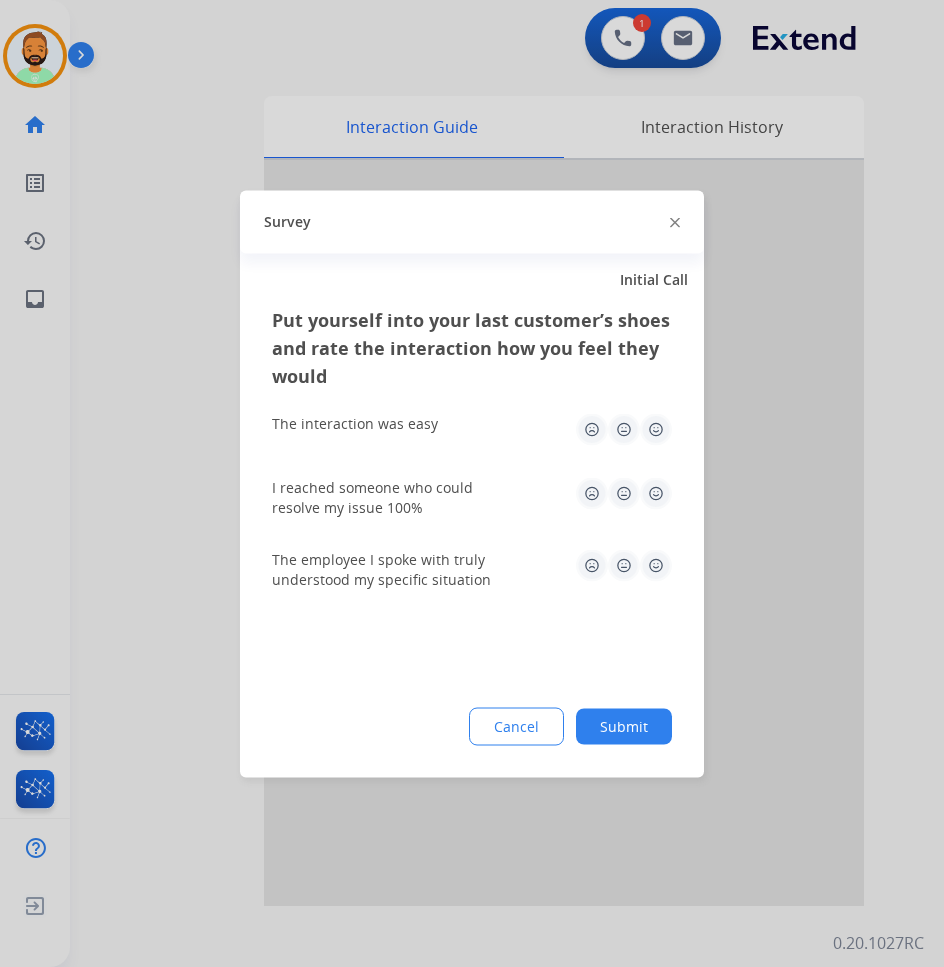 click on "Submit" 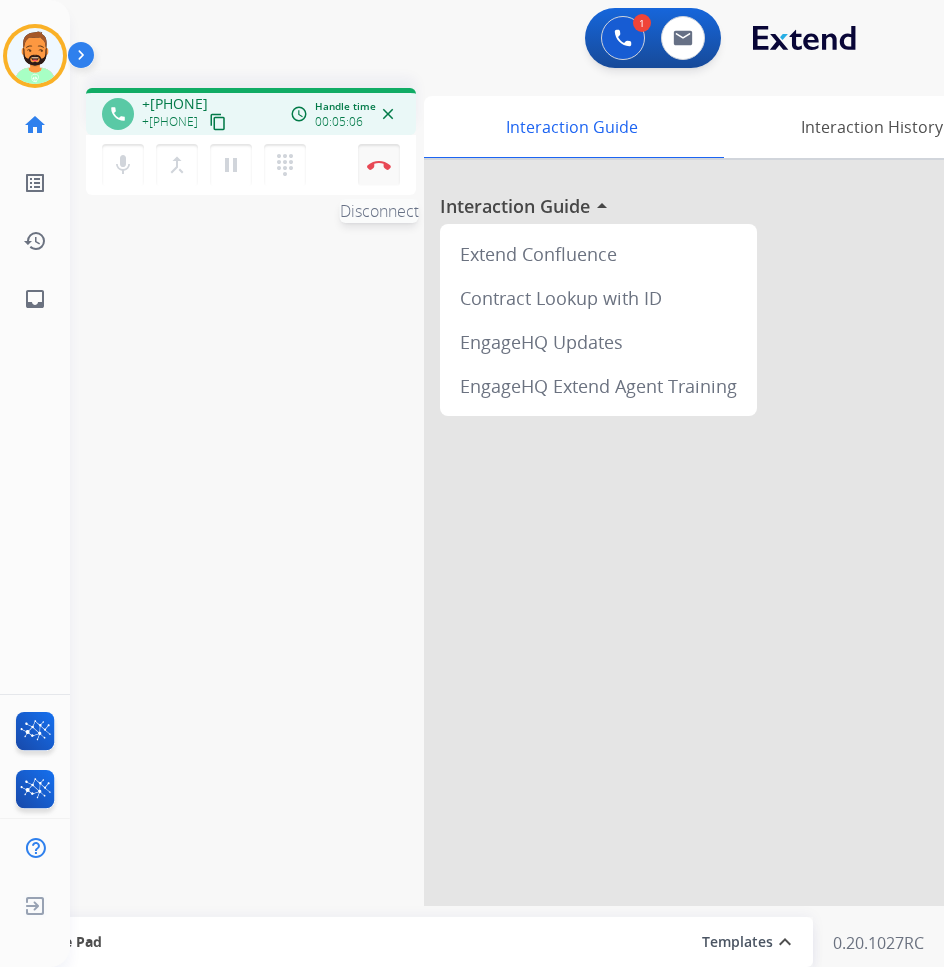 click at bounding box center (379, 165) 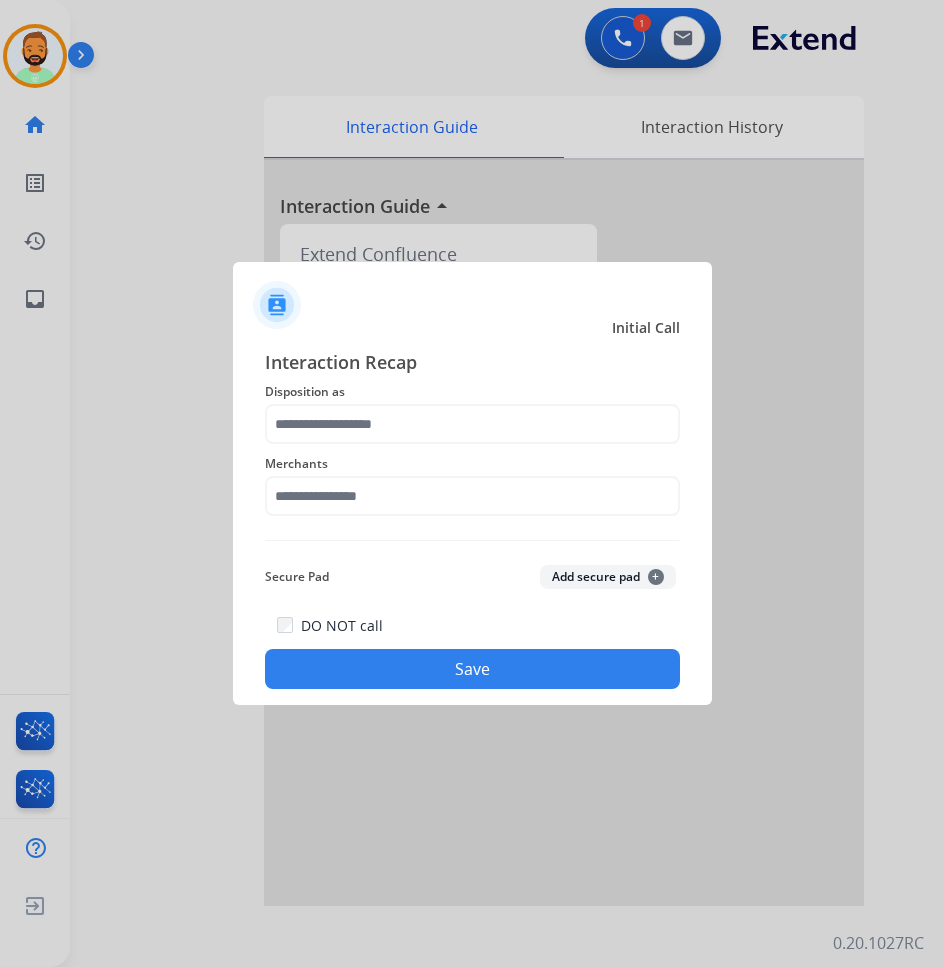 click on "Merchants" 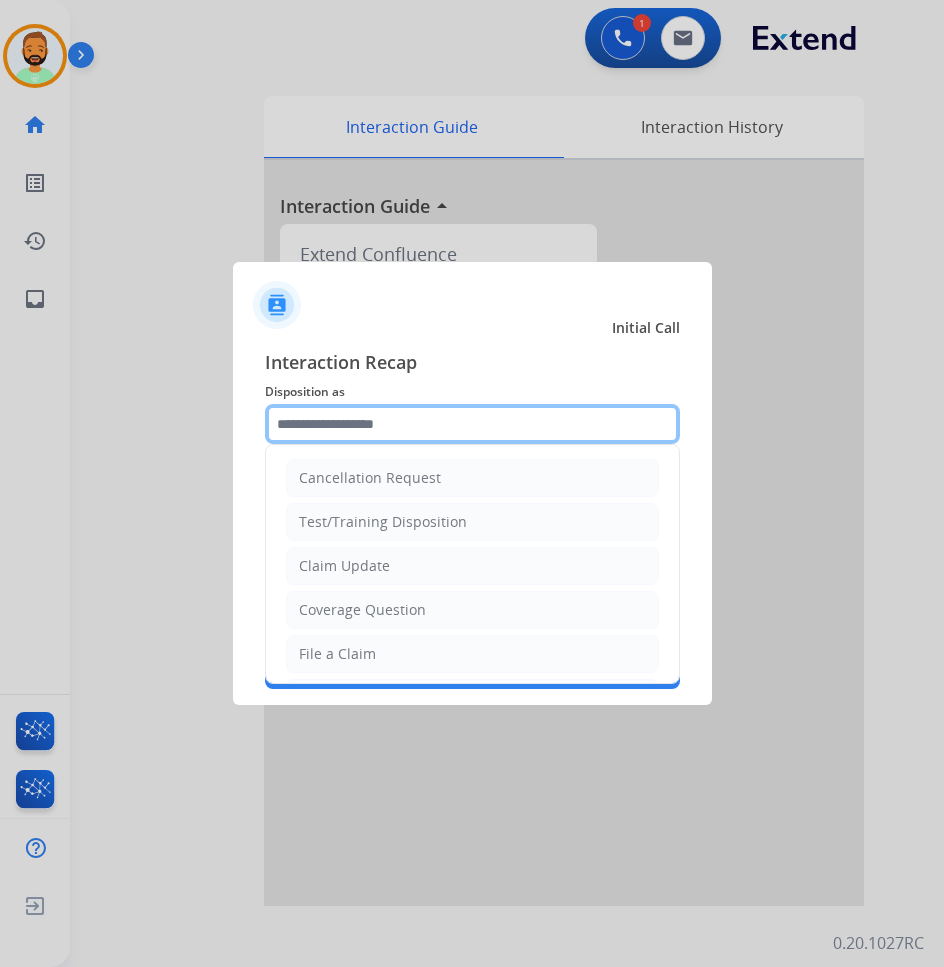 click 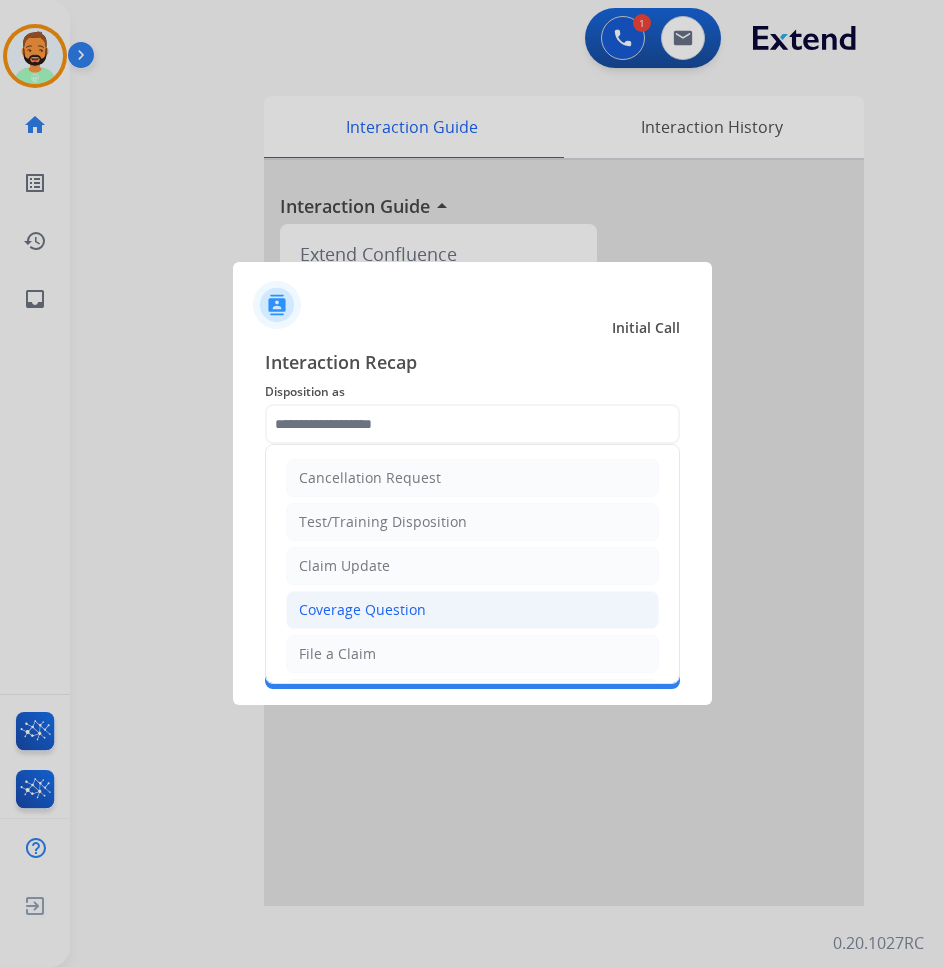 click on "Coverage Question" 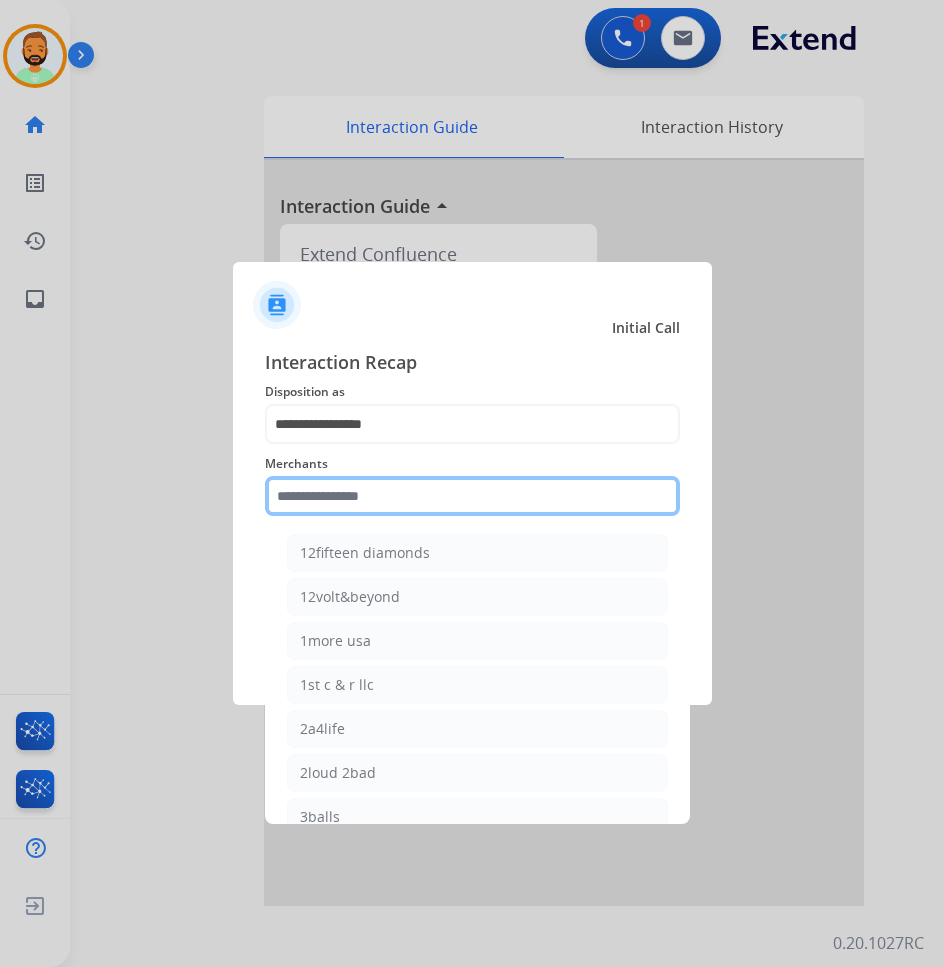 click 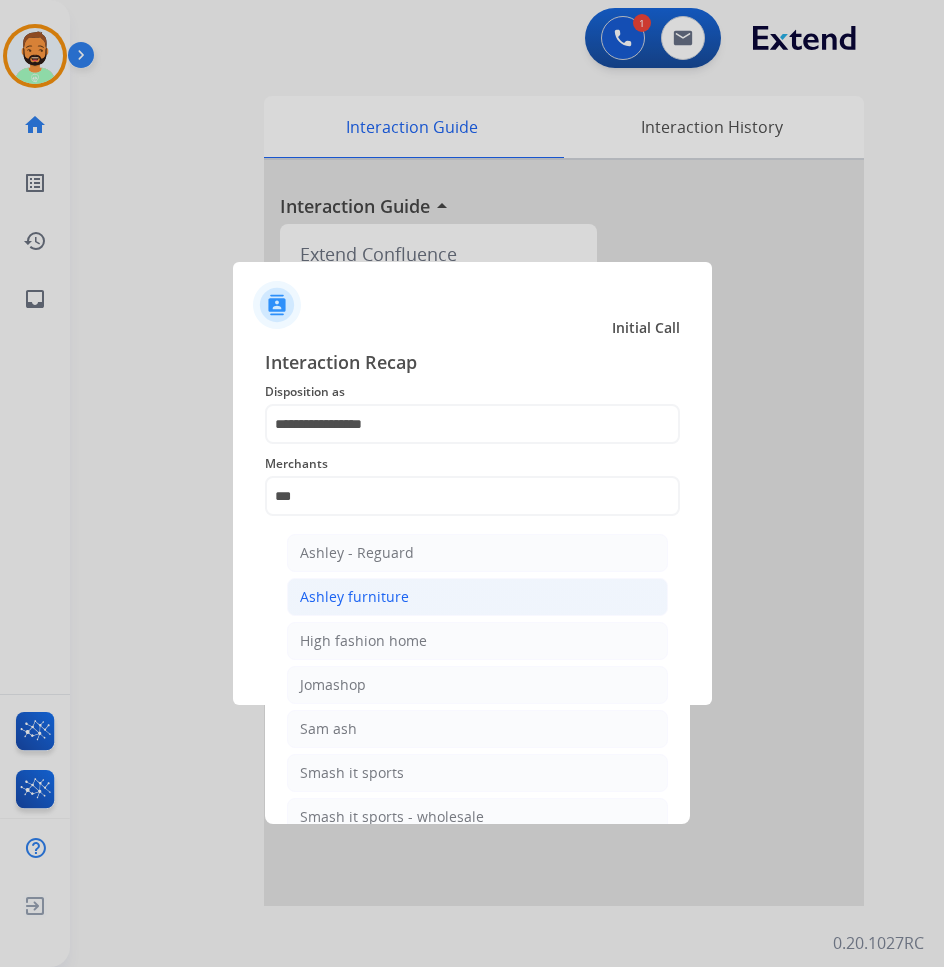 click on "Ashley furniture" 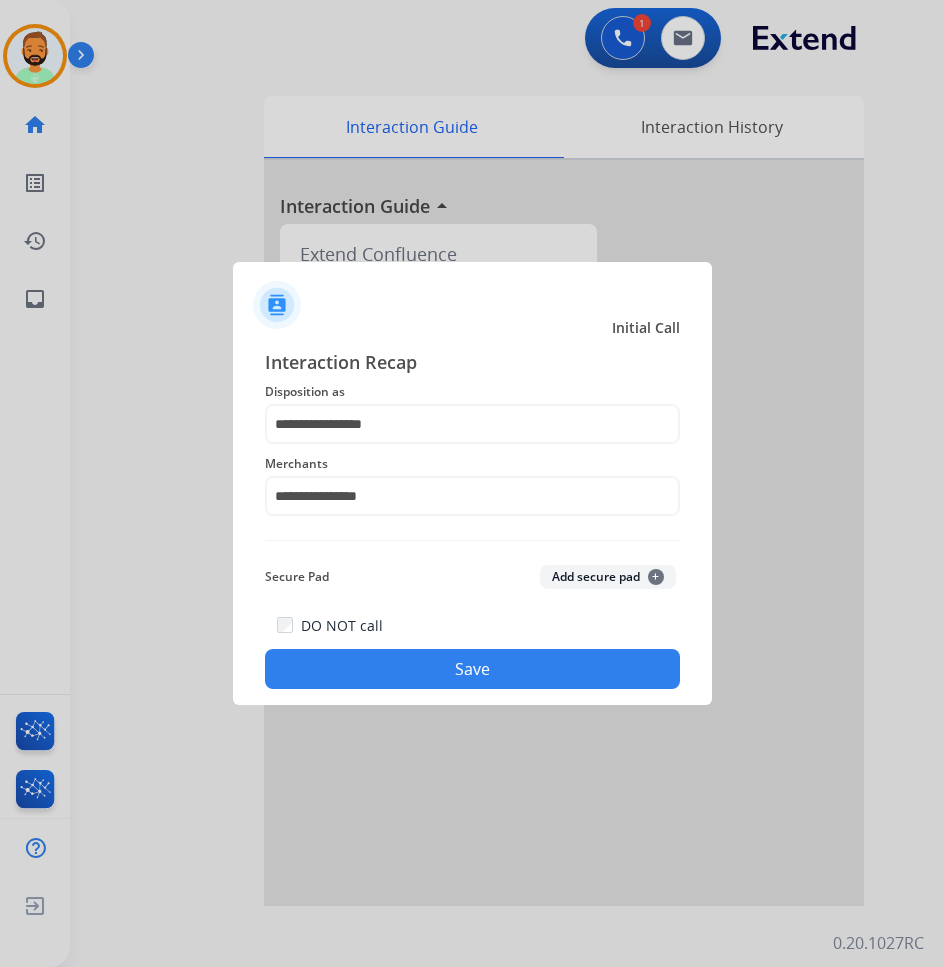 click on "Save" 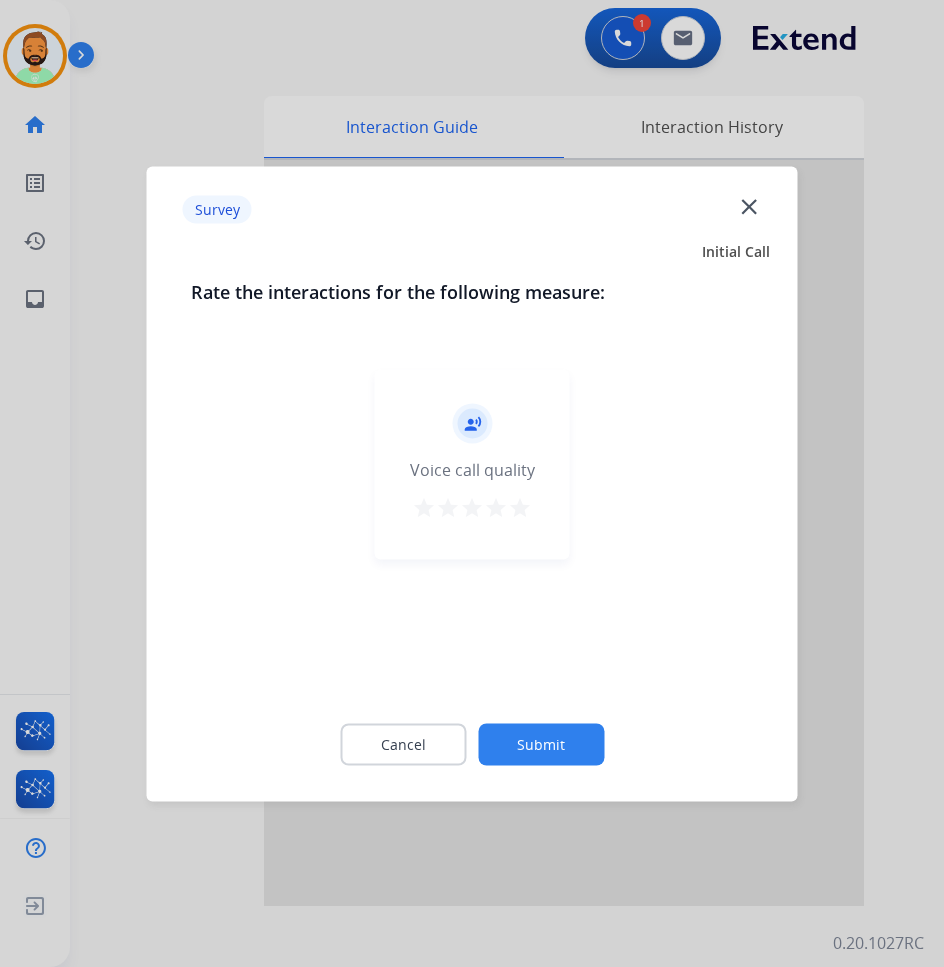 click on "Submit" 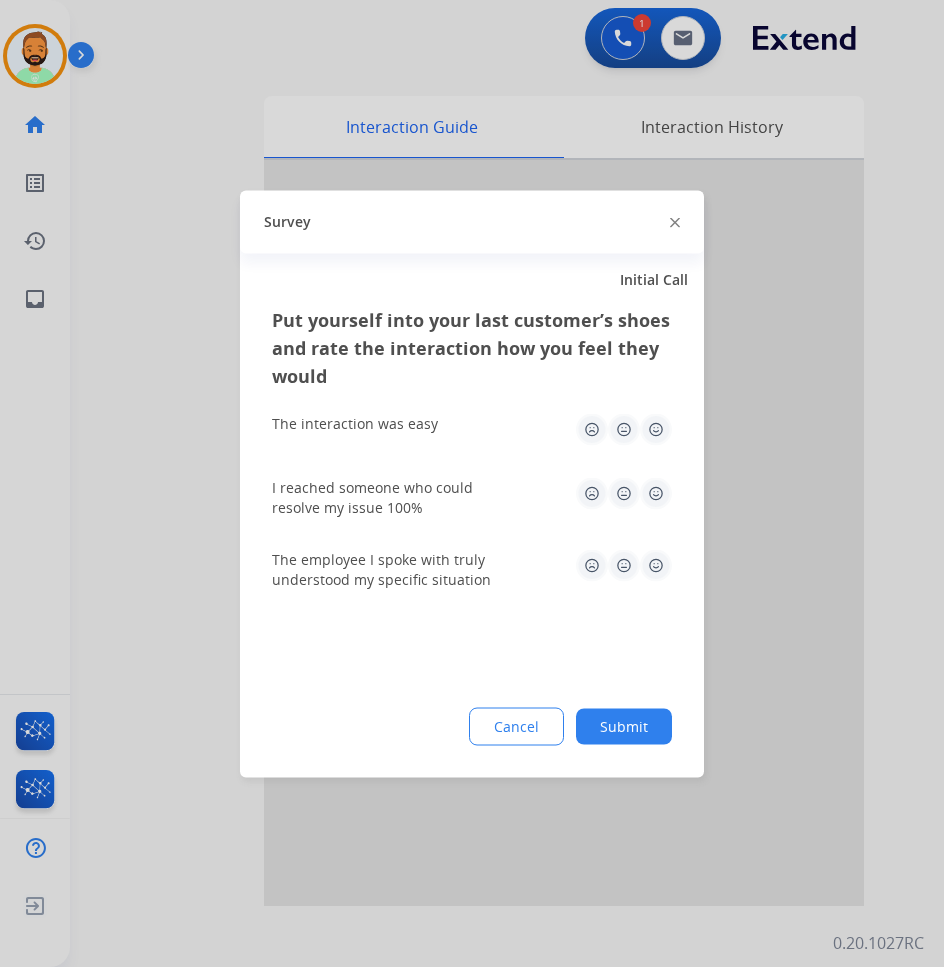 click on "Submit" 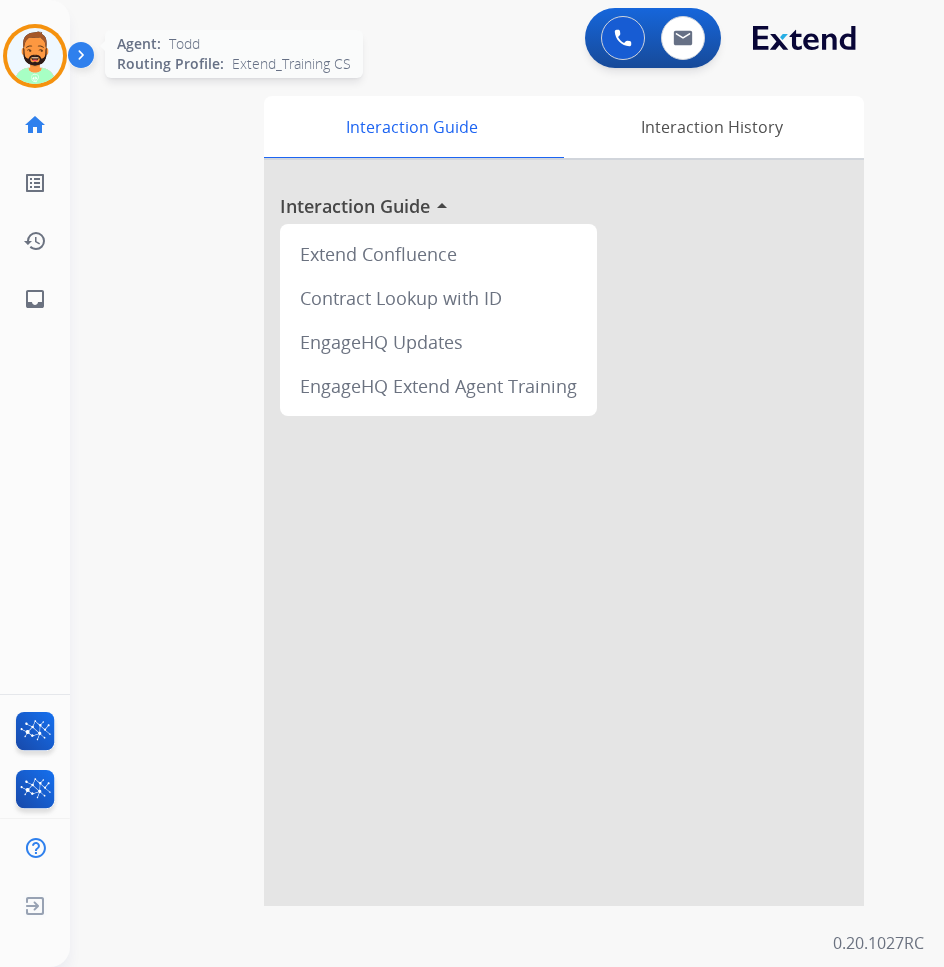 click at bounding box center (35, 56) 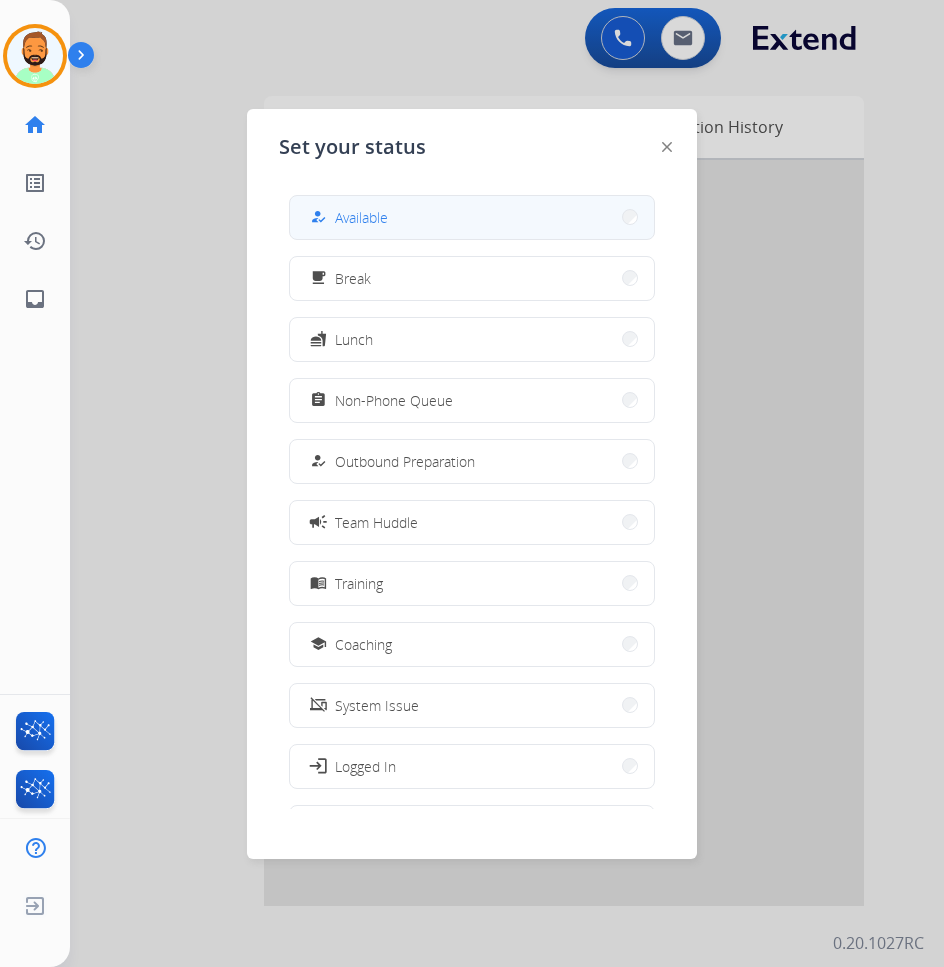 click on "how_to_reg Available" at bounding box center [472, 217] 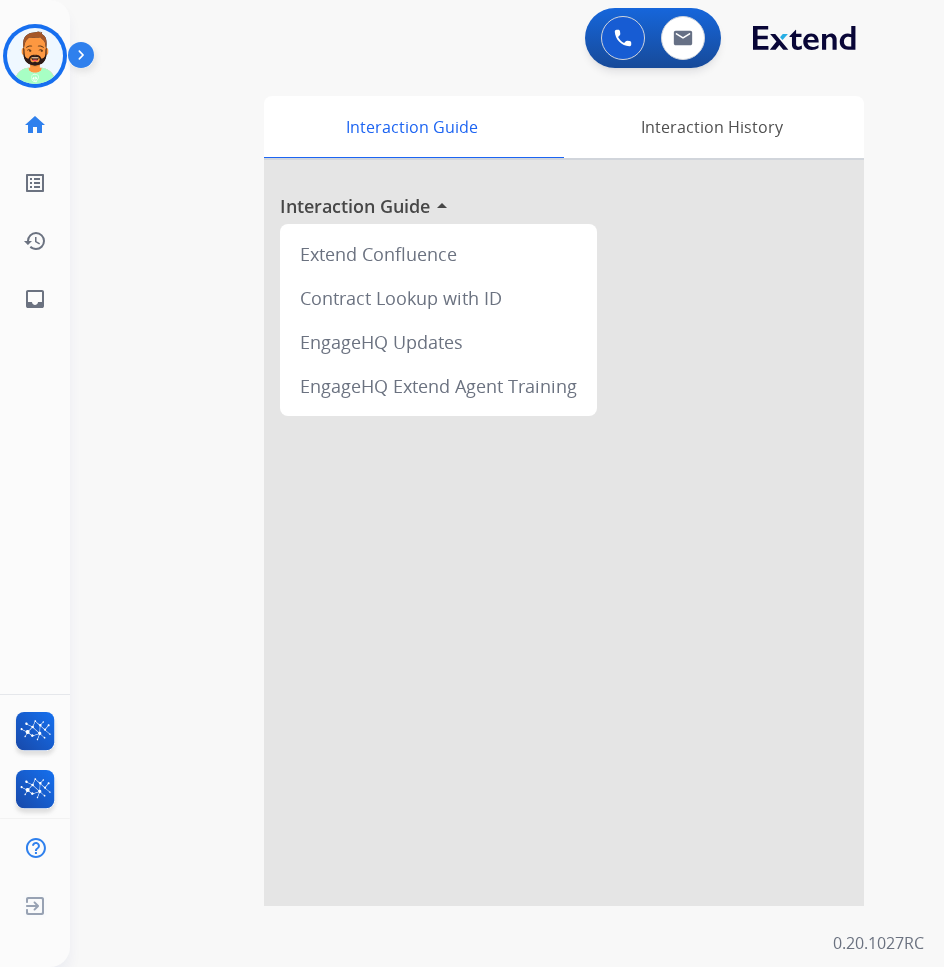 click at bounding box center (564, 533) 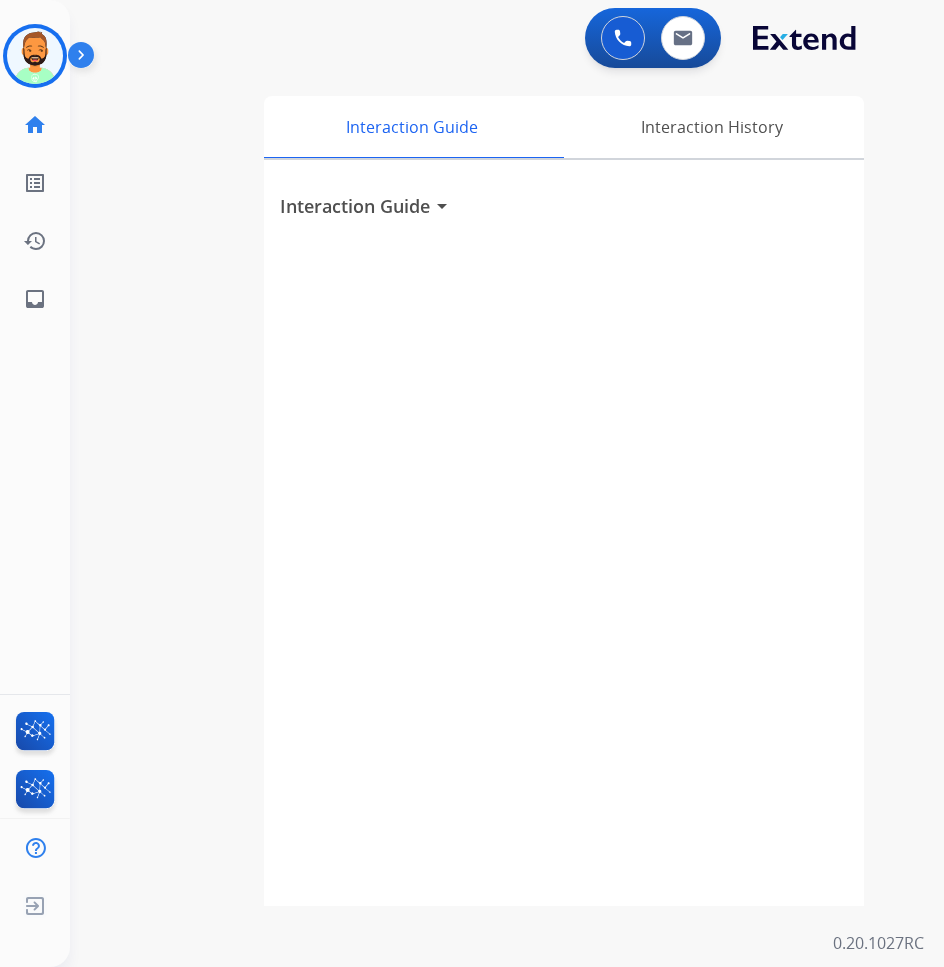 click on "Interaction Guide arrow_drop_down" at bounding box center [564, 533] 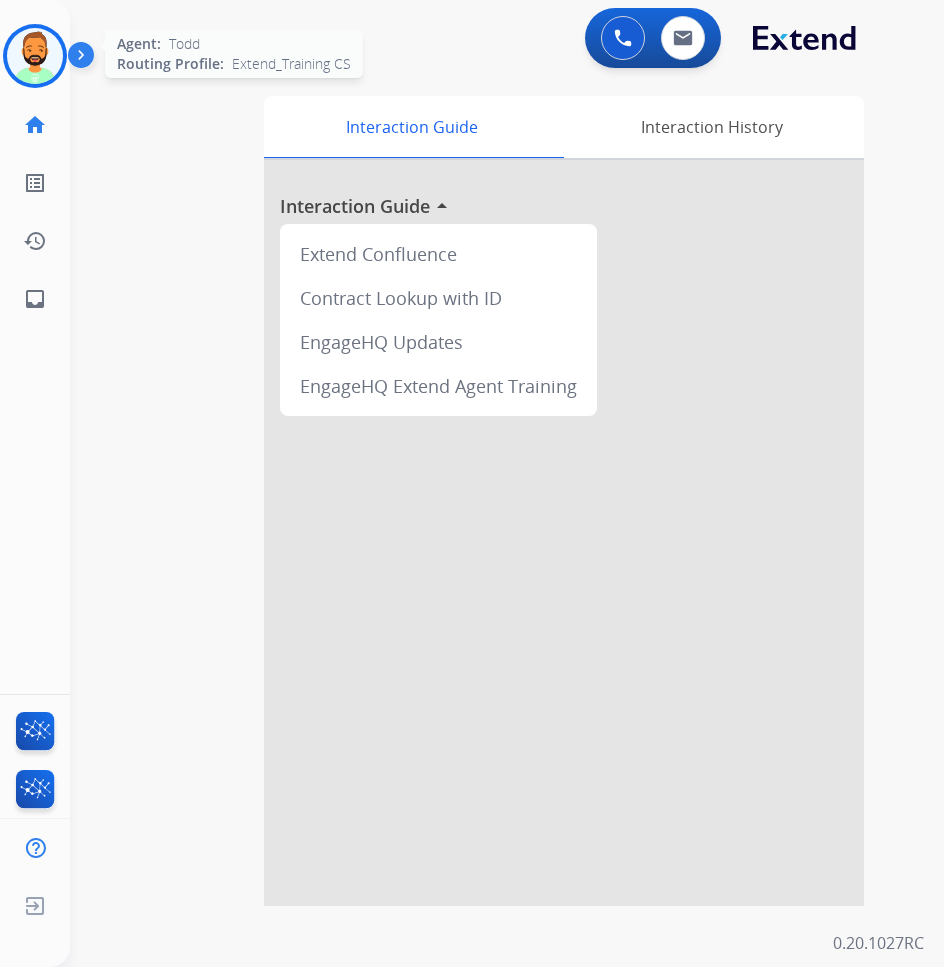 click at bounding box center (35, 56) 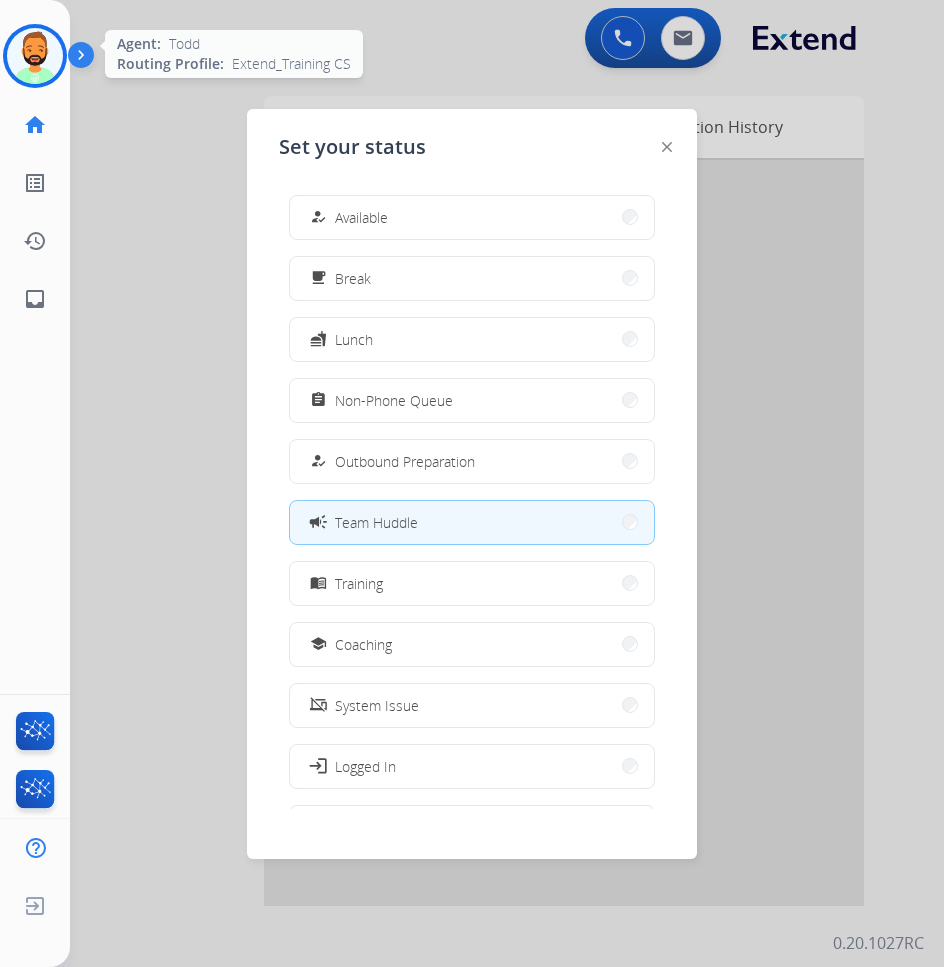 click at bounding box center [35, 56] 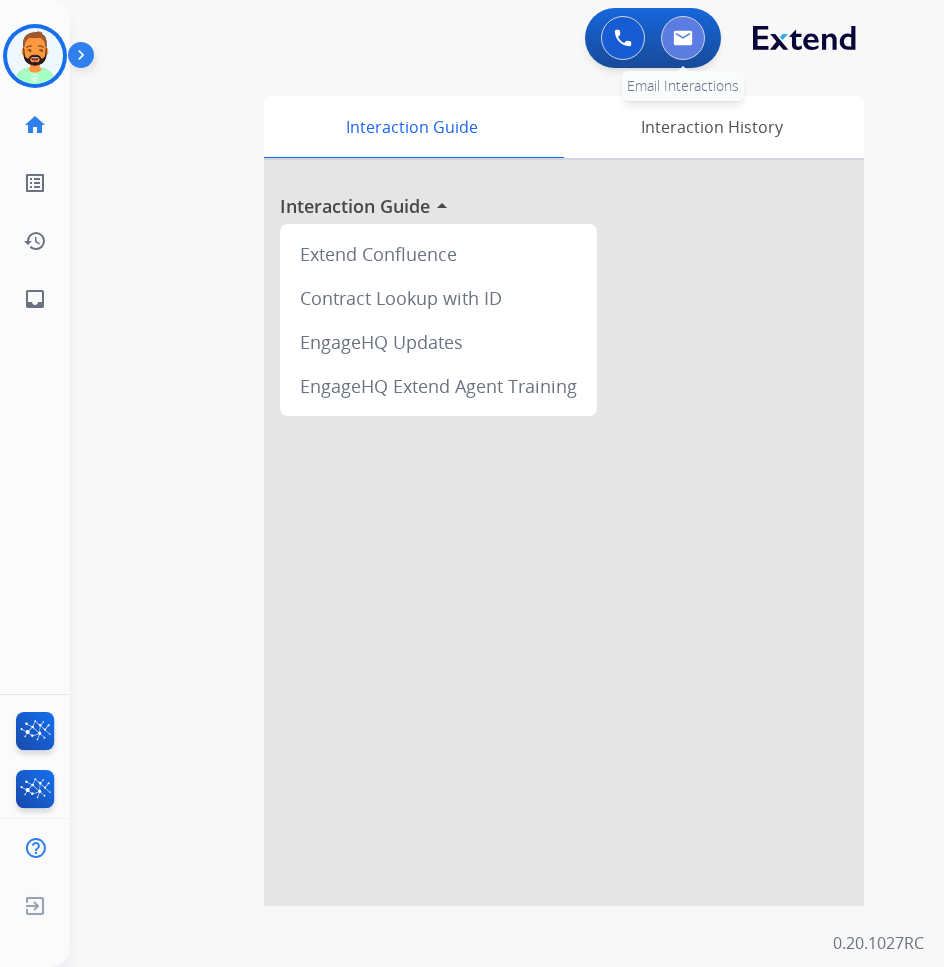 click at bounding box center (683, 38) 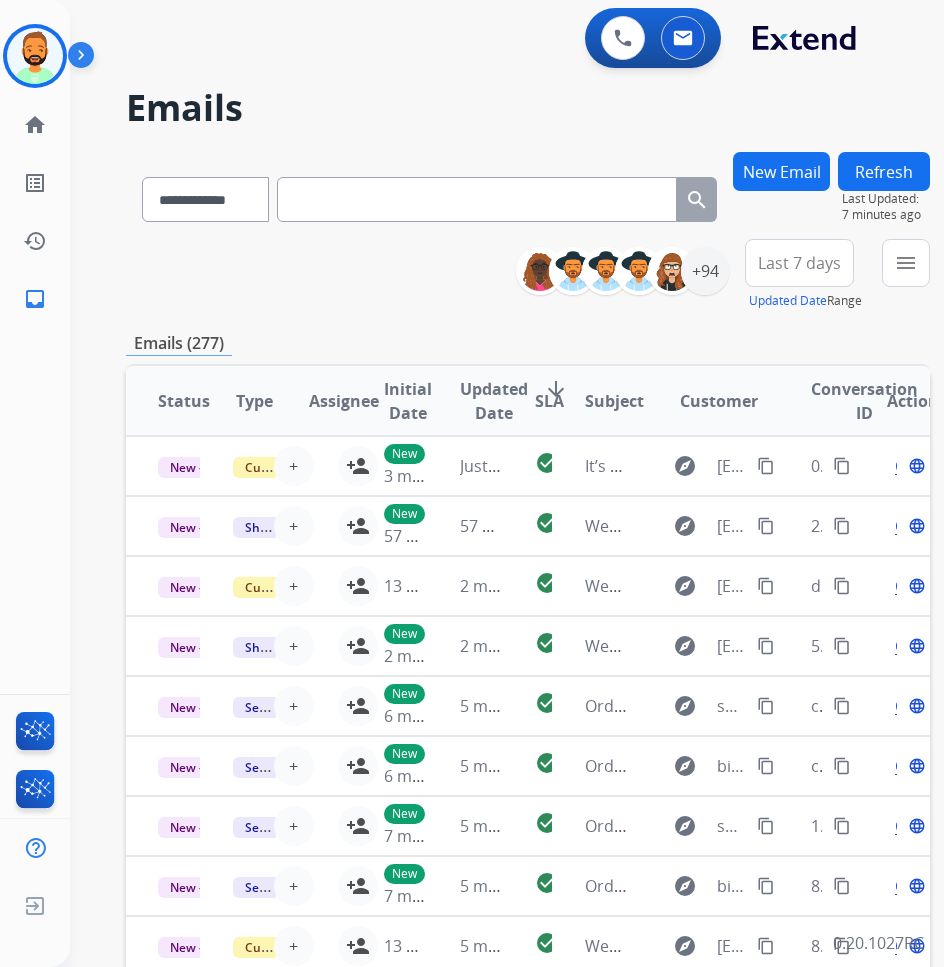 click on "New Email" at bounding box center [781, 171] 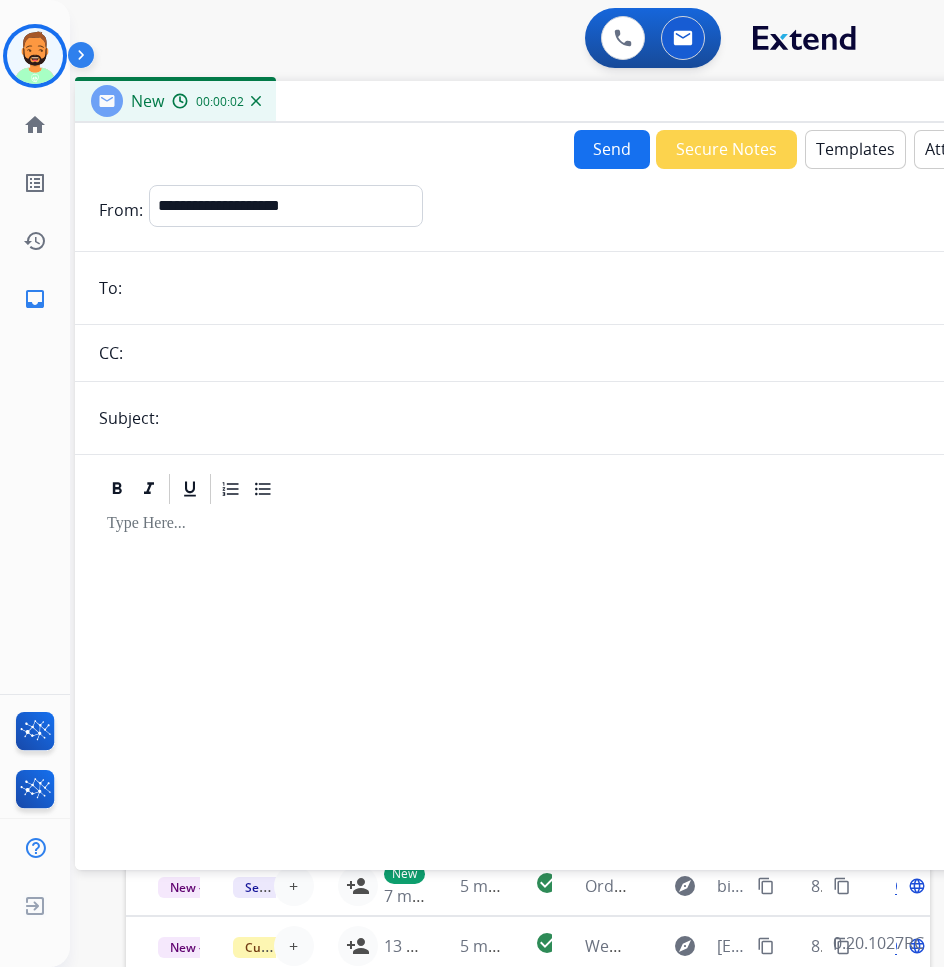 drag, startPoint x: 151, startPoint y: 141, endPoint x: 321, endPoint y: 97, distance: 175.60182 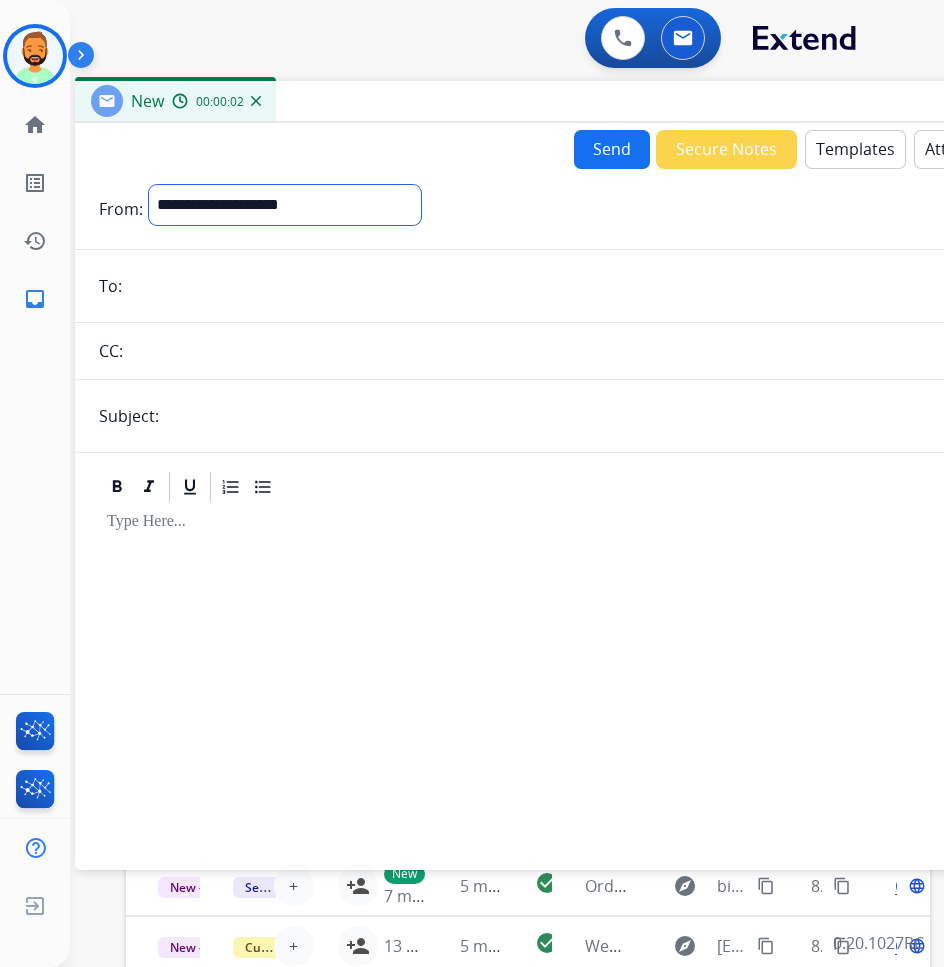 click on "**********" at bounding box center [285, 205] 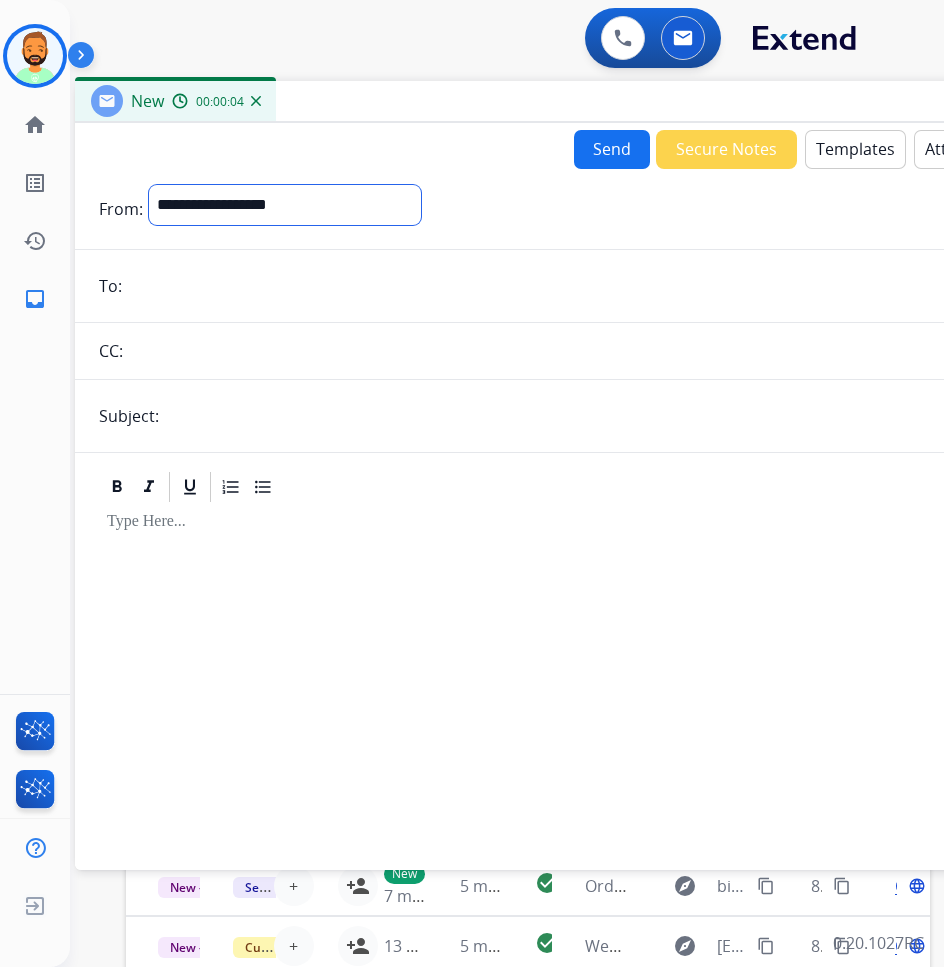 click on "**********" at bounding box center (285, 205) 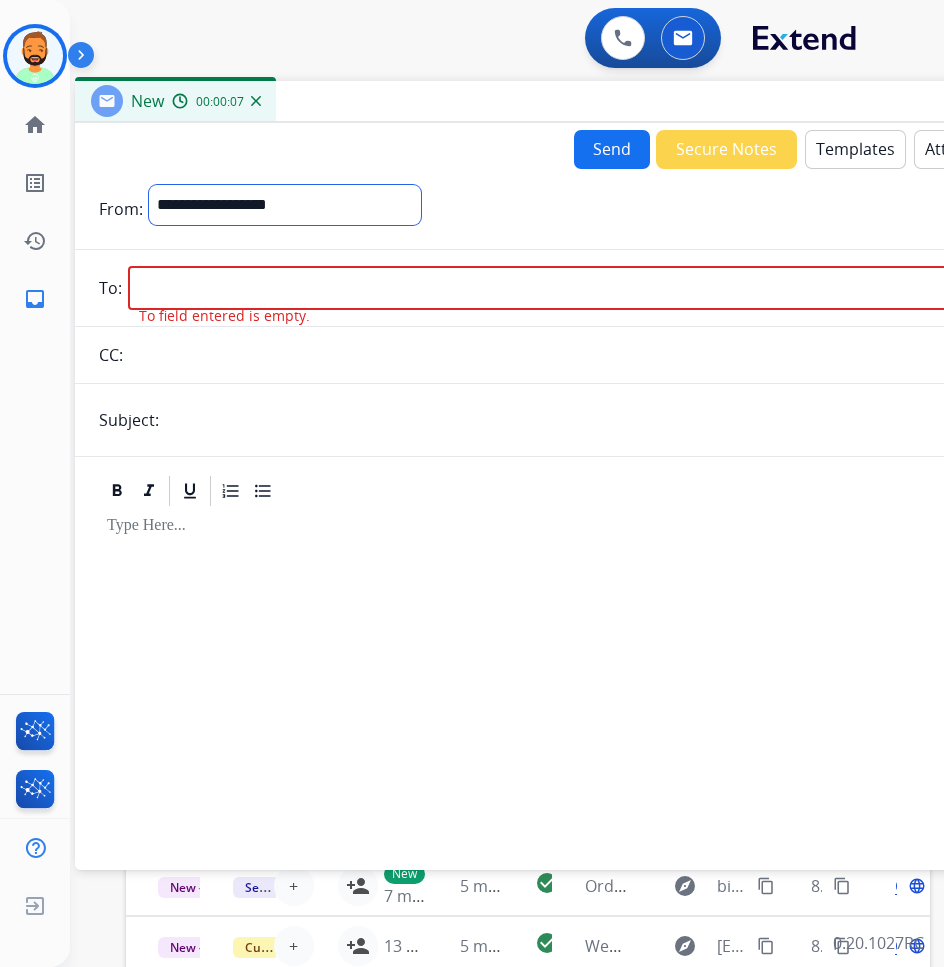 drag, startPoint x: 217, startPoint y: 285, endPoint x: 383, endPoint y: 198, distance: 187.41664 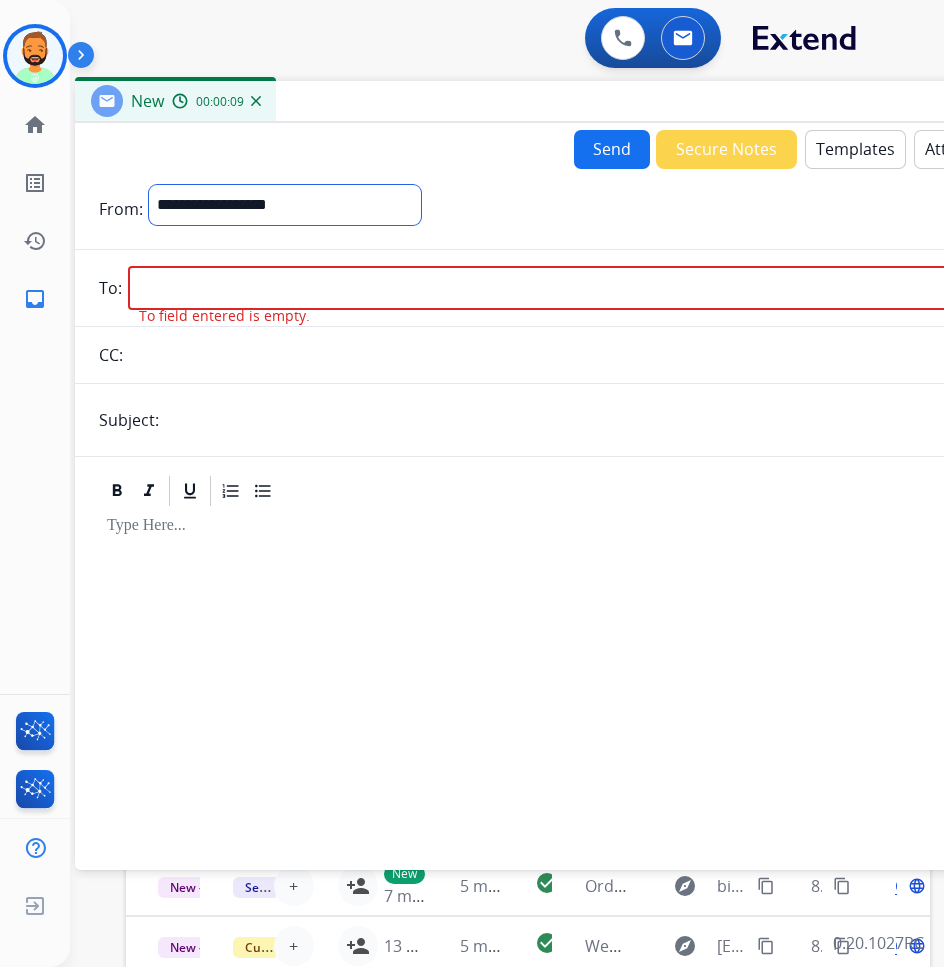select on "**********" 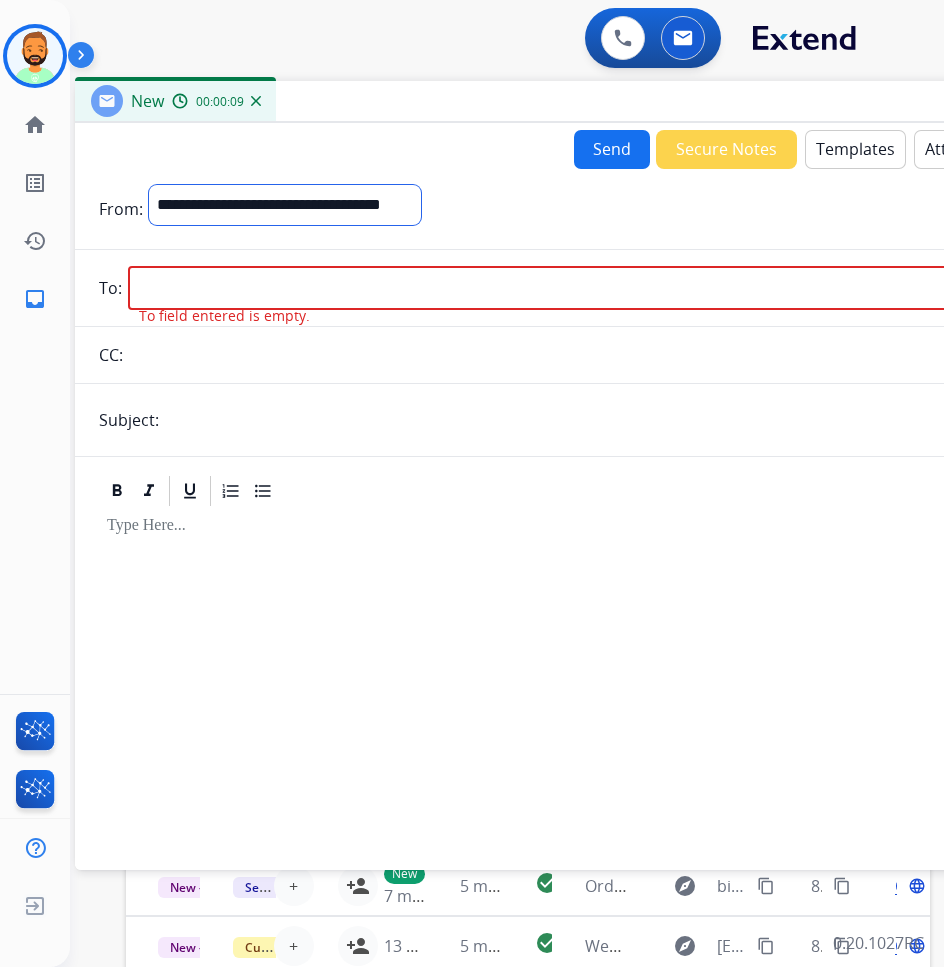 click on "**********" at bounding box center (285, 205) 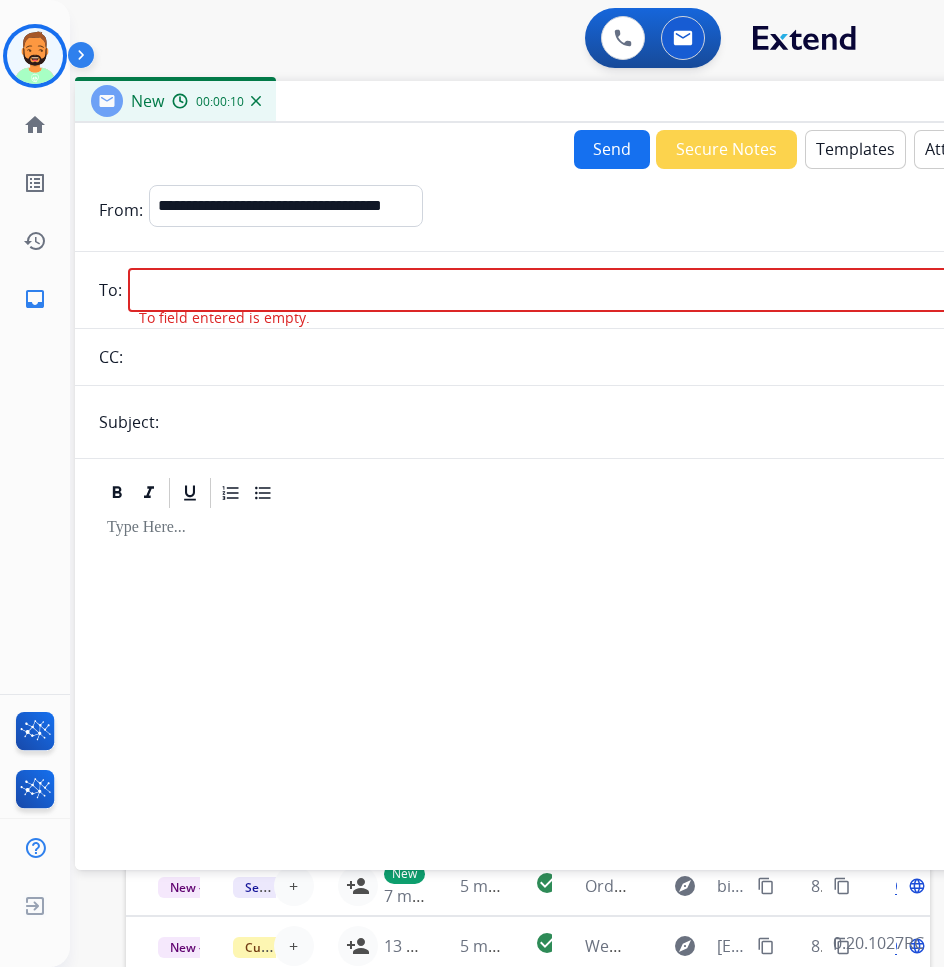 paste on "**********" 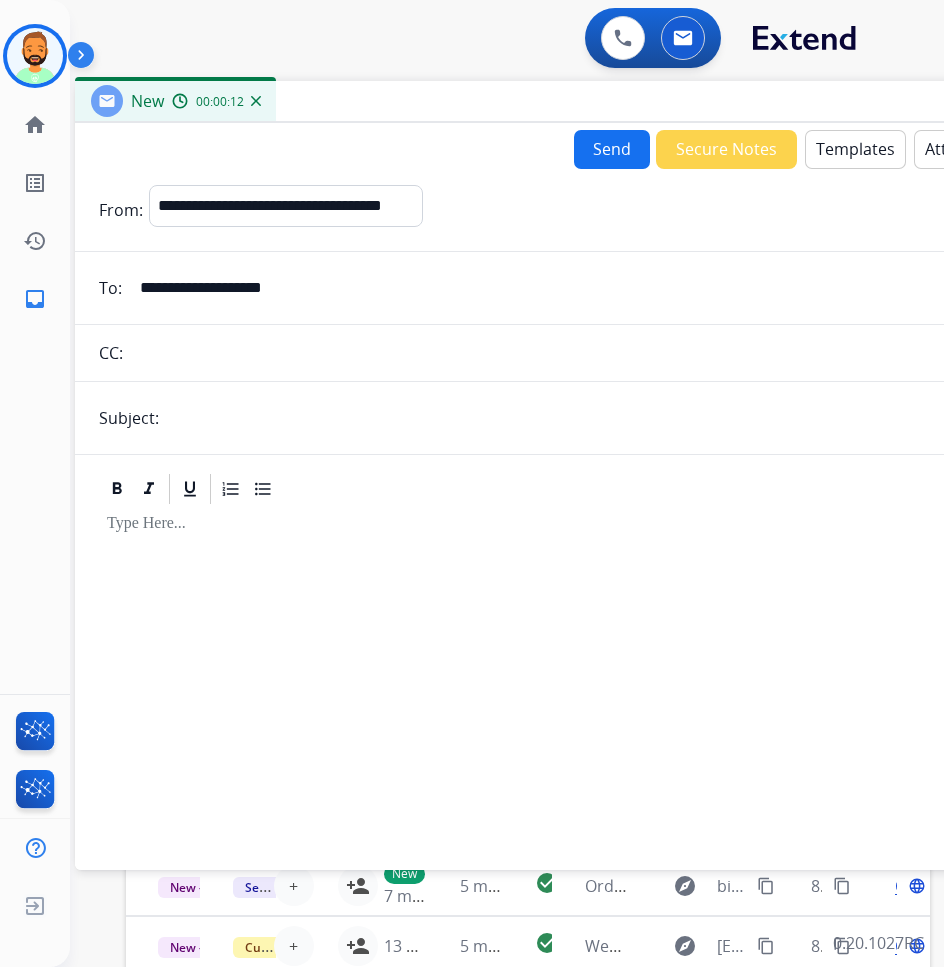 type on "**********" 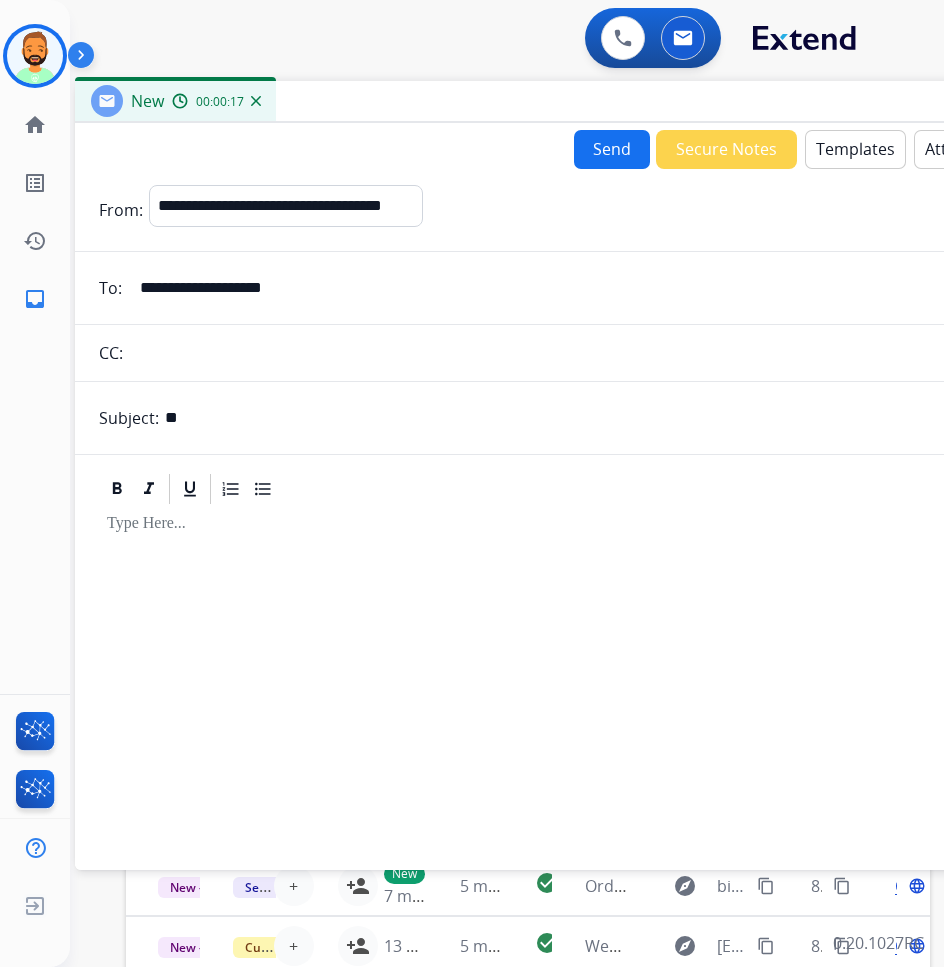 type on "**********" 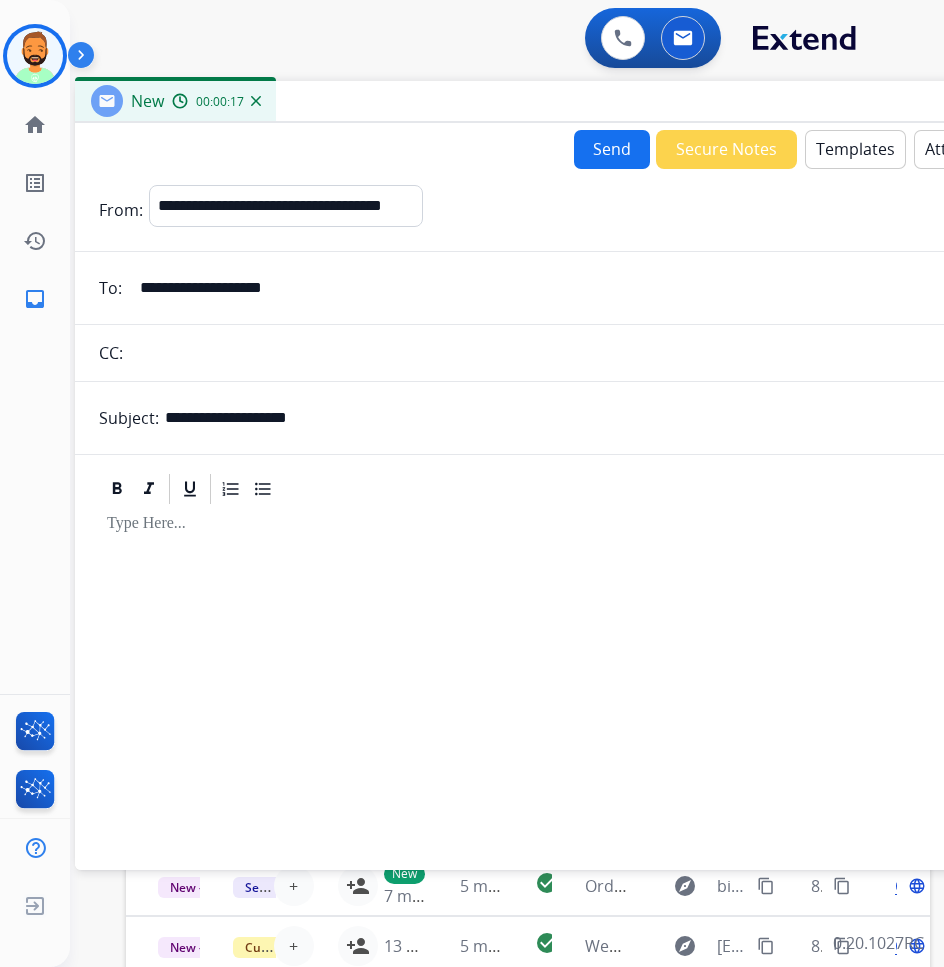 click at bounding box center [575, 524] 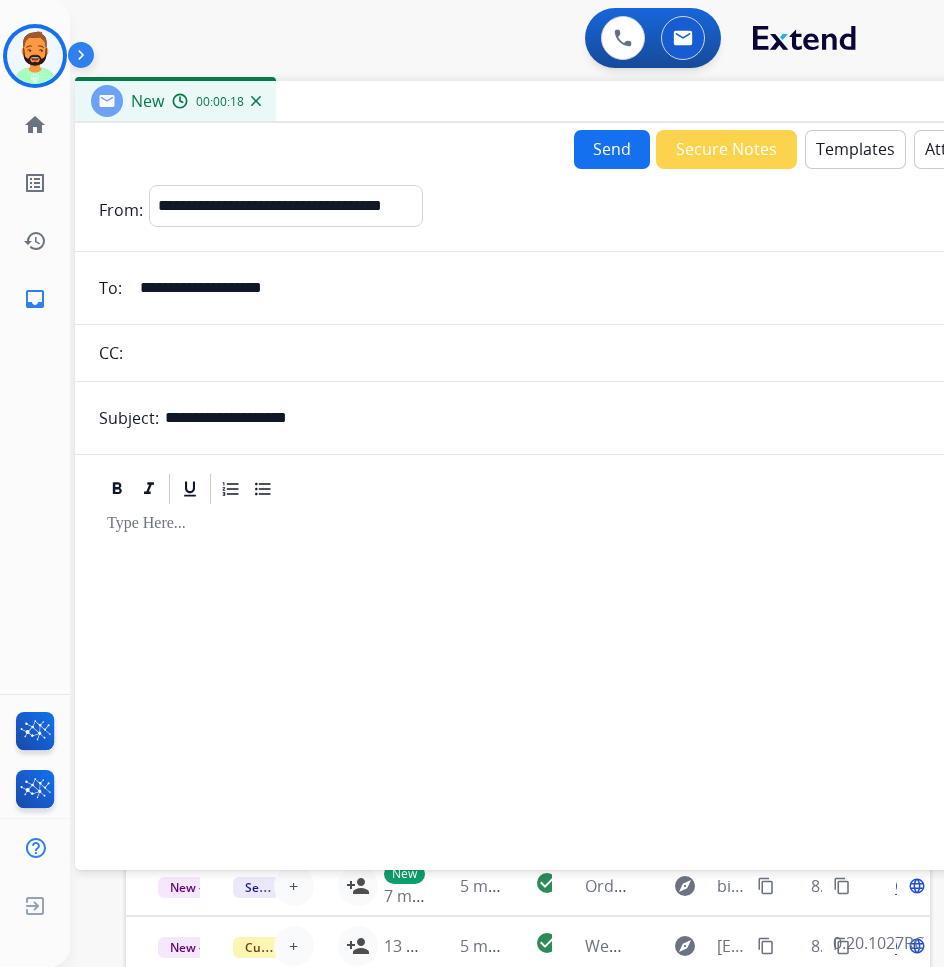 click on "Templates" at bounding box center (855, 149) 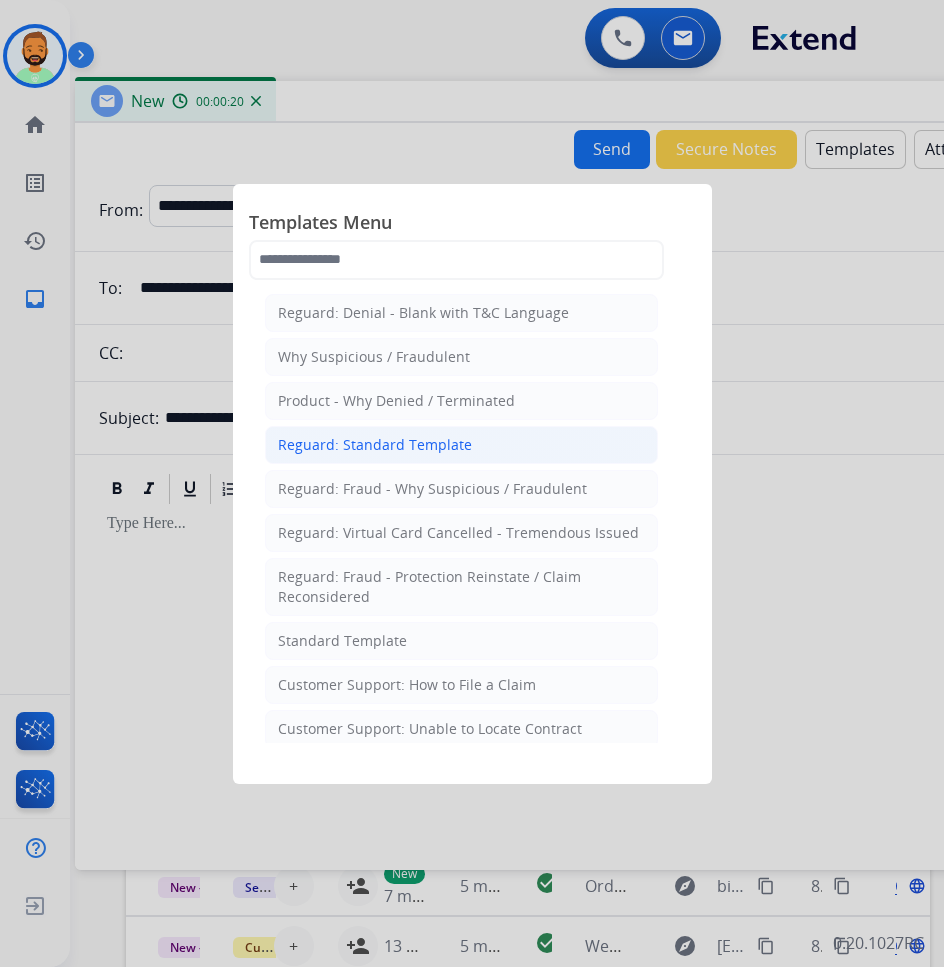 click on "Reguard: Standard Template" 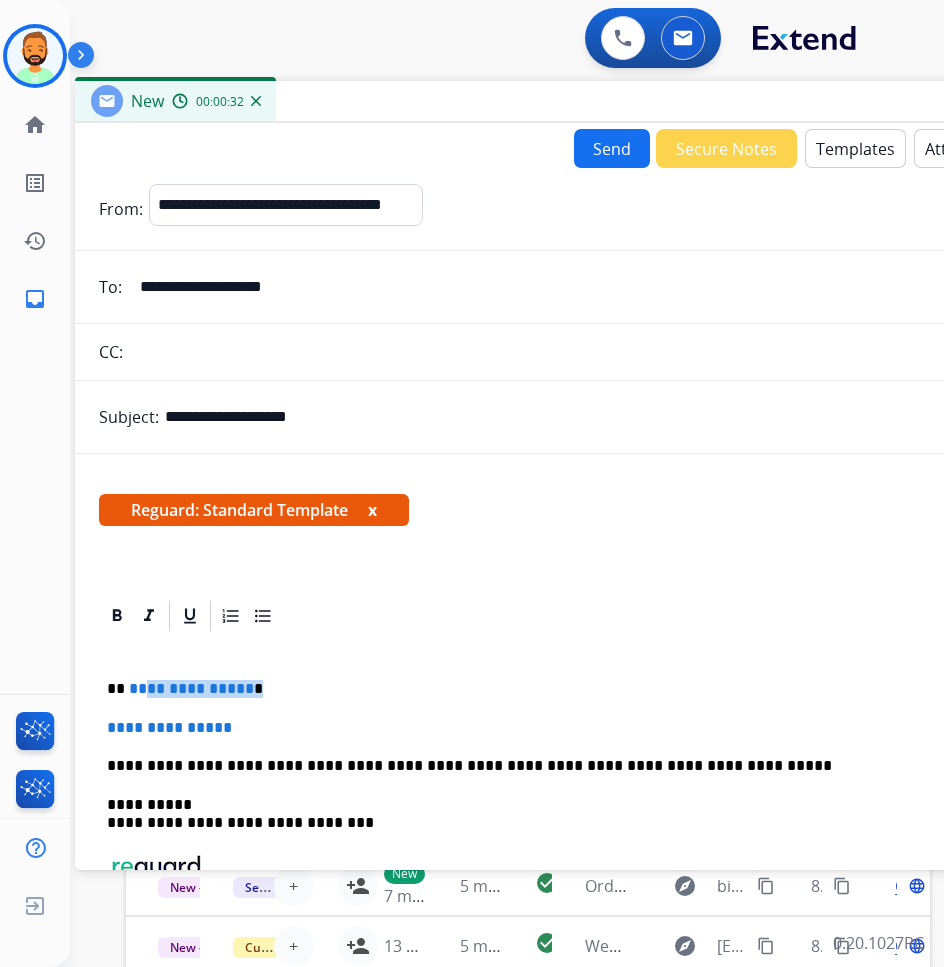 drag, startPoint x: 295, startPoint y: 696, endPoint x: 138, endPoint y: 691, distance: 157.0796 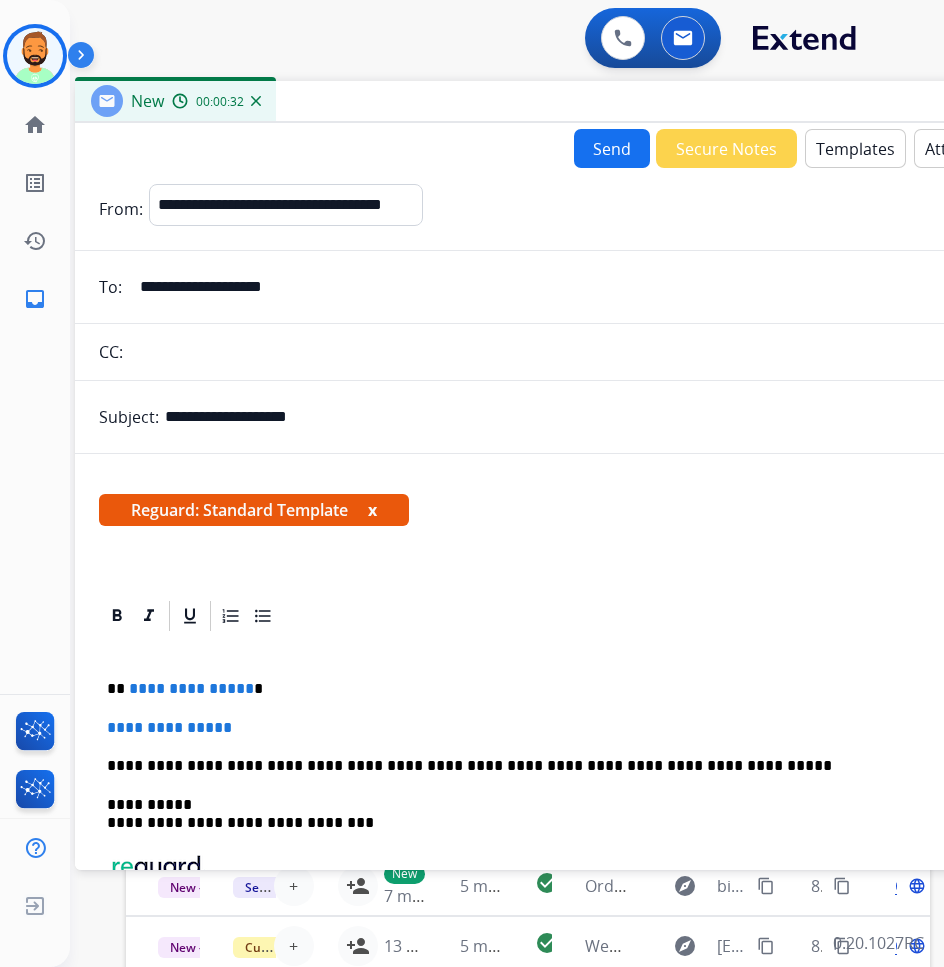 type 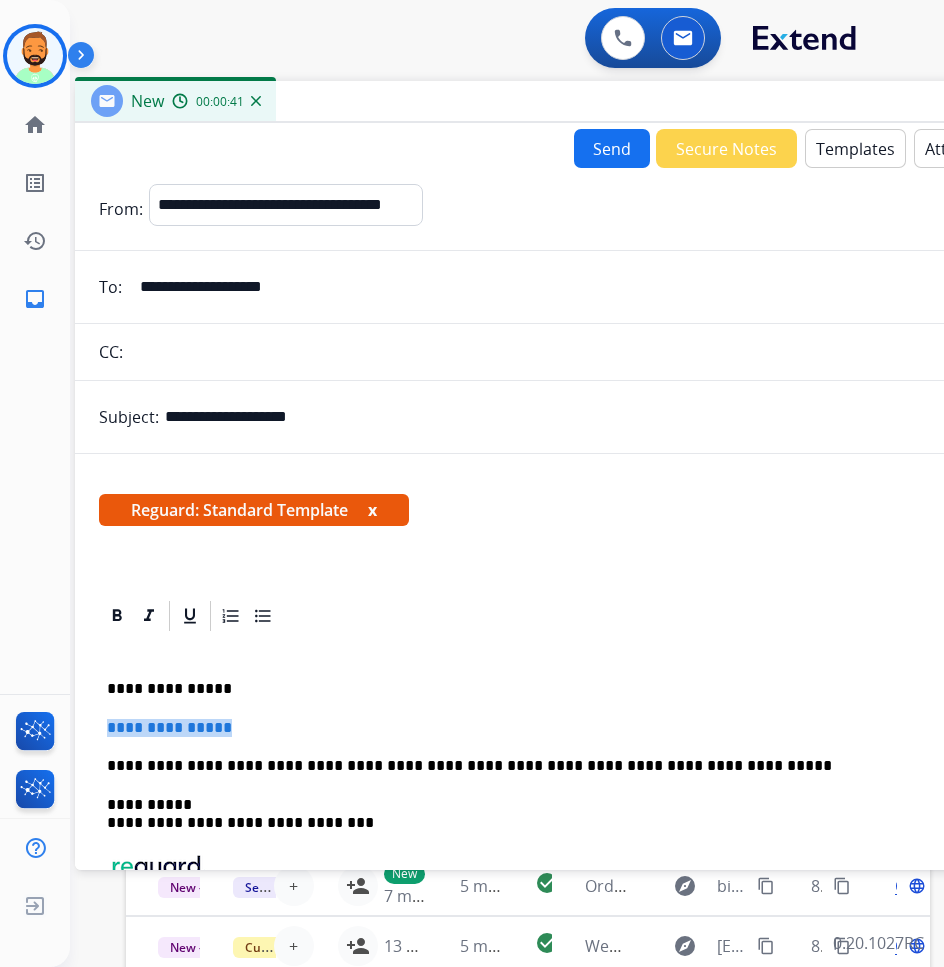 drag, startPoint x: 285, startPoint y: 719, endPoint x: 77, endPoint y: 720, distance: 208.00241 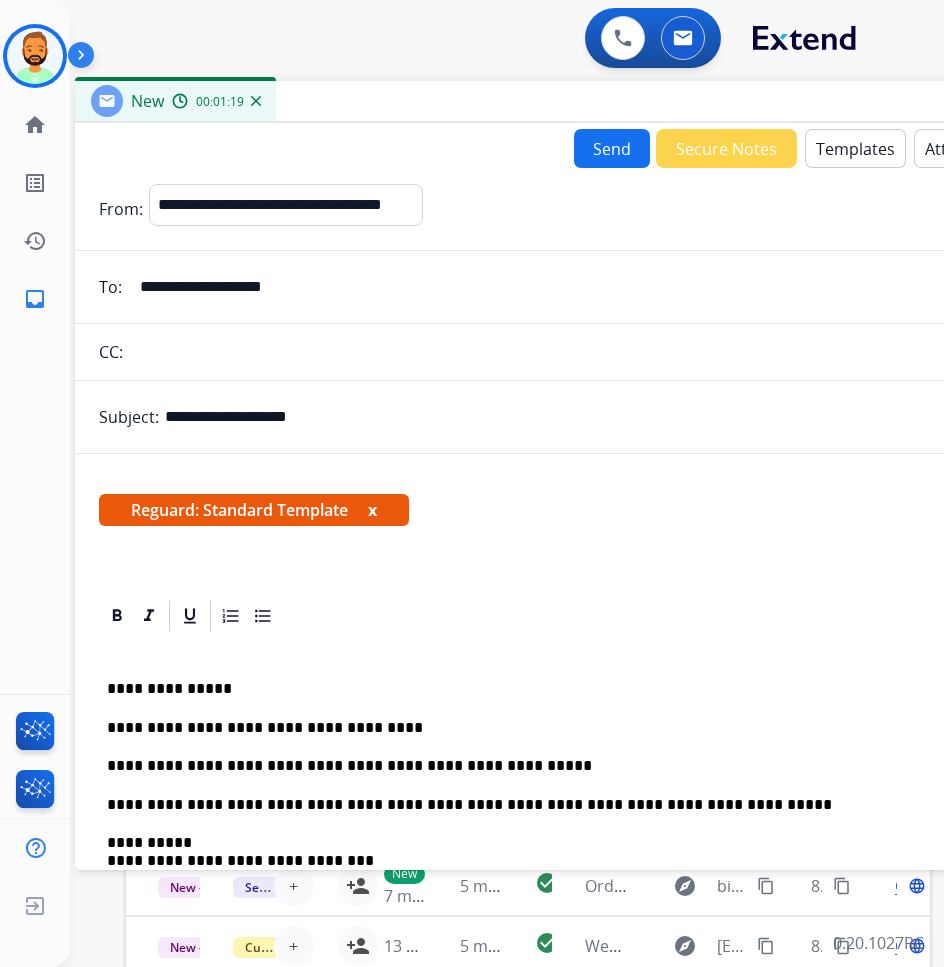 drag, startPoint x: 274, startPoint y: 717, endPoint x: 284, endPoint y: 723, distance: 11.661903 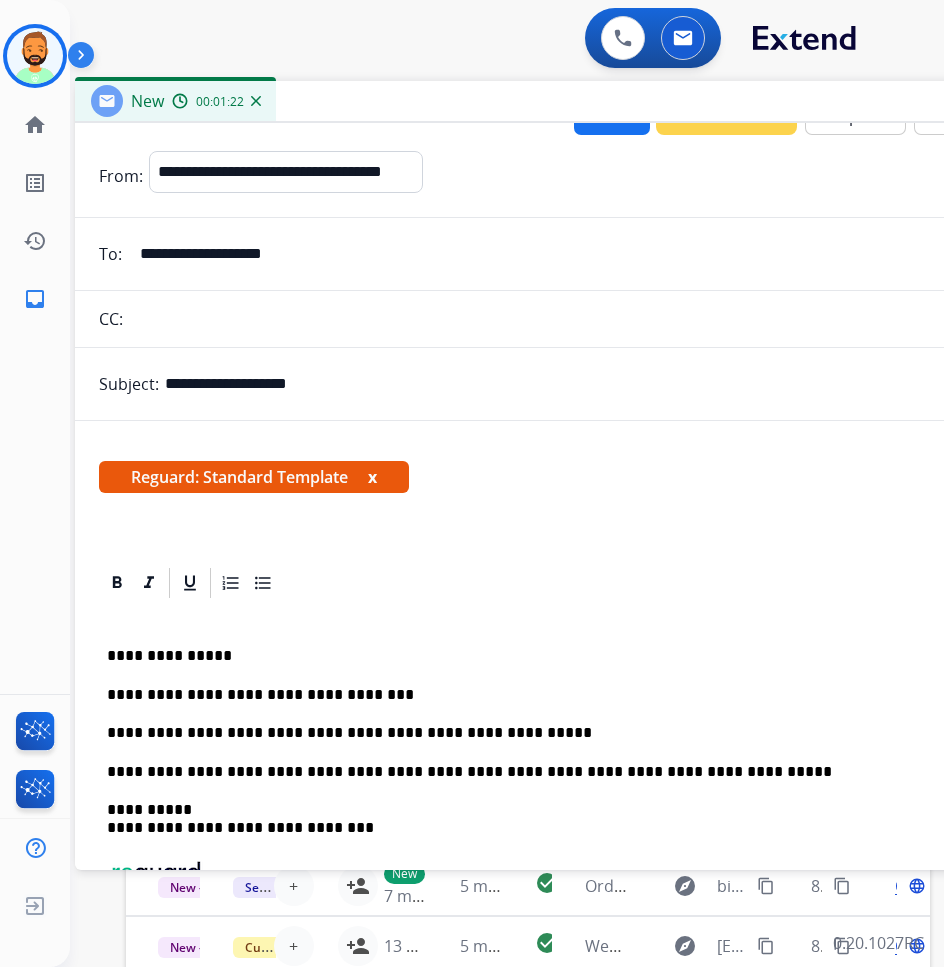 scroll, scrollTop: 0, scrollLeft: 0, axis: both 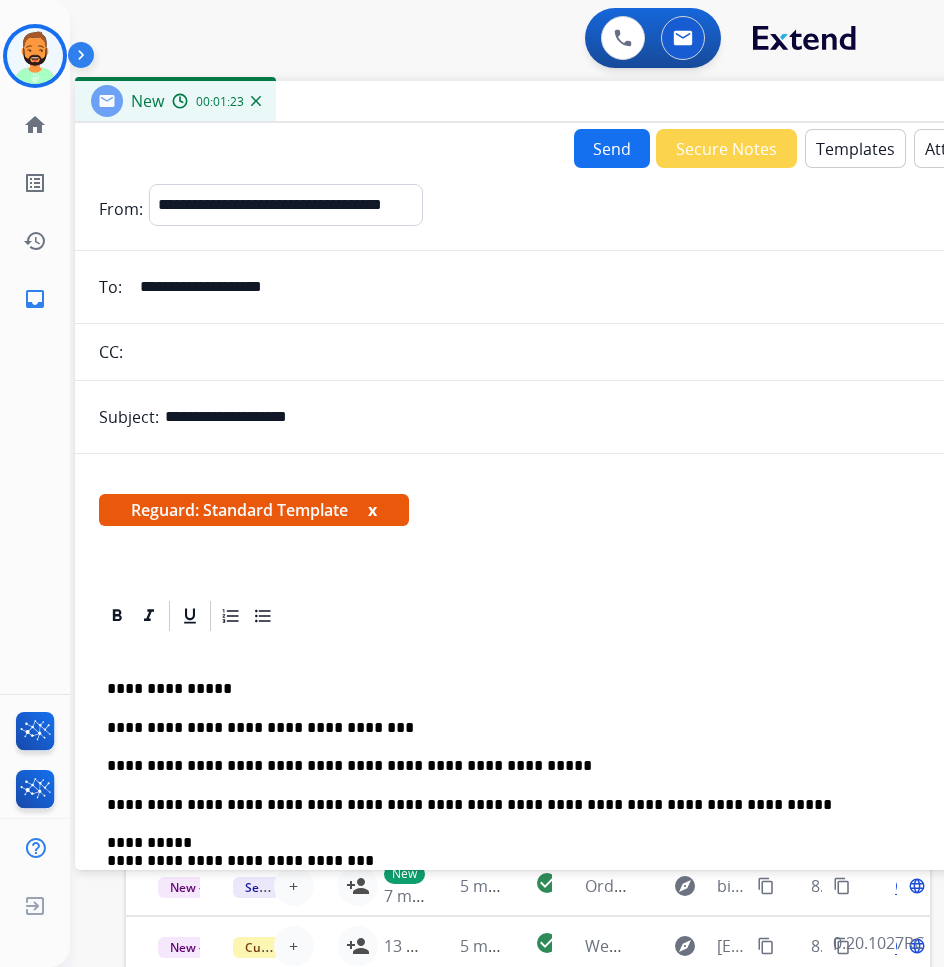 click on "Attach" at bounding box center [949, 148] 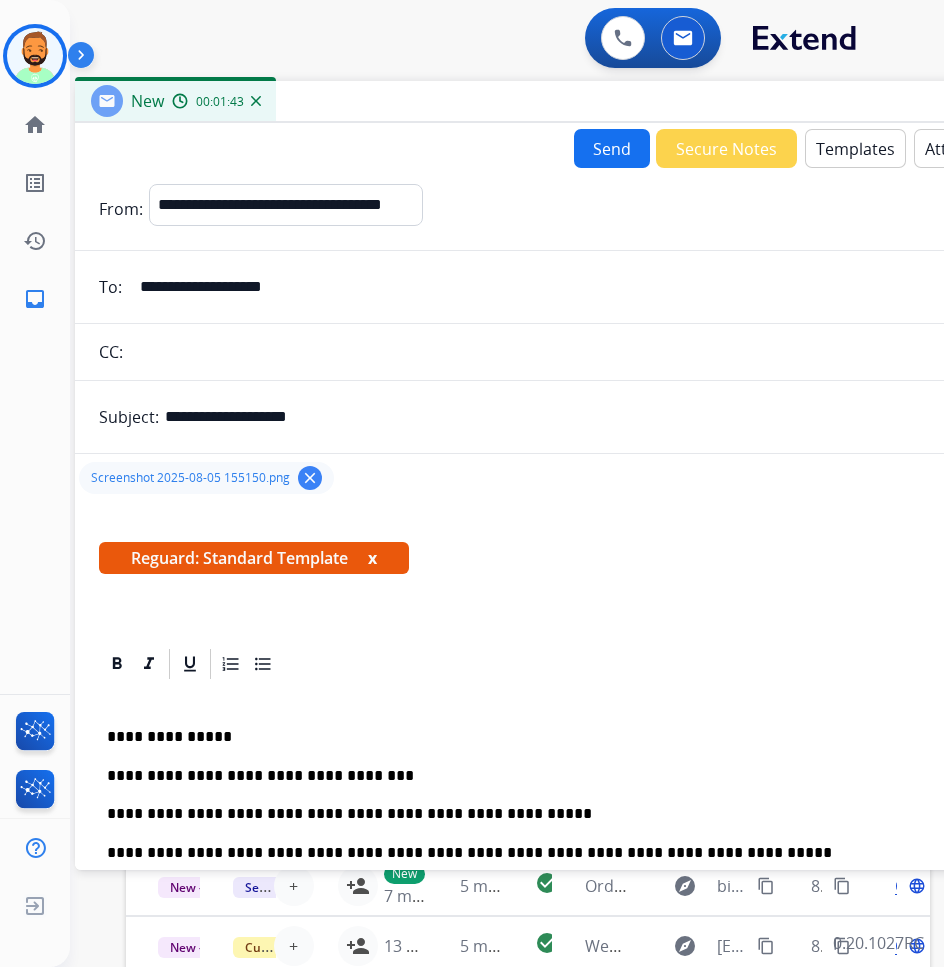 click on "Attach" at bounding box center (949, 148) 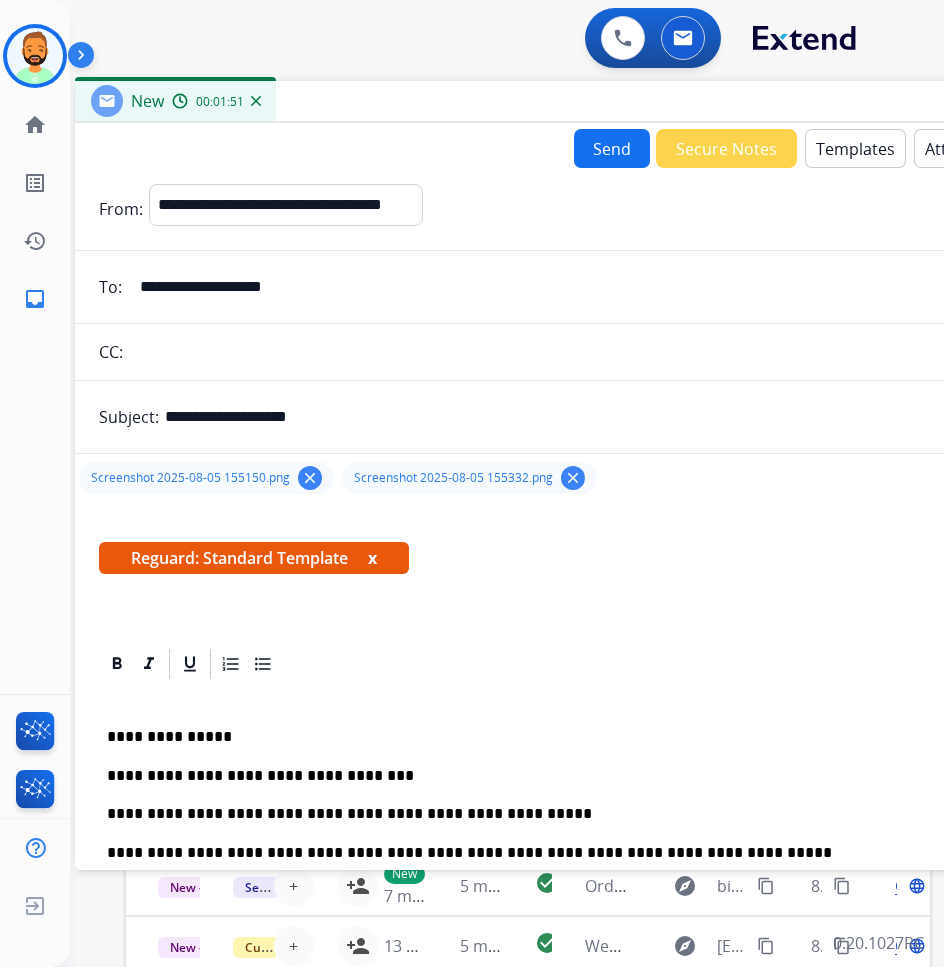 click on "Attach" at bounding box center (949, 148) 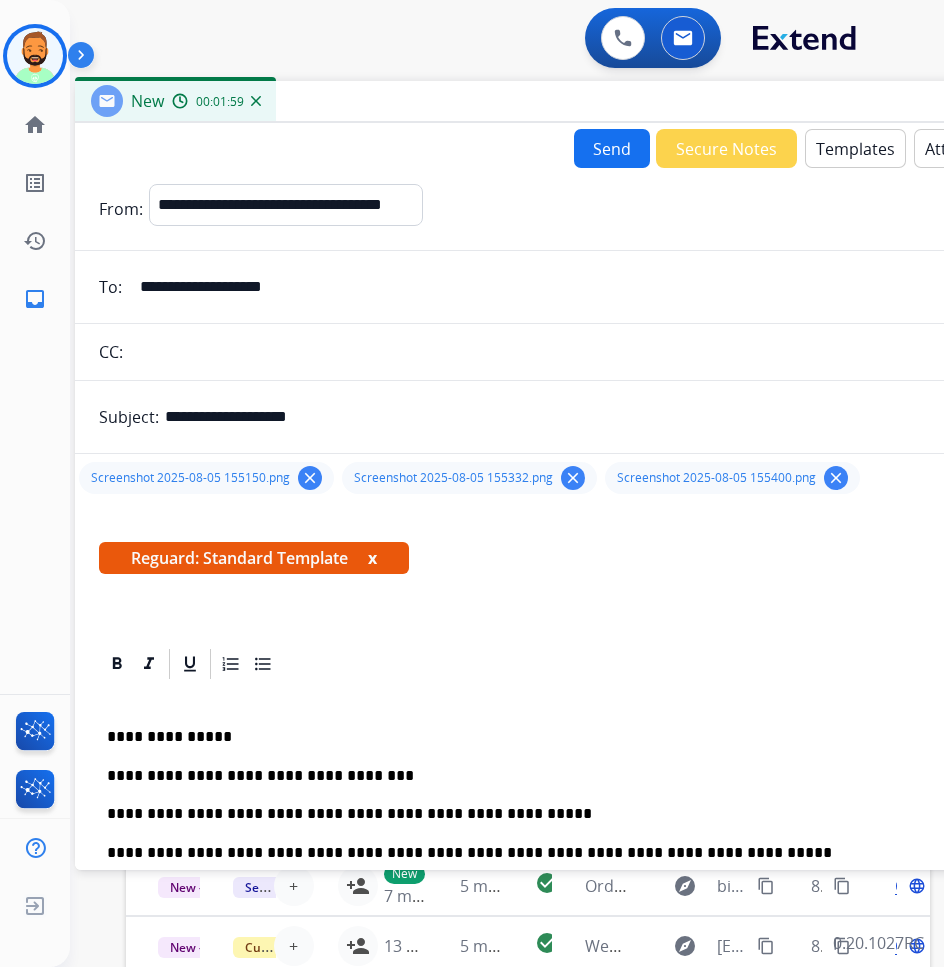 click on "Attach" at bounding box center [949, 148] 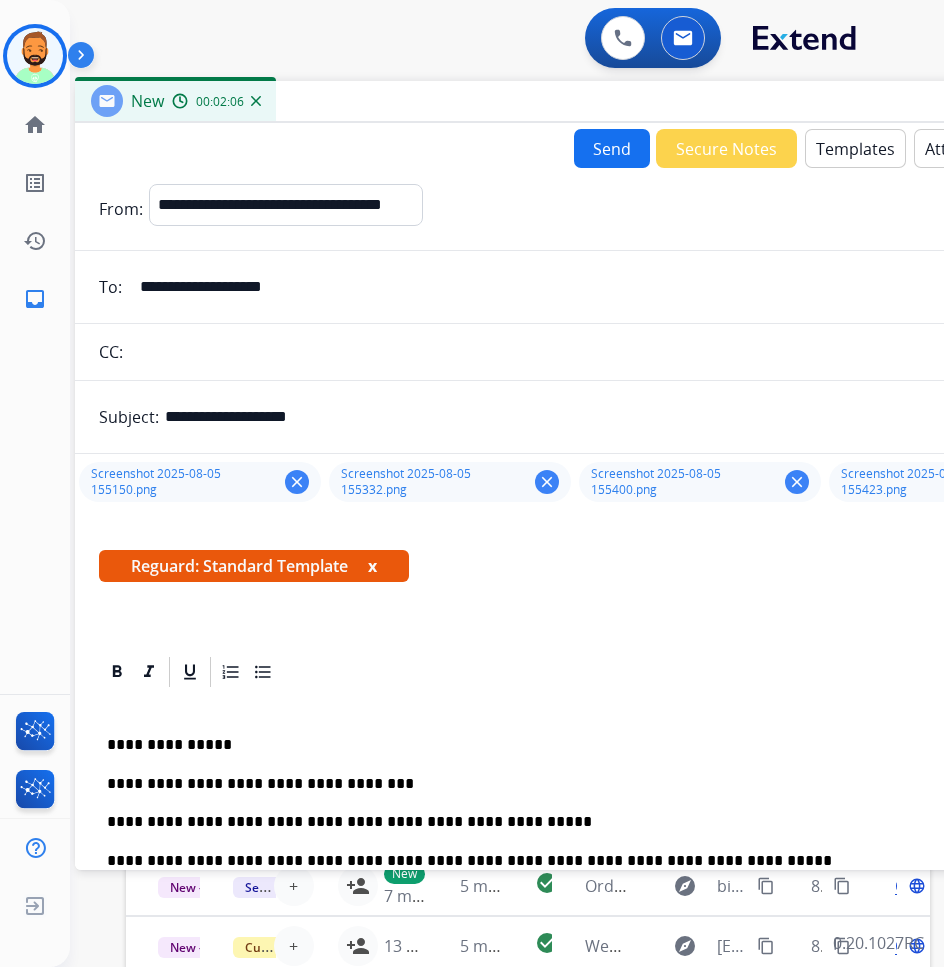 click on "Attach" at bounding box center [949, 148] 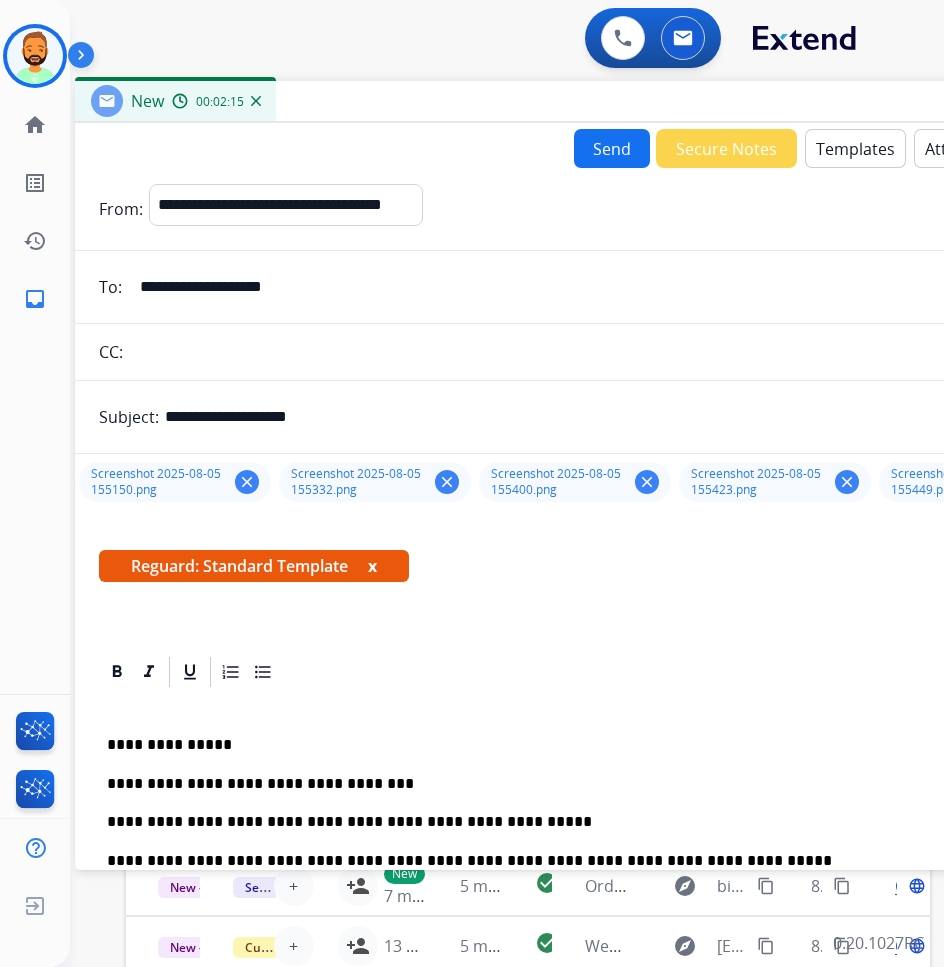 click on "Attach" at bounding box center [949, 148] 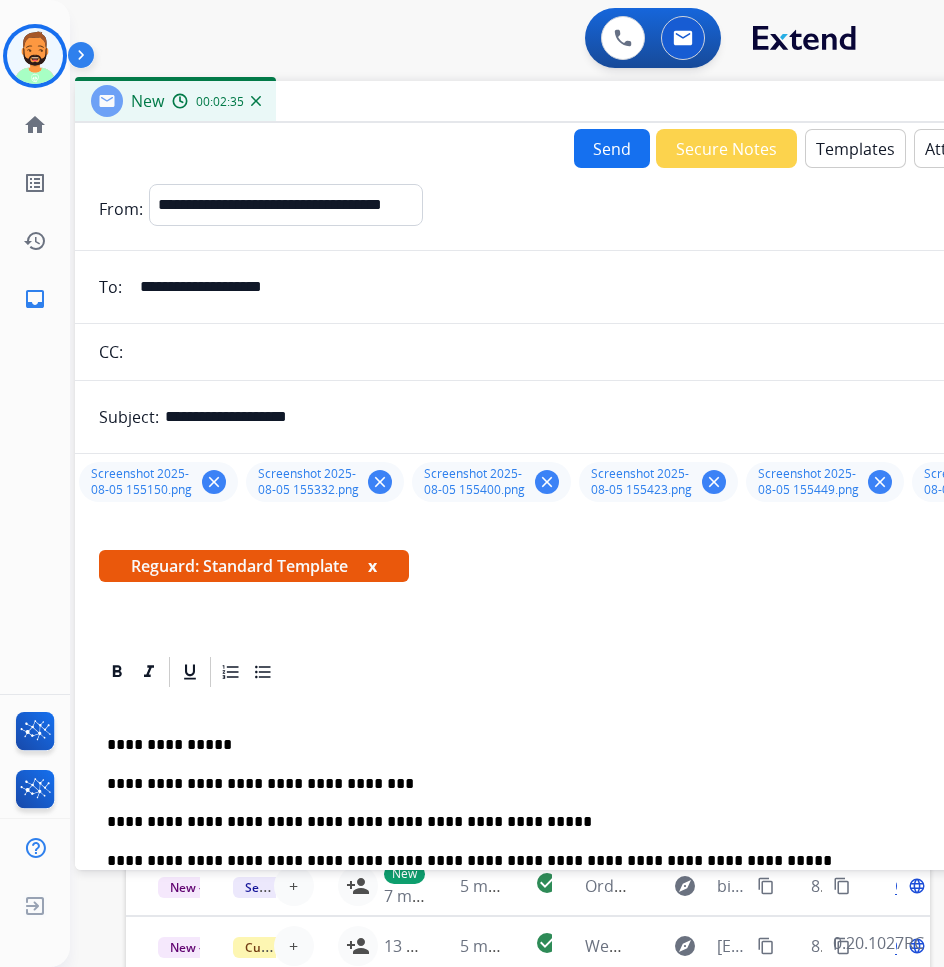 click on "Attach" at bounding box center (949, 148) 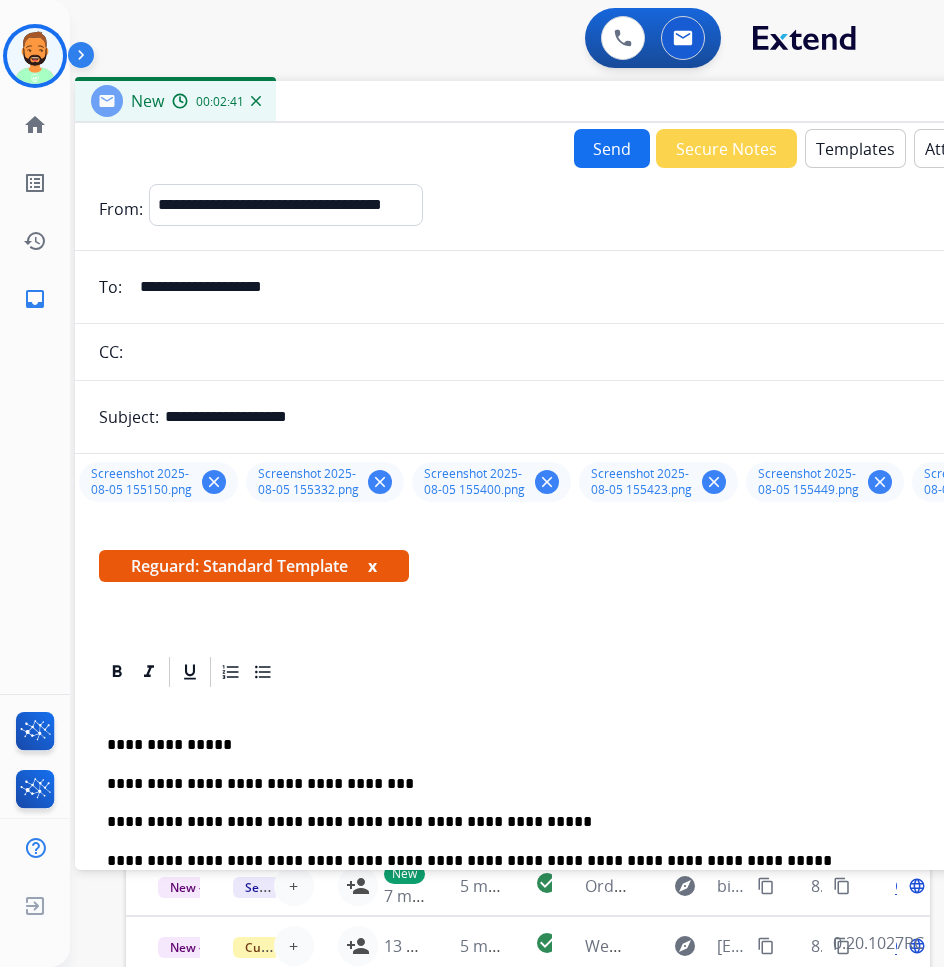 click on "**********" at bounding box center [589, 287] 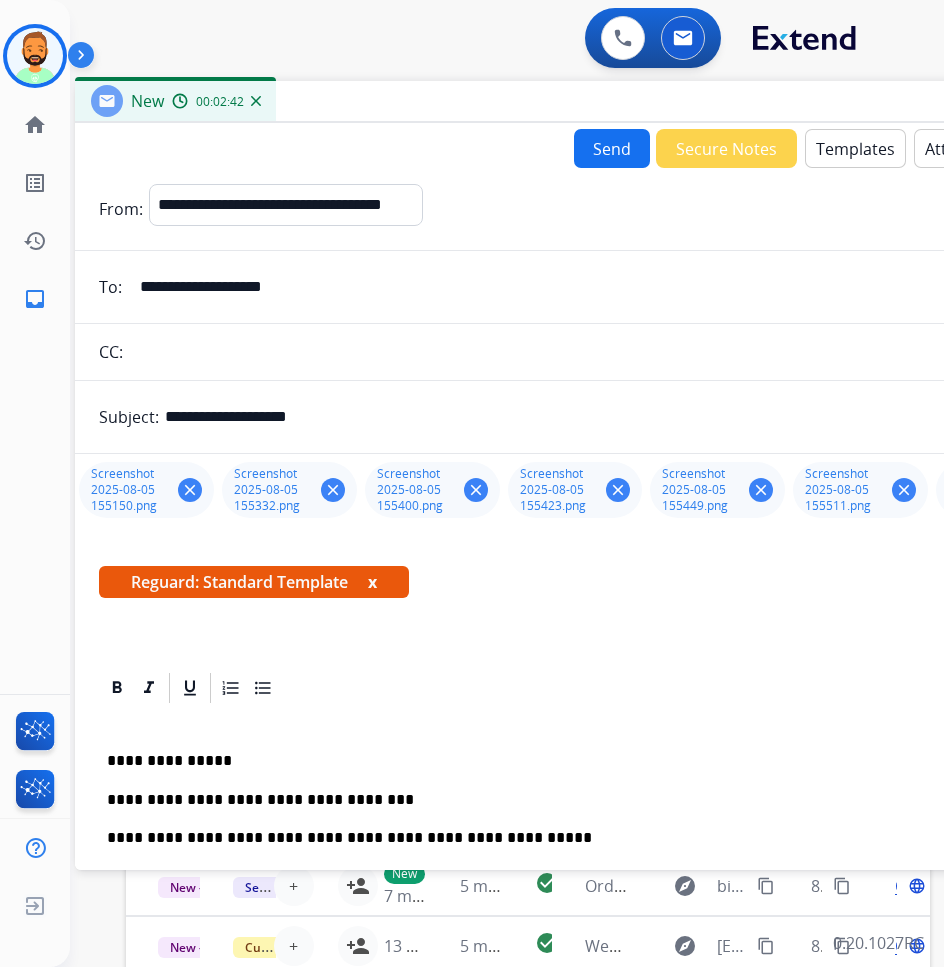 click on "Attach" at bounding box center (949, 148) 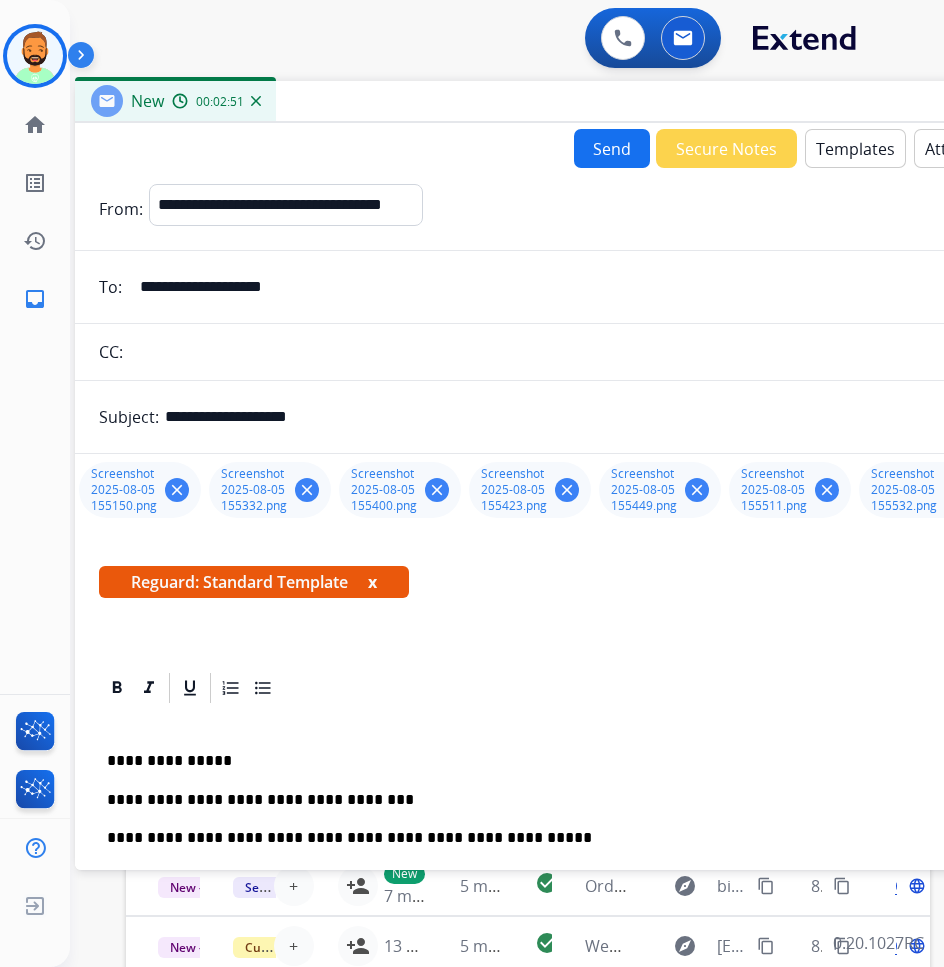 click on "Attach" at bounding box center [949, 148] 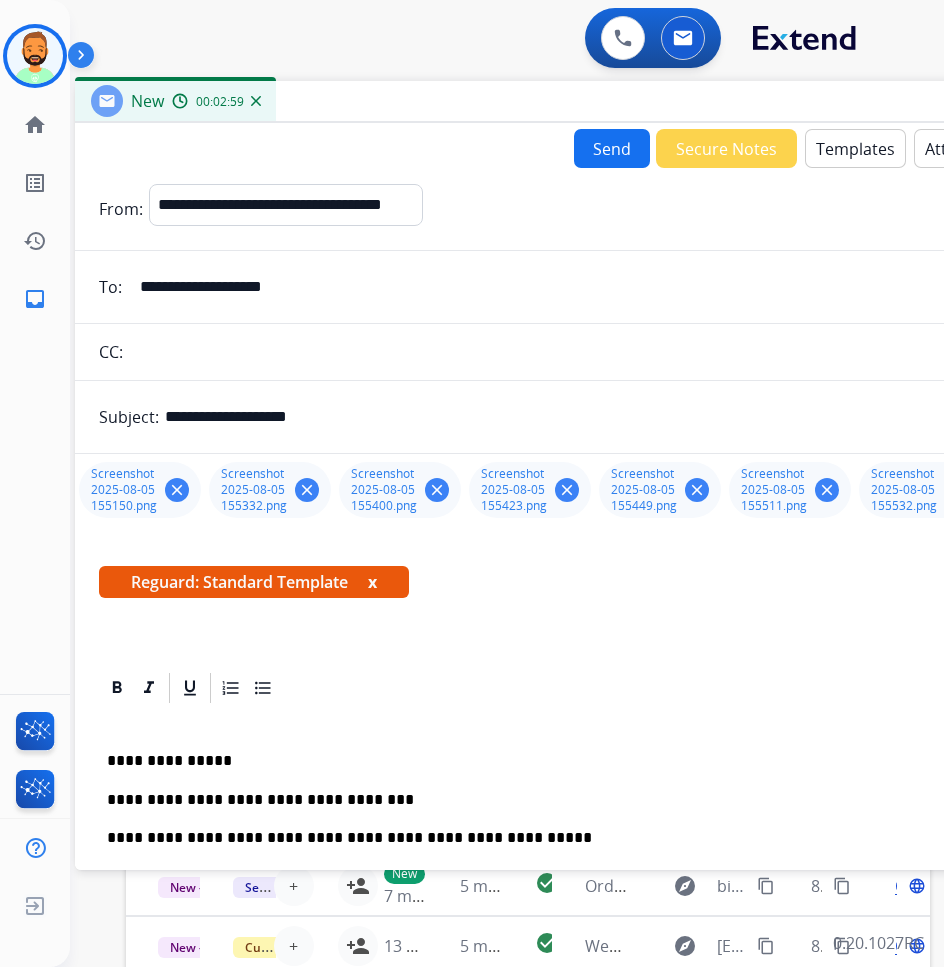 click on "Attach" at bounding box center (949, 148) 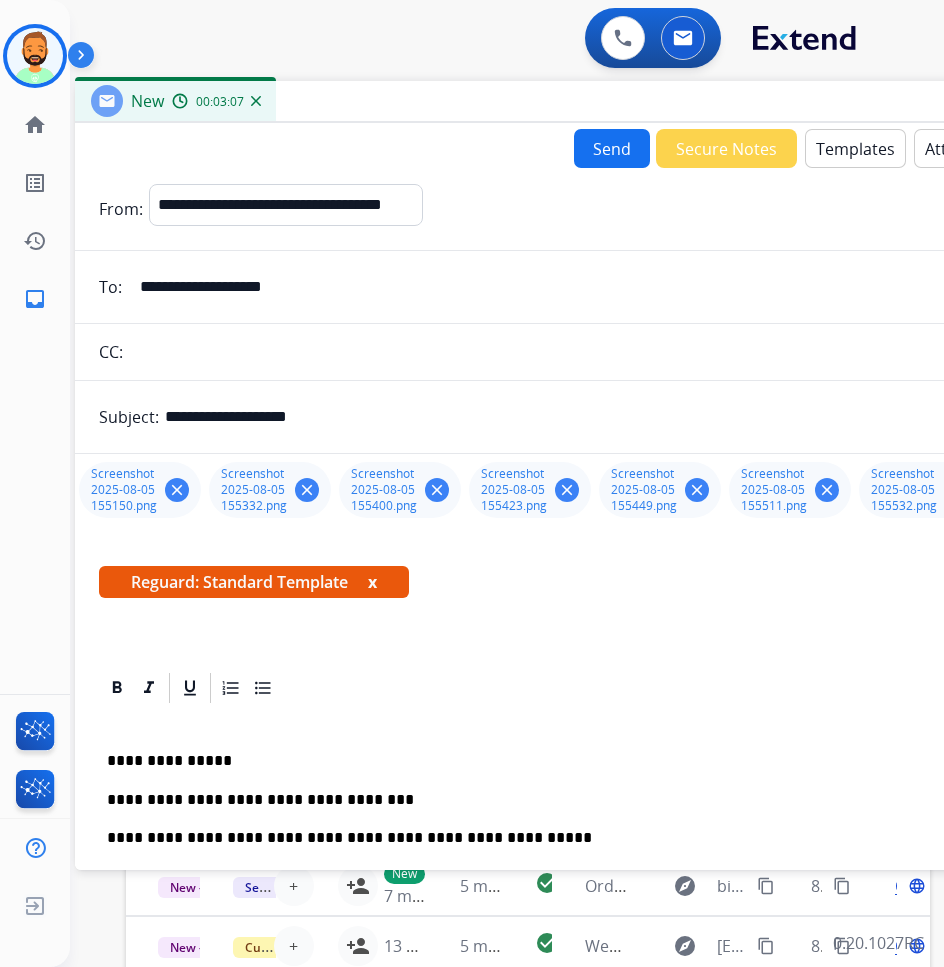 click on "Attach" at bounding box center [949, 148] 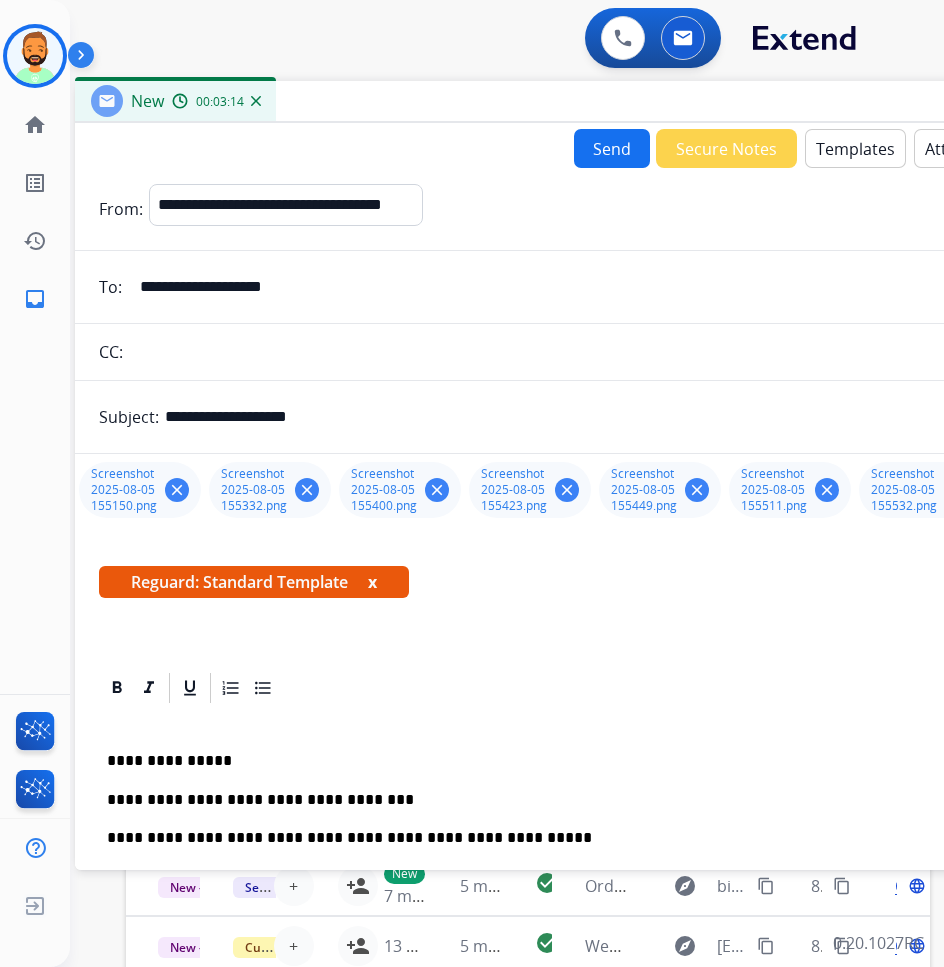 click on "Attach" at bounding box center [949, 148] 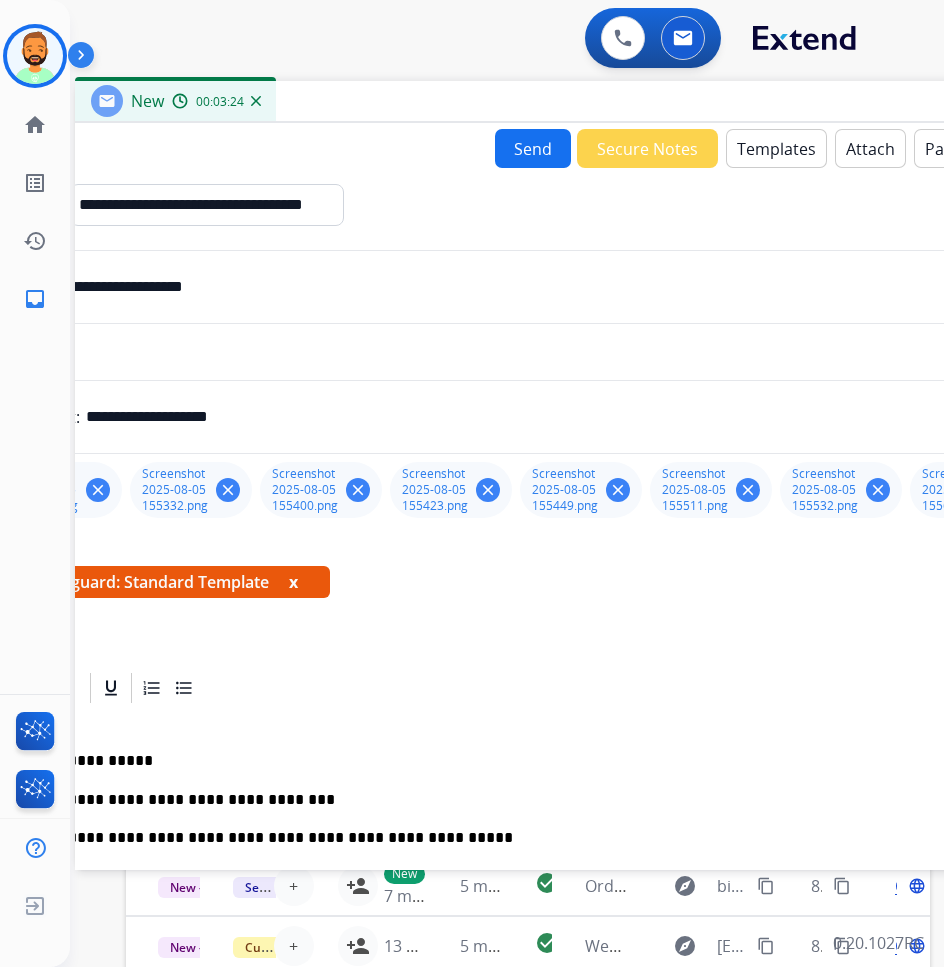 scroll, scrollTop: 0, scrollLeft: 0, axis: both 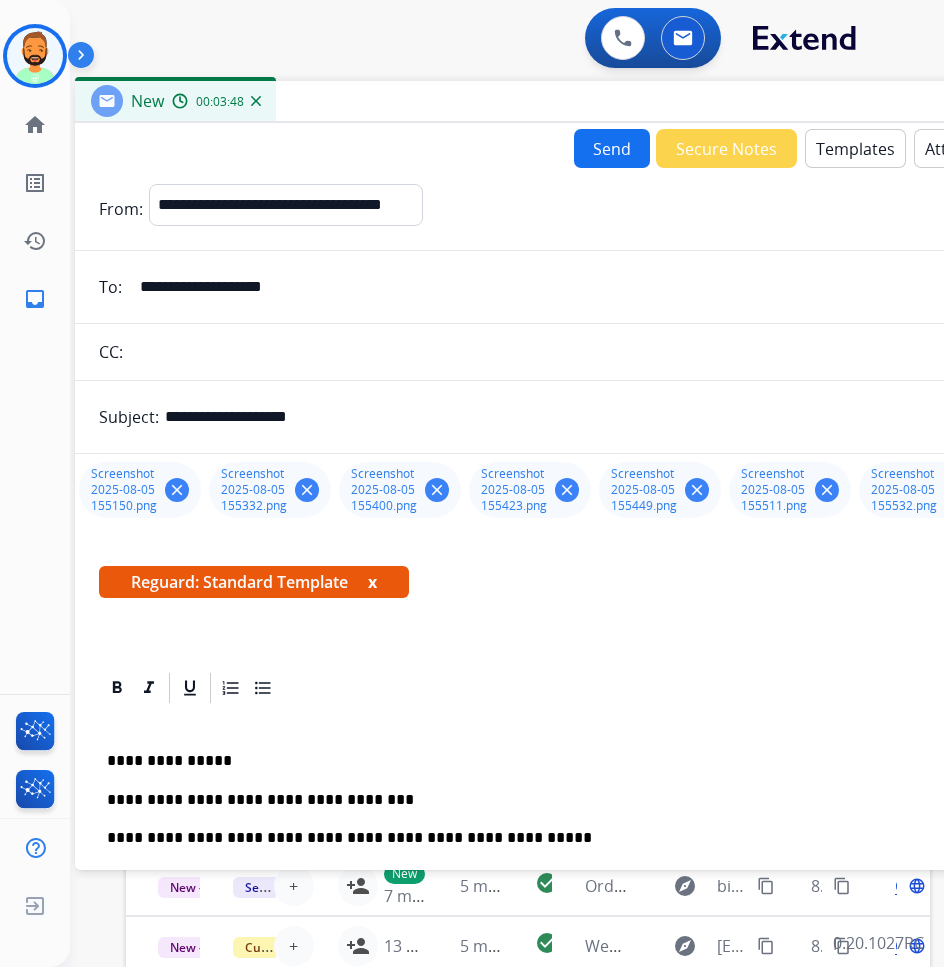 click on "Send" at bounding box center [612, 148] 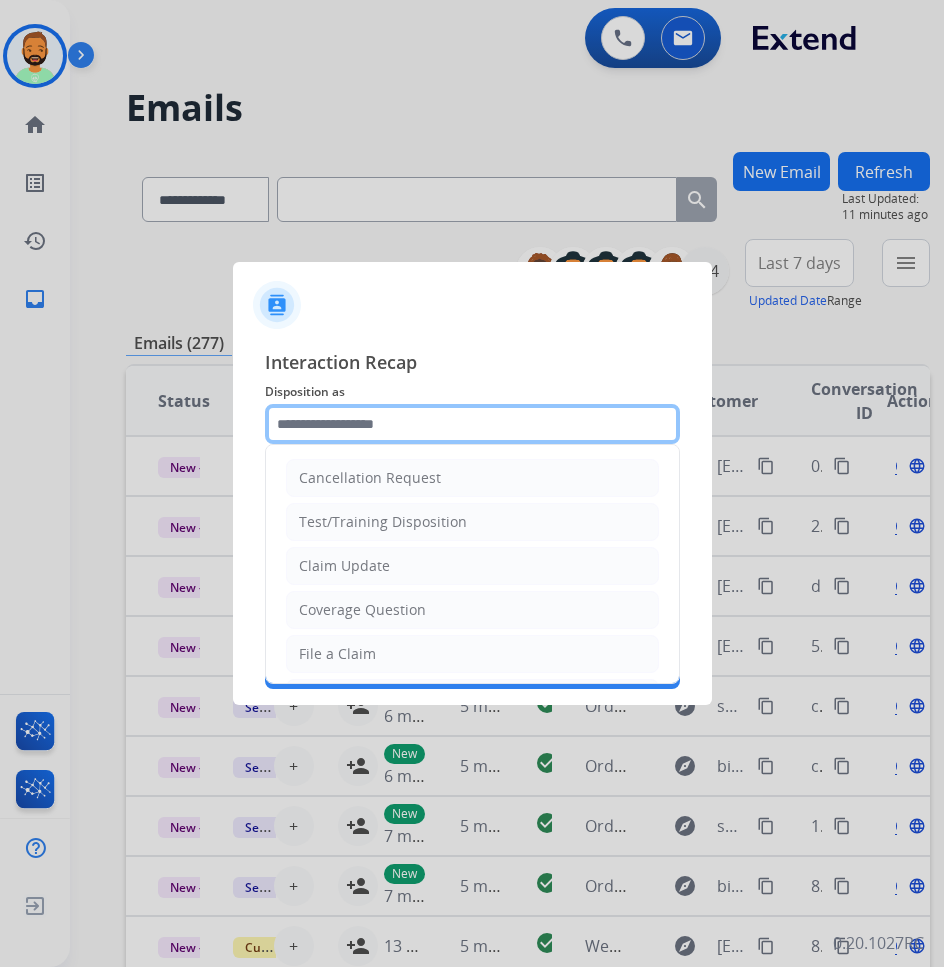 drag, startPoint x: 440, startPoint y: 434, endPoint x: 449, endPoint y: 422, distance: 15 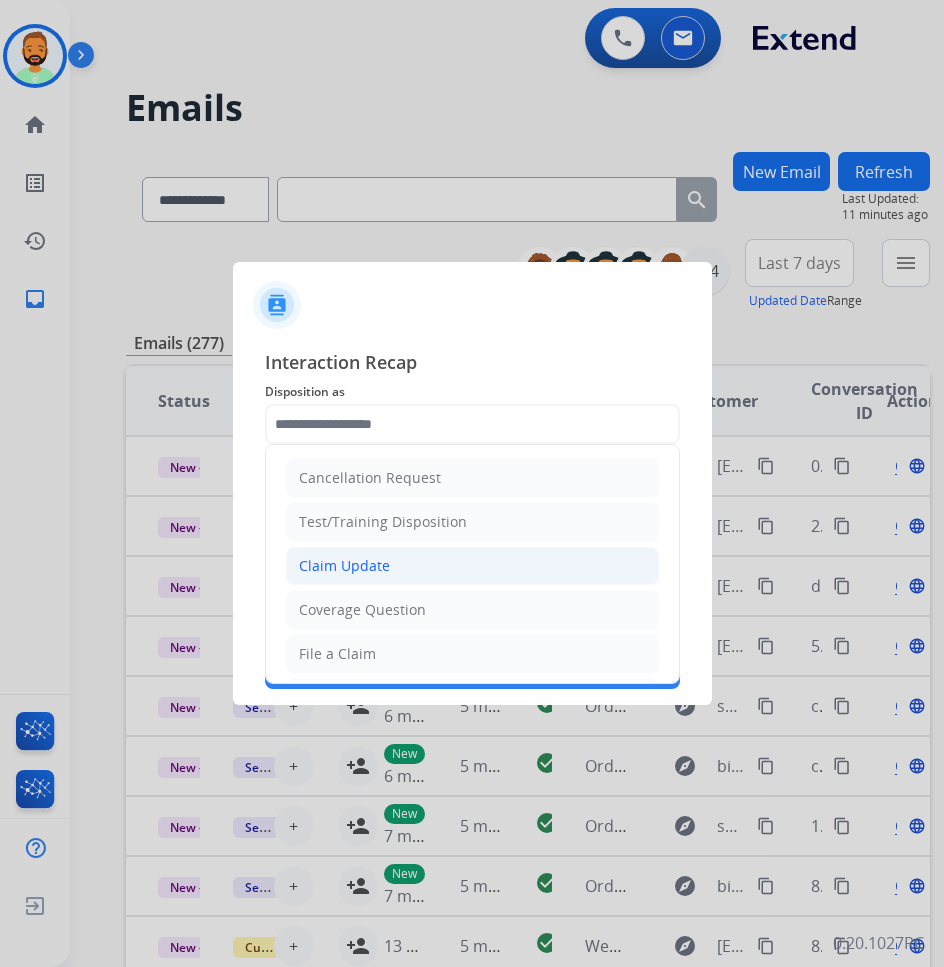 click on "Claim Update" 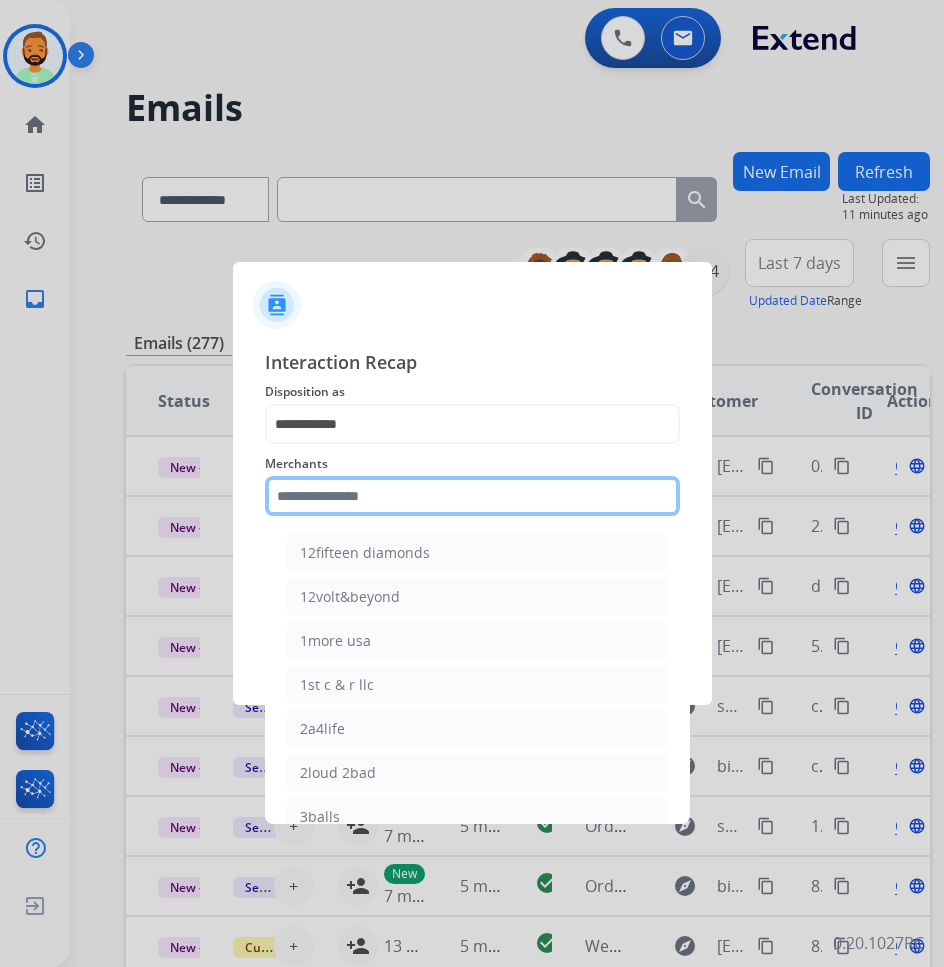 click 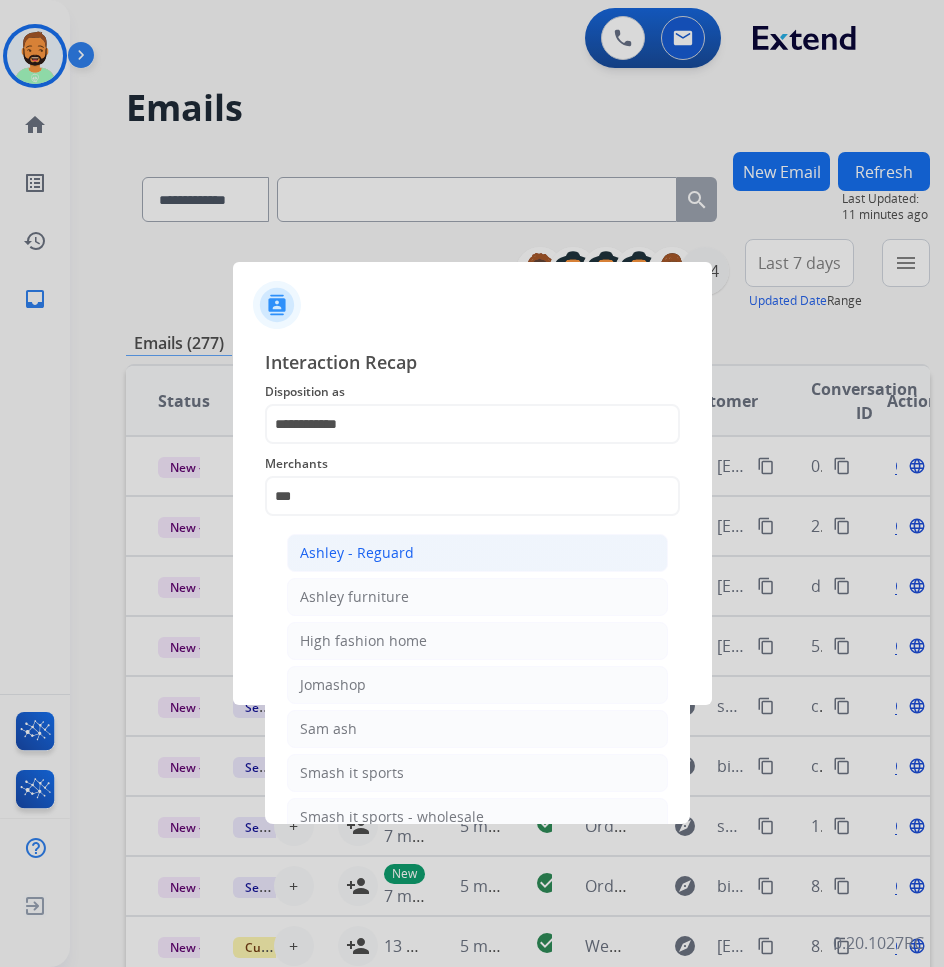 click on "Ashley - Reguard" 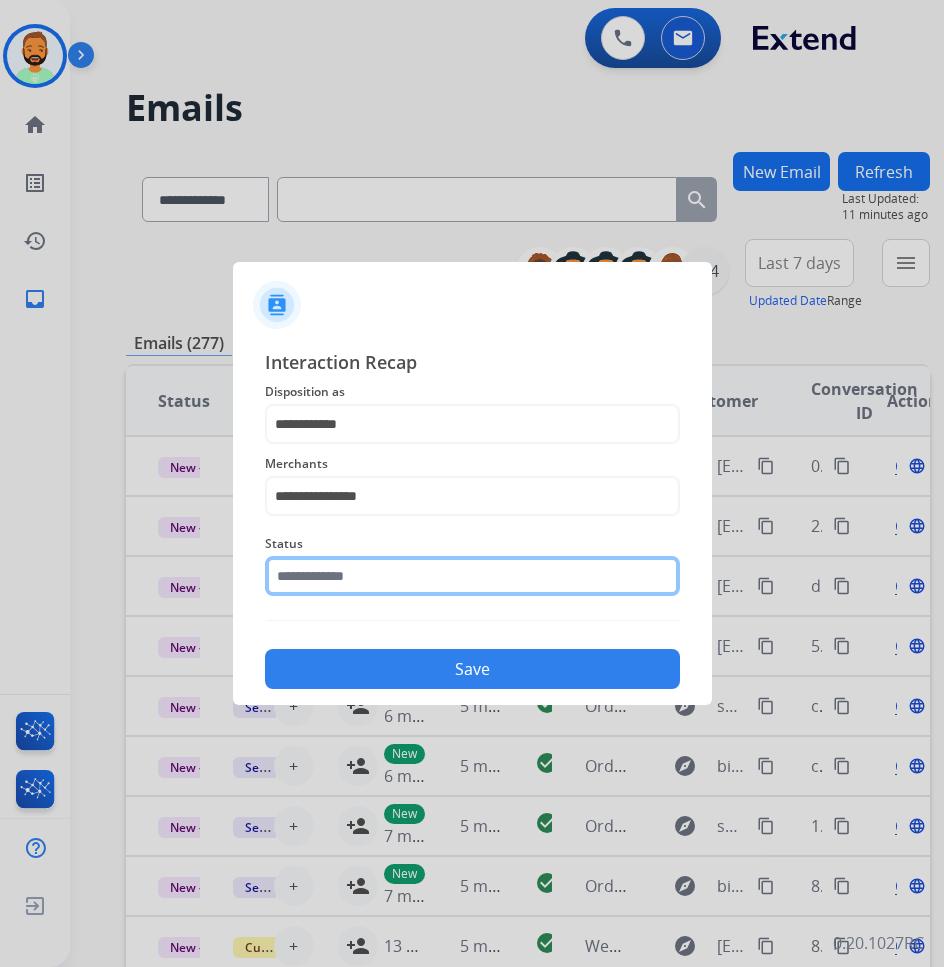 click 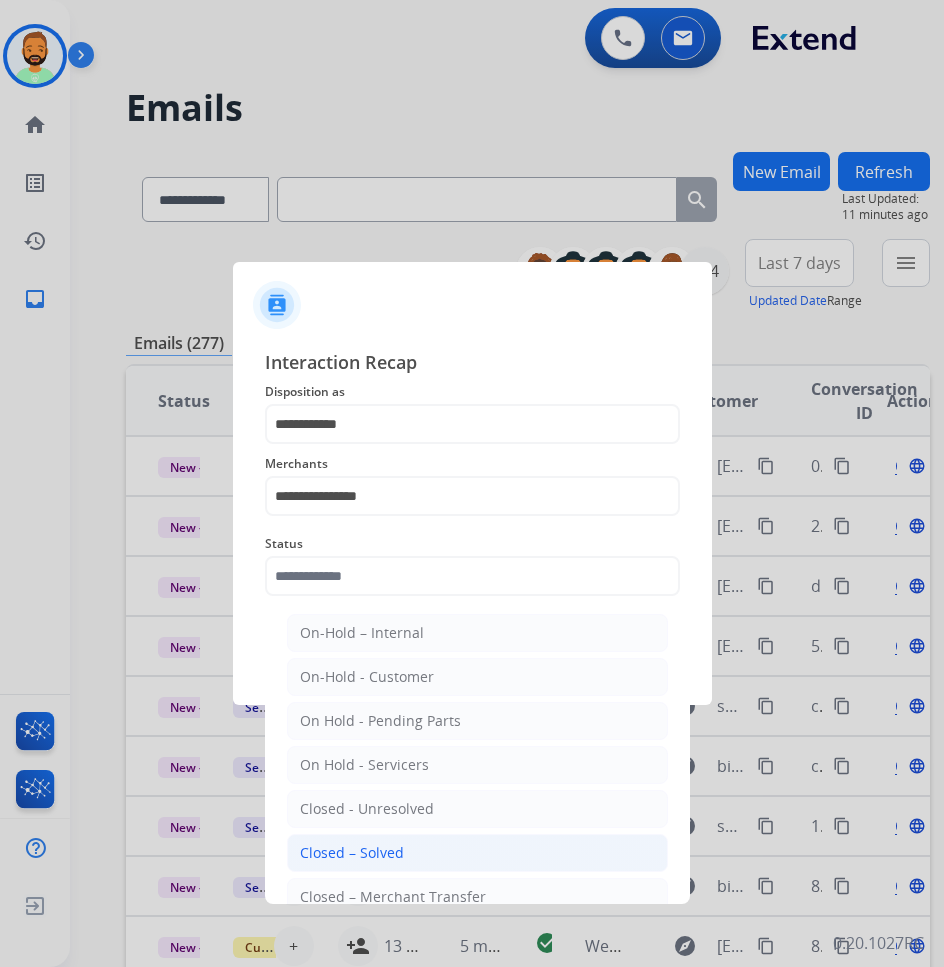 click on "Closed – Solved" 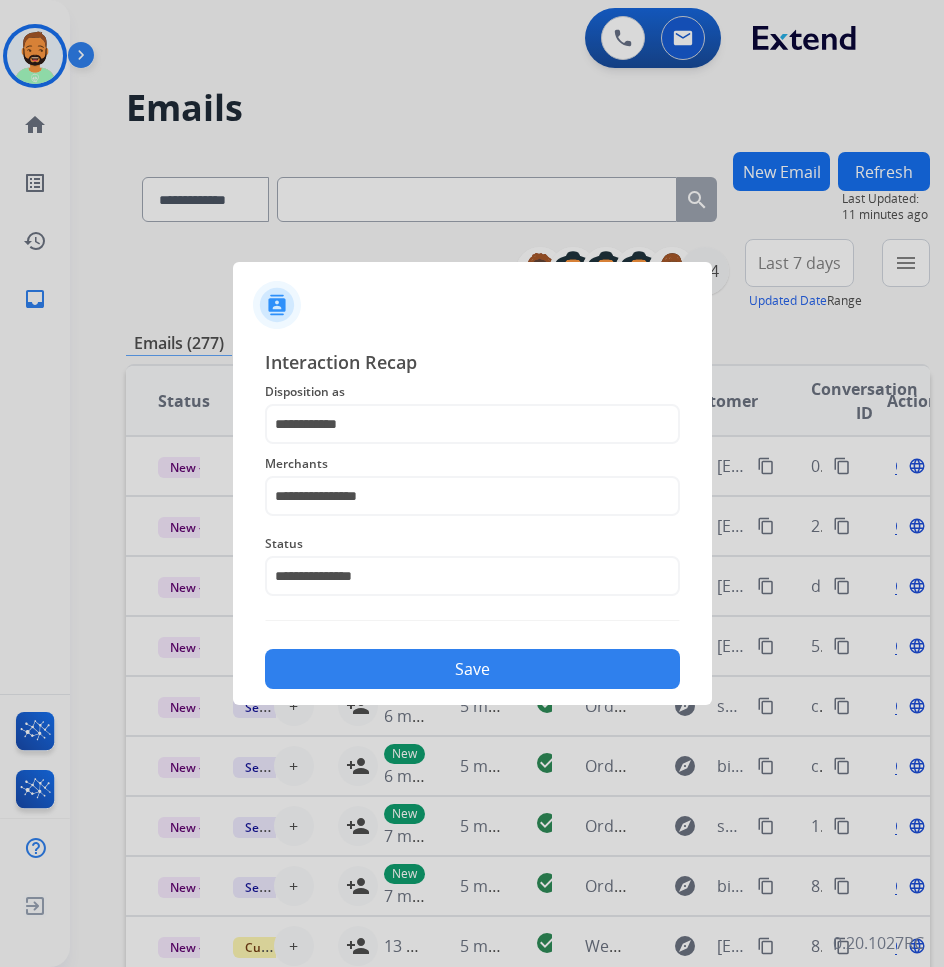 click on "Save" 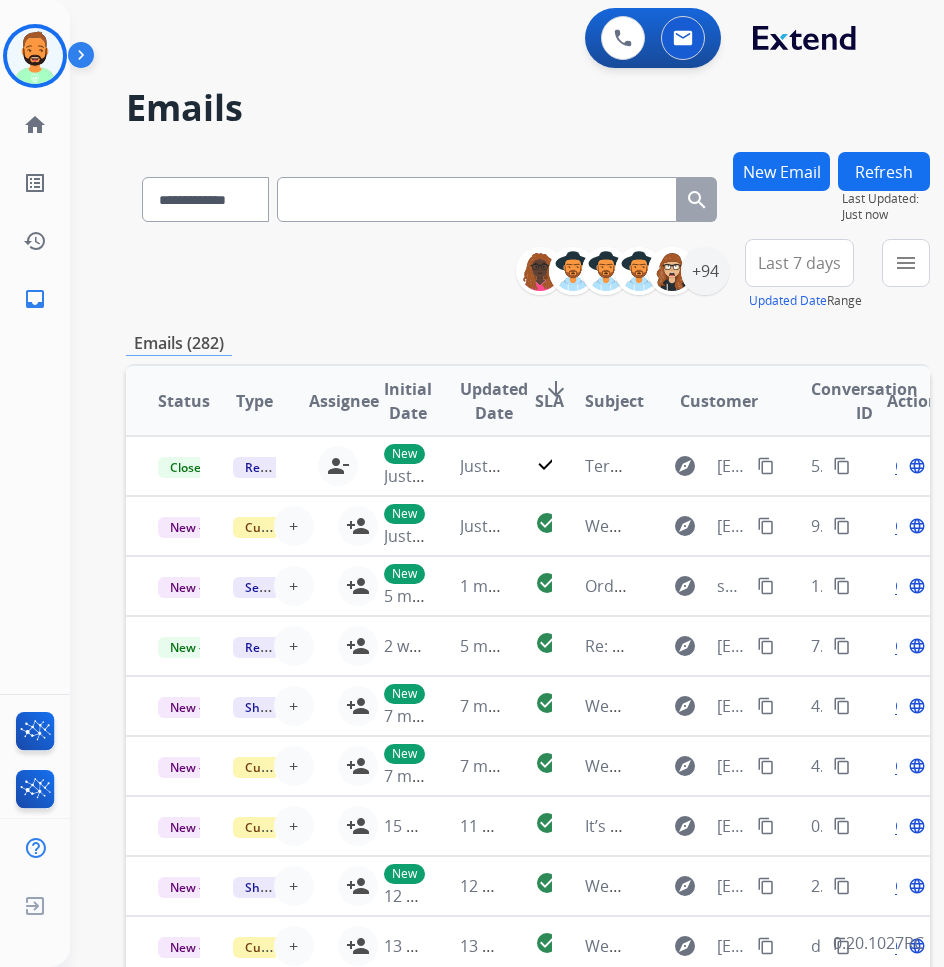 click on "Last 7 days" at bounding box center (799, 263) 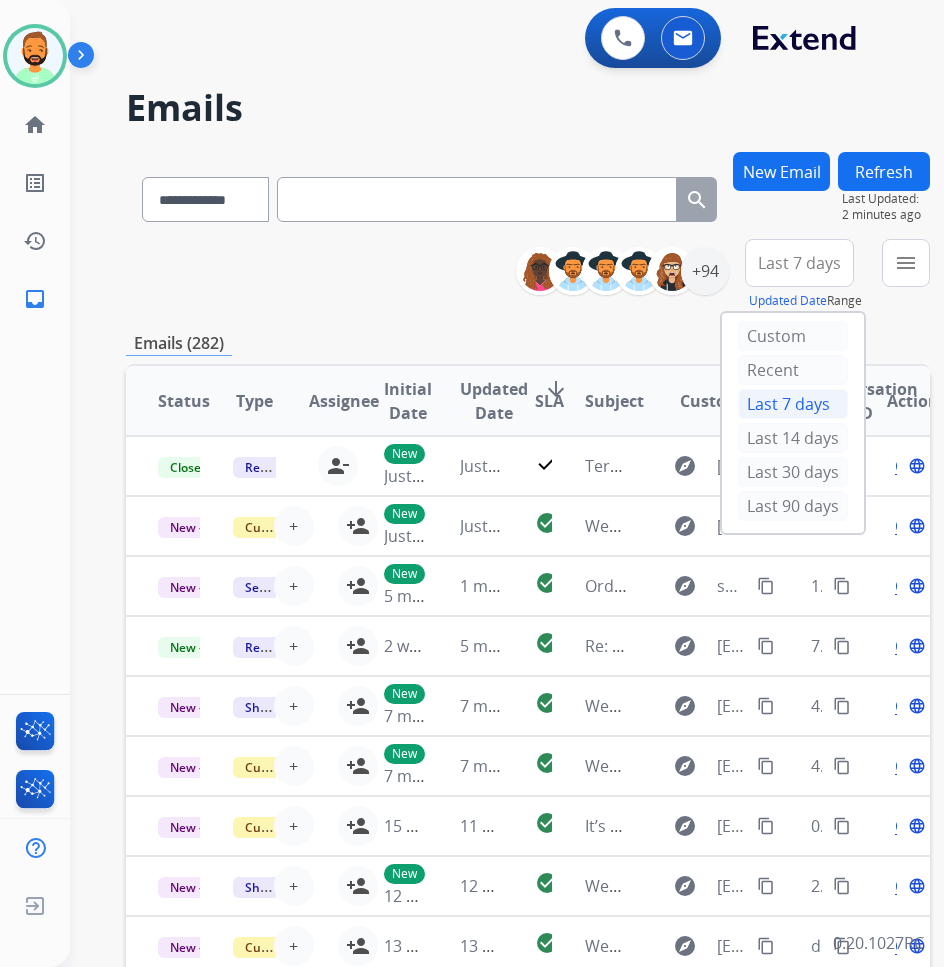 click on "**********" at bounding box center (528, 275) 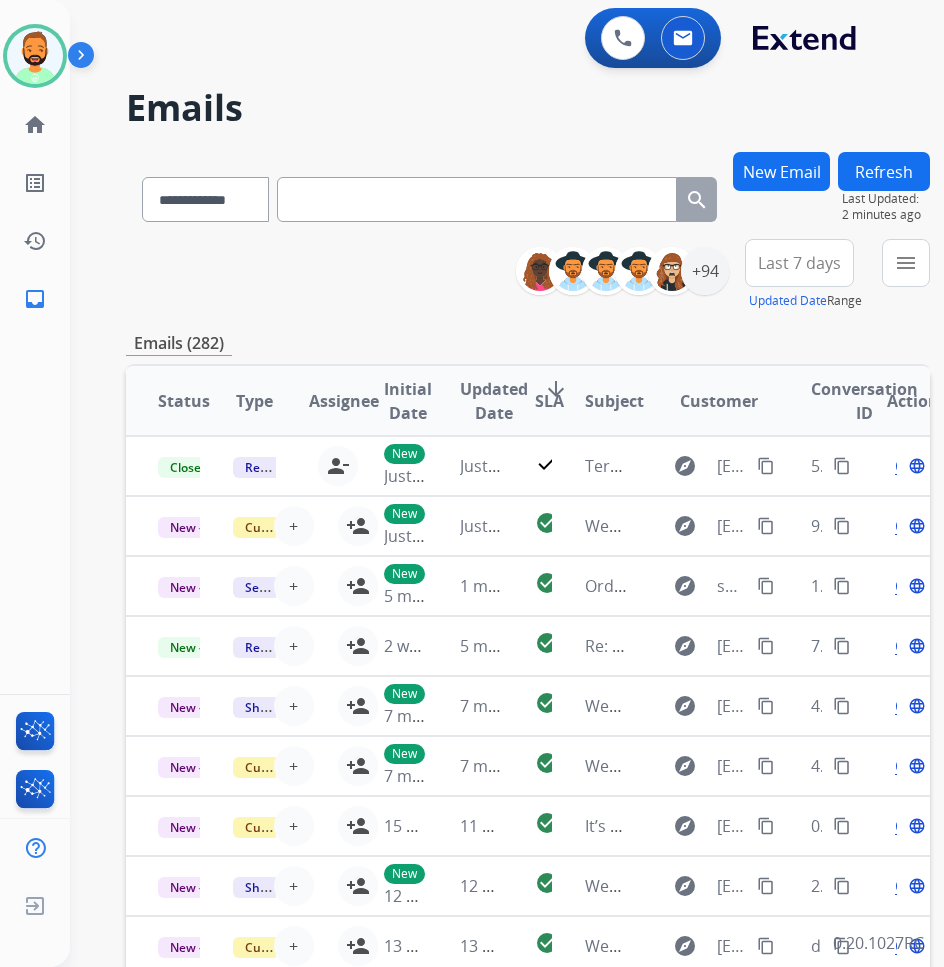 click on "Emails (282)" at bounding box center [528, 343] 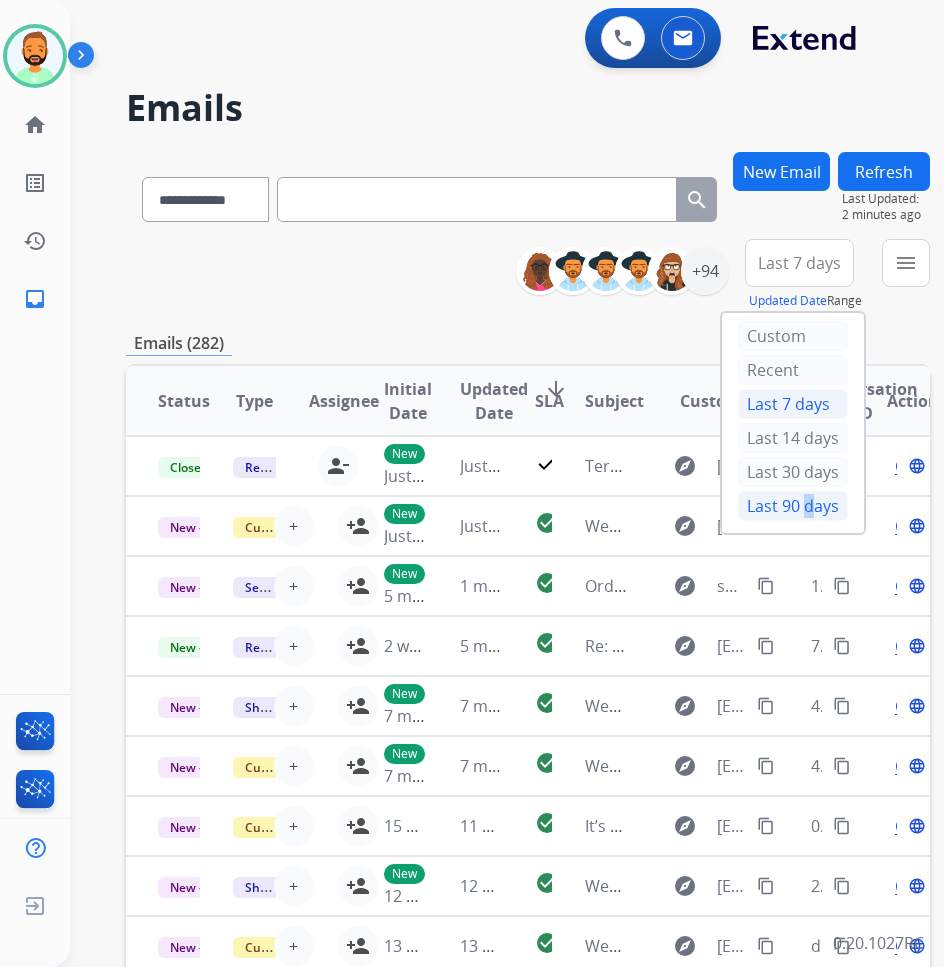 click on "Last 90 days" at bounding box center [793, 506] 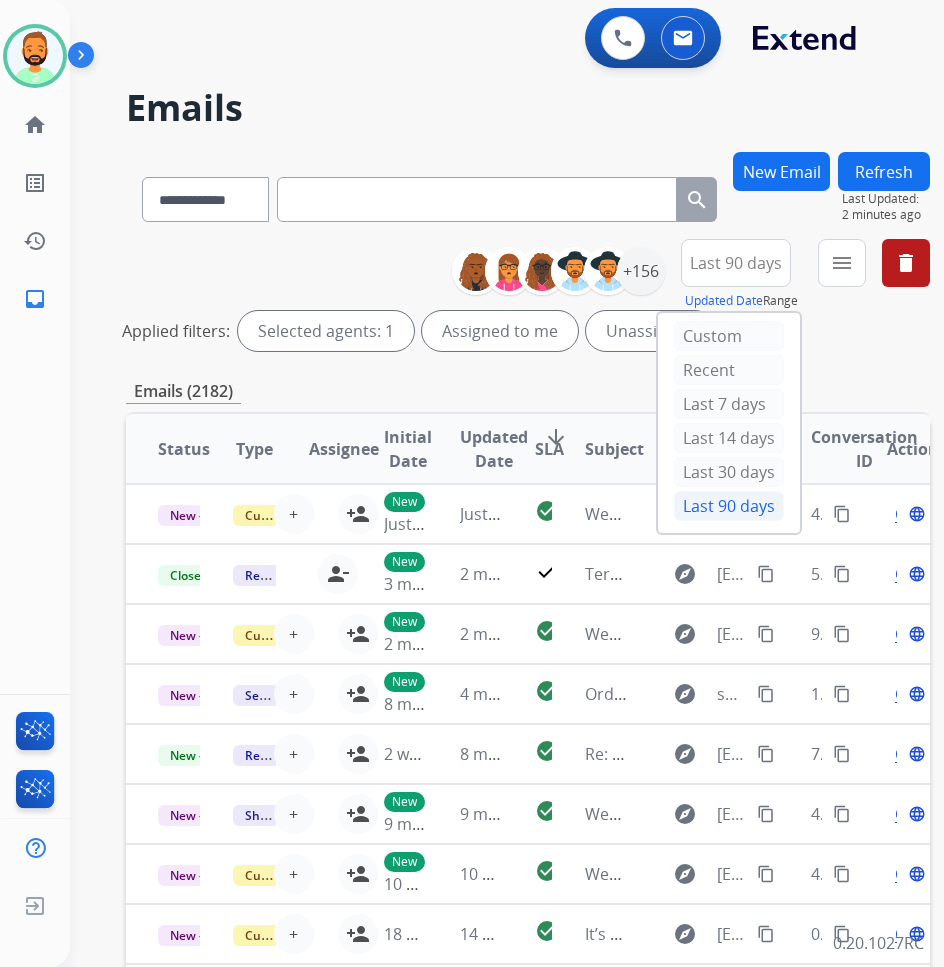 click on "**********" at bounding box center [528, 669] 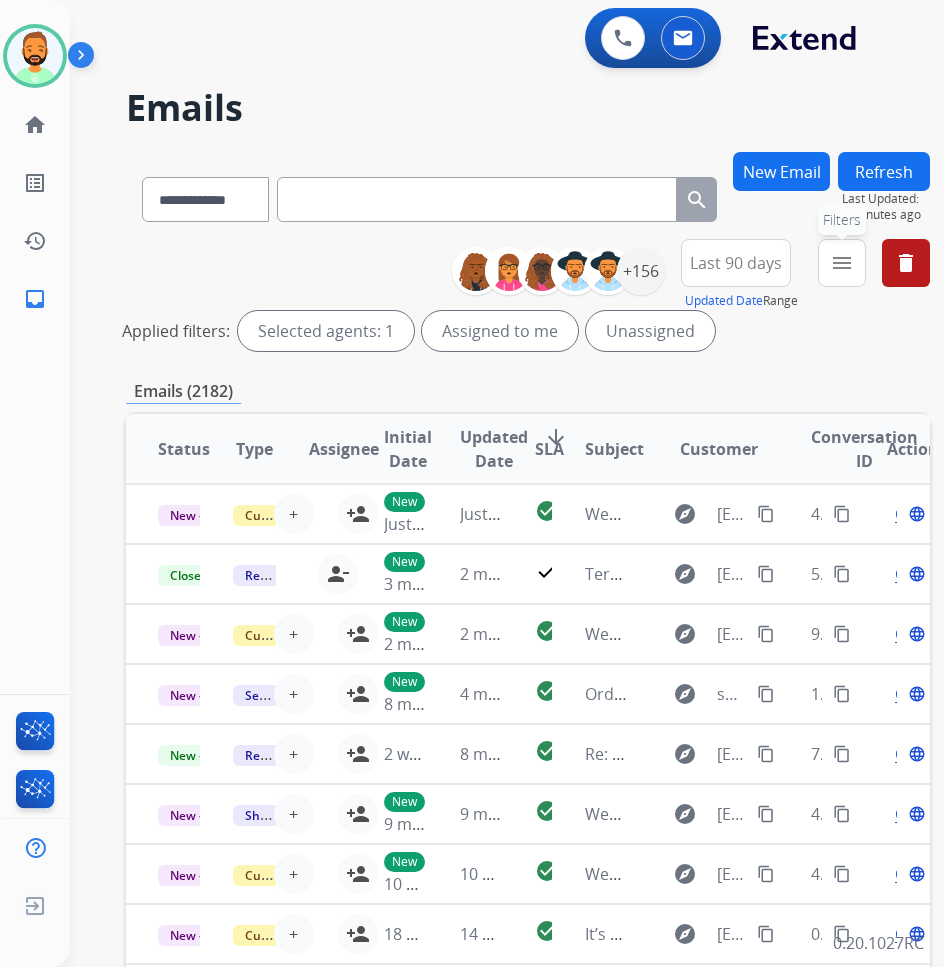 click on "menu  Filters" at bounding box center (842, 263) 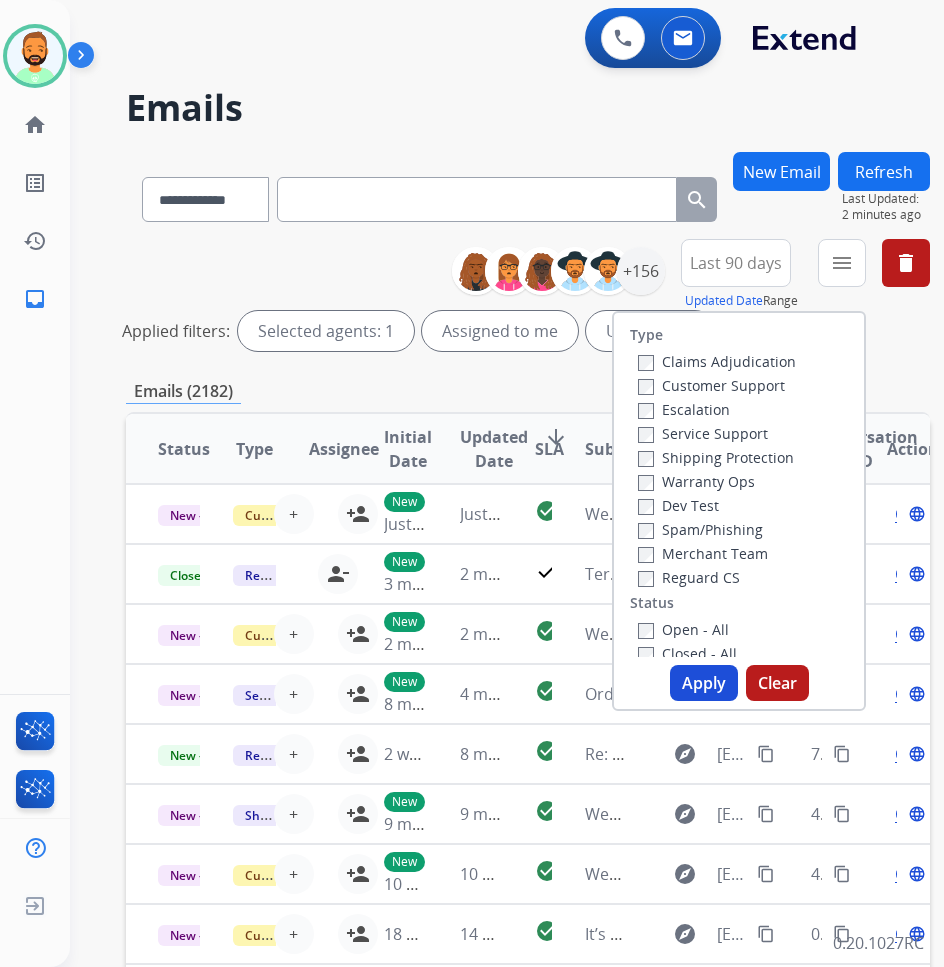 click on "Customer Support" at bounding box center [711, 385] 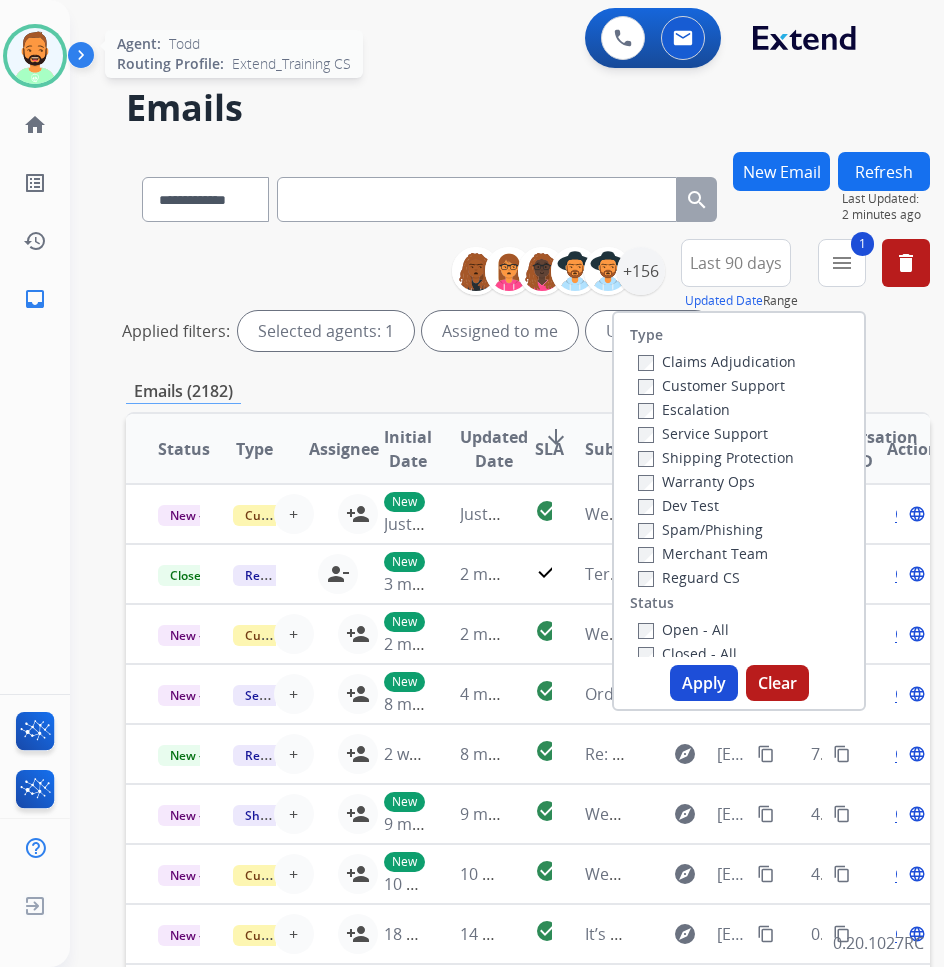 click at bounding box center (35, 56) 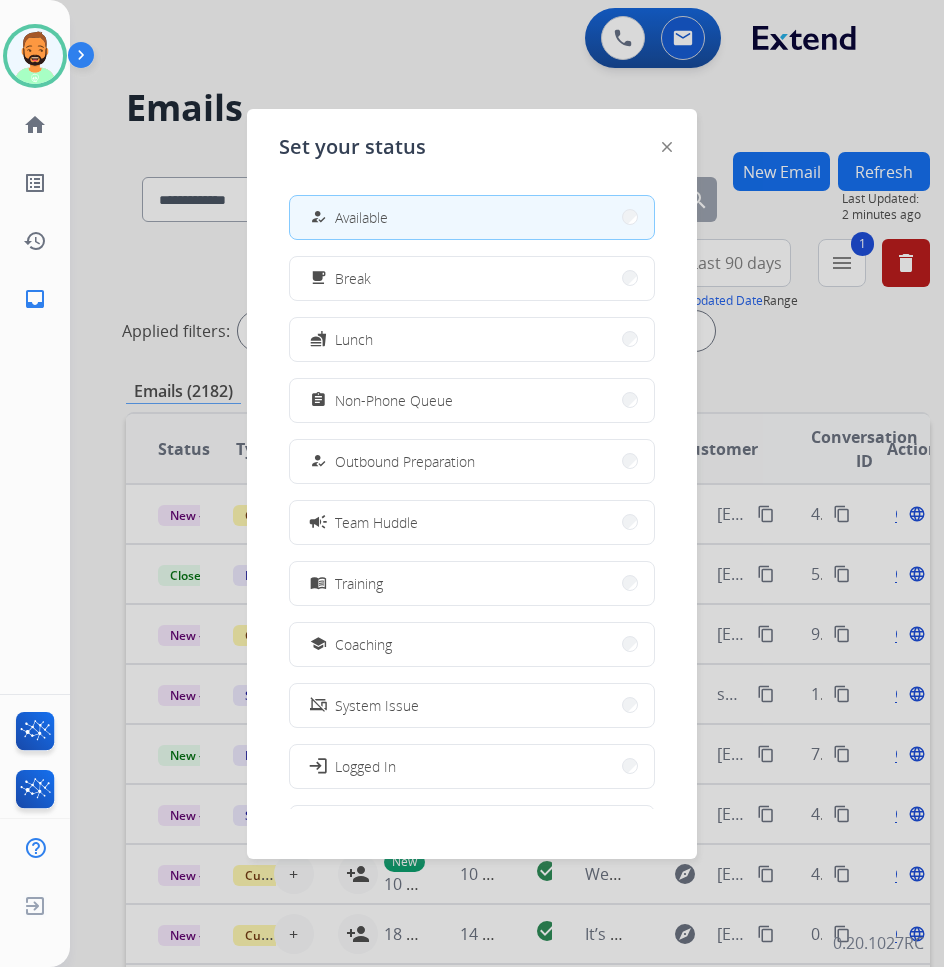 click at bounding box center (472, 483) 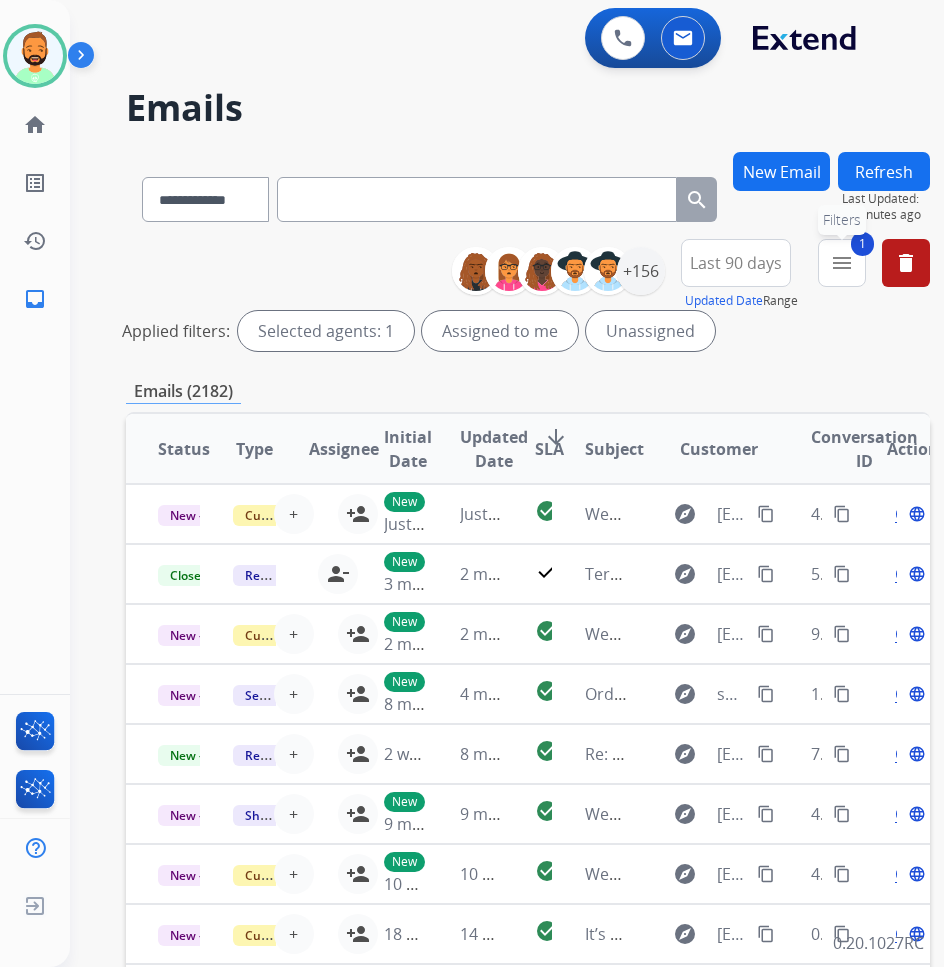click on "menu" at bounding box center (842, 263) 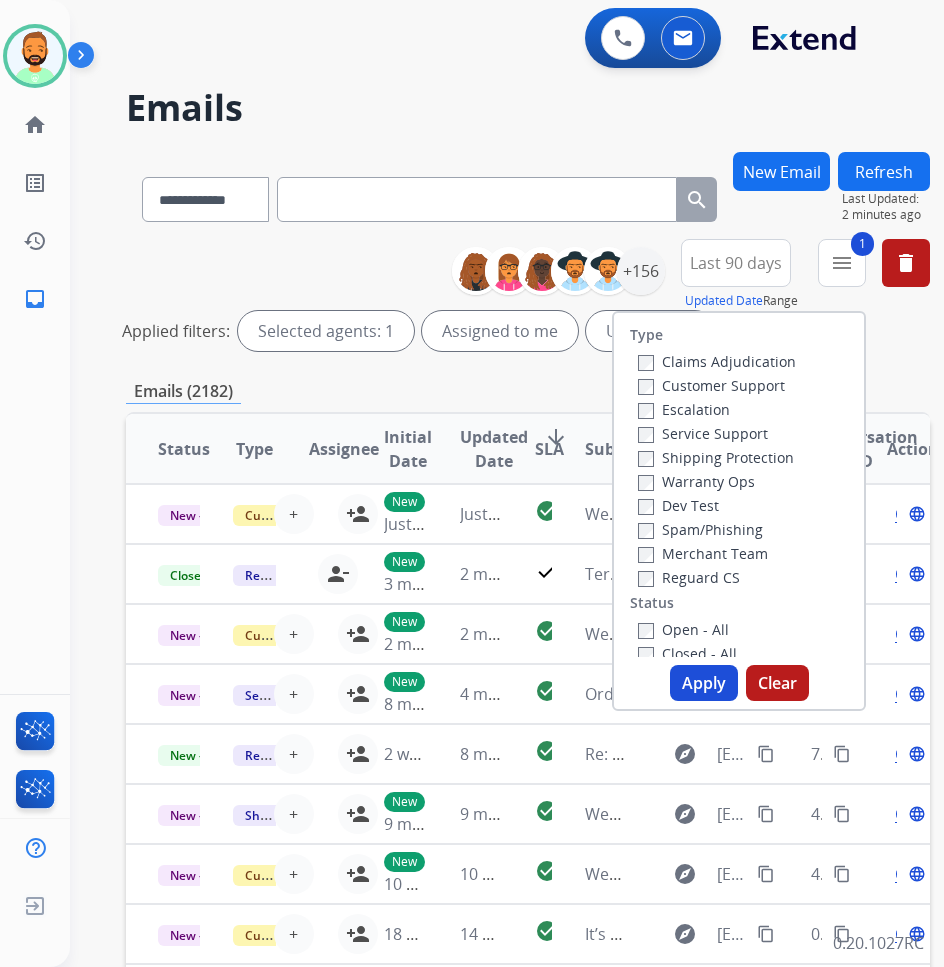 click on "Shipping Protection" at bounding box center [716, 457] 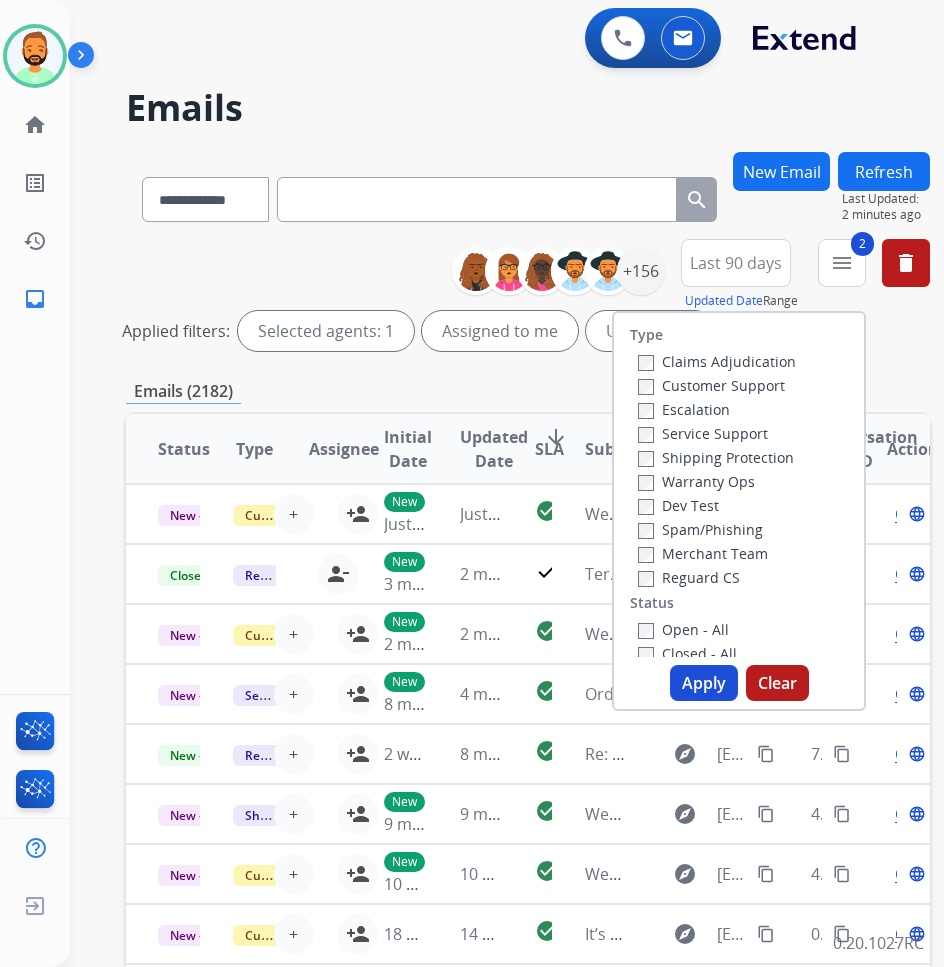 click on "Reguard CS" at bounding box center (689, 577) 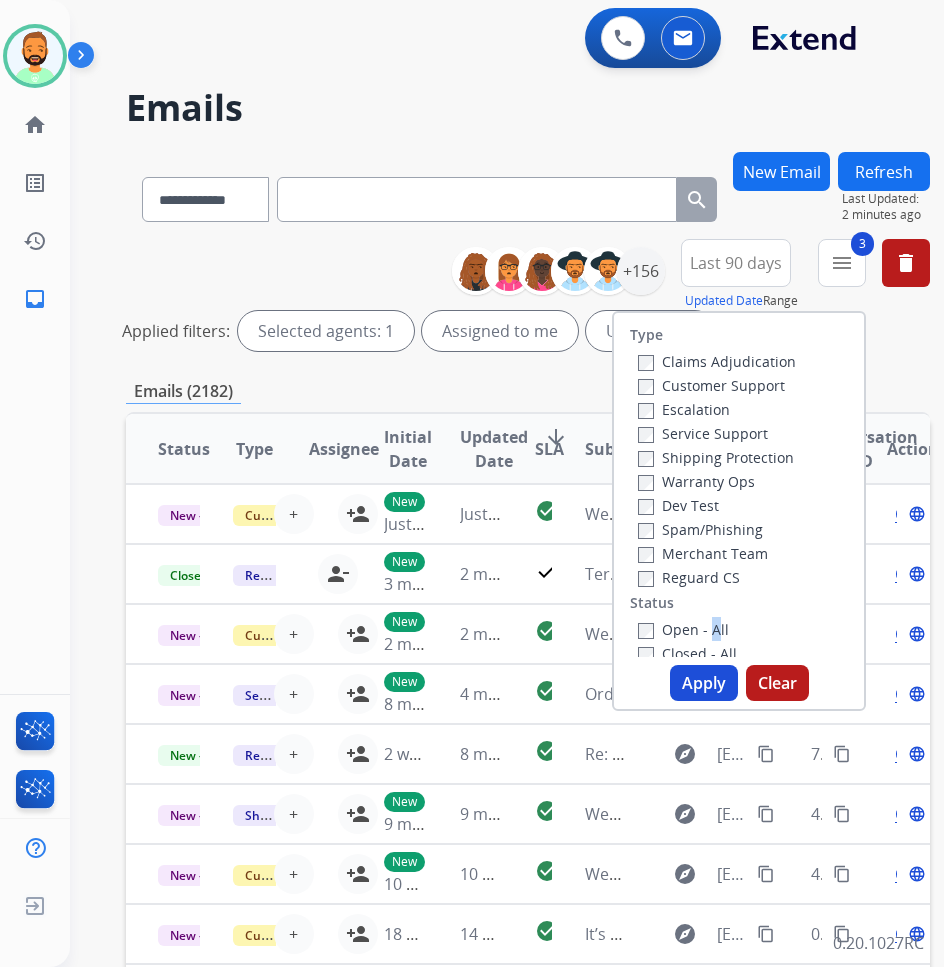 click on "Type  Claims Adjudication   Customer Support   Escalation   Service Support   Shipping Protection   Warranty Ops   Dev Test   Spam/Phishing   Merchant Team   Reguard CS  Status  Open - All   Closed - All   New - Initial   New - Reply   On-hold – Internal   On-hold - Customer   On Hold - Pending Parts   On Hold - Servicers   Closed - Unresolved   Closed – Solved   Closed – Merchant Transfer  SLA  Within SLA   Nearing SLA   Past SLA   Critical   On Hold   Closed  Processed  Migration   Webhook   Polling   Extend.com (API)" at bounding box center [739, 485] 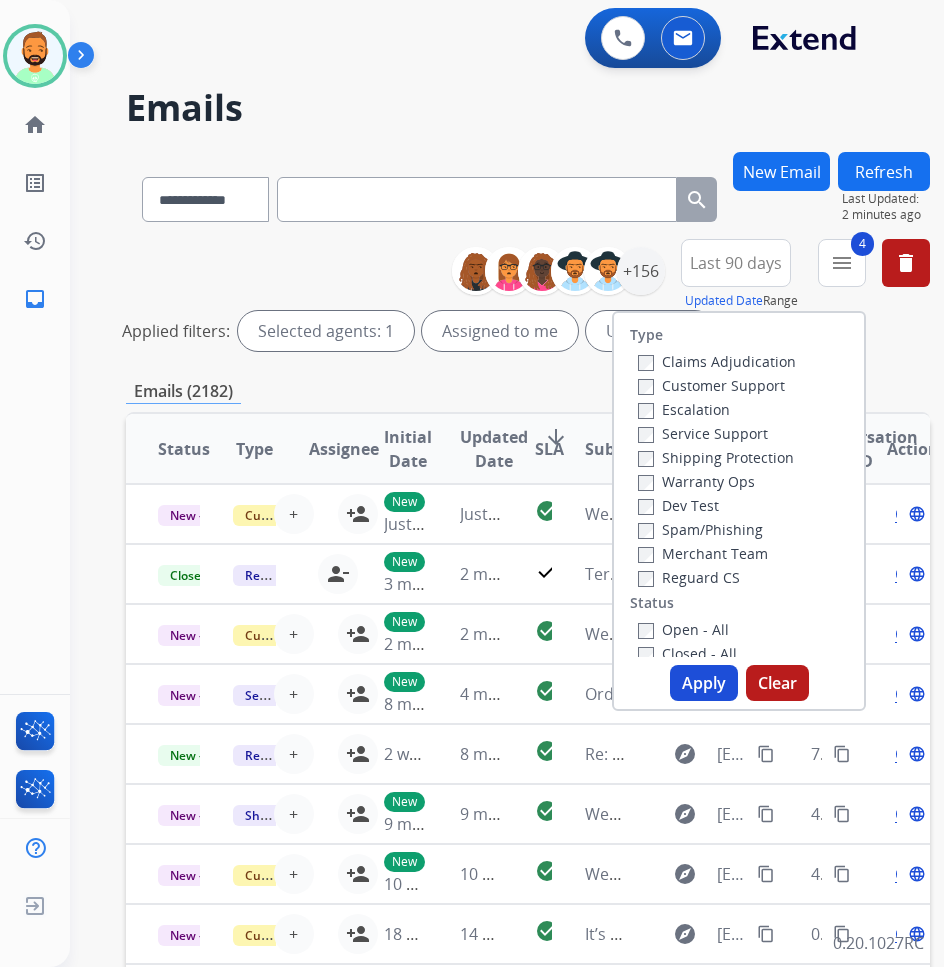 click on "Apply" at bounding box center [704, 683] 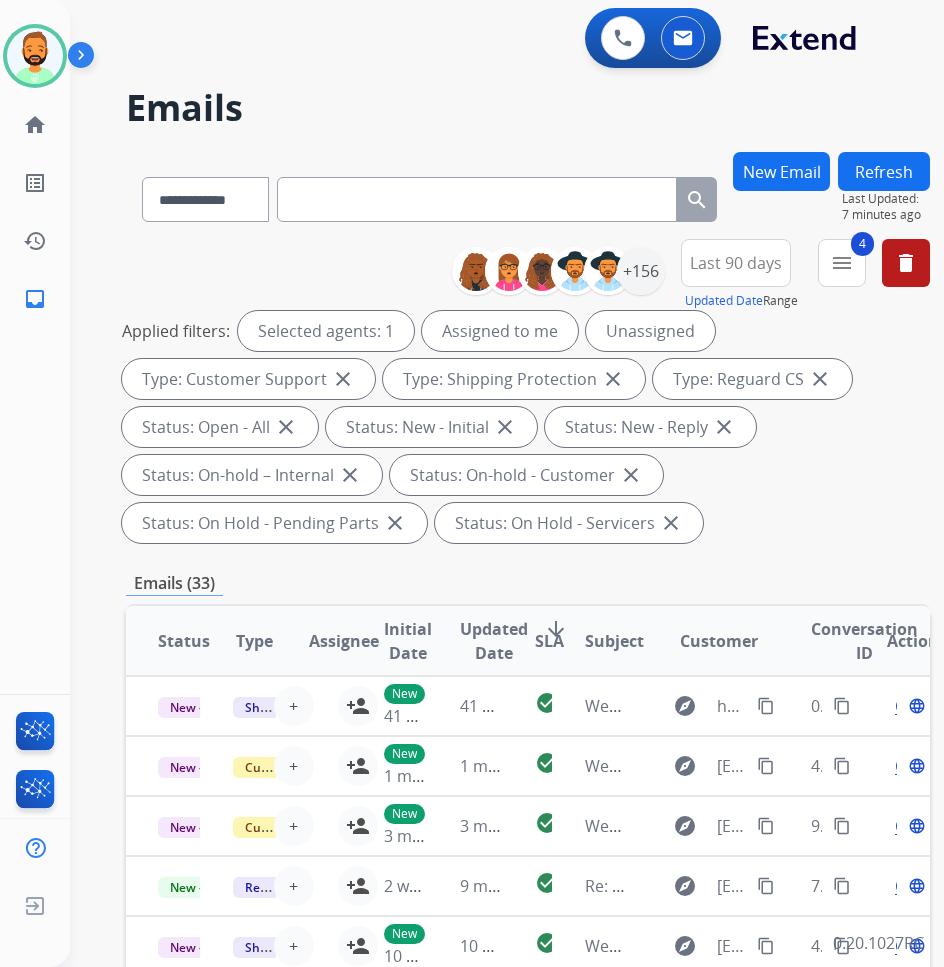 click on "Applied filters:  Selected agents: 1  Assigned to me Unassigned  Type: Customer Support  close  Type: Shipping Protection  close  Type: Reguard CS  close  Status: Open - All  close  Status: New - Initial  close  Status: New - Reply  close  Status: On-hold – Internal  close  Status: On-hold - Customer  close  Status: On Hold - Pending Parts  close  Status: On Hold - Servicers  close" at bounding box center (524, 427) 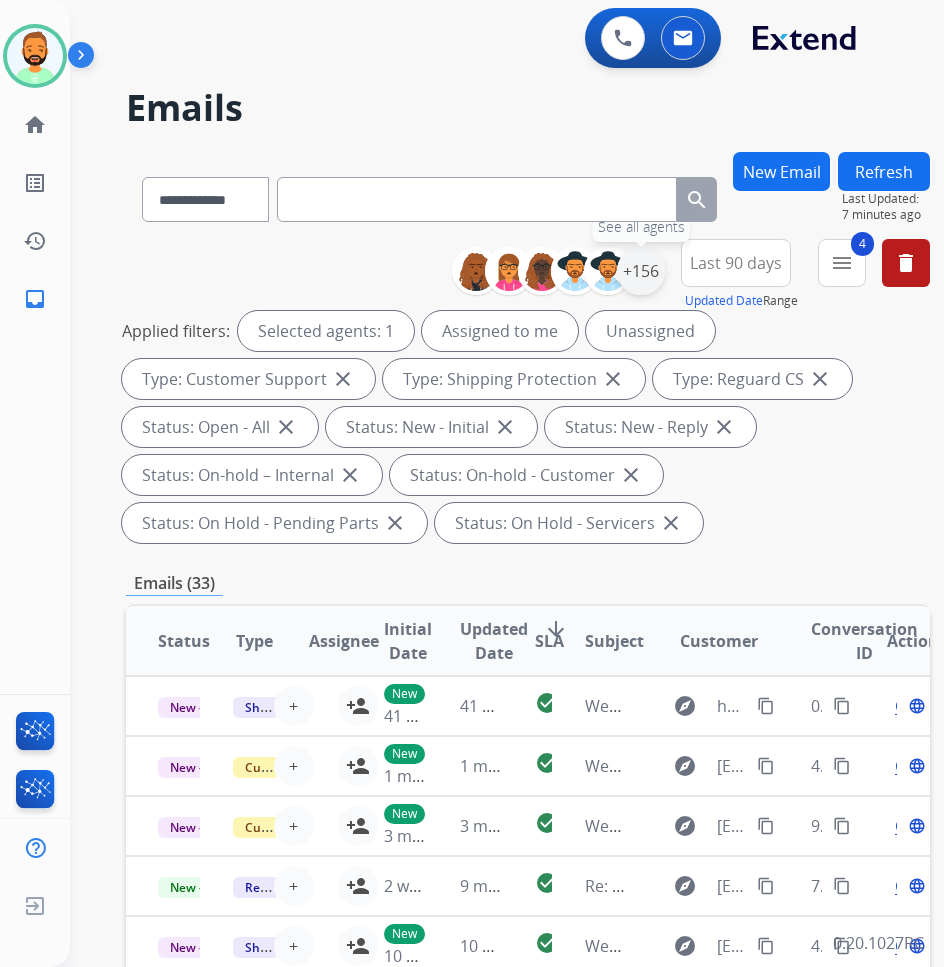 click on "+156" at bounding box center [641, 271] 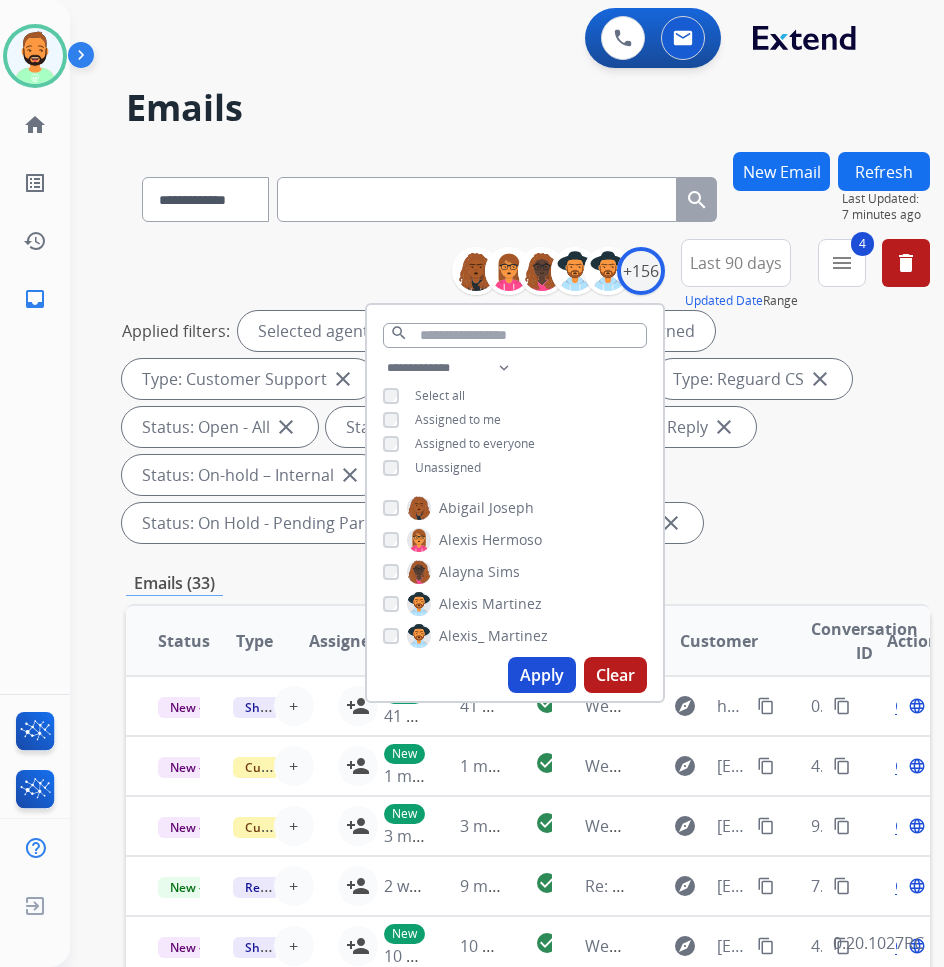 click on "Unassigned" at bounding box center [448, 467] 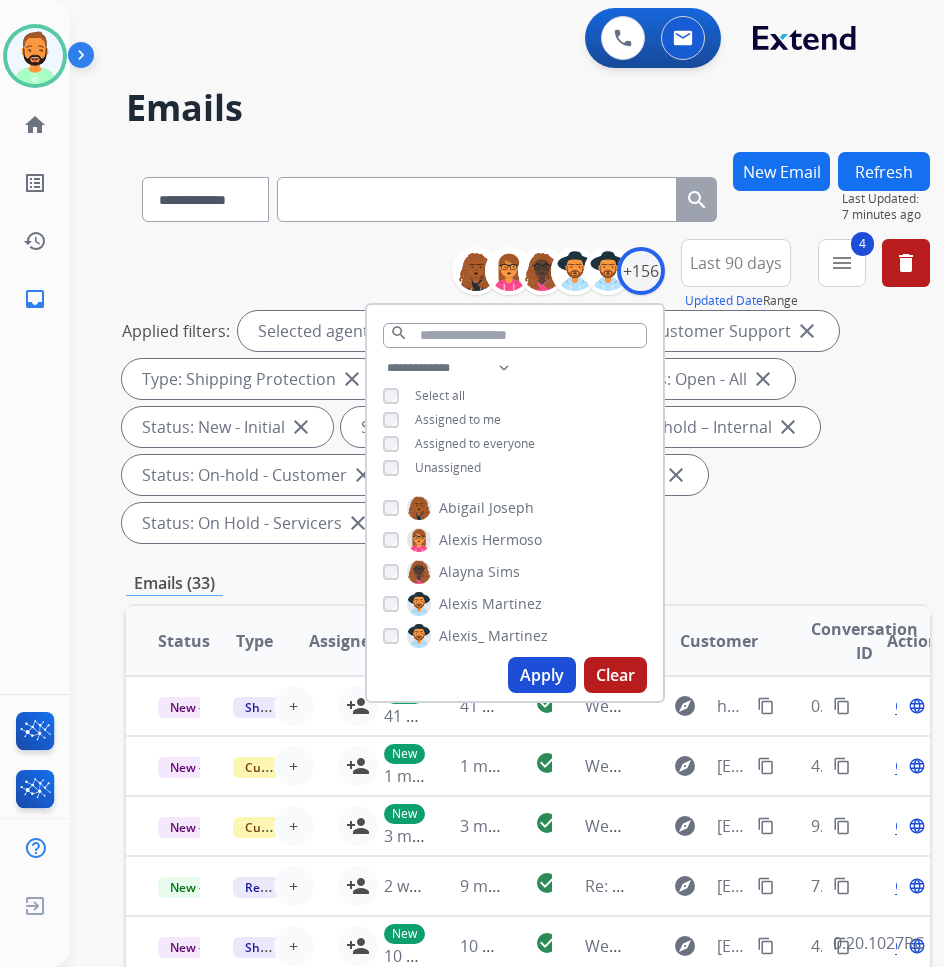 click on "Abigail  Joseph Alexis  Hermoso Alayna  Sims Alexis  Martinez Alexis_  Martinez Aliciya  Taylor Amanda  Baez Amerie  Bonet Ann_Marie  Lopez Andrea  Bilbrey Annalyah  Ingram Artheria  Robinson Ashley  Fleming Ashley  Jackman Ashley  Leatherman Aurora  Cook Belinda  Morris Bonnie  Lettimore Brandon  Lettimore Breunna  Curtis-McGuire Bree  Montez Brigitte  Ritter Britney  White Cadajianee  Turner Catalina  Barnes Christy  Eastridge Chantelle  Mapp Chelsea  Dunevant Cheyanne  Kent Chiffani  Nicholson Christina  Burwell Christopher  Roper Clif  Anderson Dakari  Thompson Dan  Solaazo David  Bowles Deasia  Hamilton Deambrana  Smith Deidra  Radford DeShawn  Surabian Delvonte  Grant Dominique  Collins Edith  Evans Eleanor  Hainey Ellissia  McMillan Emily  Thurman Eric  Henley Erica  Seely" at bounding box center [528, 395] 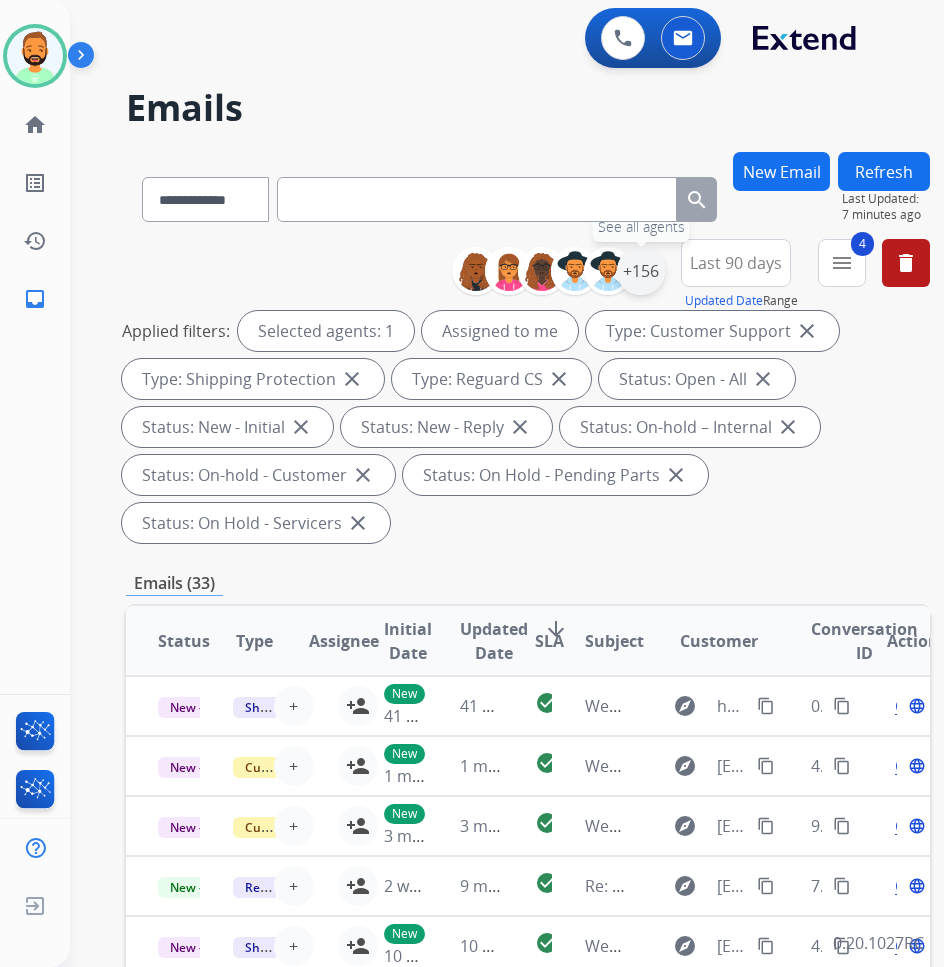 click on "+156" at bounding box center [641, 271] 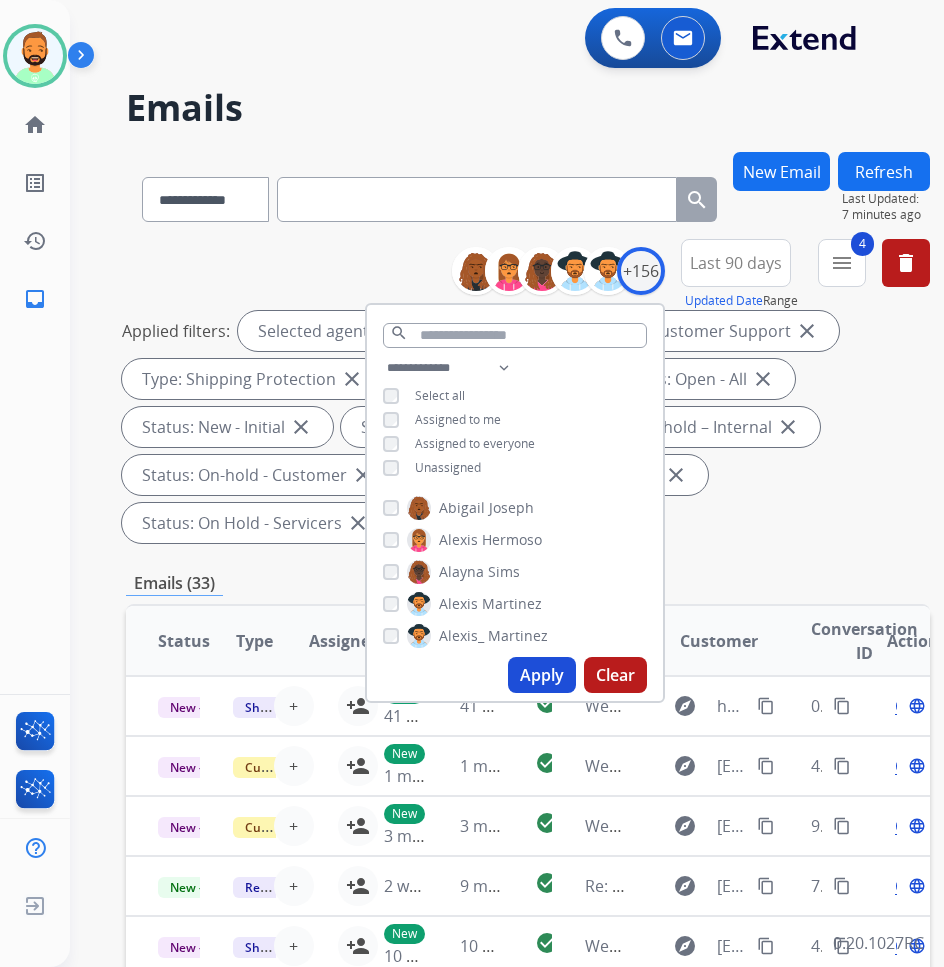 click on "Apply" at bounding box center [542, 675] 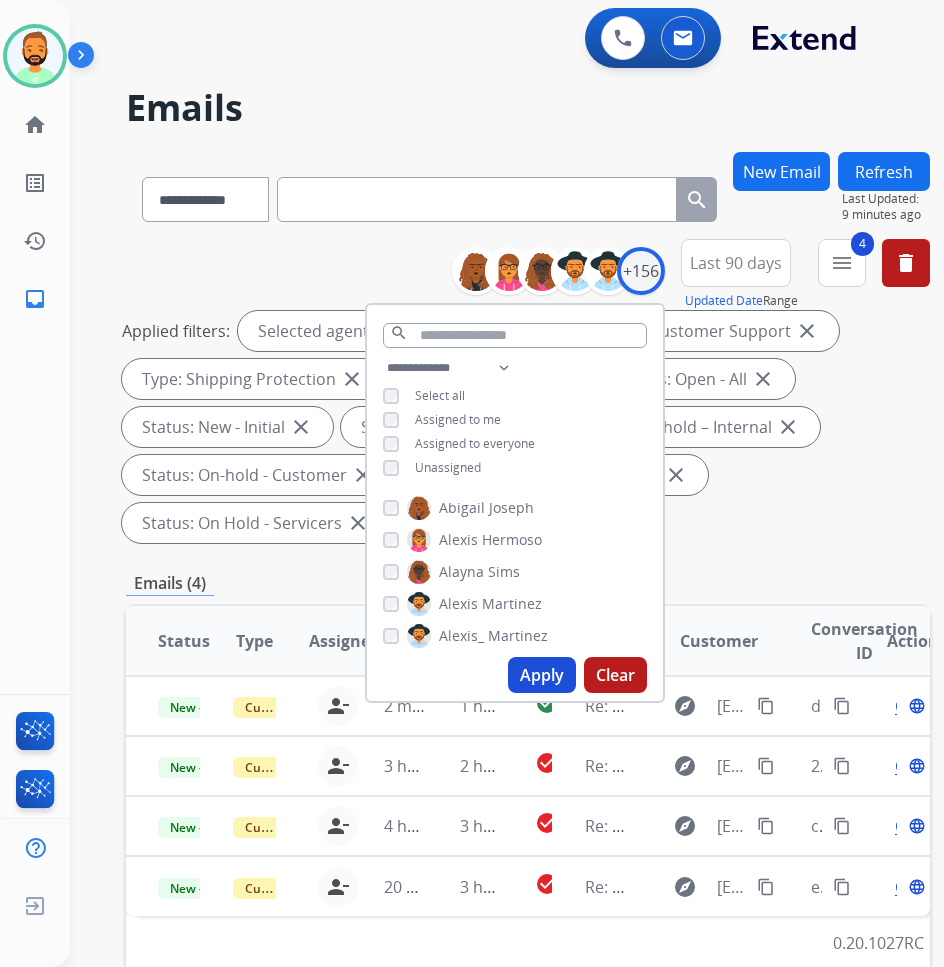 click on "Abigail  Joseph Alexis  Hermoso Alayna  Sims Alexis  Martinez Alexis_  Martinez Aliciya  Taylor Amanda  Baez Amerie  Bonet Ann_Marie  Lopez Andrea  Bilbrey Annalyah  Ingram Artheria  Robinson Ashley  Fleming Ashley  Jackman Ashley  Leatherman Aurora  Cook Belinda  Morris Bonnie  Lettimore Brandon  Lettimore Breunna  Curtis-McGuire Bree  Montez Brigitte  Ritter Britney  White Cadajianee  Turner Catalina  Barnes Christy  Eastridge Chantelle  Mapp Chelsea  Dunevant Cheyanne  Kent Chiffani  Nicholson Christina  Burwell Christopher  Roper Clif  Anderson Dakari  Thompson Dan  Solaazo David  Bowles Deasia  Hamilton Deambrana  Smith Deidra  Radford DeShawn  Surabian Delvonte  Grant Dominique  Collins Edith  Evans Eleanor  Hainey Ellissia  McMillan Emily  Thurman Eric  Henley Erica  Seely" at bounding box center [528, 395] 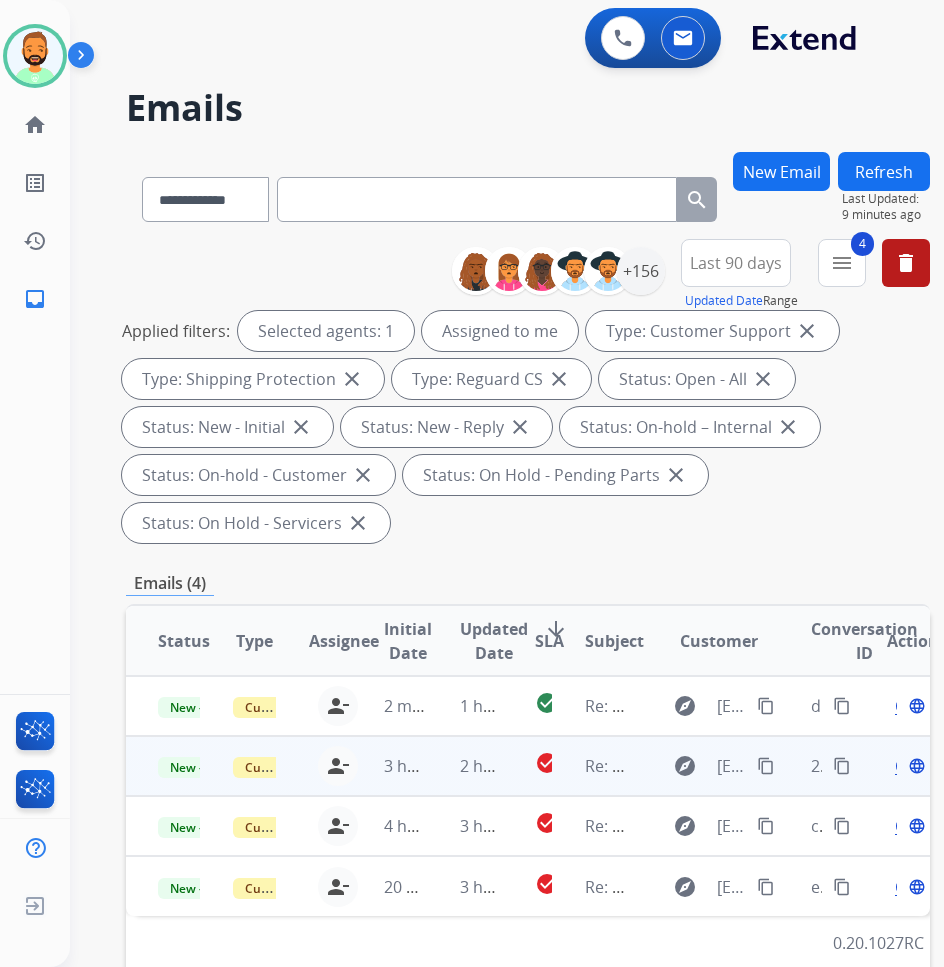 click on "2 hours ago" at bounding box center (465, 766) 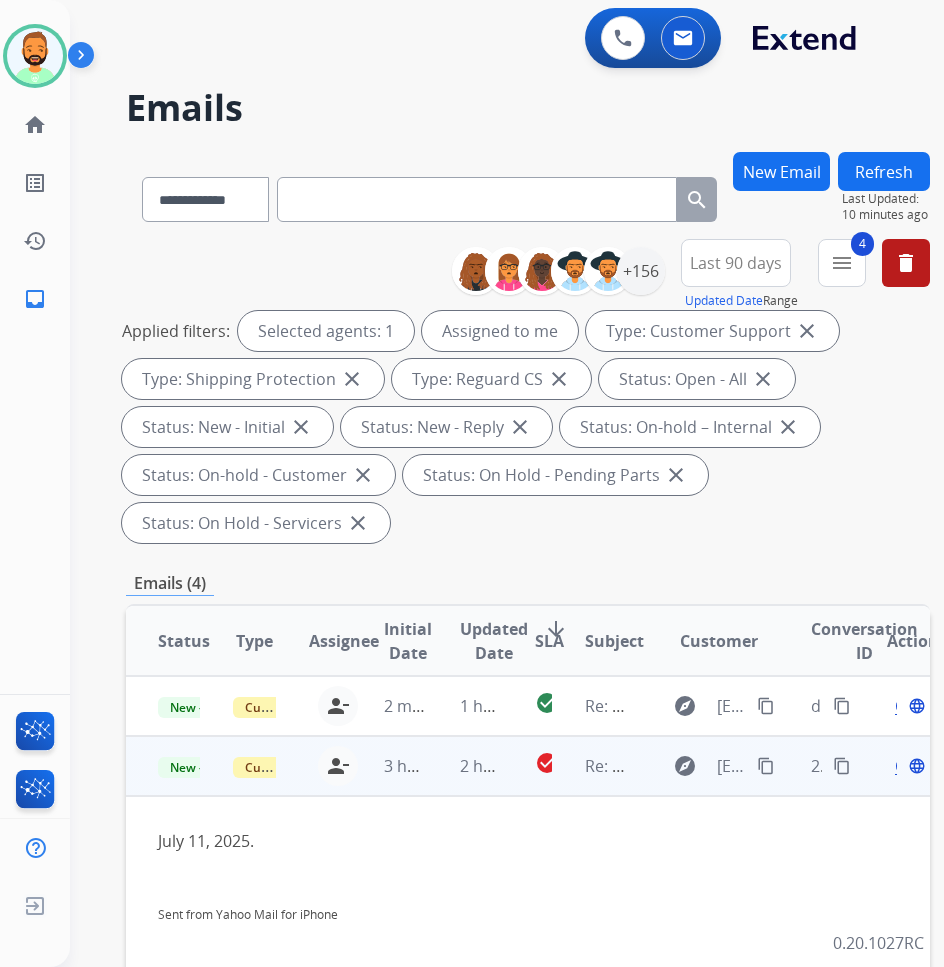 click on "Open" at bounding box center (915, 766) 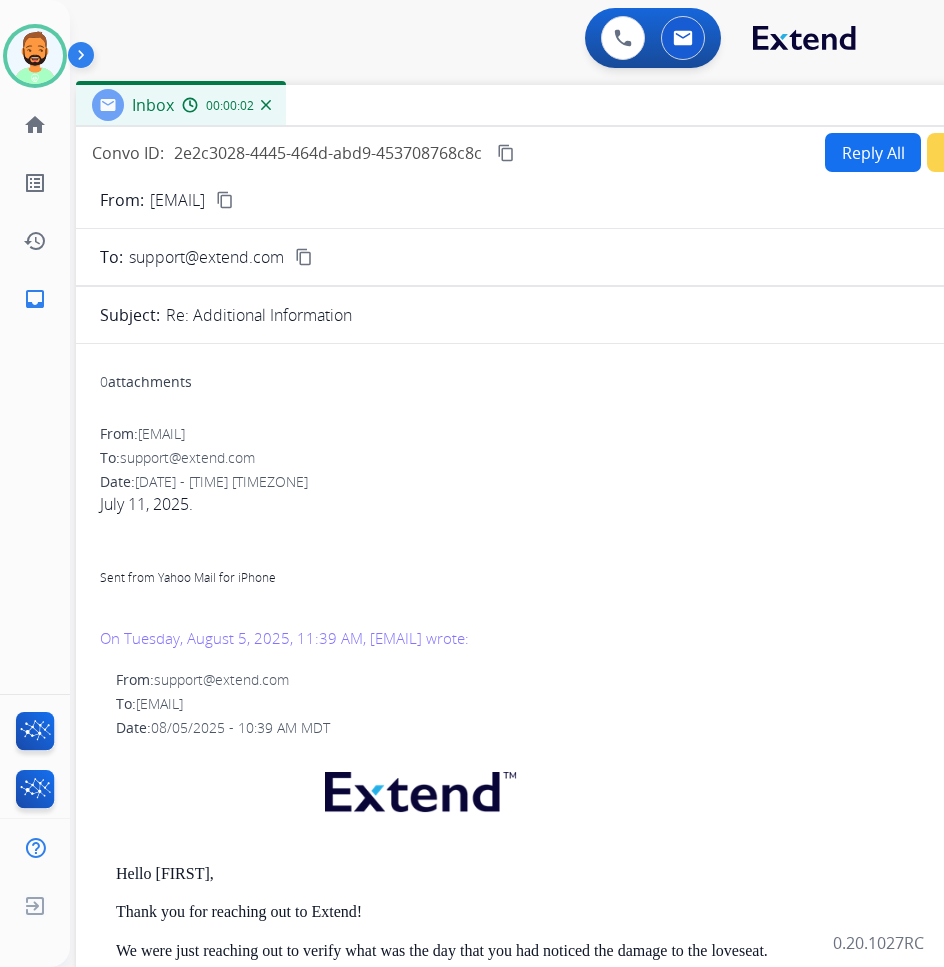 drag, startPoint x: 376, startPoint y: 135, endPoint x: 556, endPoint y: 98, distance: 183.76343 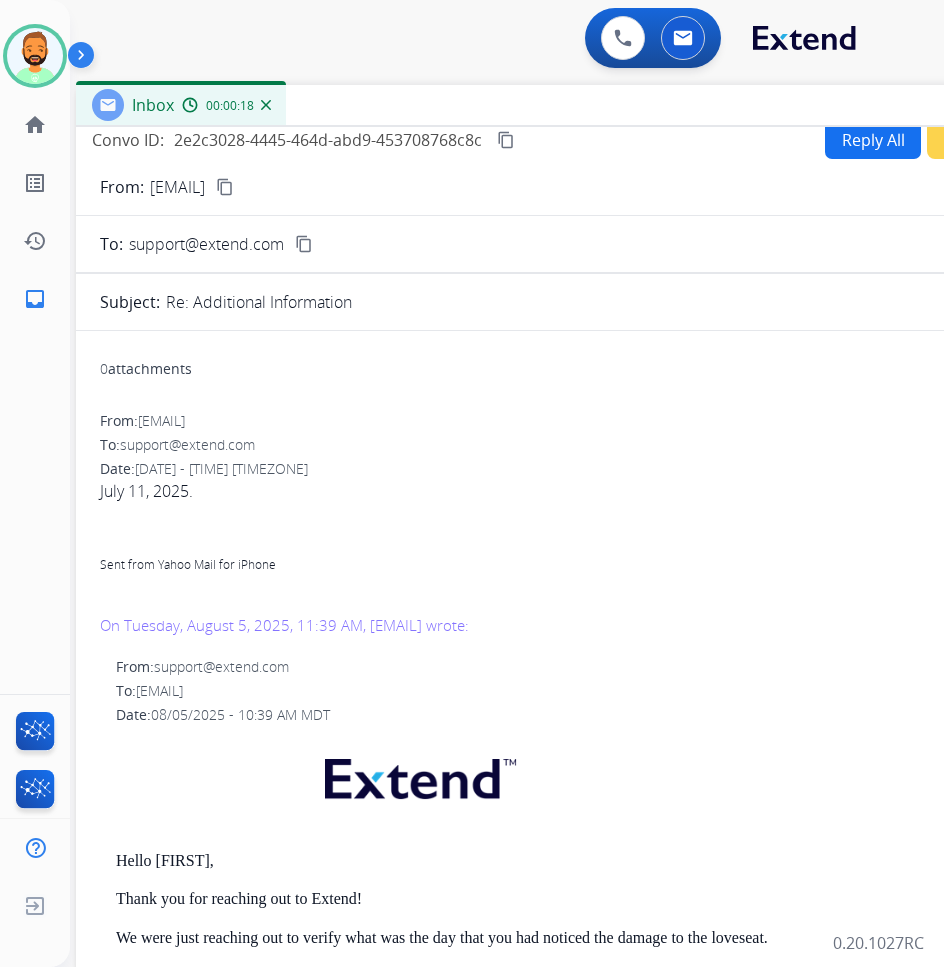 scroll, scrollTop: 0, scrollLeft: 0, axis: both 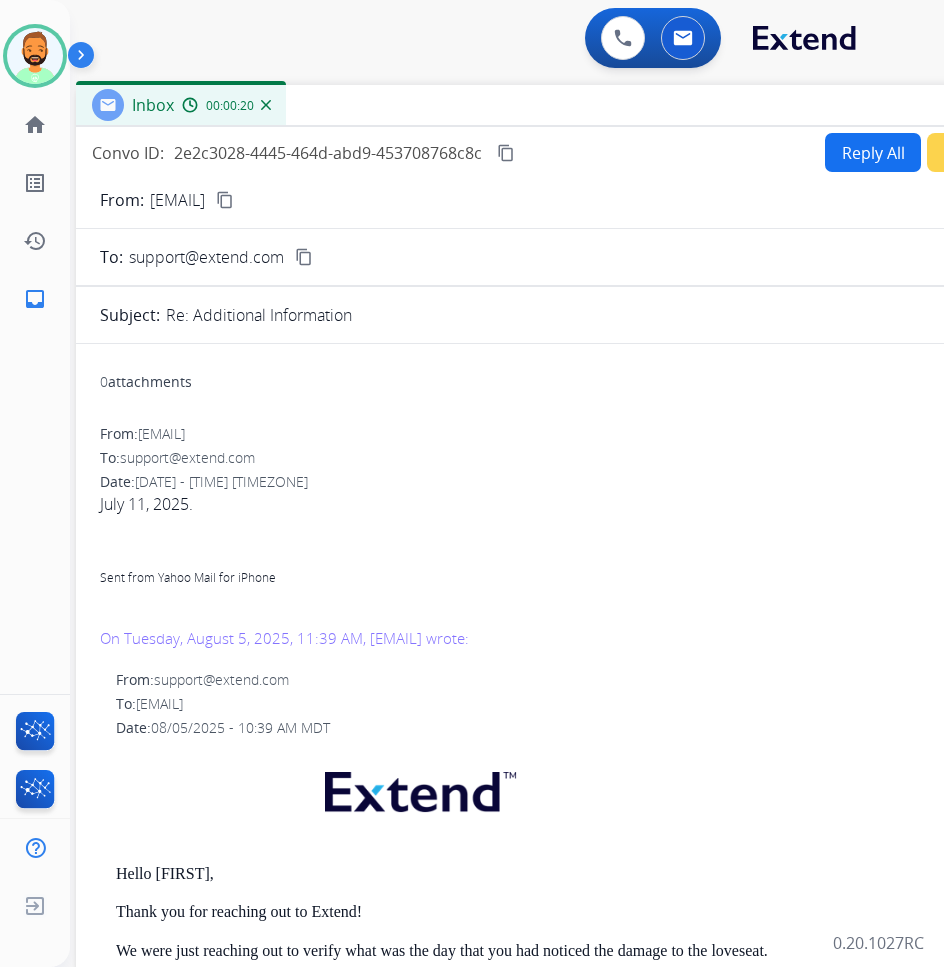 click on "Secure Notes" at bounding box center [997, 152] 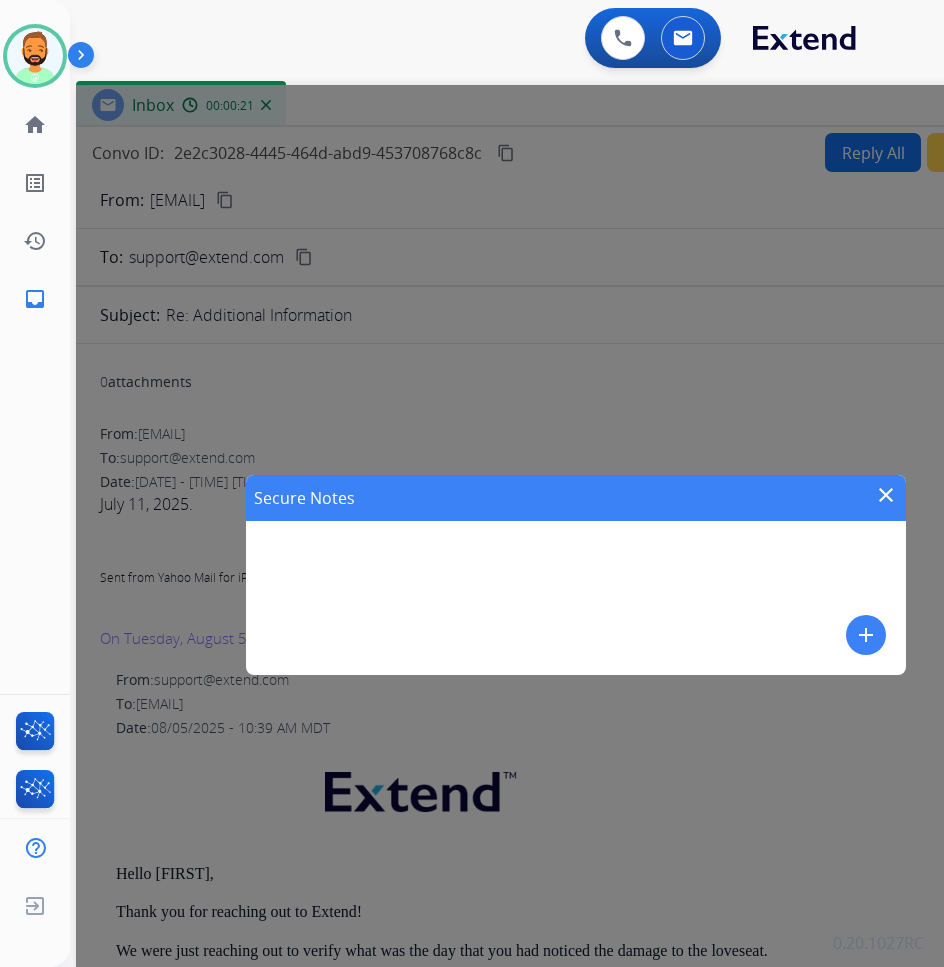 click on "add" at bounding box center (866, 635) 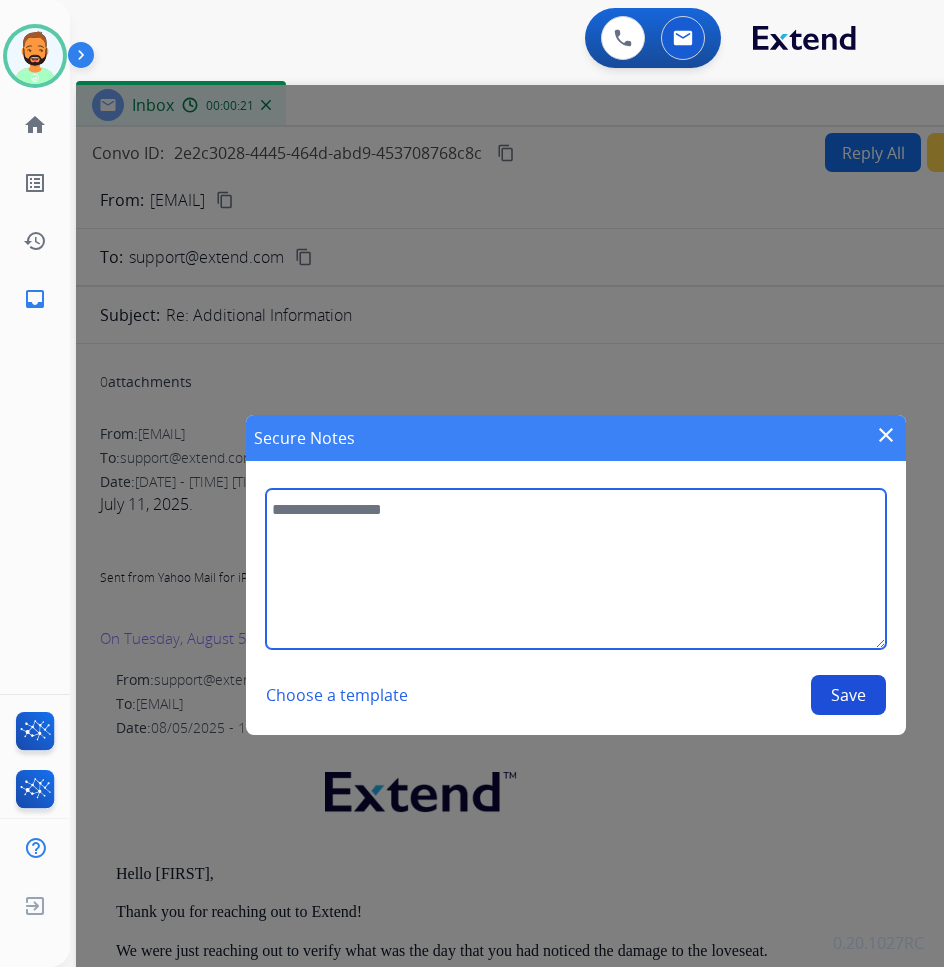 click at bounding box center (576, 569) 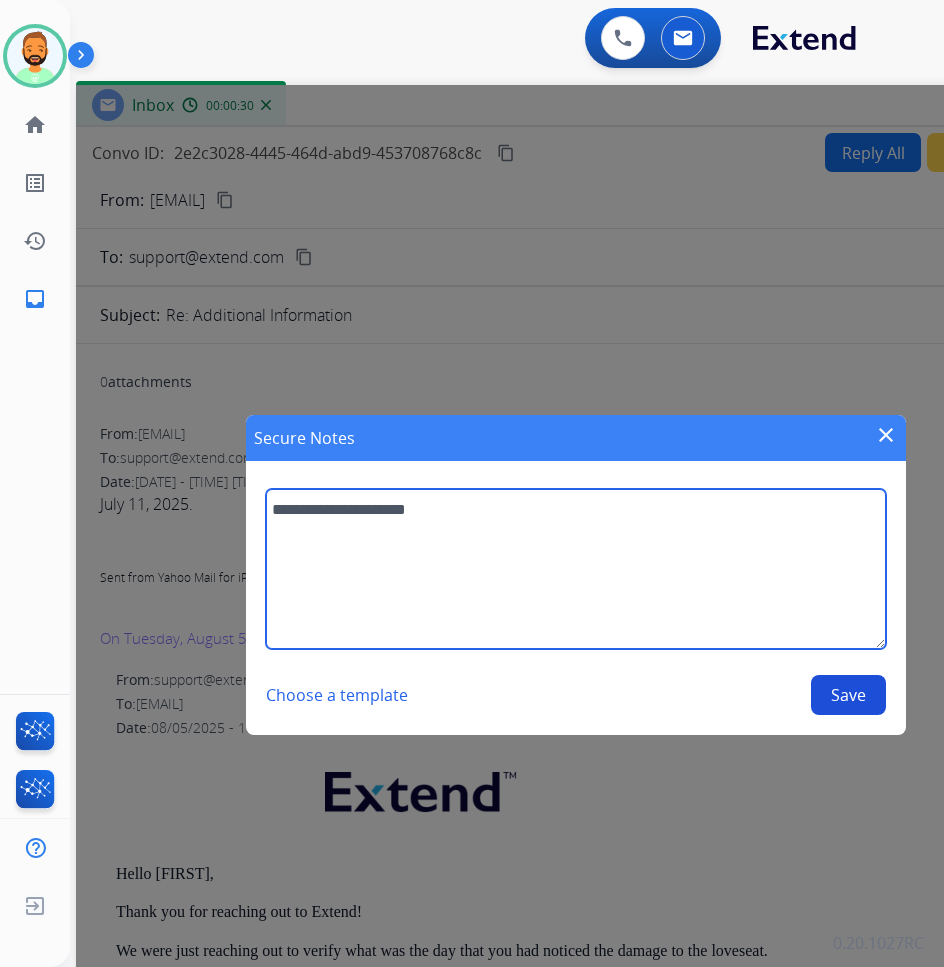 type on "**********" 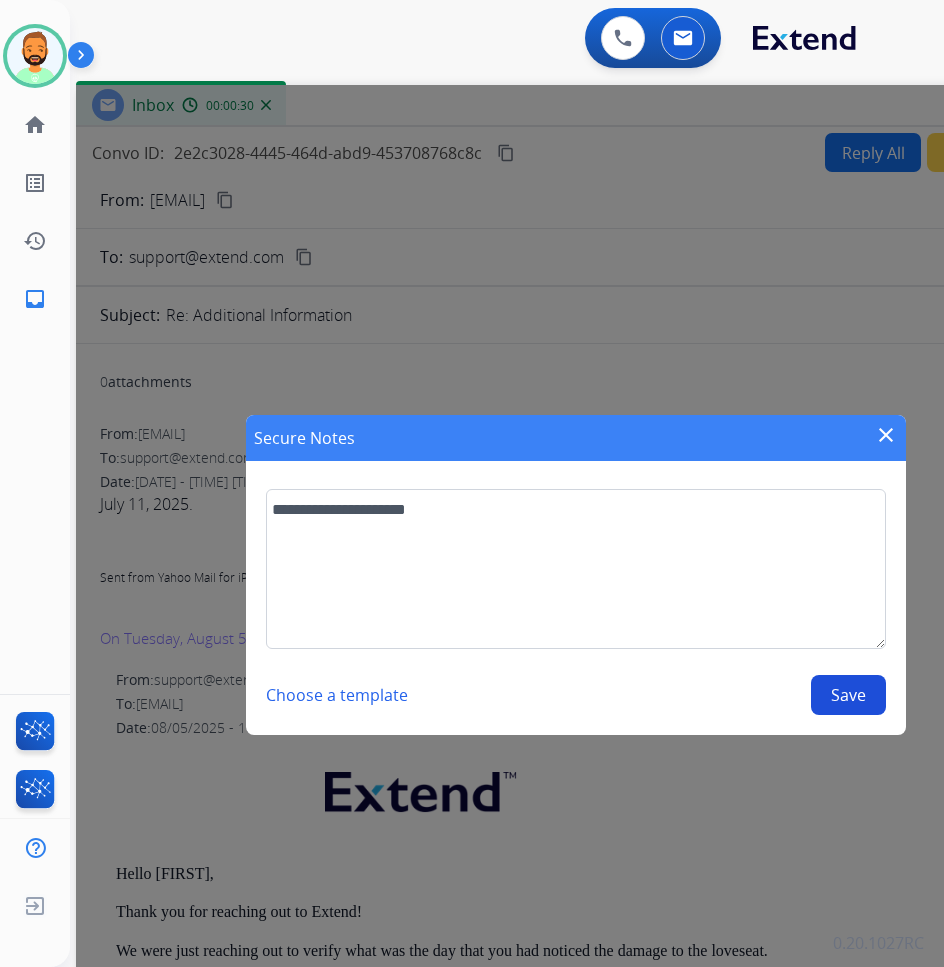 click on "Save" at bounding box center (848, 695) 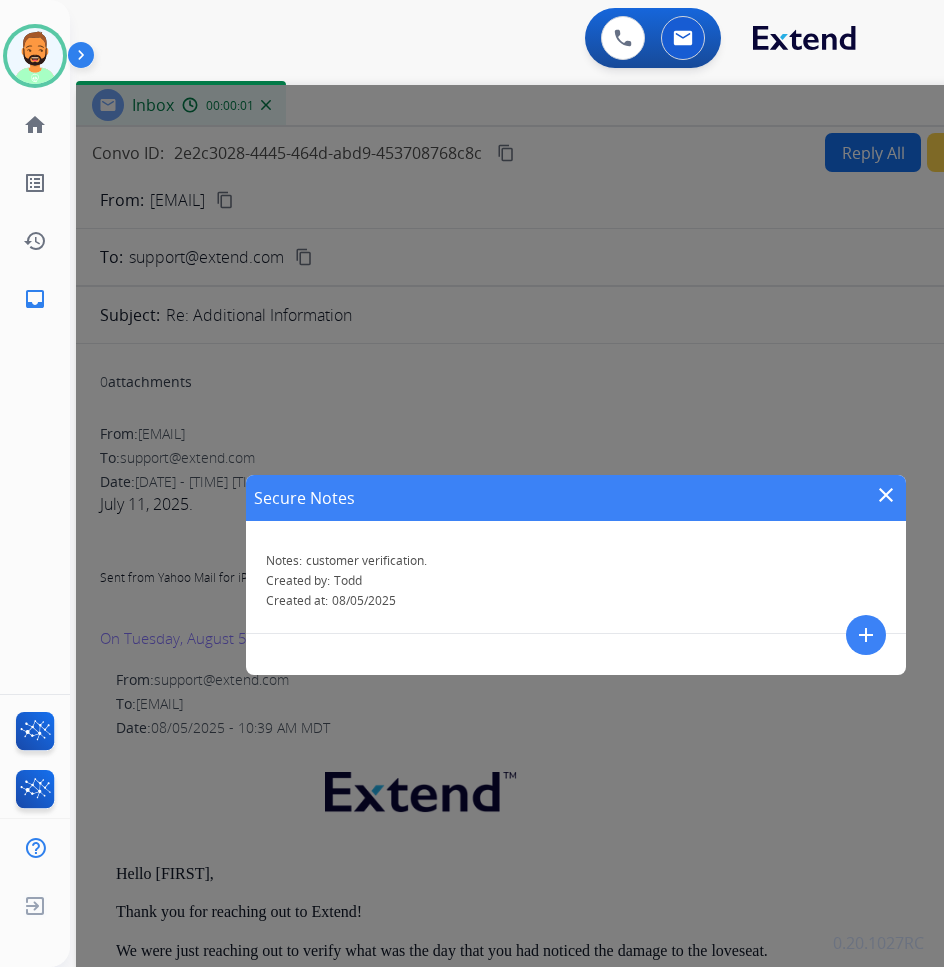 click on "close" at bounding box center (886, 495) 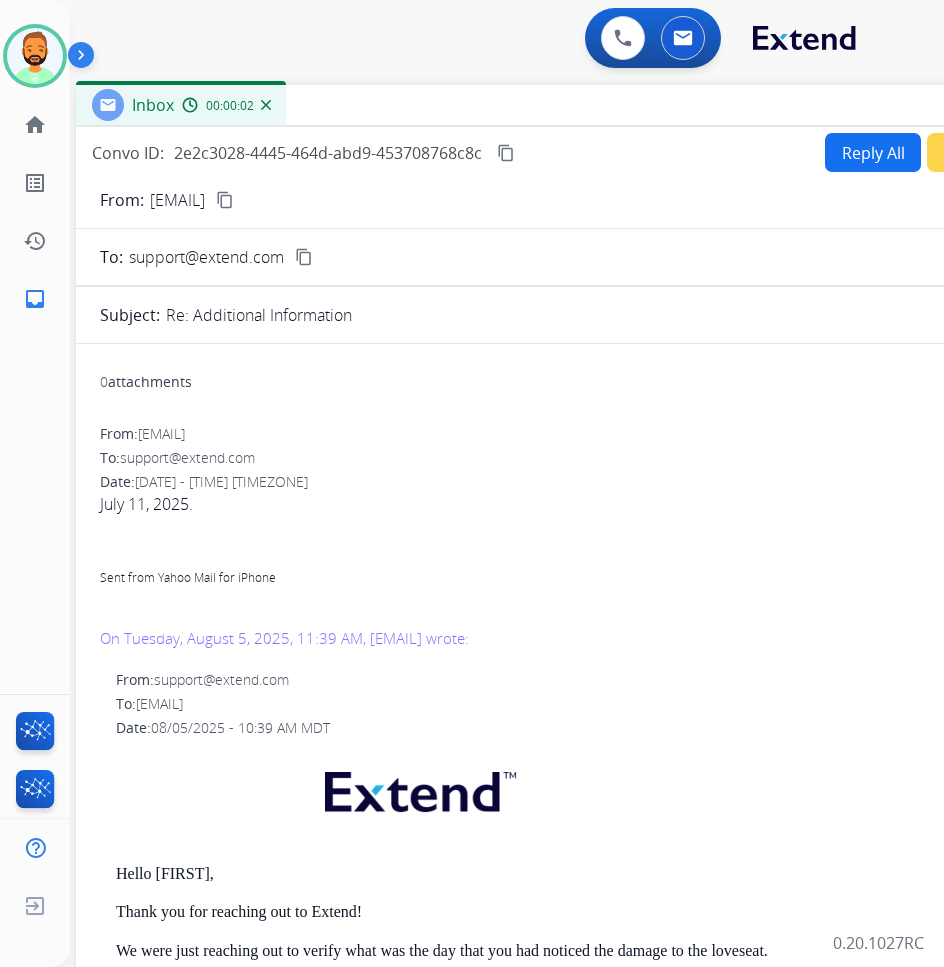 click on "[EMAIL]" at bounding box center (177, 200) 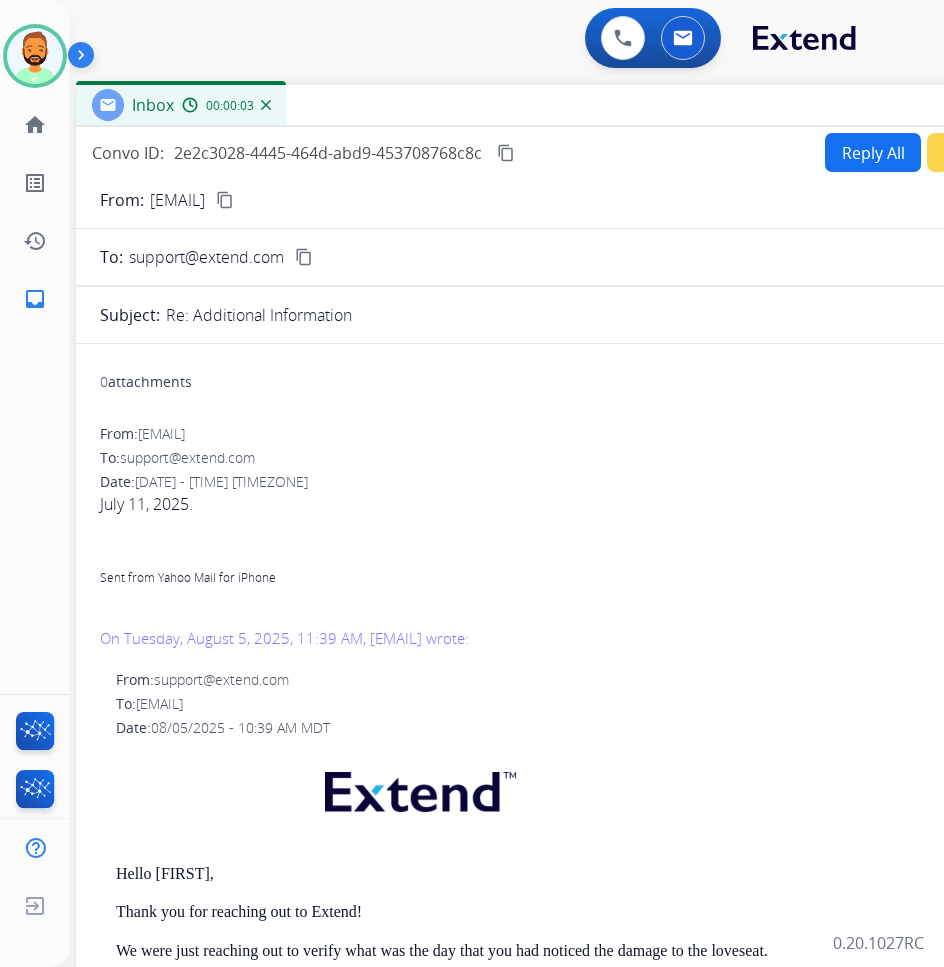 click on "[EMAIL]" at bounding box center (177, 200) 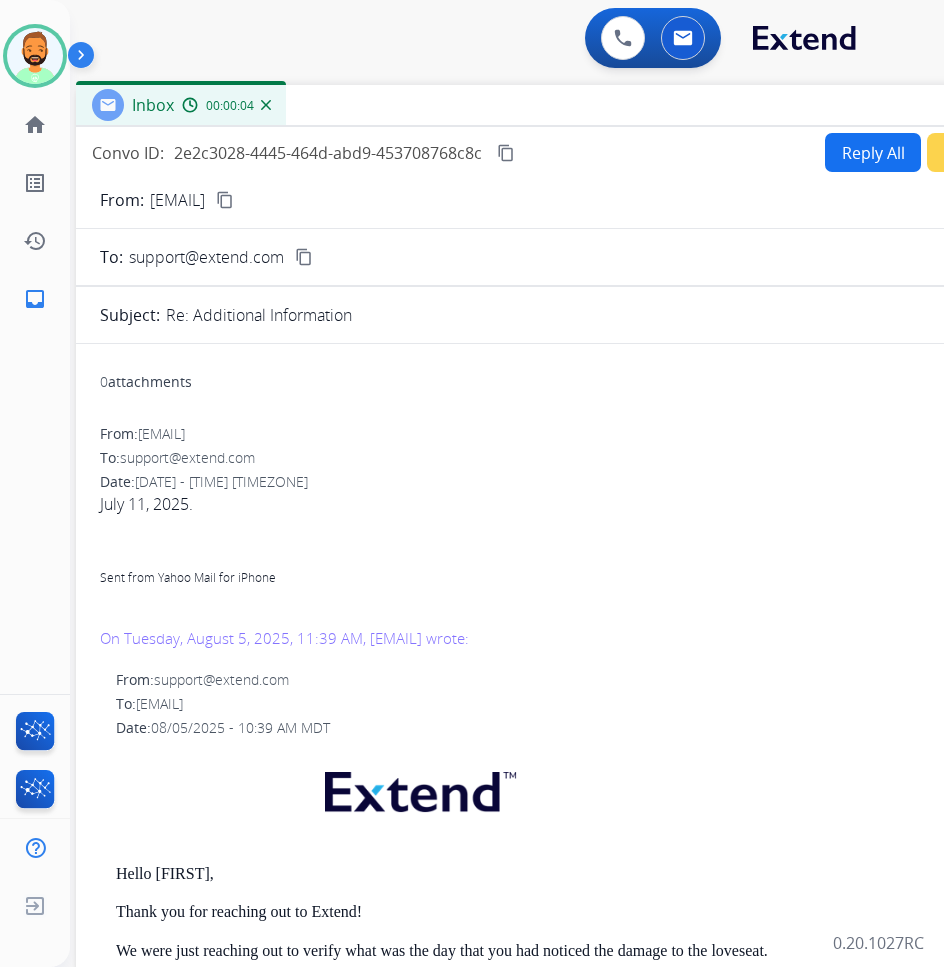drag, startPoint x: 262, startPoint y: 198, endPoint x: 329, endPoint y: 200, distance: 67.02985 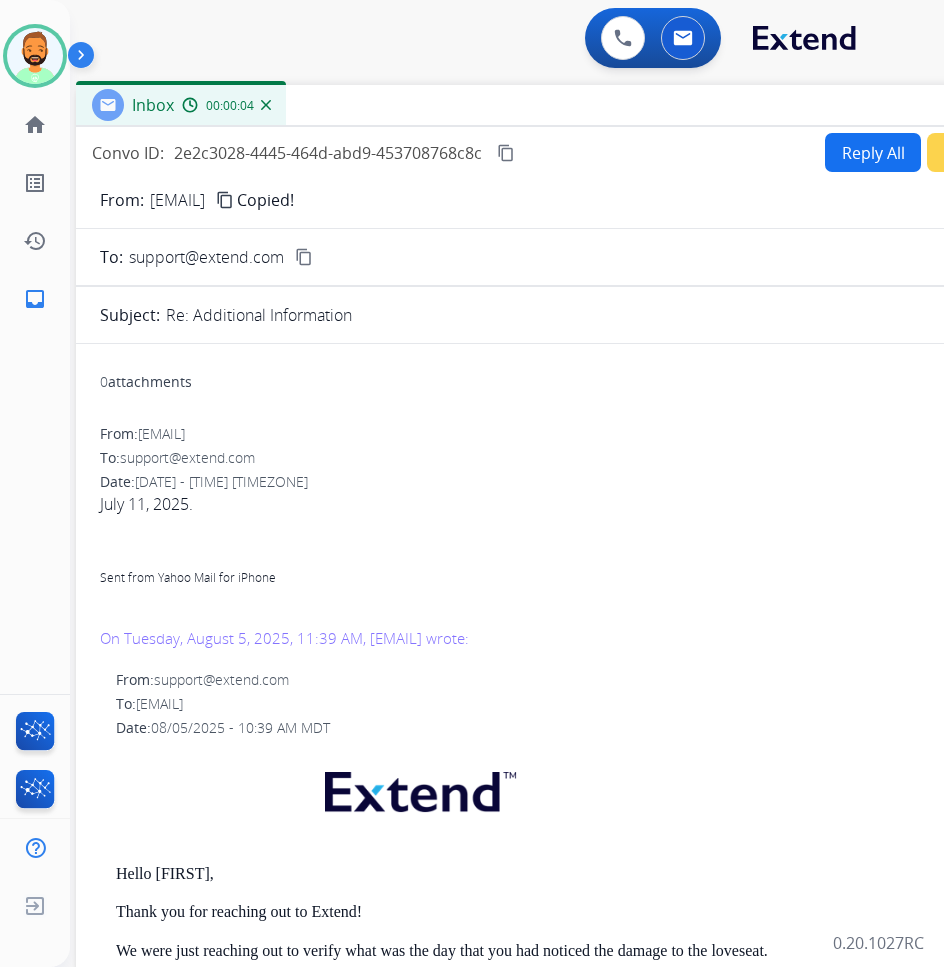 click on "Re: Additional Information" at bounding box center [609, 315] 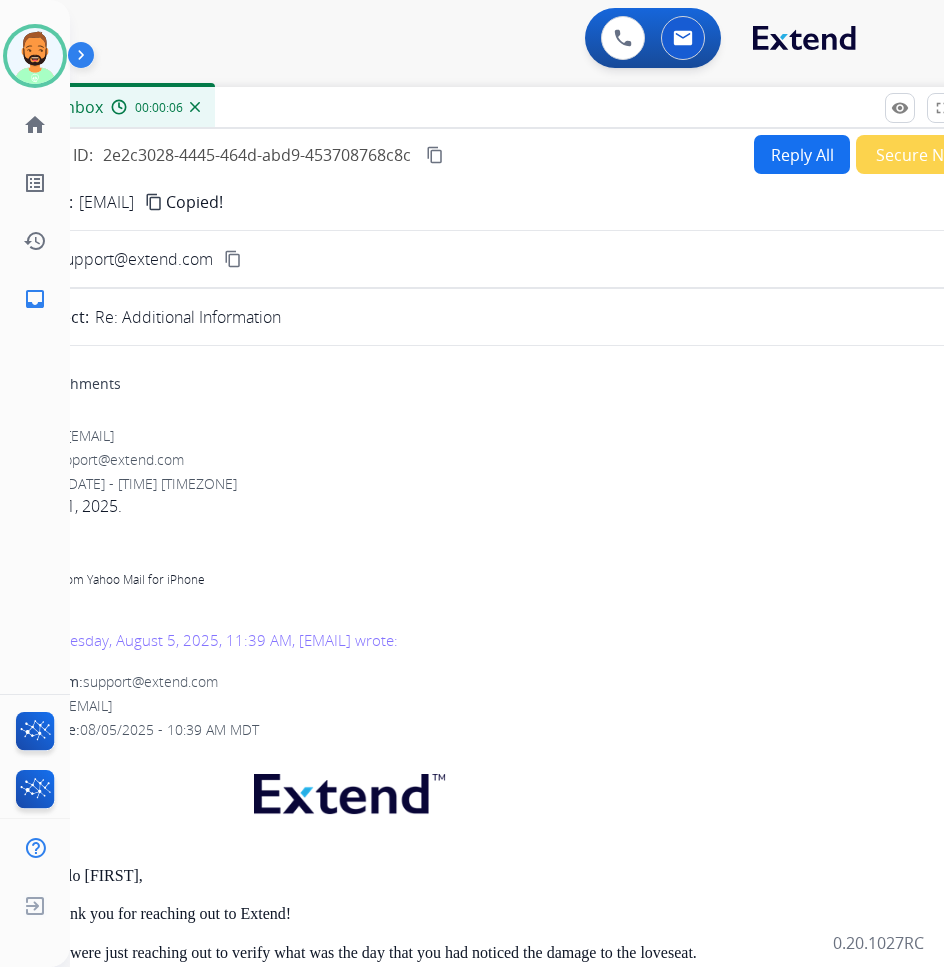 drag, startPoint x: 880, startPoint y: 99, endPoint x: 452, endPoint y: 74, distance: 428.72952 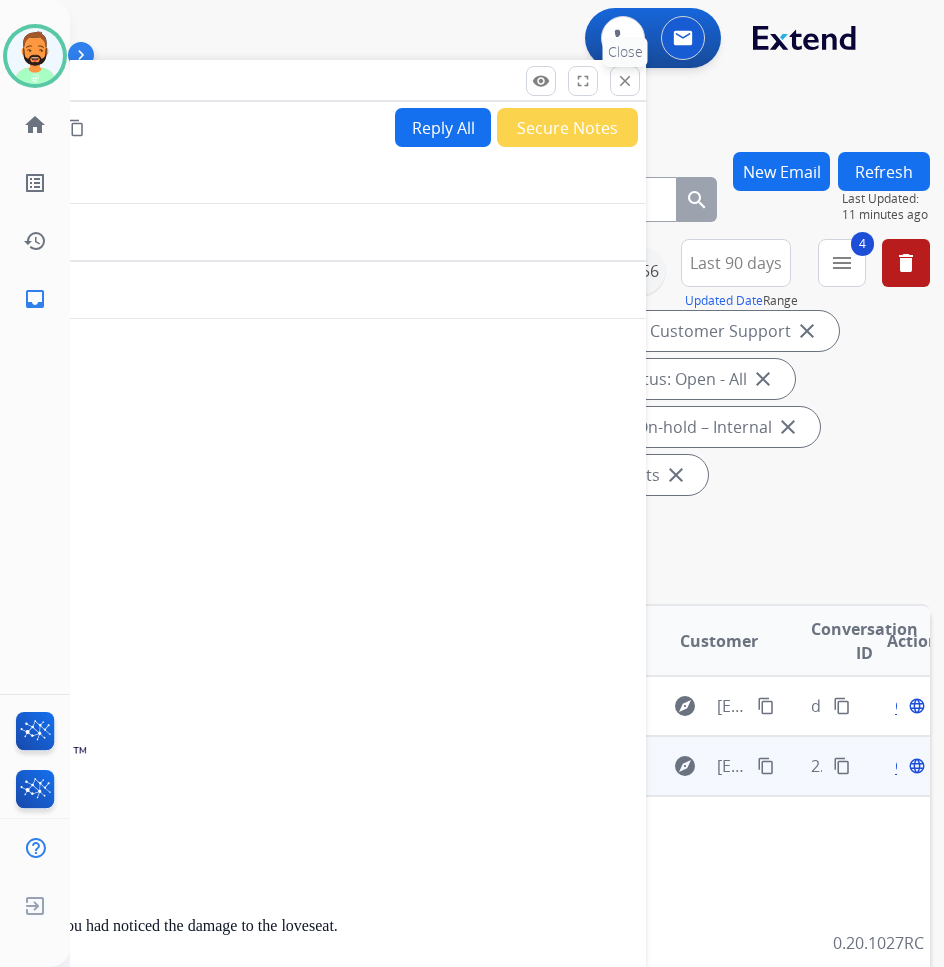click on "close" at bounding box center [625, 81] 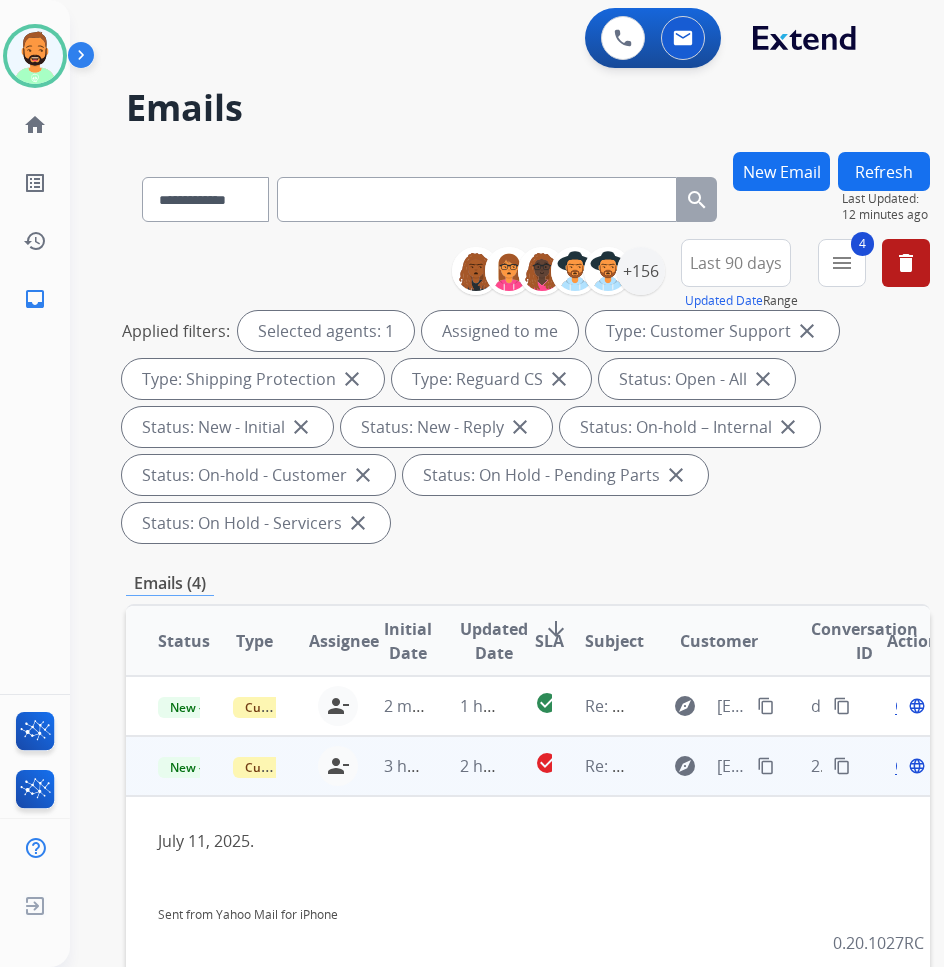 click on "content_copy" at bounding box center [842, 766] 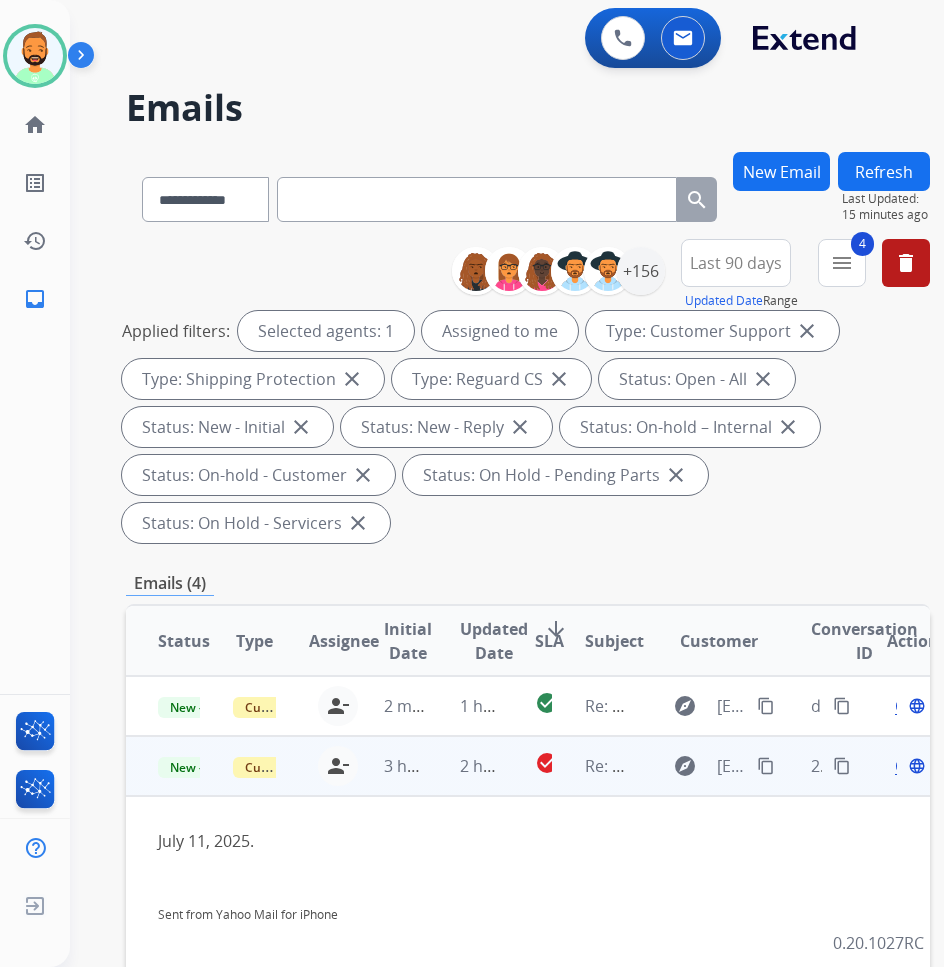 click on "[DATE].  Sent from Yahoo Mail for iPhone On Tuesday, August 5, 2025, 11:39 AM, [EMAIL] wrote:" at bounding box center (452, 908) 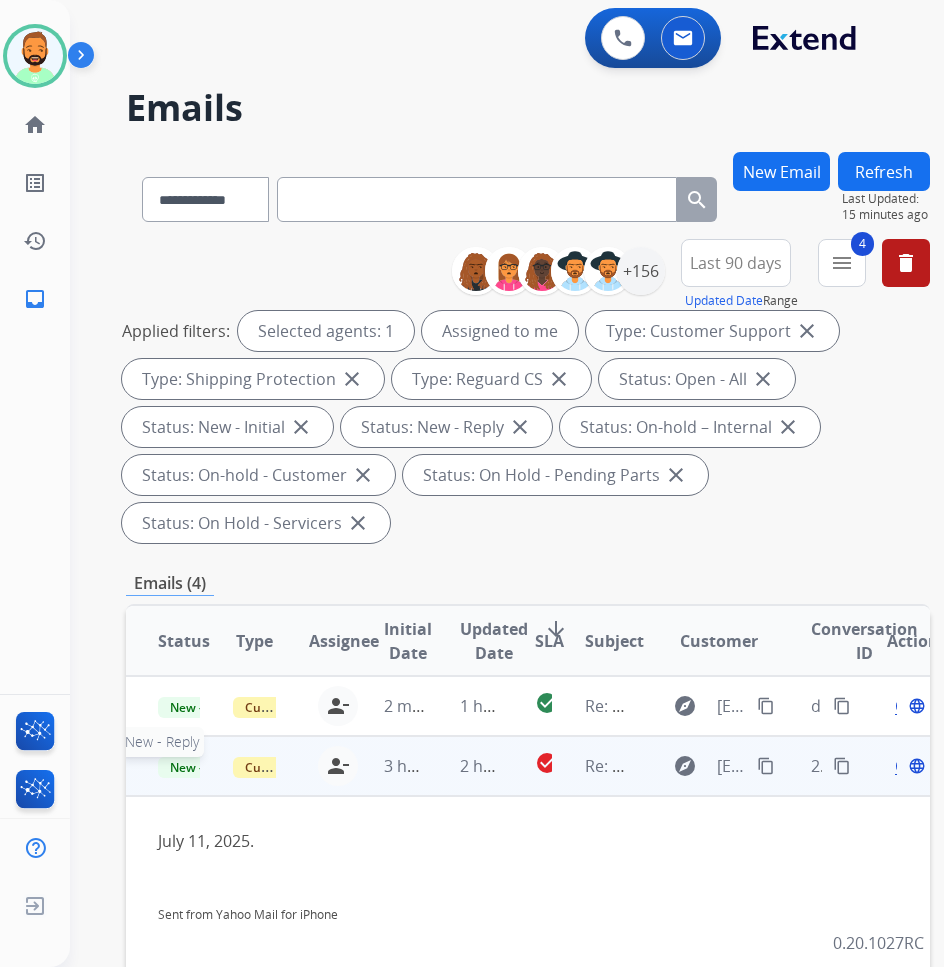 click on "New - Reply" at bounding box center [203, 767] 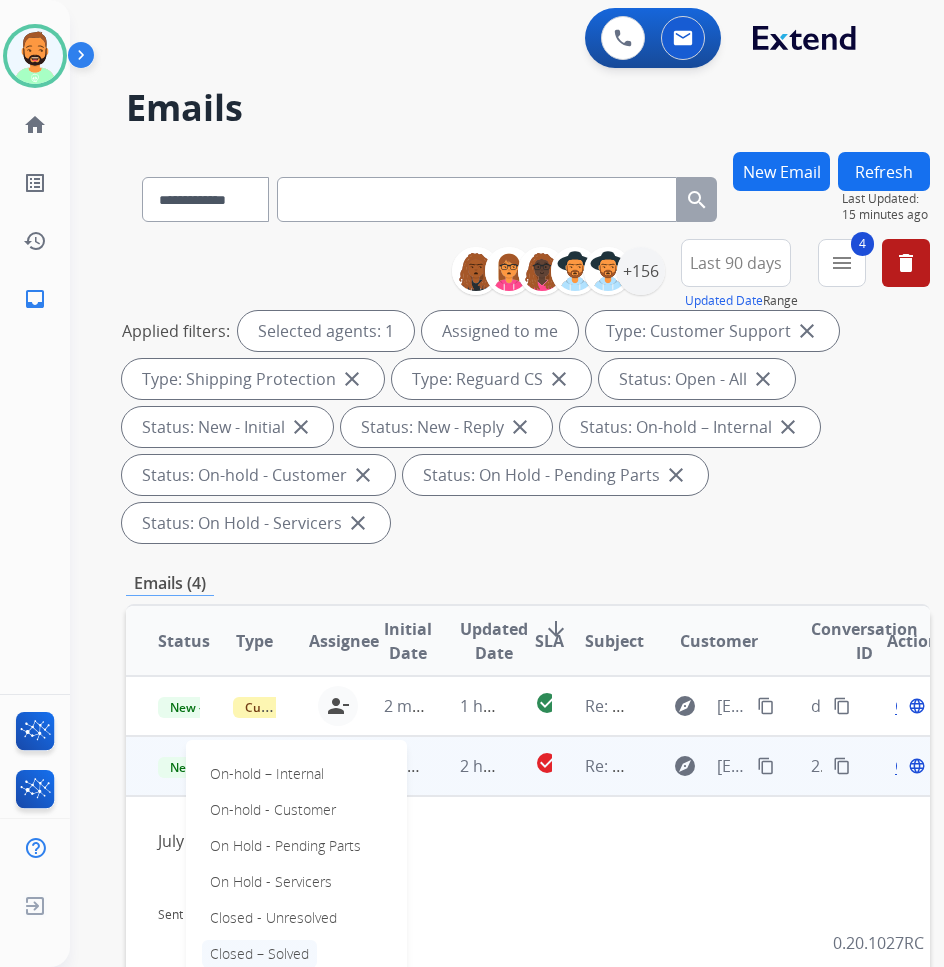 click on "Closed – Solved" at bounding box center (259, 954) 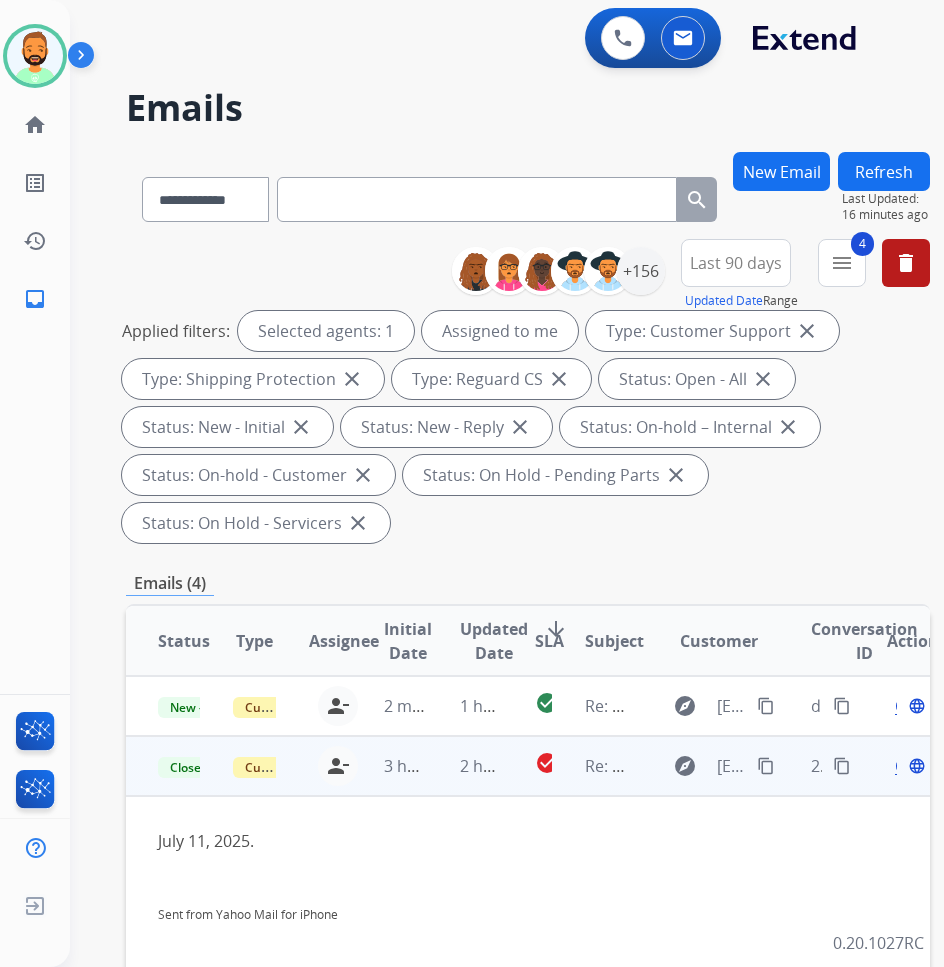 click on "Refresh" at bounding box center (884, 171) 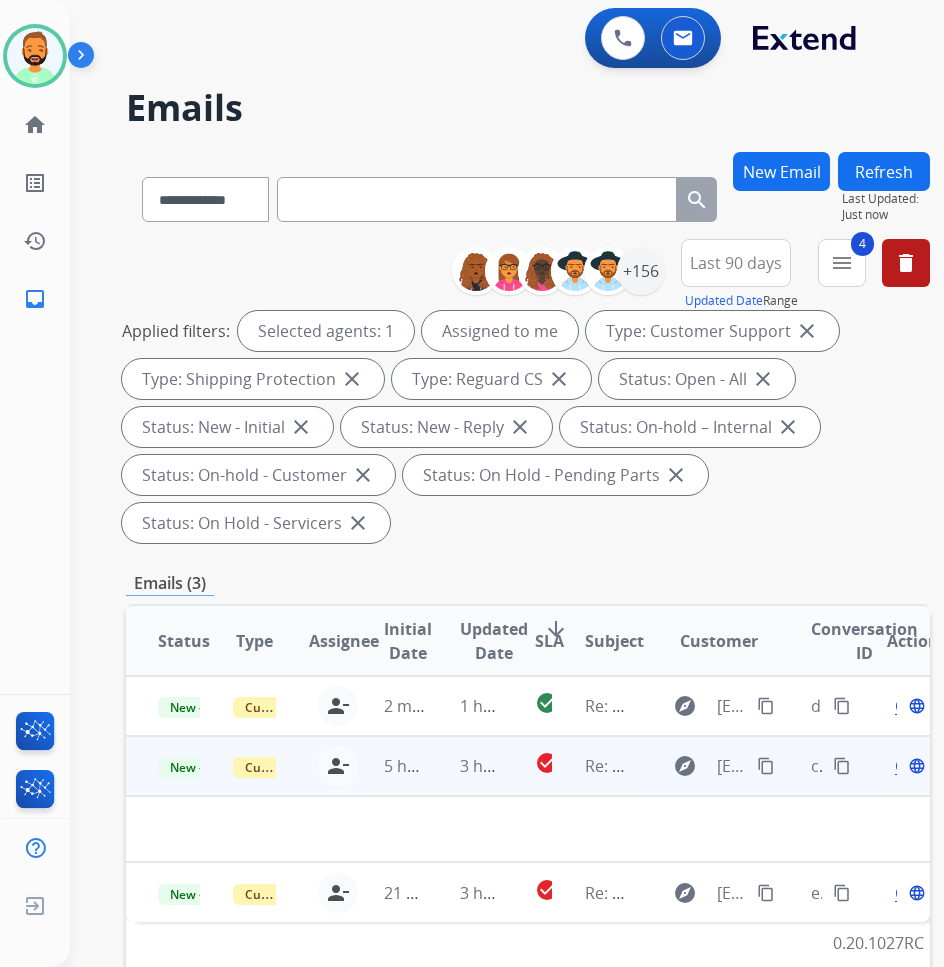 click on "3 hours ago" at bounding box center (465, 766) 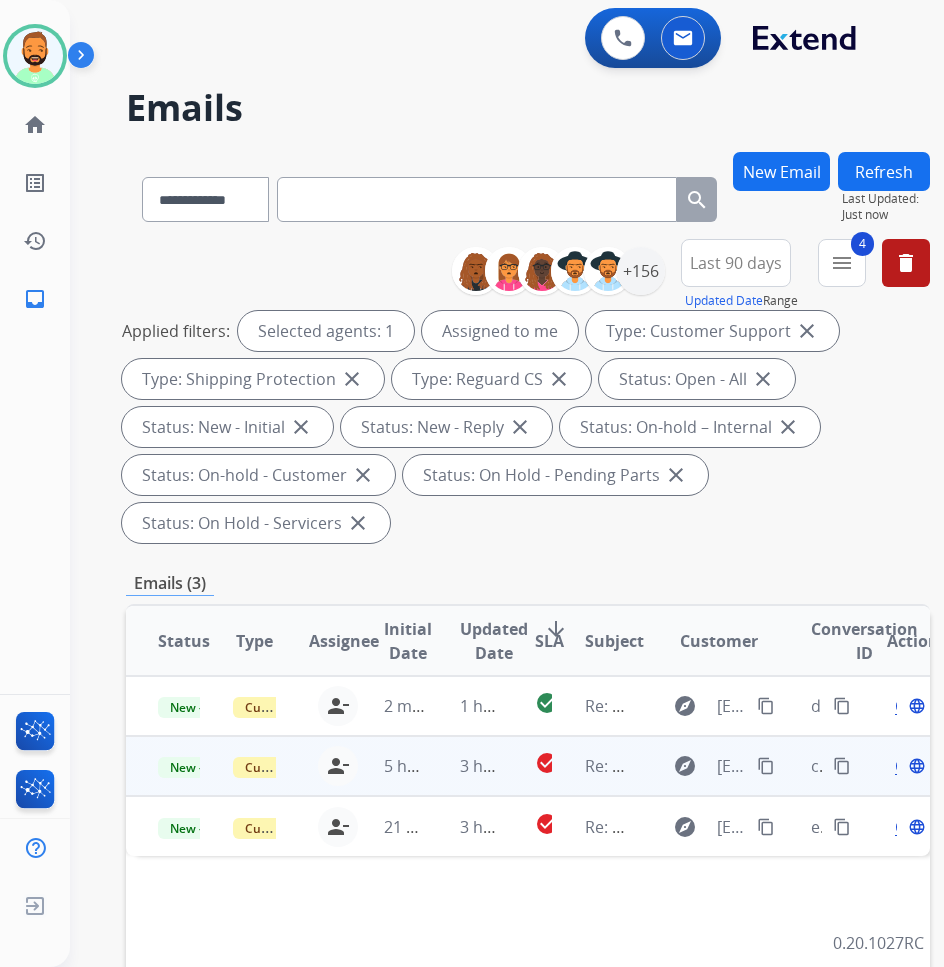 click on "3 hours ago" at bounding box center (465, 766) 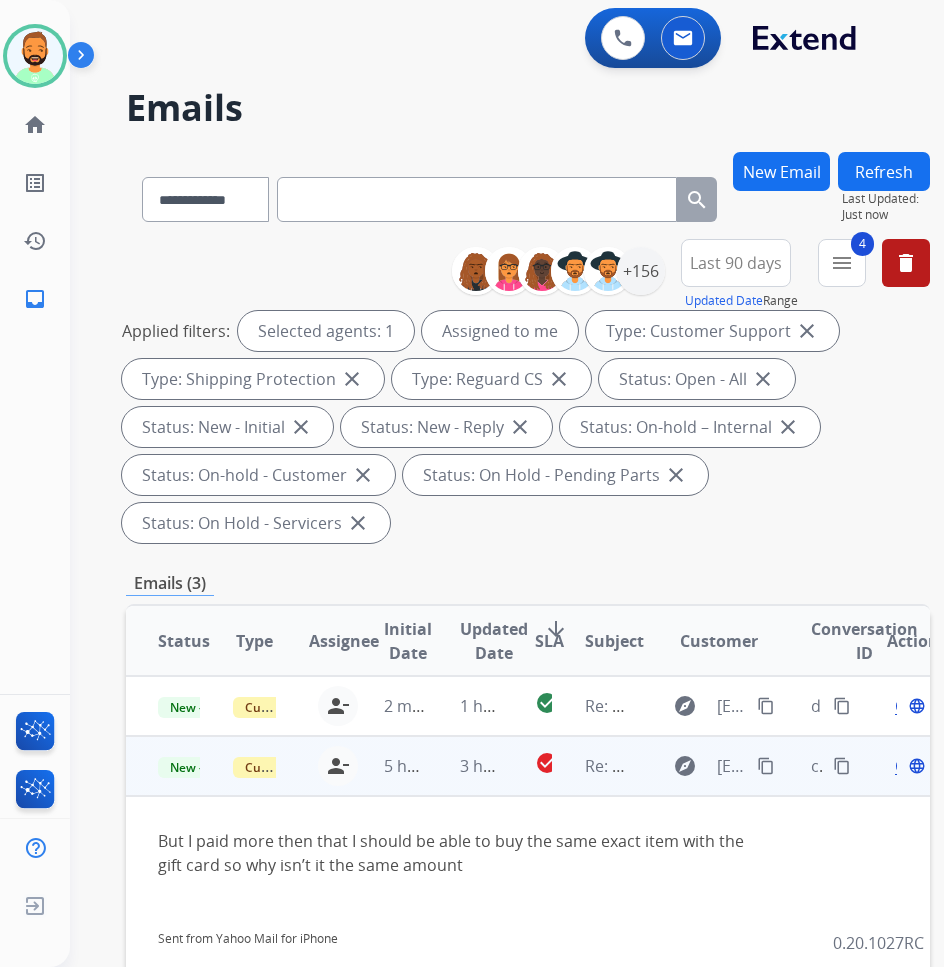 click on "Open language" at bounding box center [908, 766] 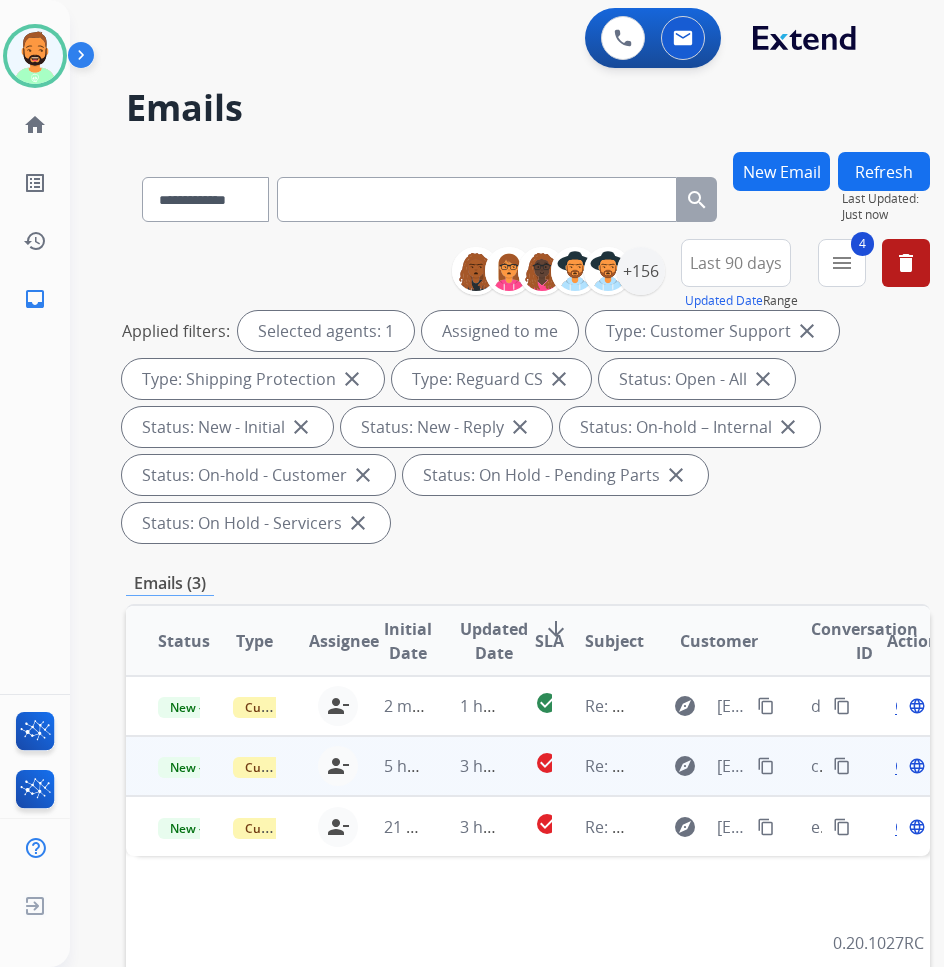 click on "Open language" at bounding box center [908, 766] 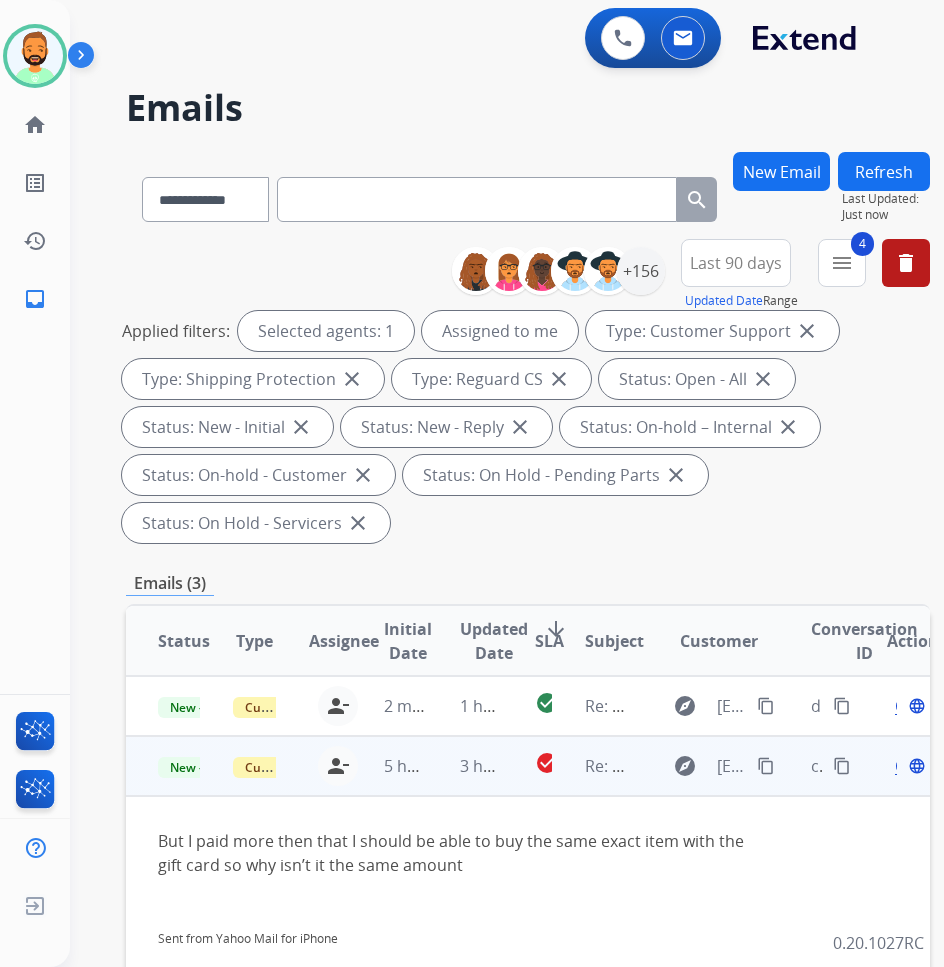 click on "Open" at bounding box center [915, 766] 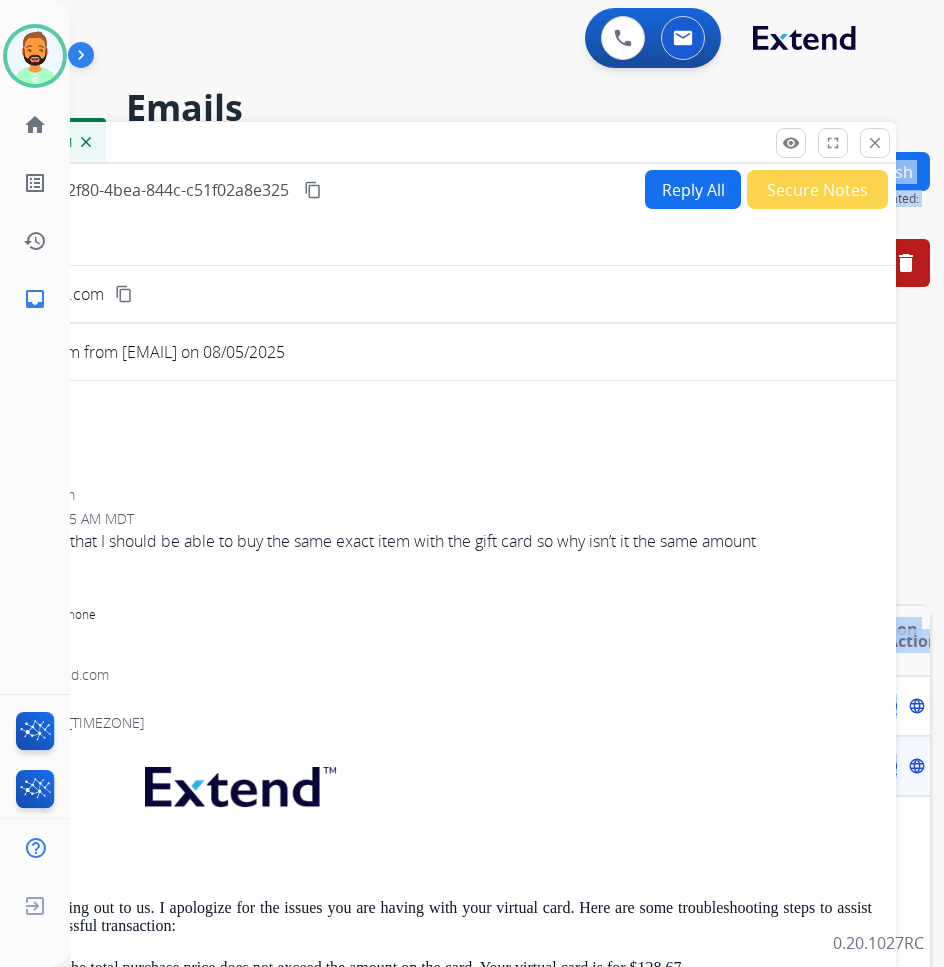 drag, startPoint x: 366, startPoint y: 119, endPoint x: 418, endPoint y: 140, distance: 56.0803 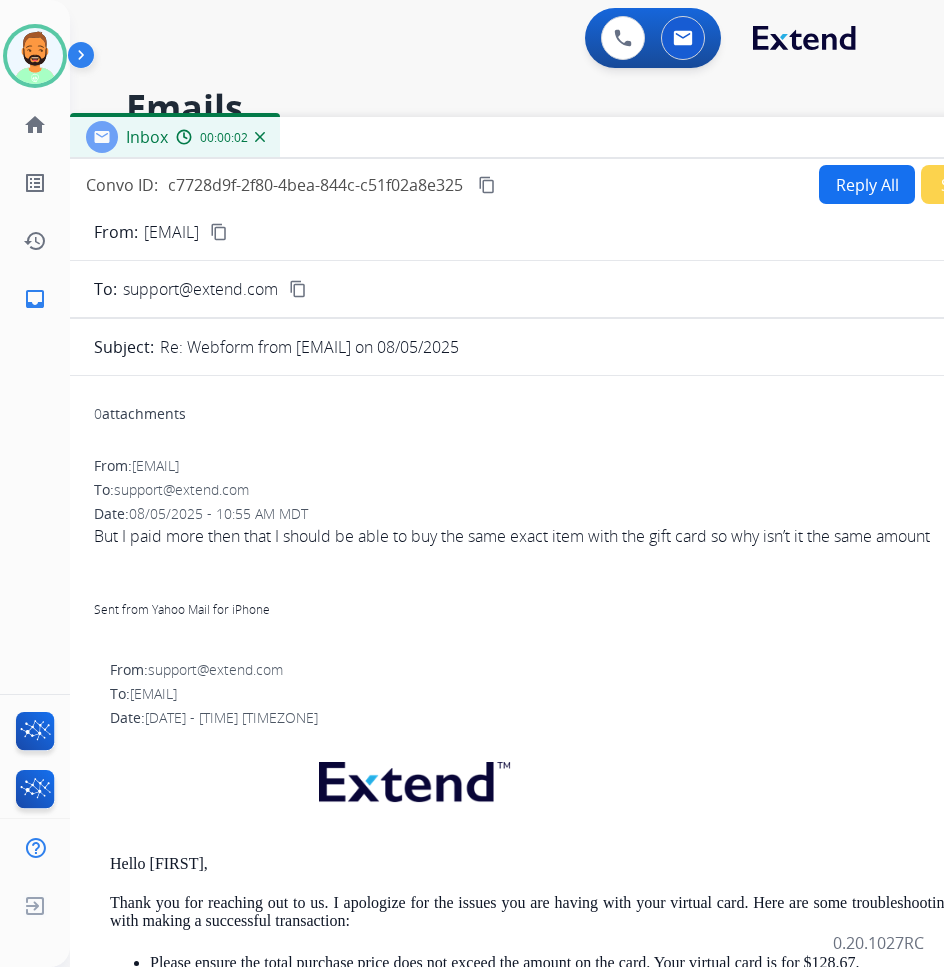 drag, startPoint x: 418, startPoint y: 140, endPoint x: 592, endPoint y: 134, distance: 174.10342 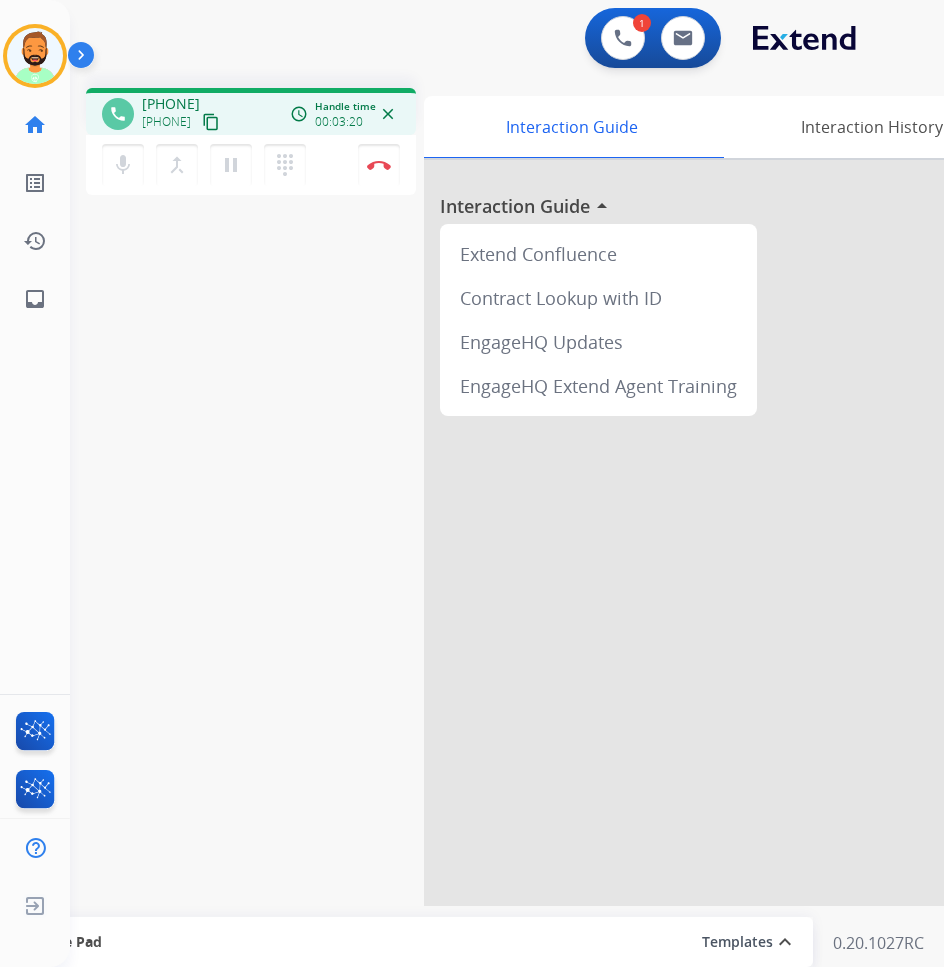 click on "phone [PHONE] [PHONE] content_copy access_time Call metrics Queue   00:12 Hold   00:00 Talk   03:20 Total   03:31 Handle time 00:03:20 close mic Mute merge_type Bridge pause Hold dialpad Dialpad Disconnect swap_horiz Break voice bridge close_fullscreen Connect 3-Way Call merge_type Separate 3-Way Call  Interaction Guide   Interaction History  Interaction Guide arrow_drop_up  Extend Confluence   Contract Lookup with ID   EngageHQ Updates   EngageHQ Extend Agent Training  Secure Pad Templates expand_less Choose a template Save" at bounding box center [483, 489] 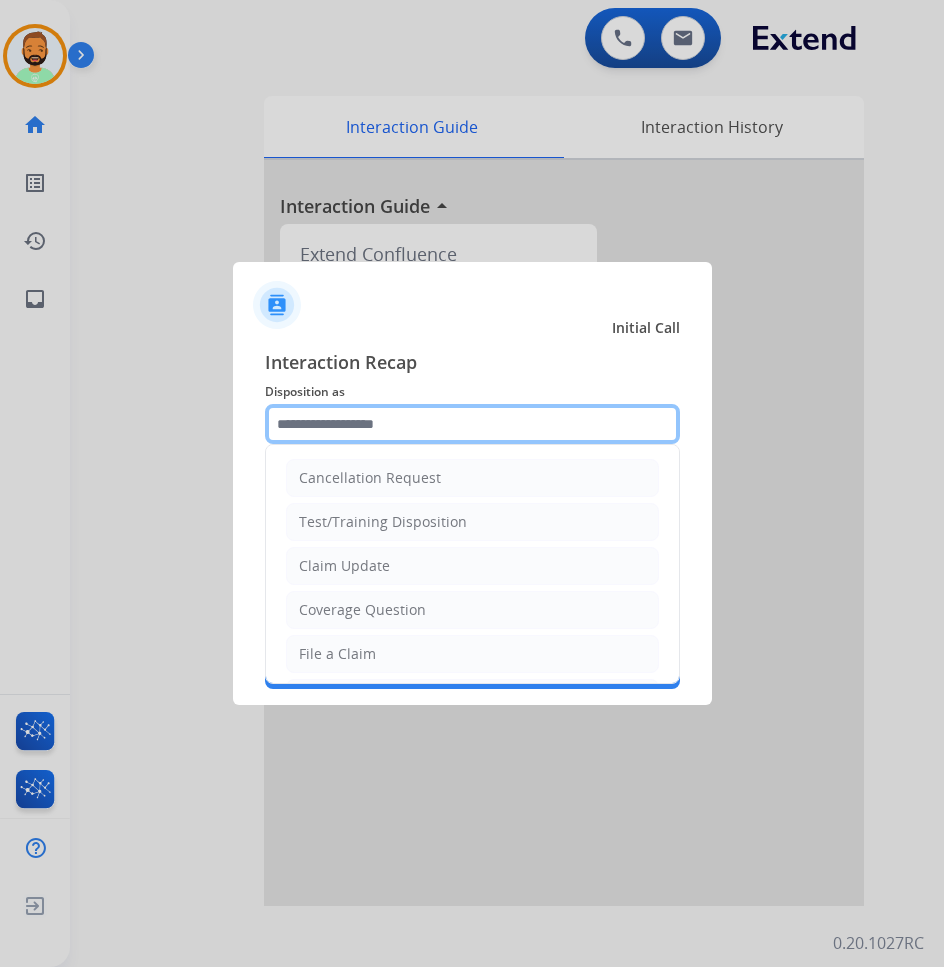 click 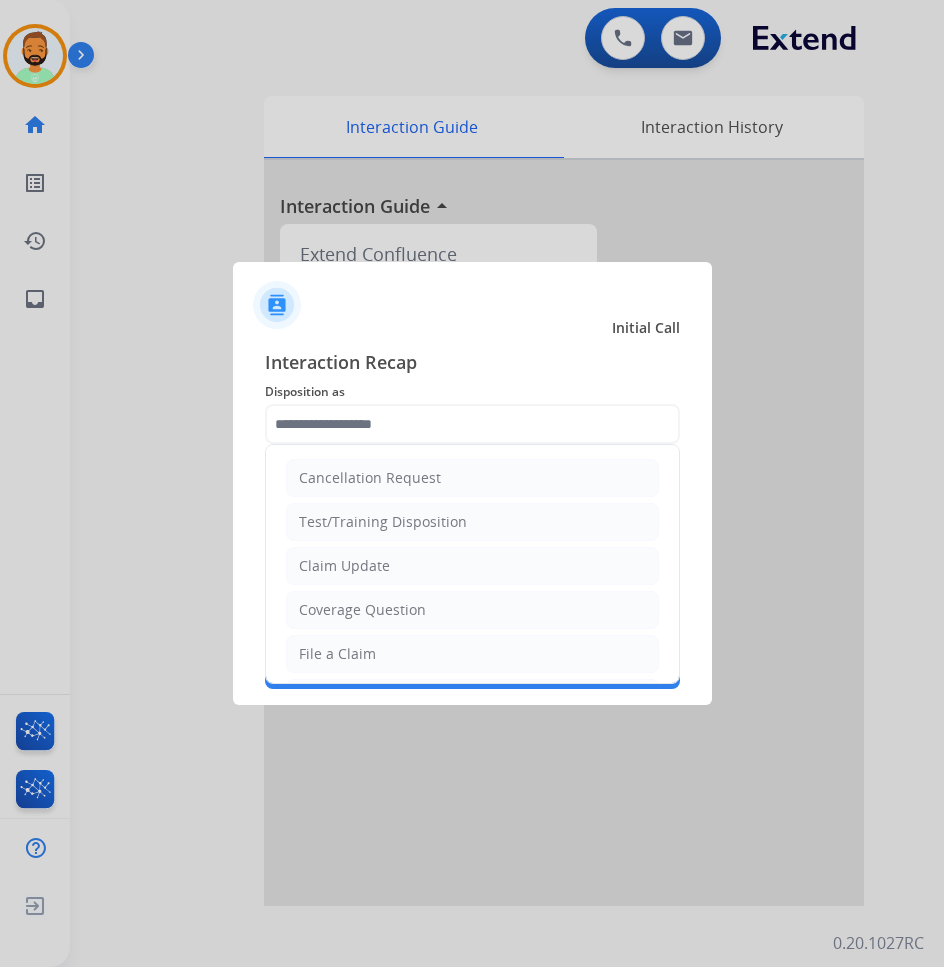 click on "Claim Update" 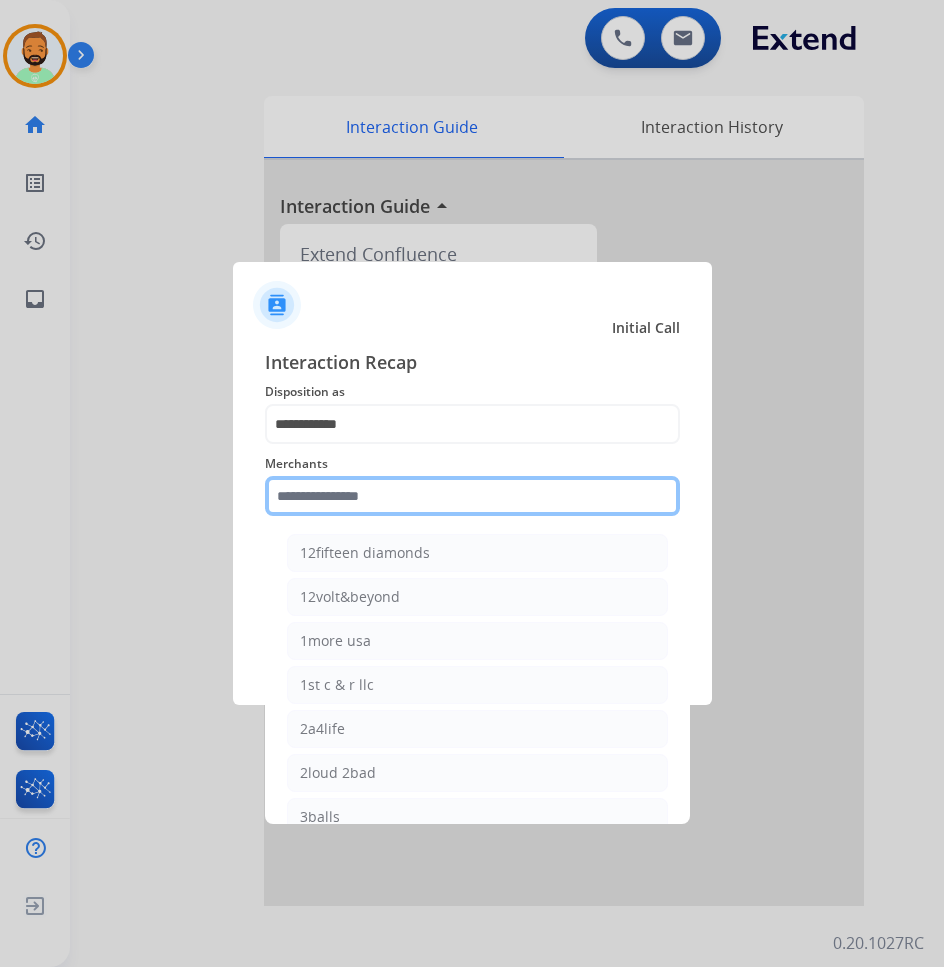 click 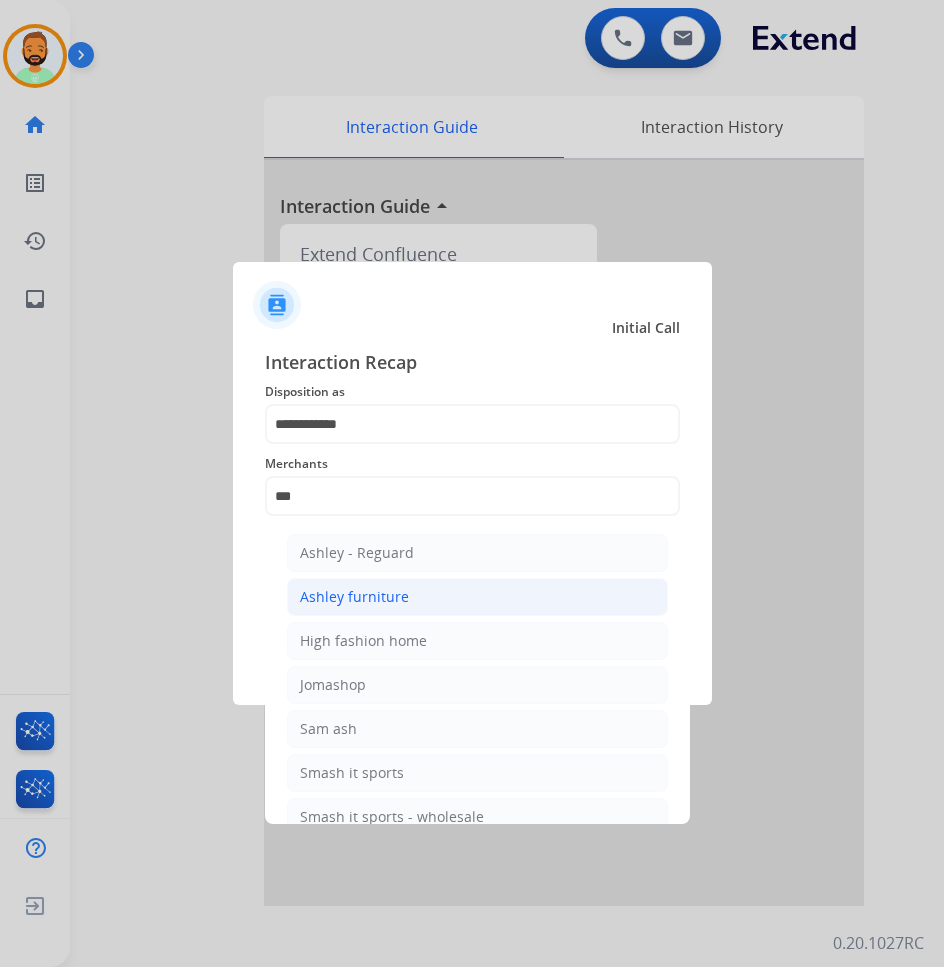 click on "Ashley furniture" 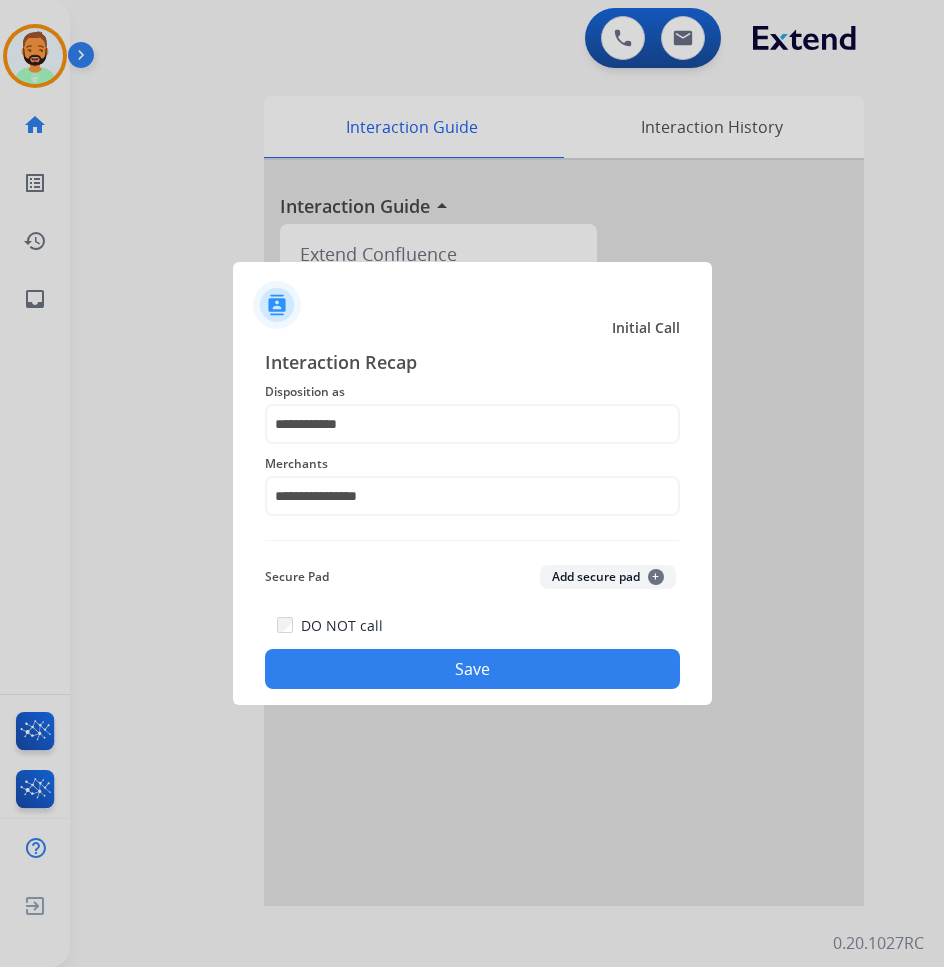click on "**********" 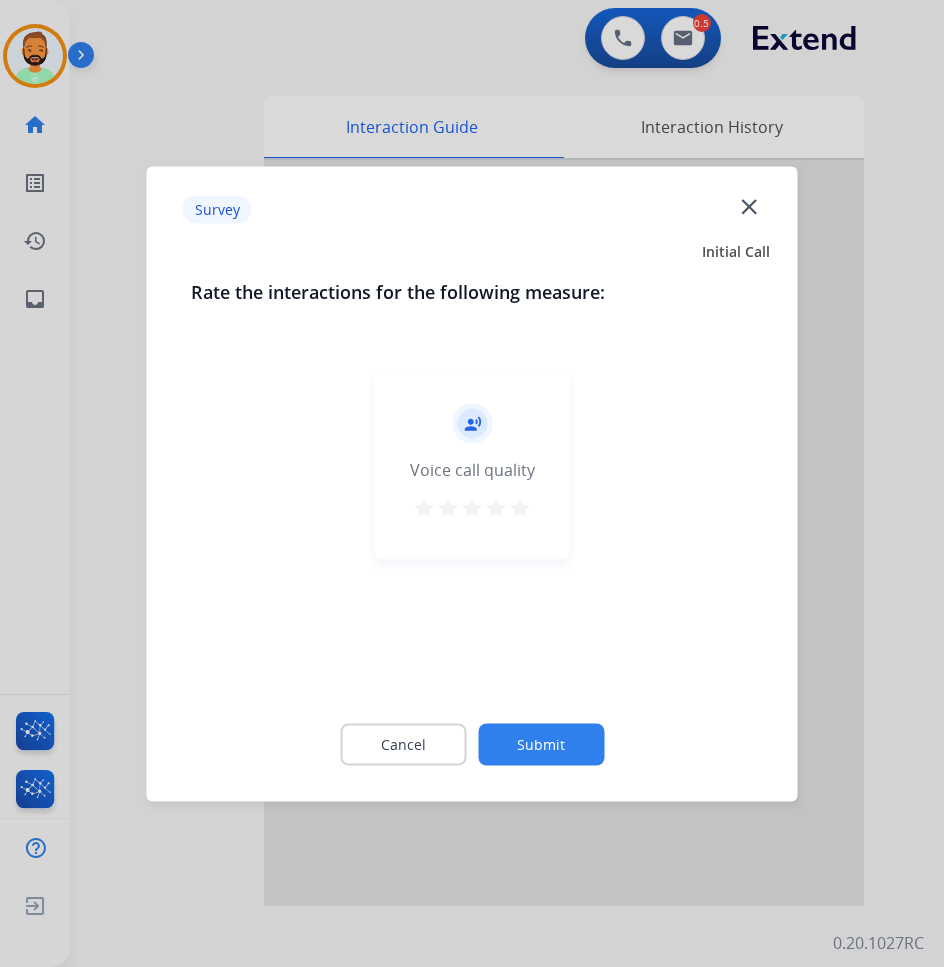 click on "Submit" 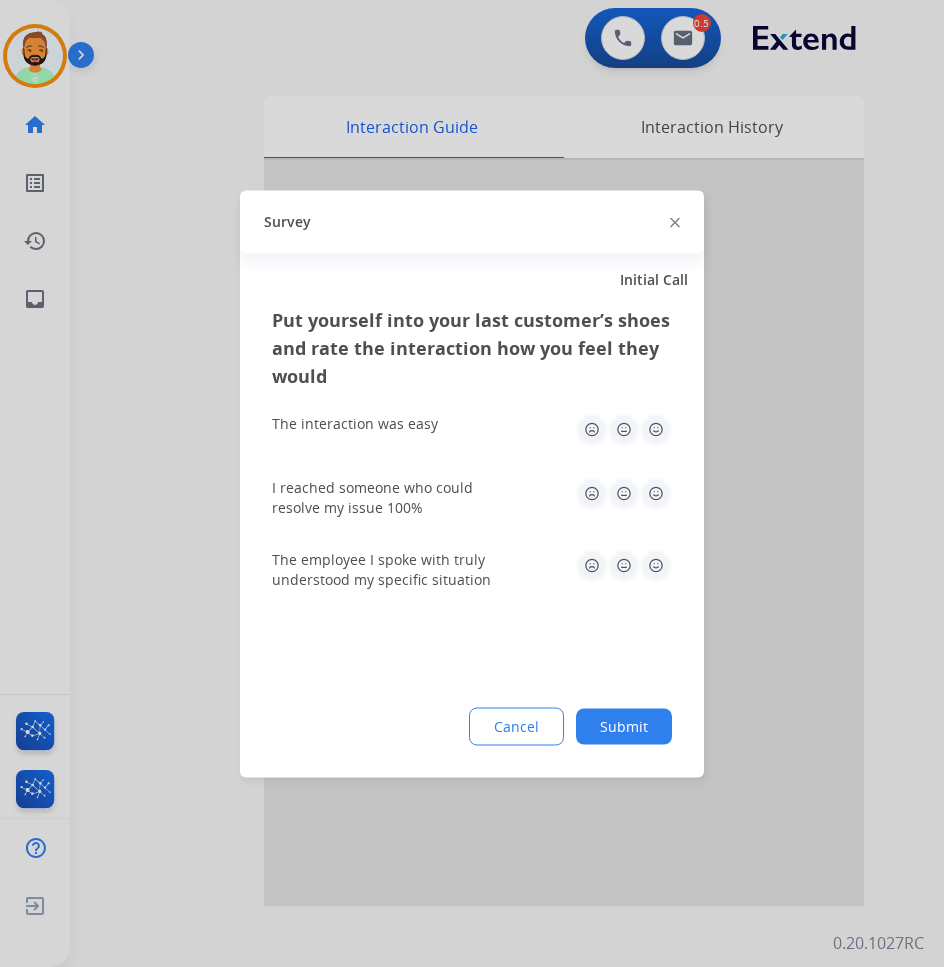 click on "Submit" 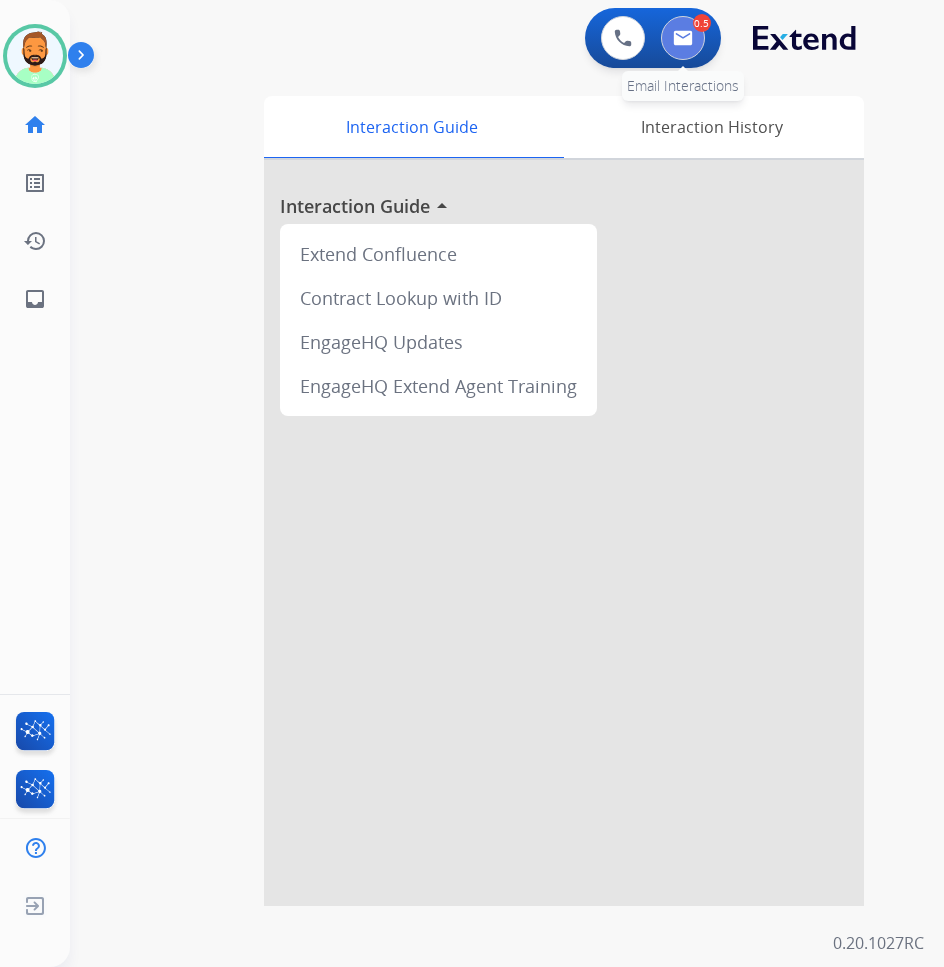 click at bounding box center (683, 38) 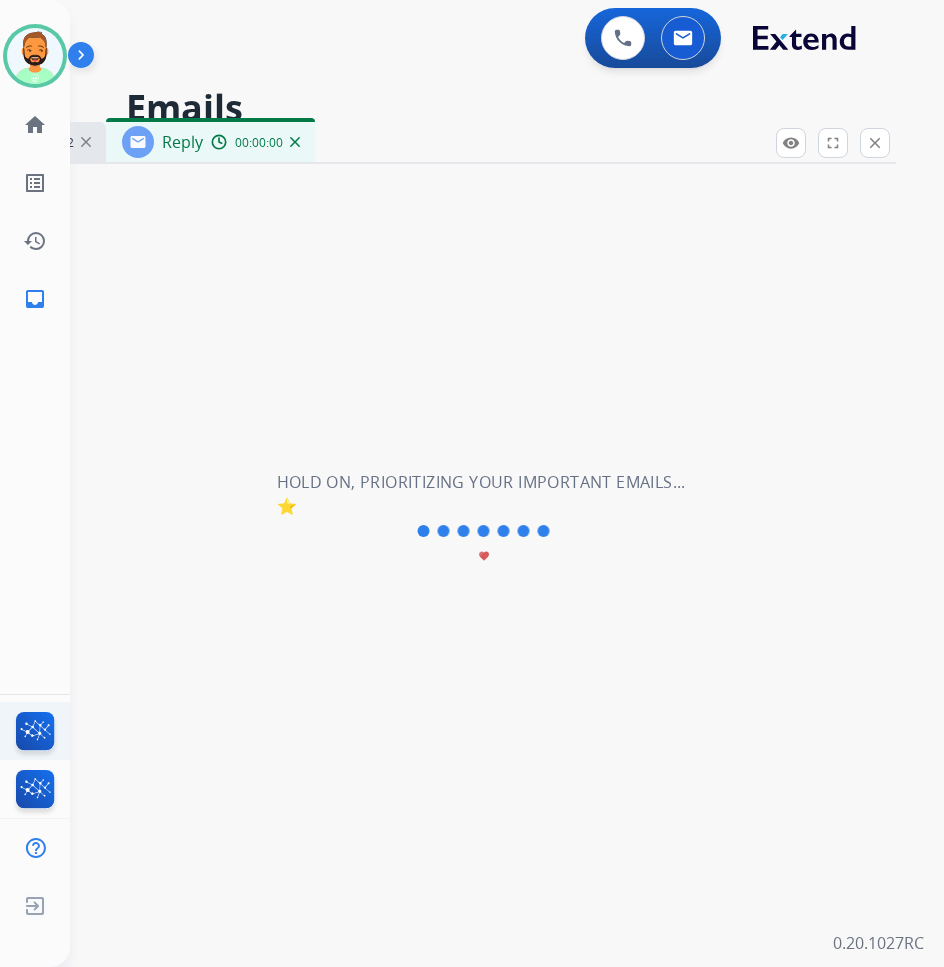 select on "**********" 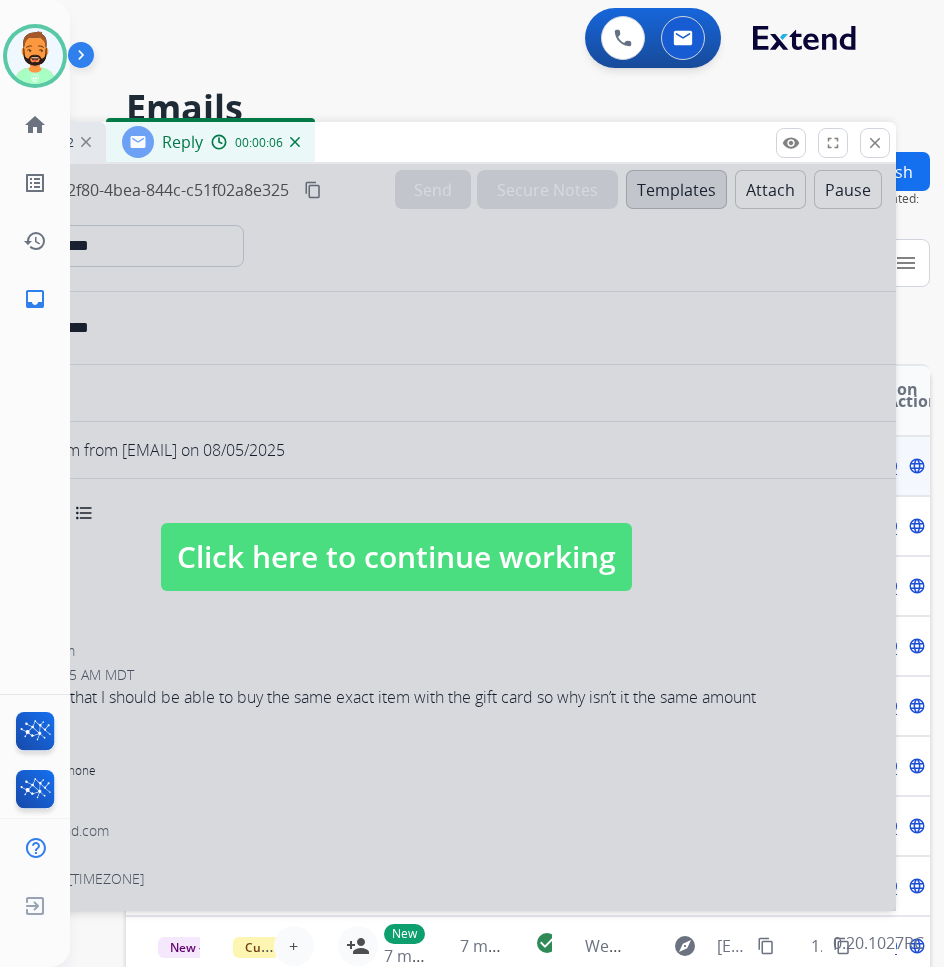 click on "Click here to continue working" at bounding box center [396, 557] 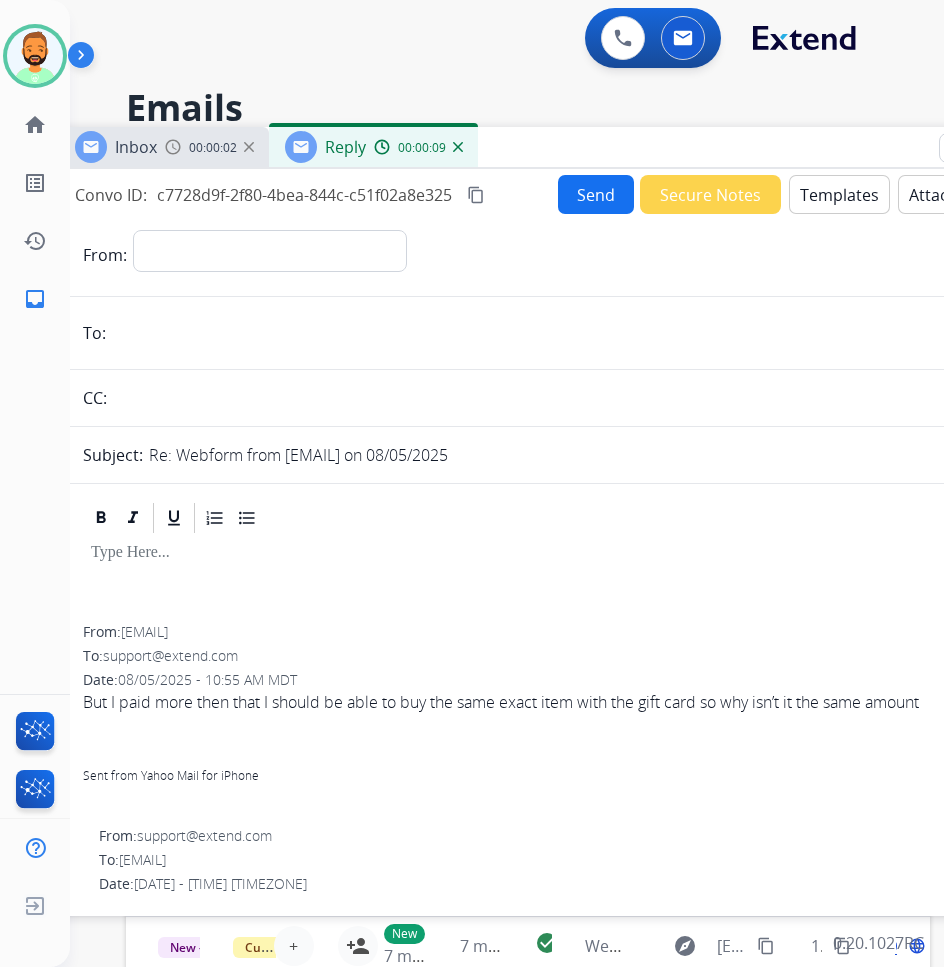 drag, startPoint x: 458, startPoint y: 146, endPoint x: 621, endPoint y: 151, distance: 163.07668 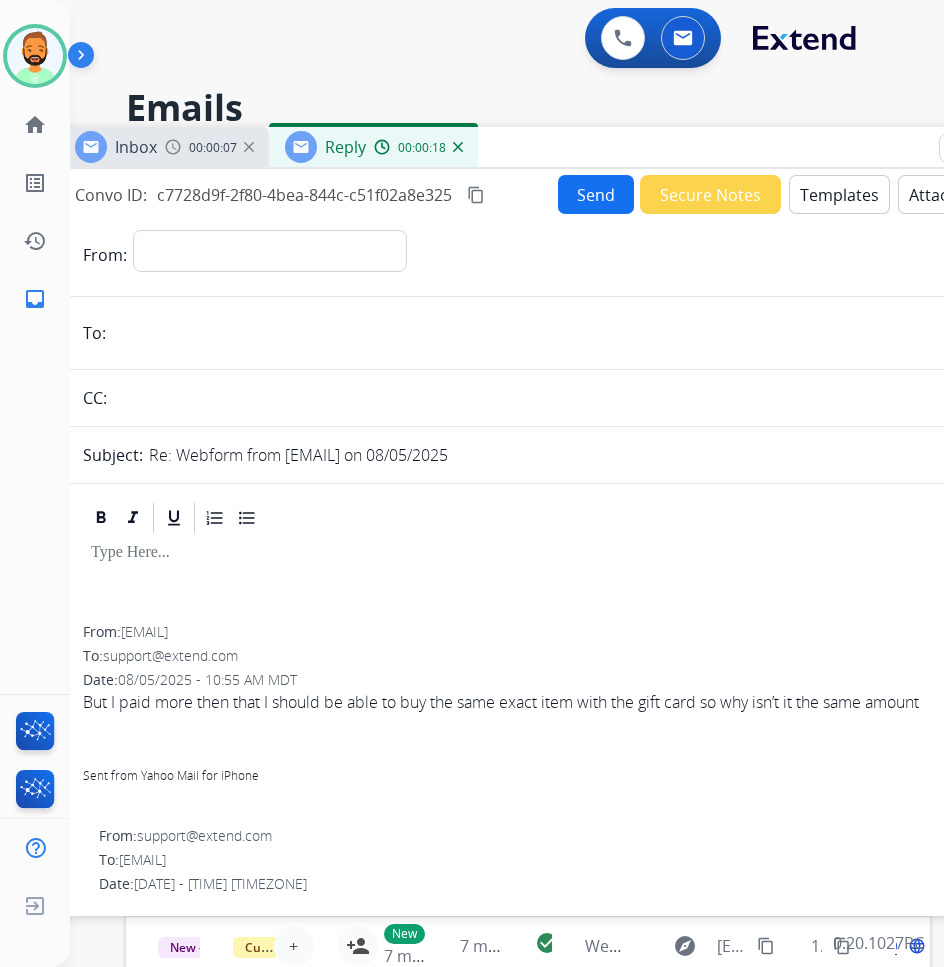 click on "Templates" at bounding box center [839, 194] 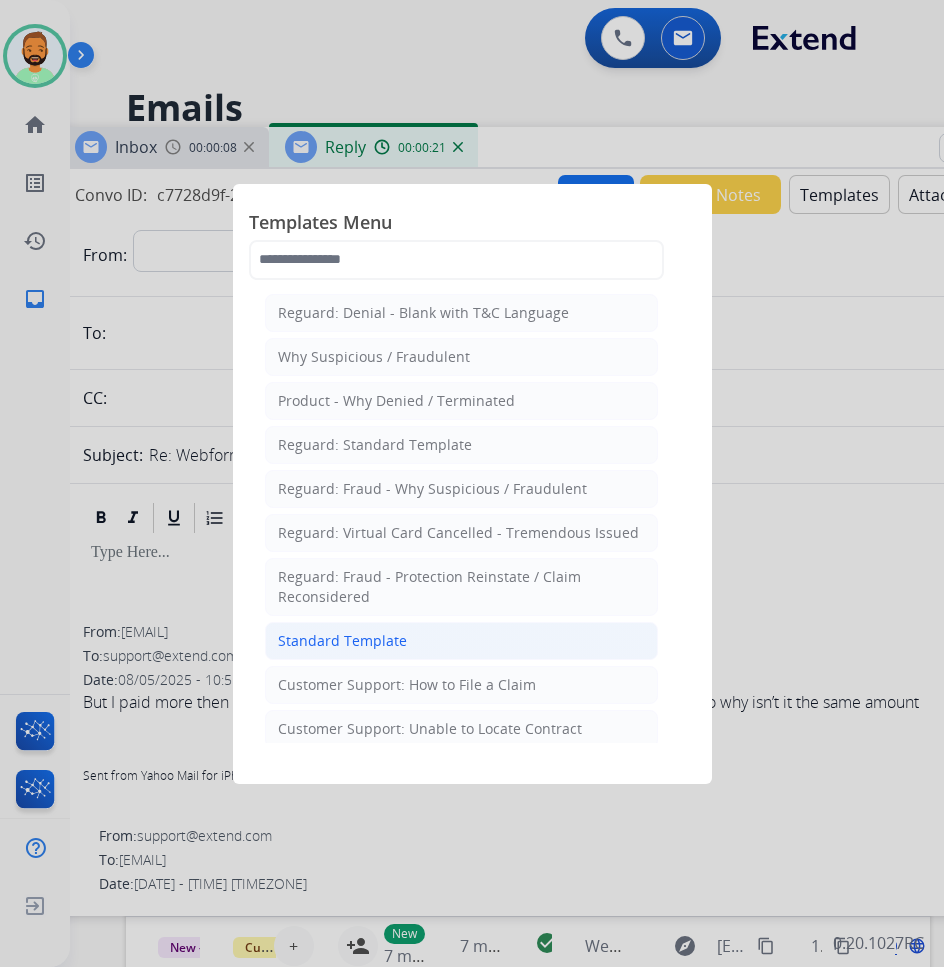 click on "Standard Template" 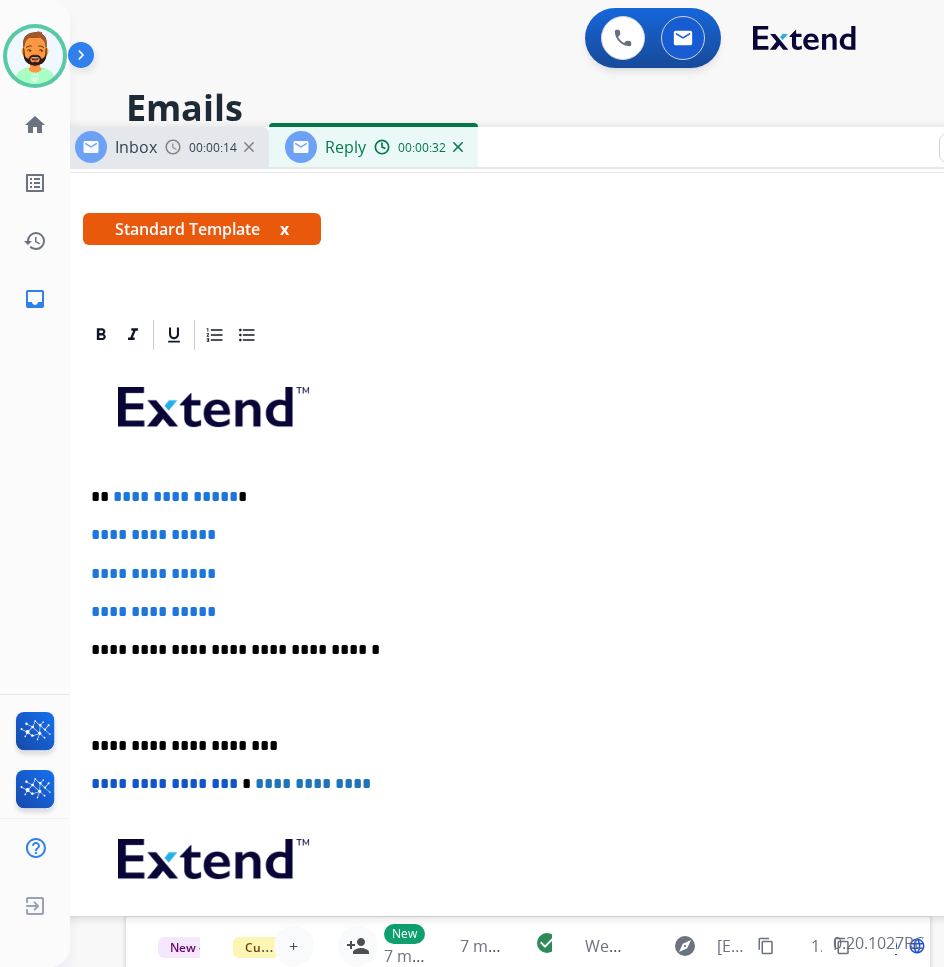 scroll, scrollTop: 300, scrollLeft: 0, axis: vertical 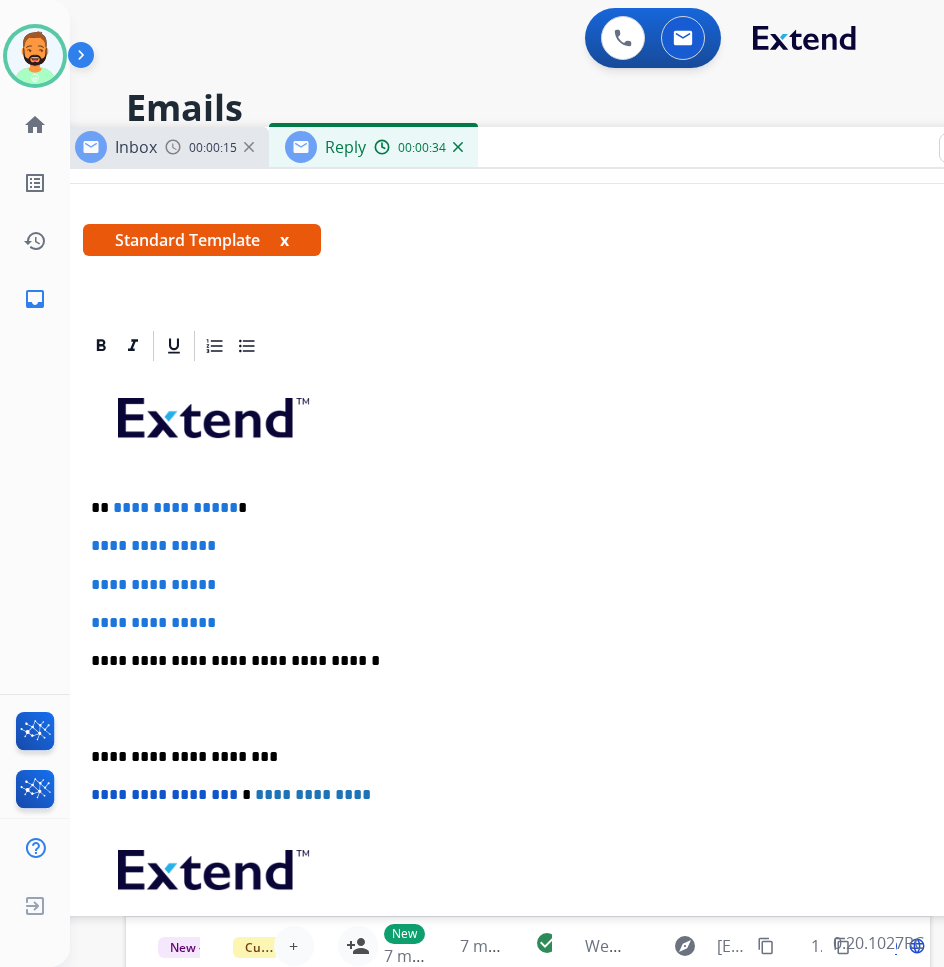 click on "**********" at bounding box center (551, 508) 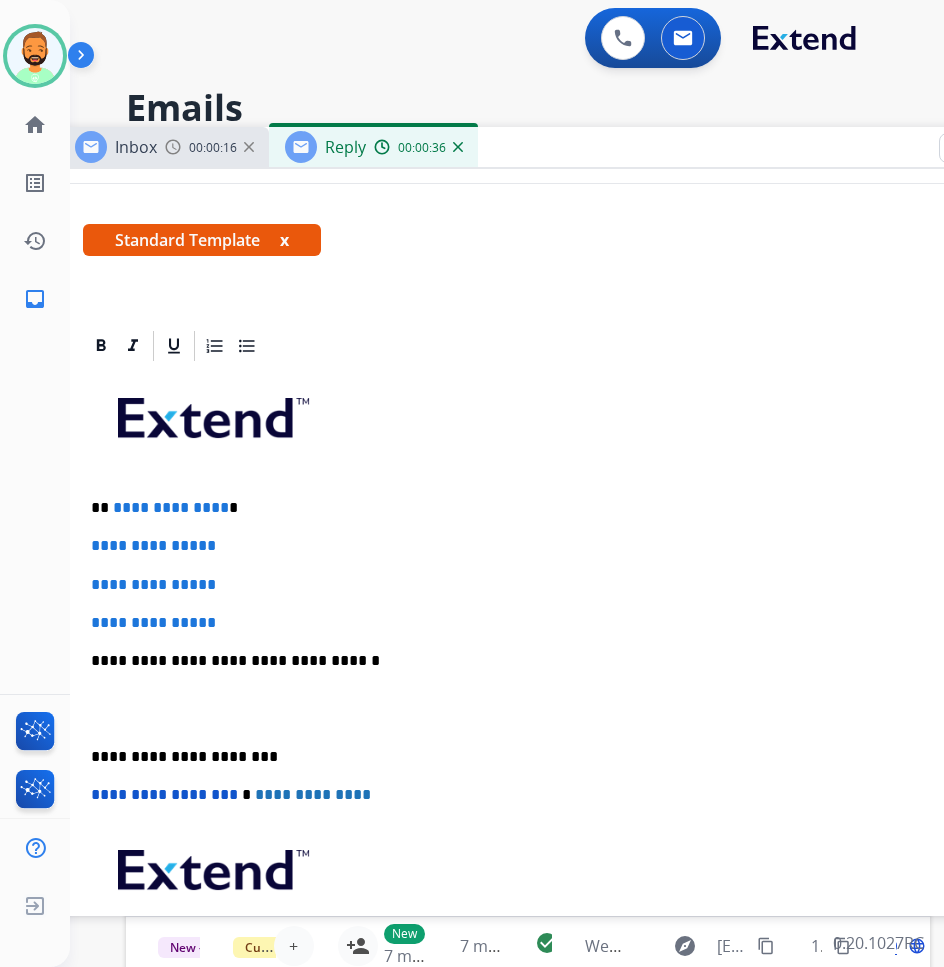 type 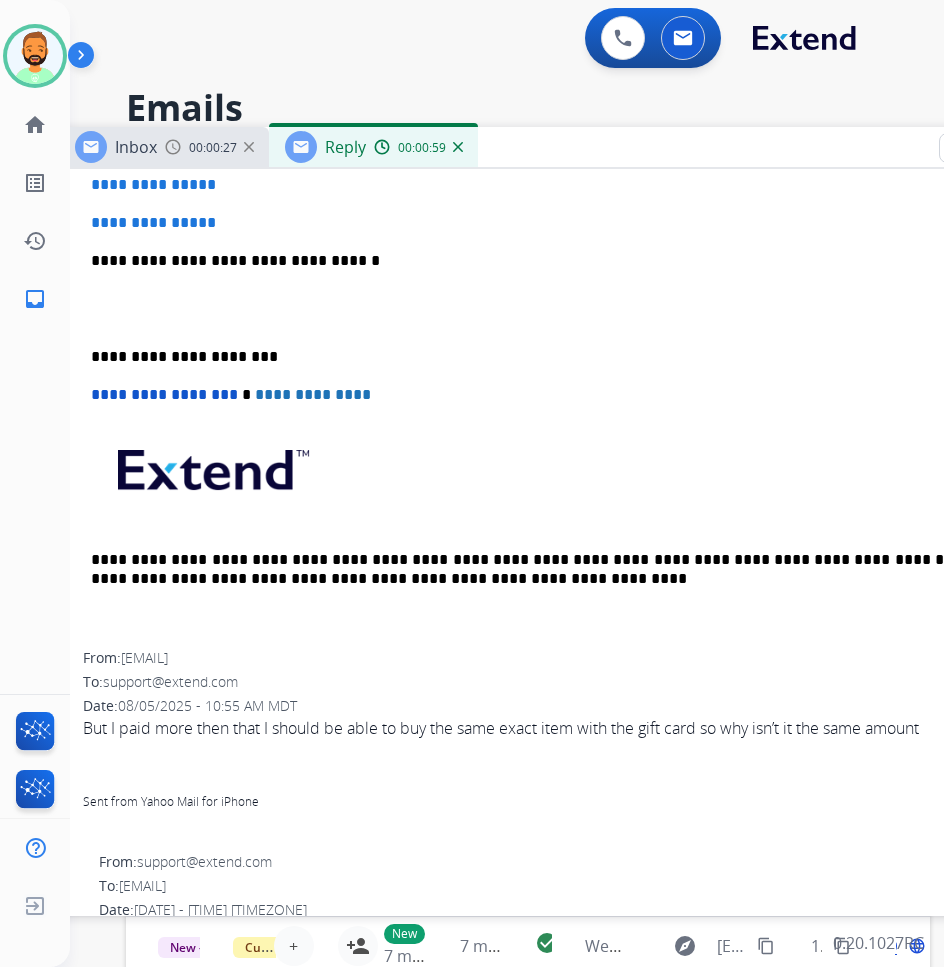scroll, scrollTop: 400, scrollLeft: 0, axis: vertical 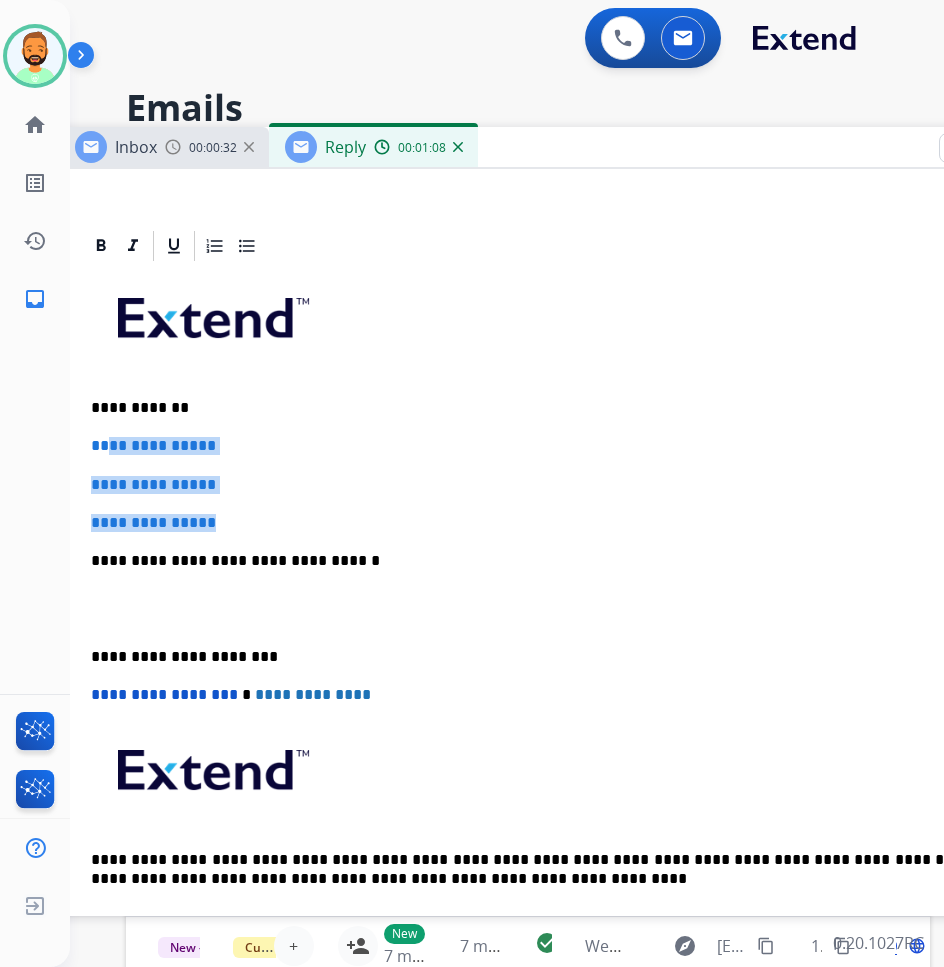 drag, startPoint x: 261, startPoint y: 513, endPoint x: 103, endPoint y: 438, distance: 174.89711 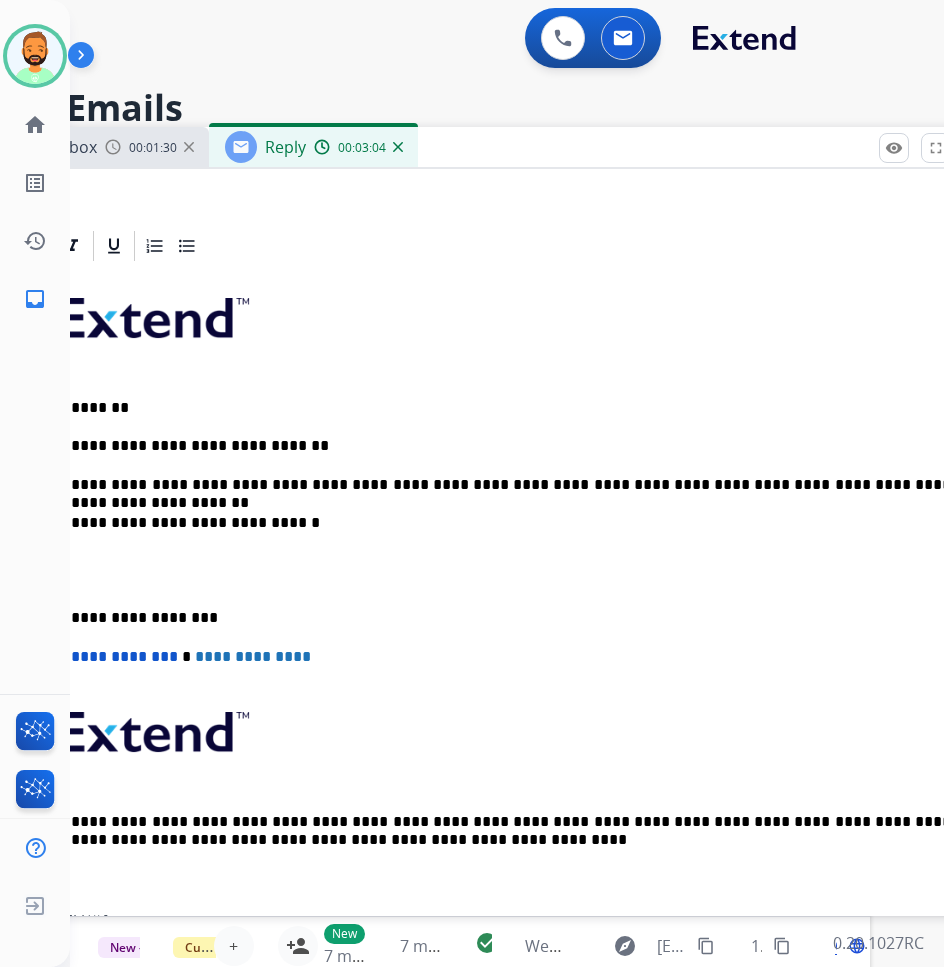 scroll, scrollTop: 0, scrollLeft: 48, axis: horizontal 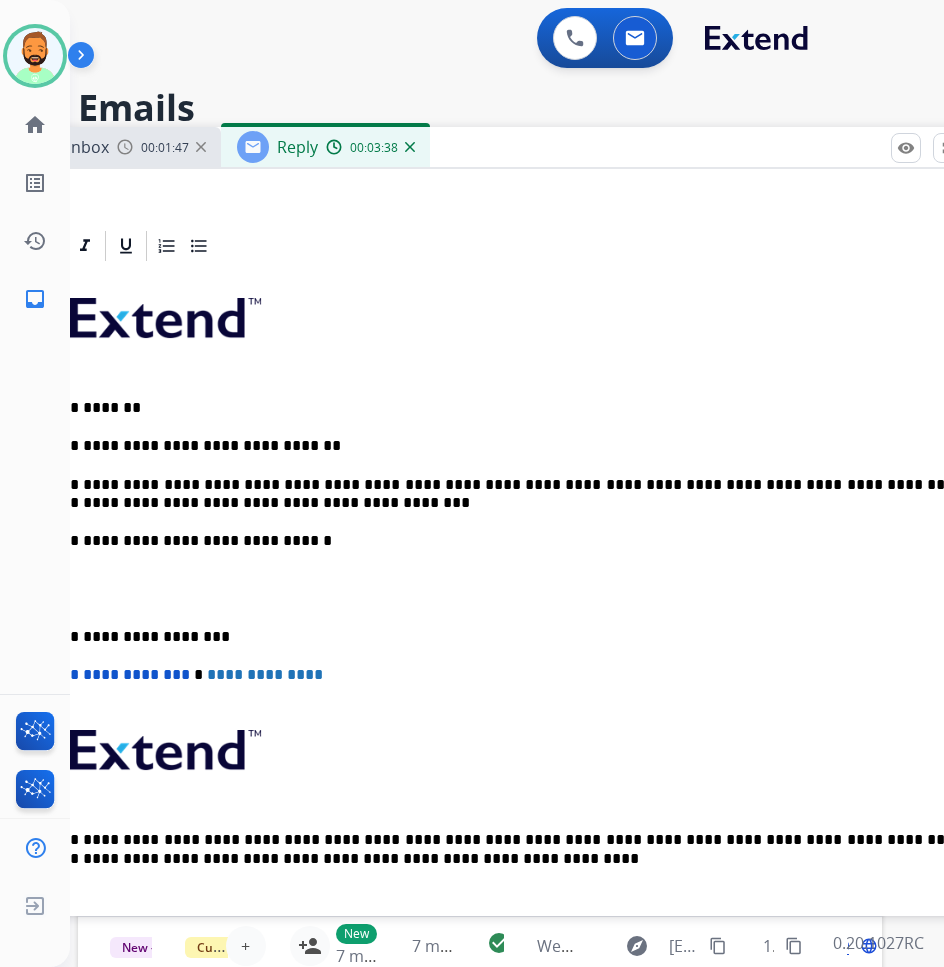 drag, startPoint x: 97, startPoint y: 618, endPoint x: 117, endPoint y: 631, distance: 23.853722 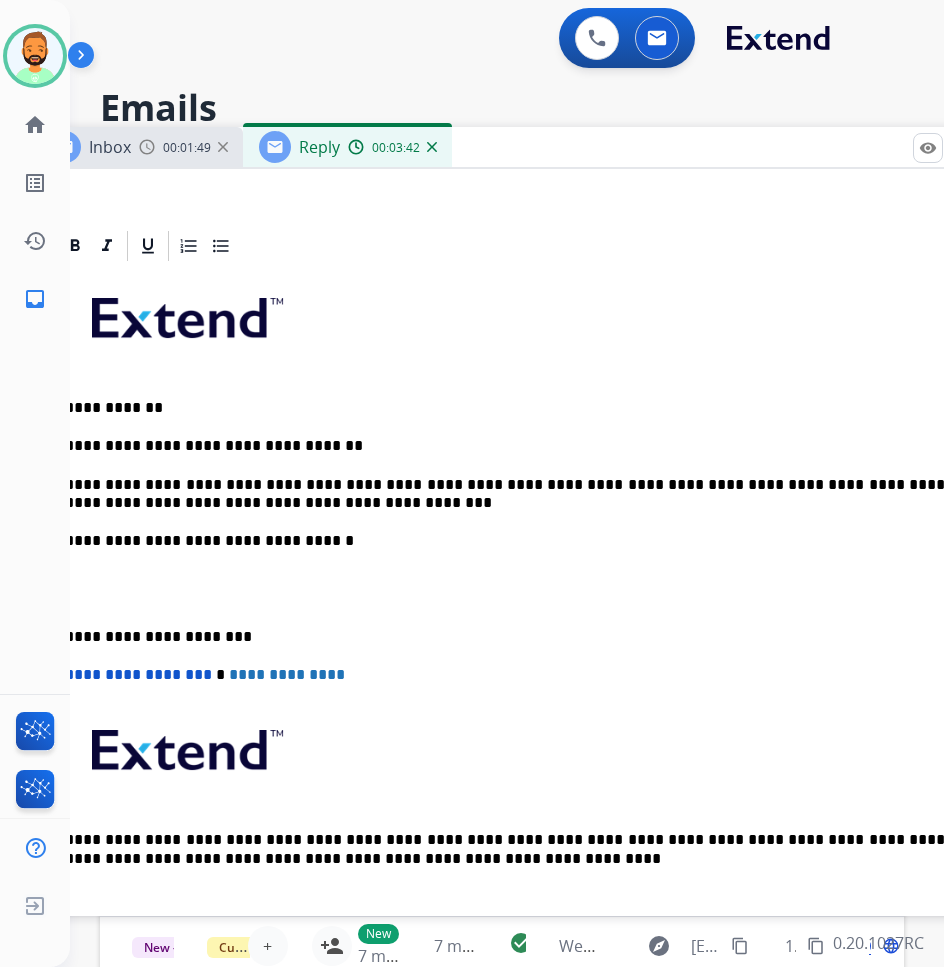 scroll, scrollTop: 0, scrollLeft: 16, axis: horizontal 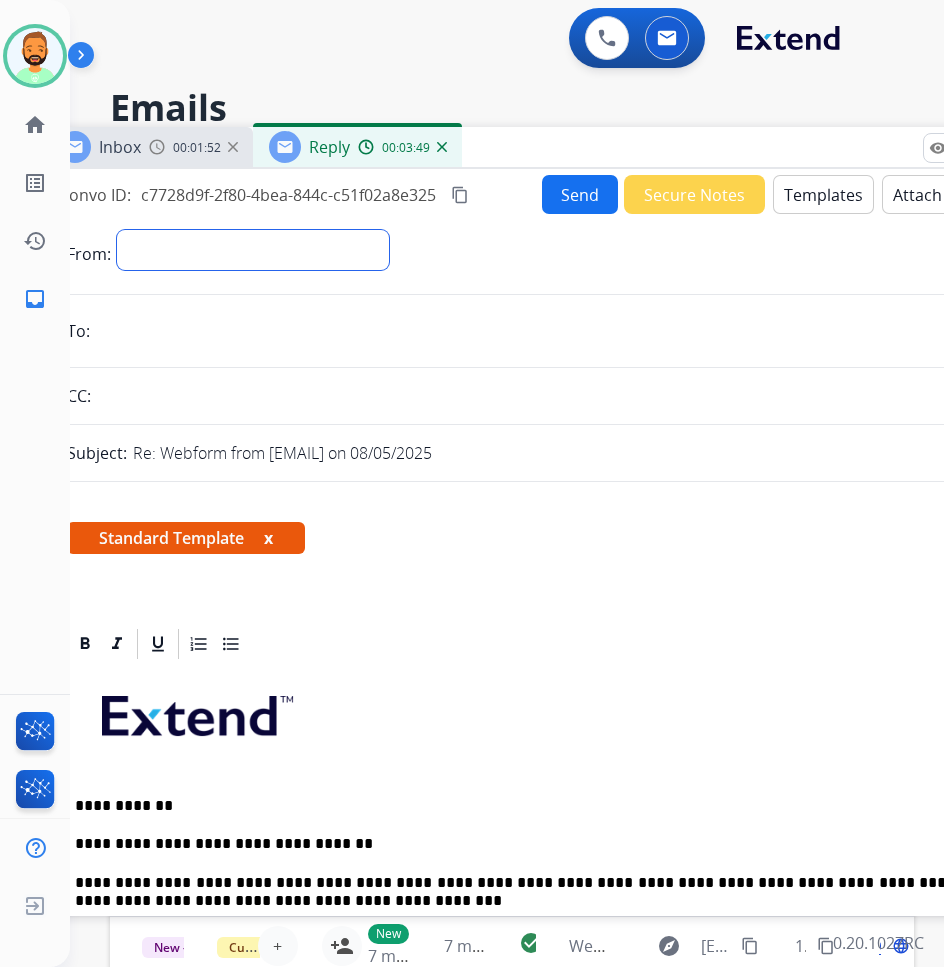 click on "**********" at bounding box center [253, 250] 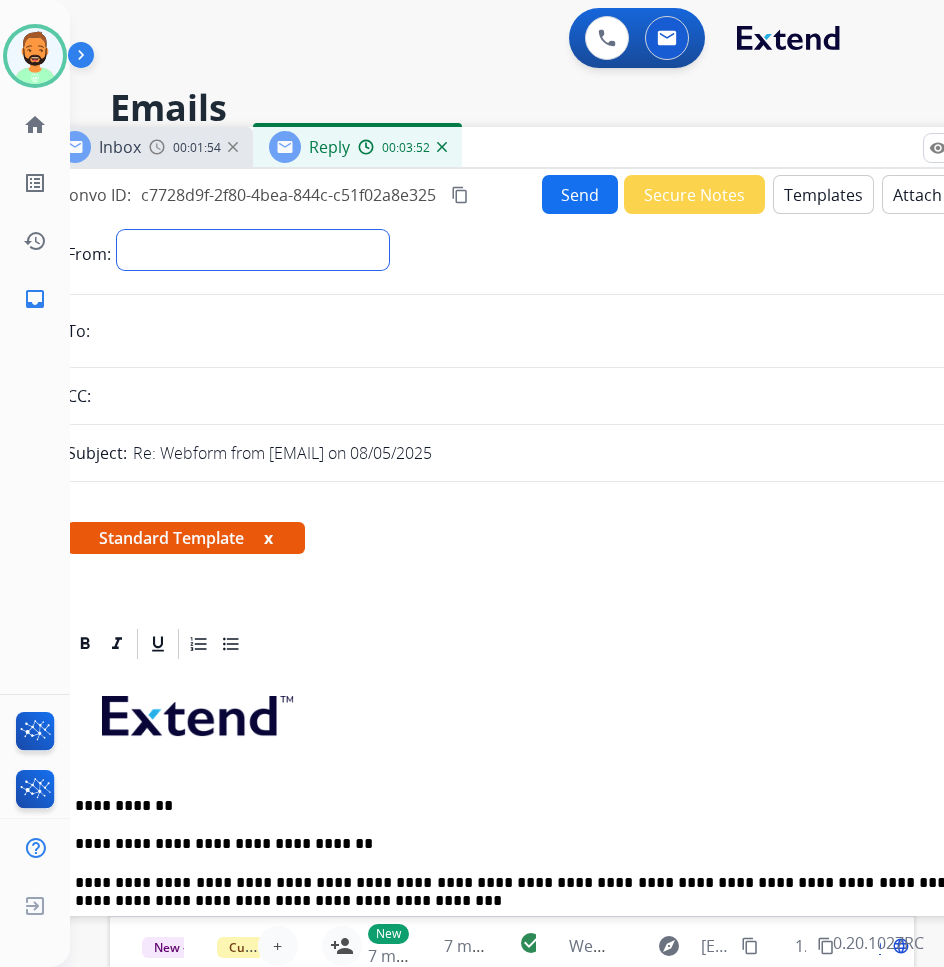 select on "**********" 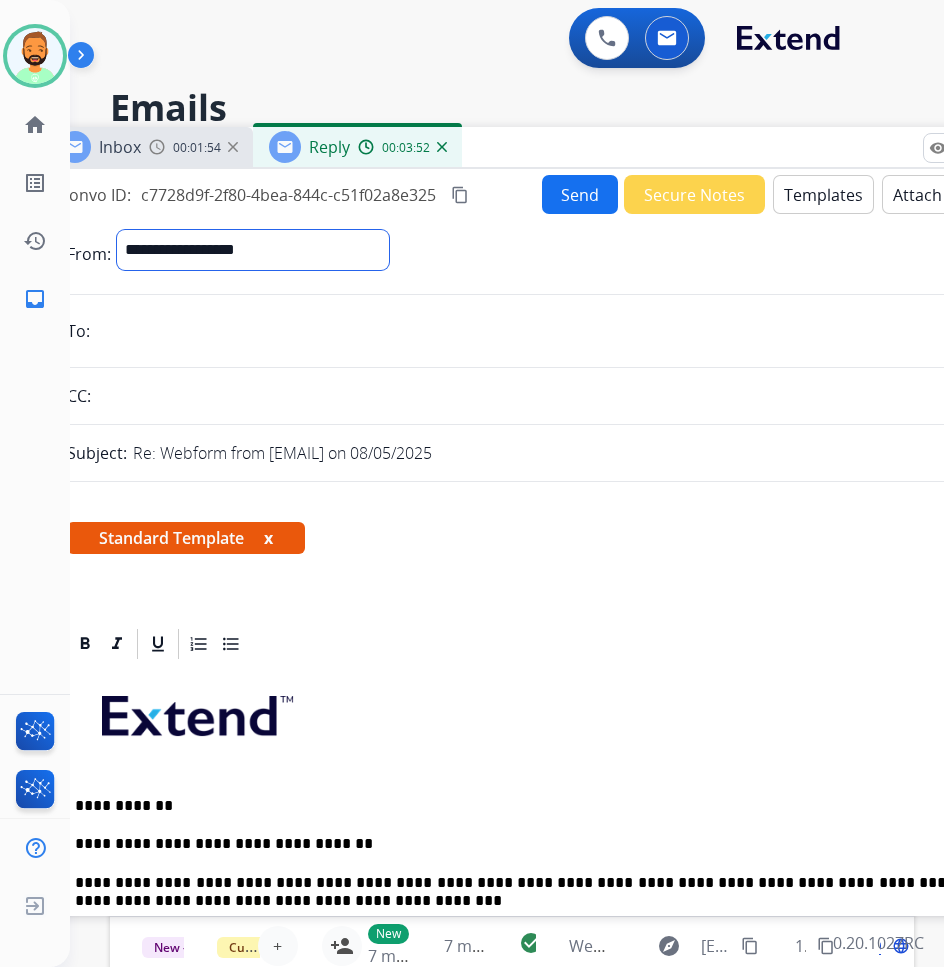 click on "**********" at bounding box center (253, 250) 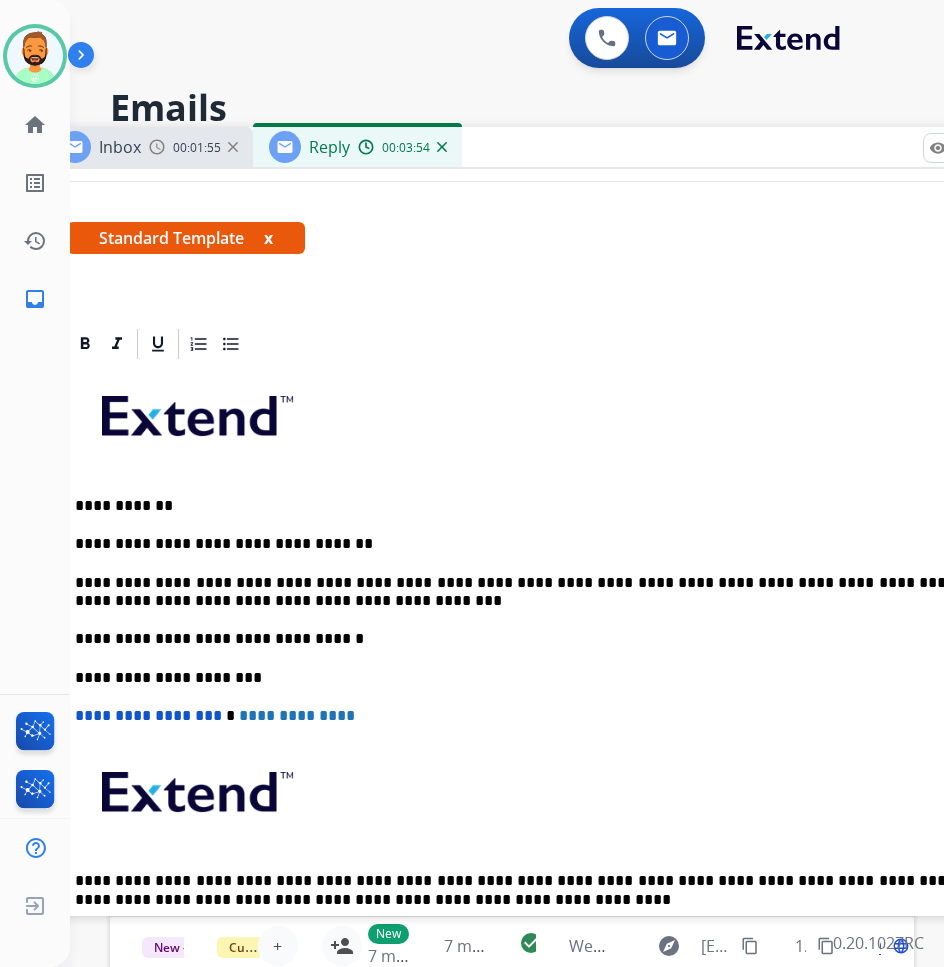 scroll, scrollTop: 500, scrollLeft: 0, axis: vertical 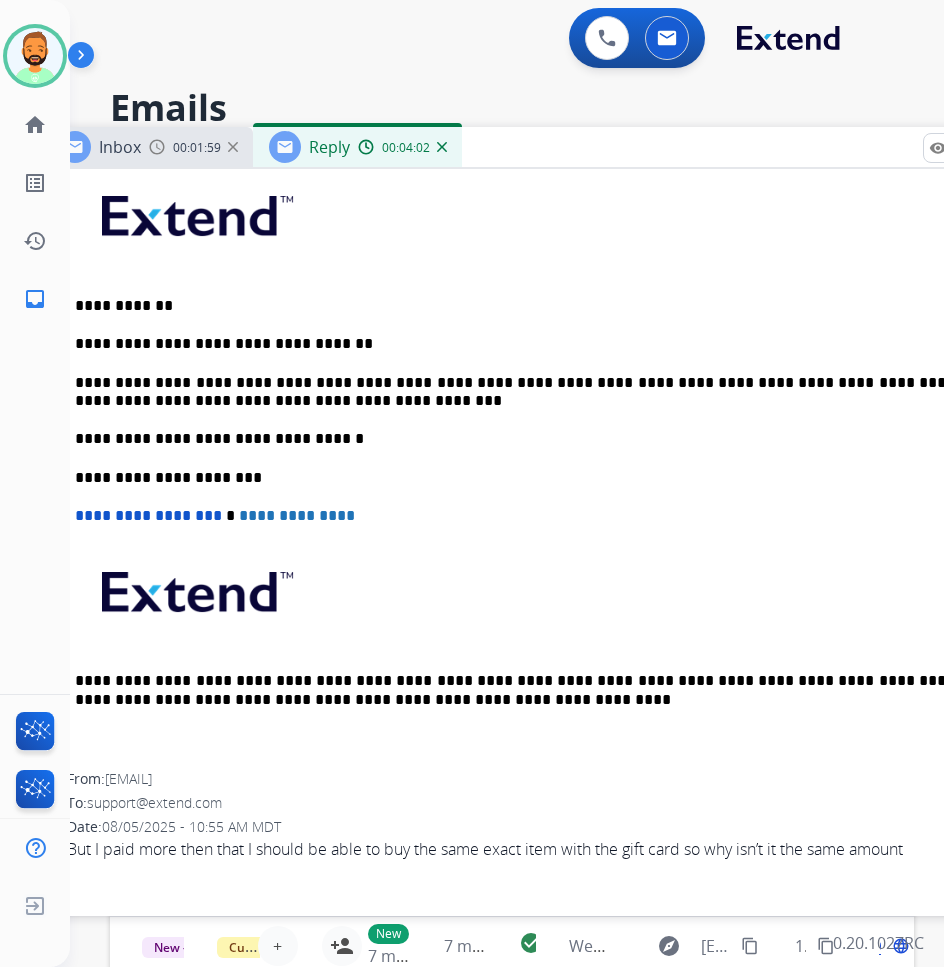 drag, startPoint x: 108, startPoint y: 775, endPoint x: 284, endPoint y: 782, distance: 176.13914 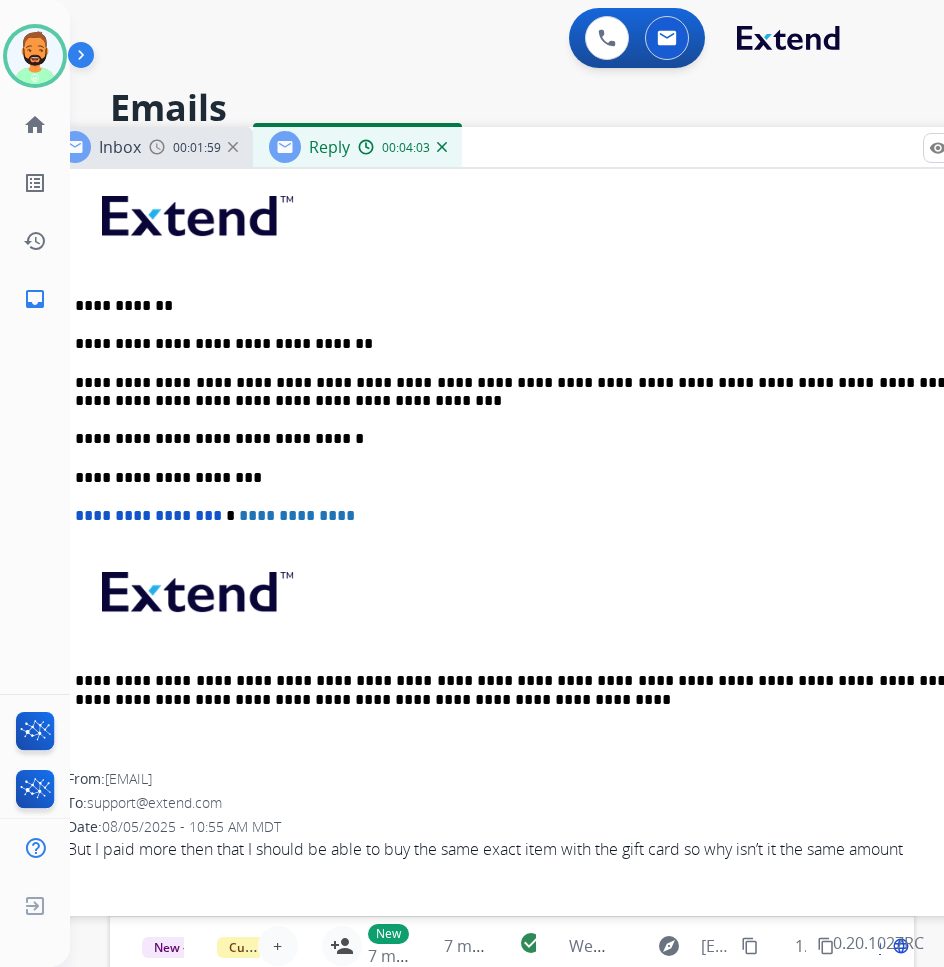 drag, startPoint x: 284, startPoint y: 782, endPoint x: 252, endPoint y: 778, distance: 32.24903 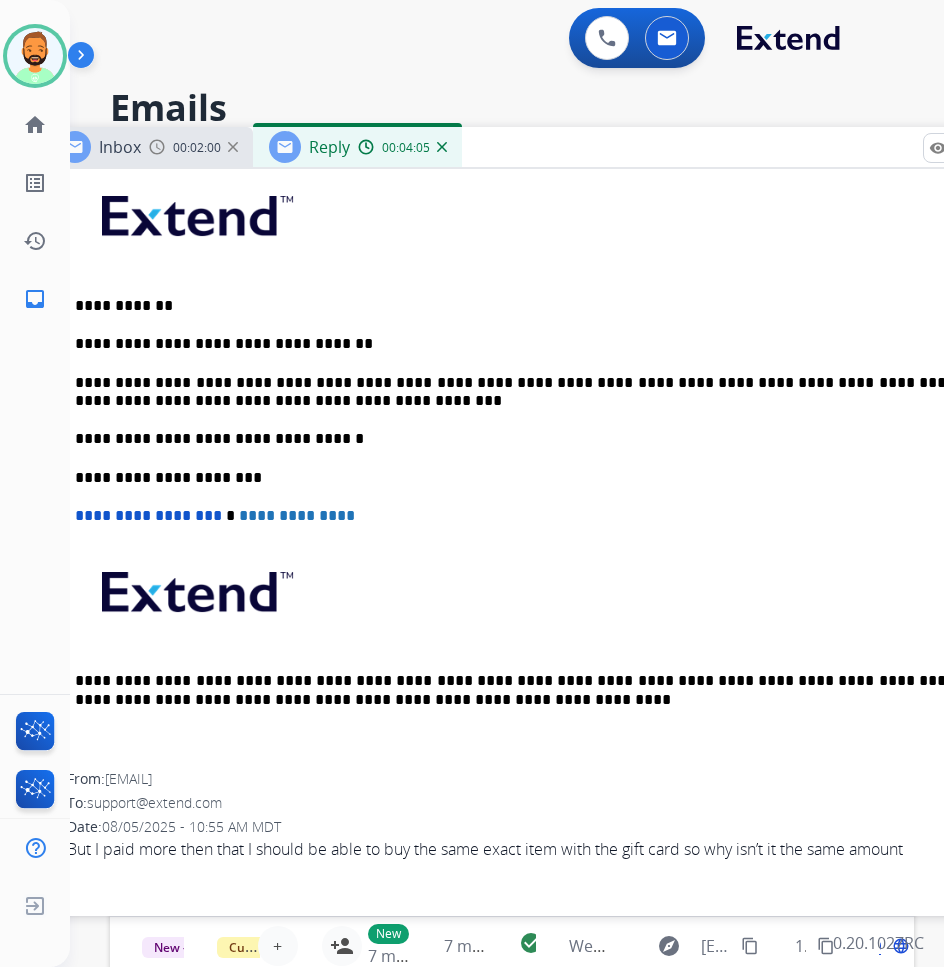 copy on "[EMAIL]" 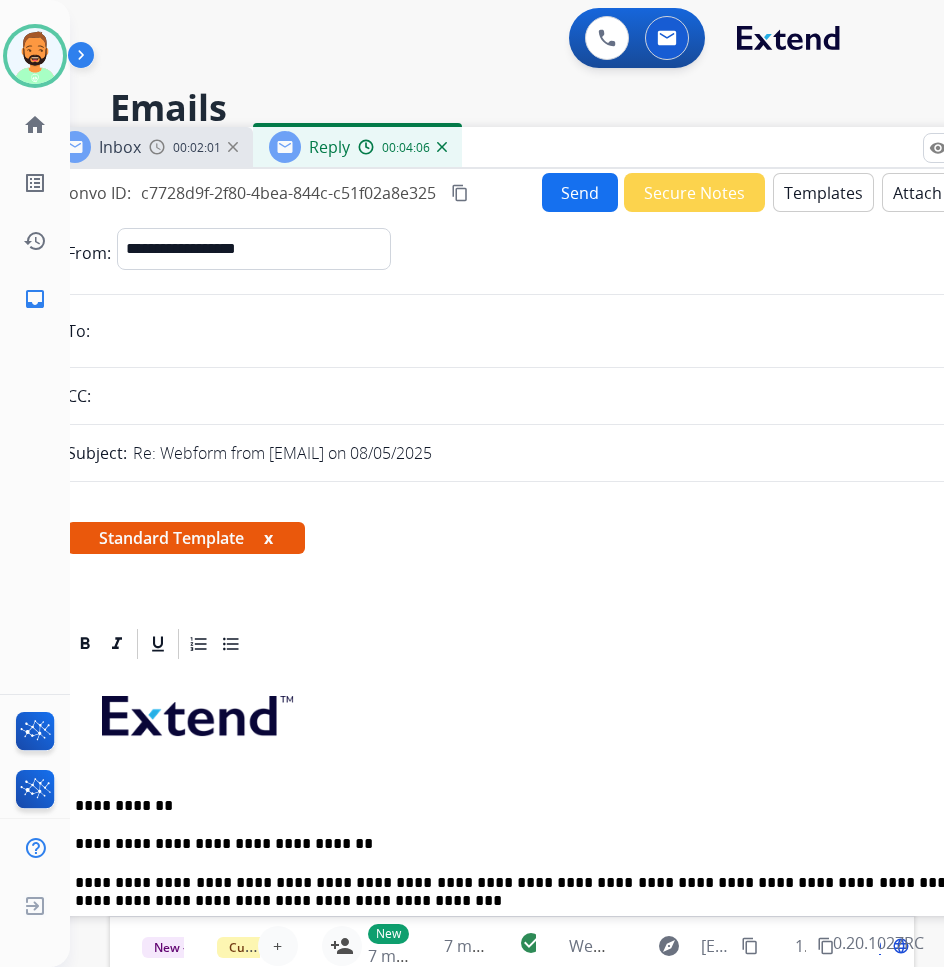 scroll, scrollTop: 0, scrollLeft: 0, axis: both 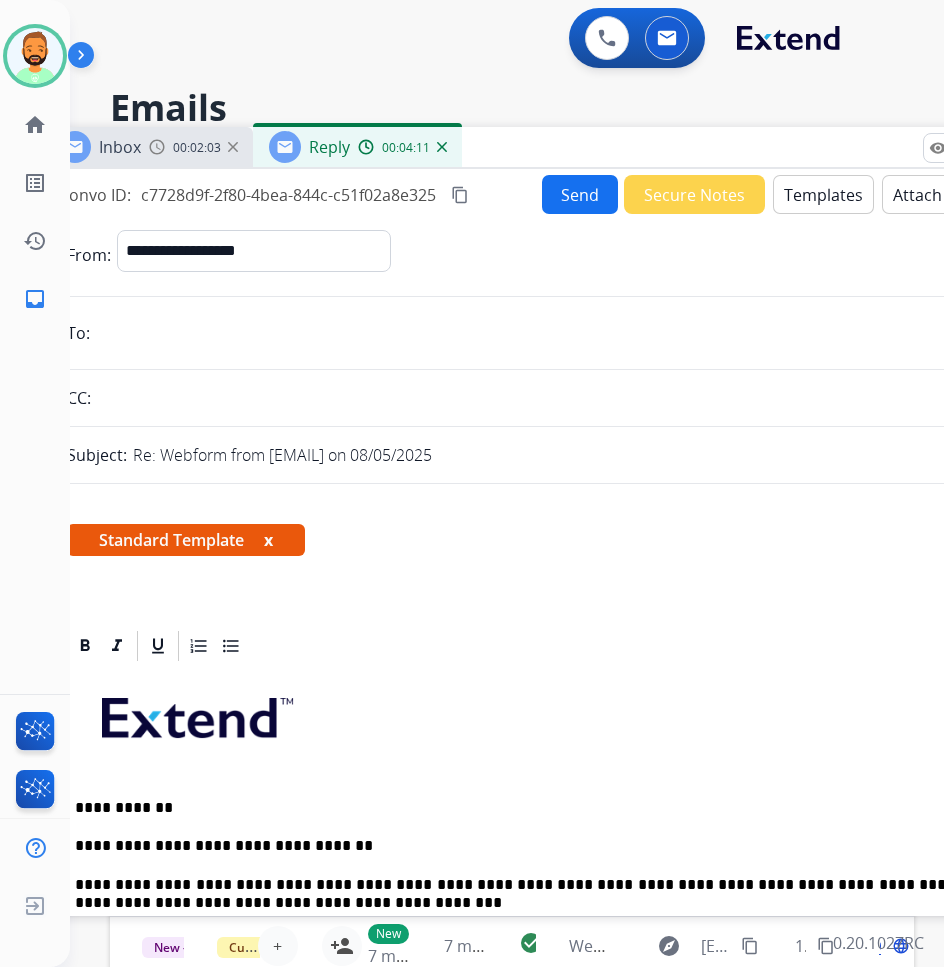 paste on "**********" 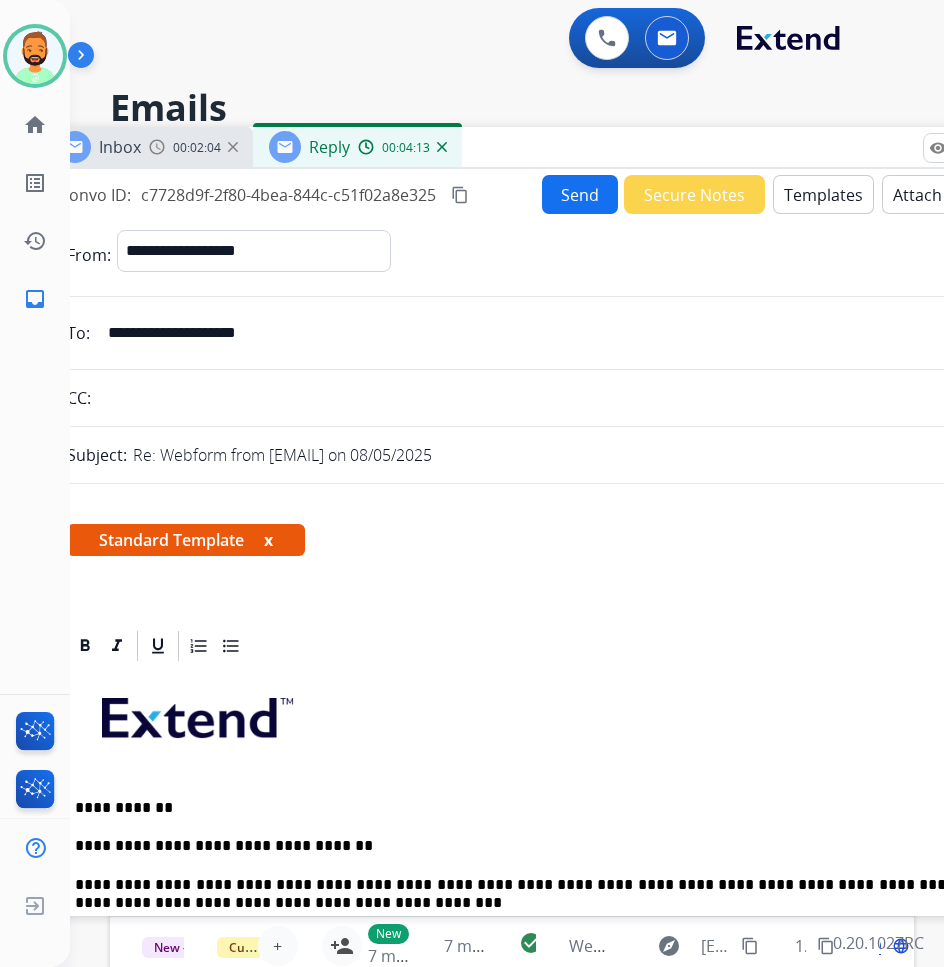 type on "**********" 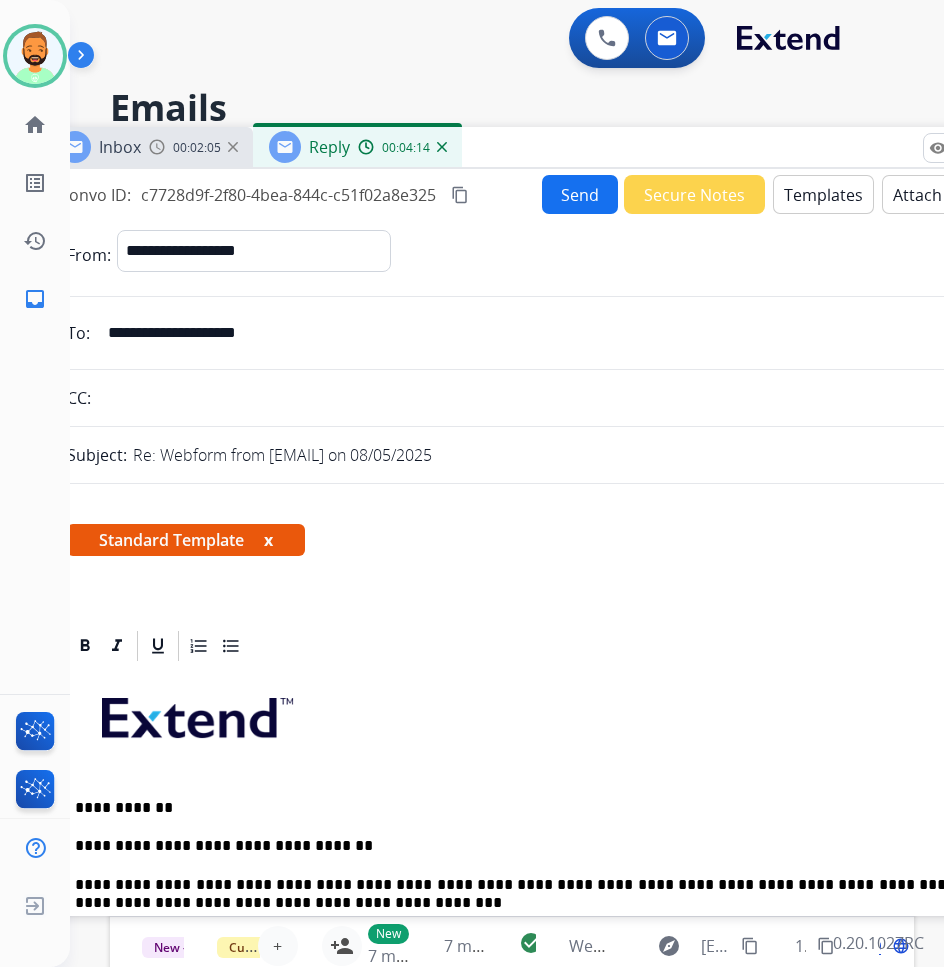 click on "Send" at bounding box center (580, 194) 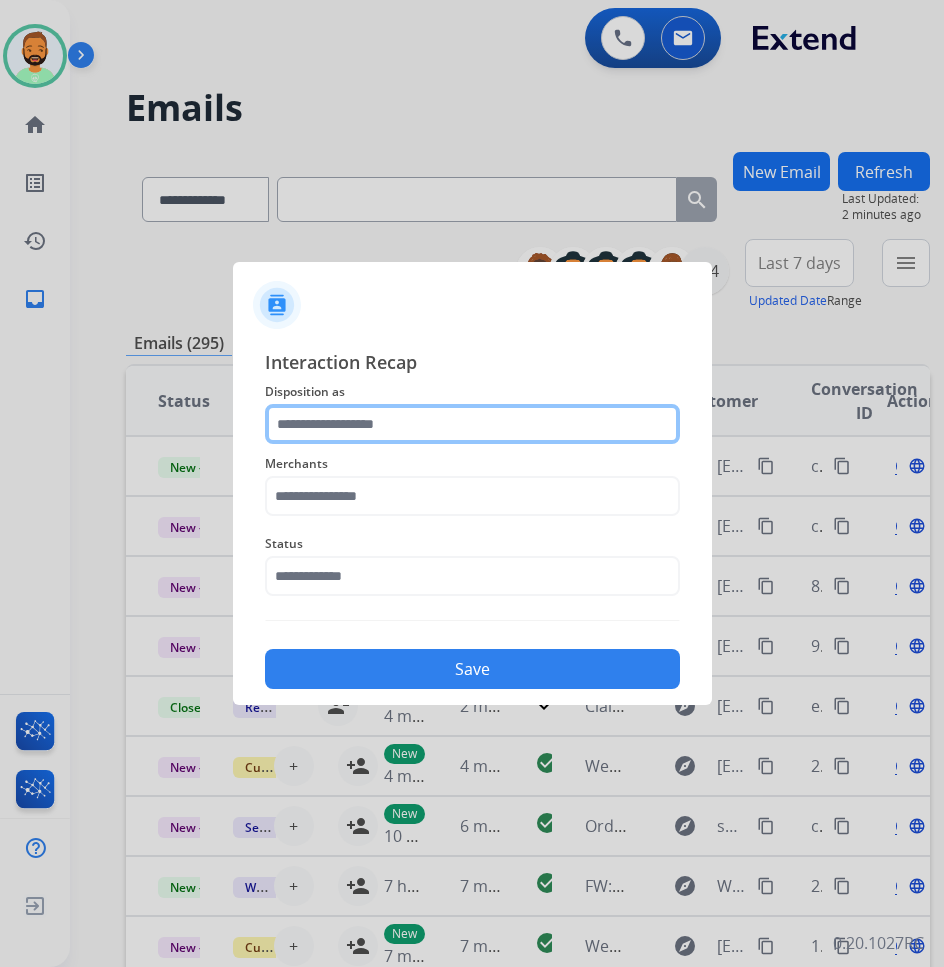 click 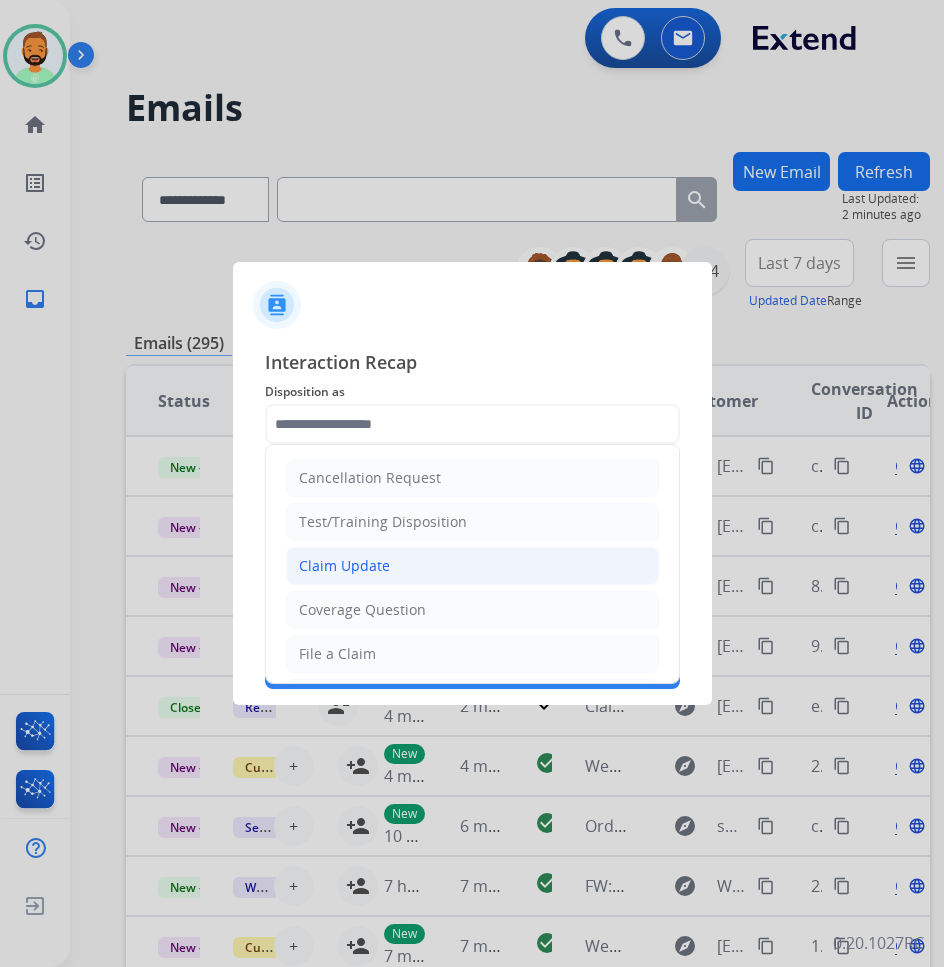 click on "Claim Update" 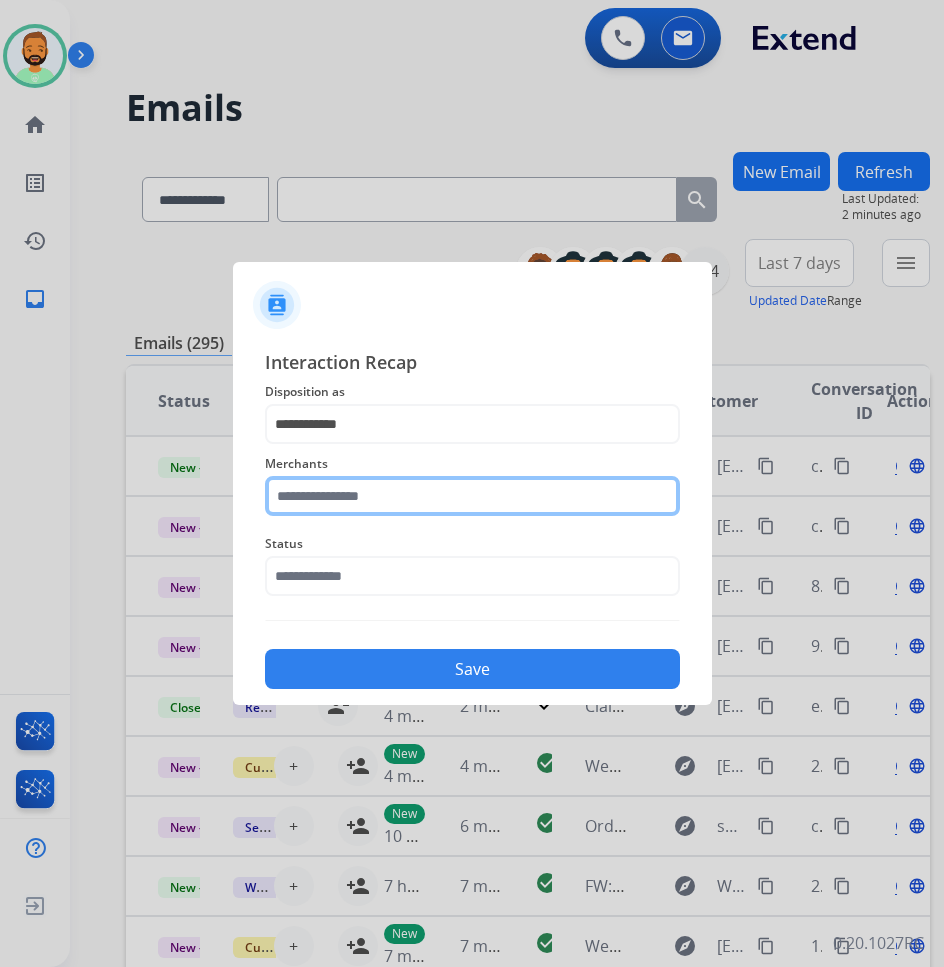 click 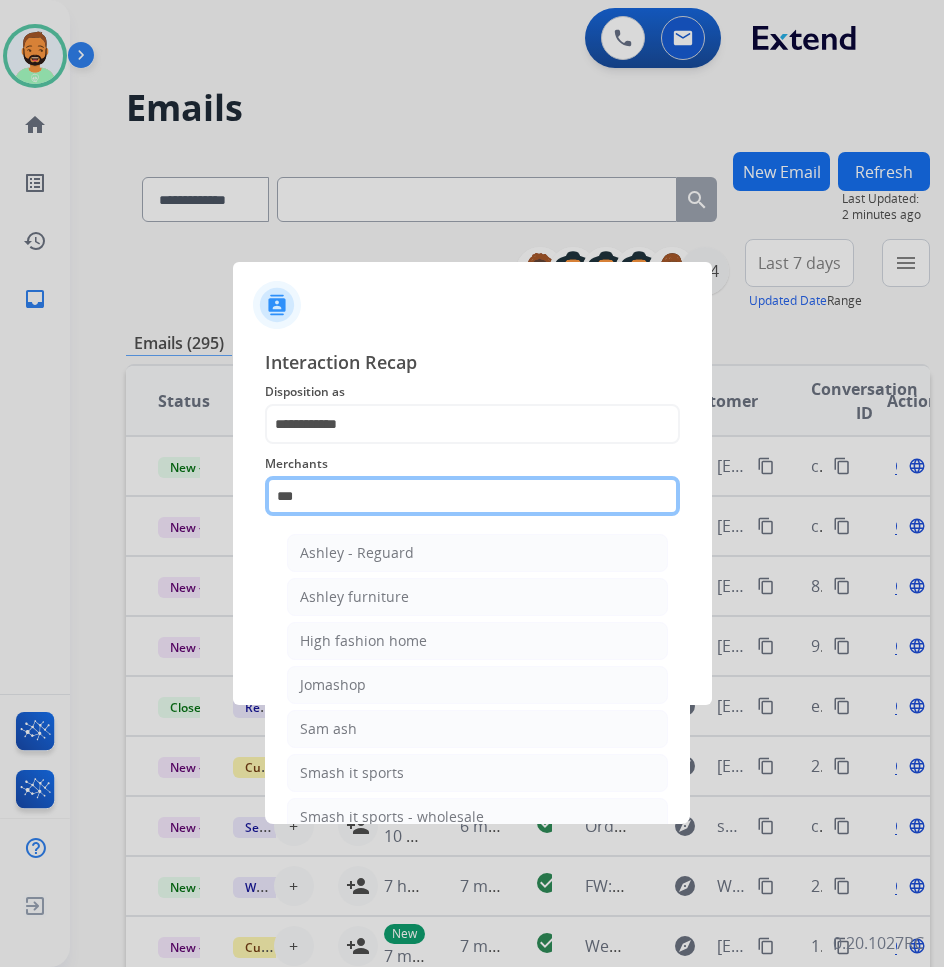 click on "***" 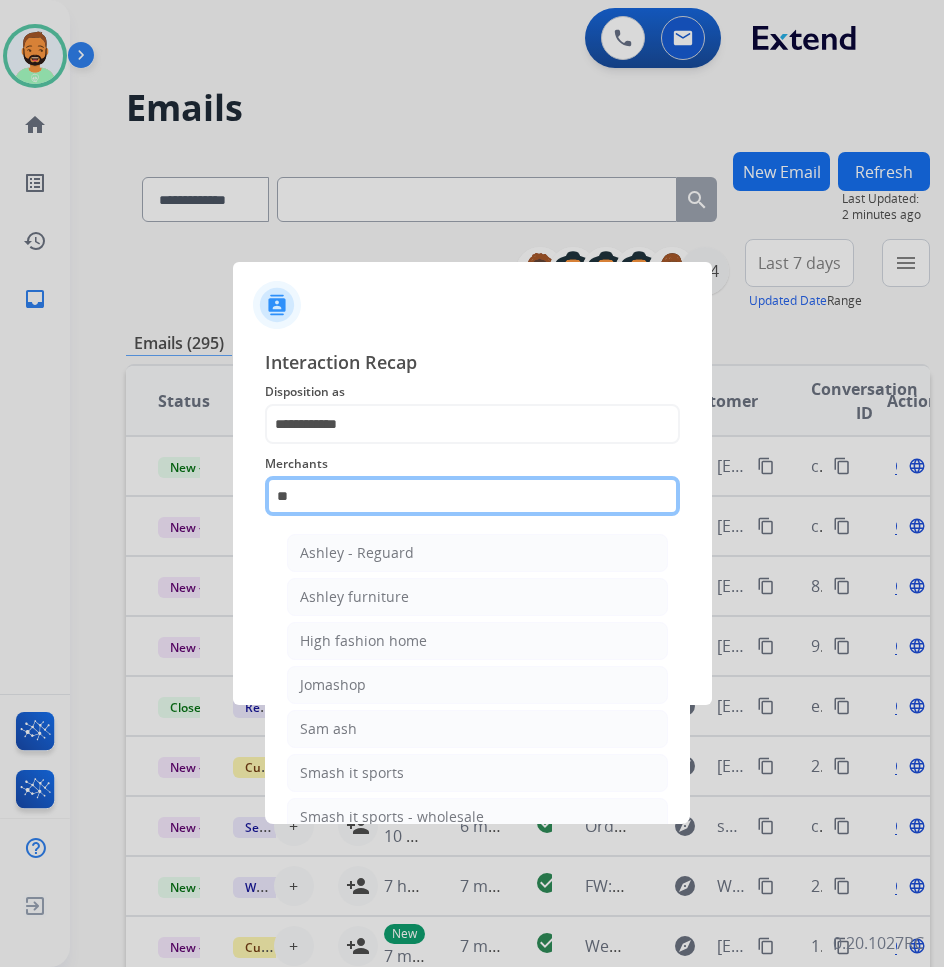 type on "*" 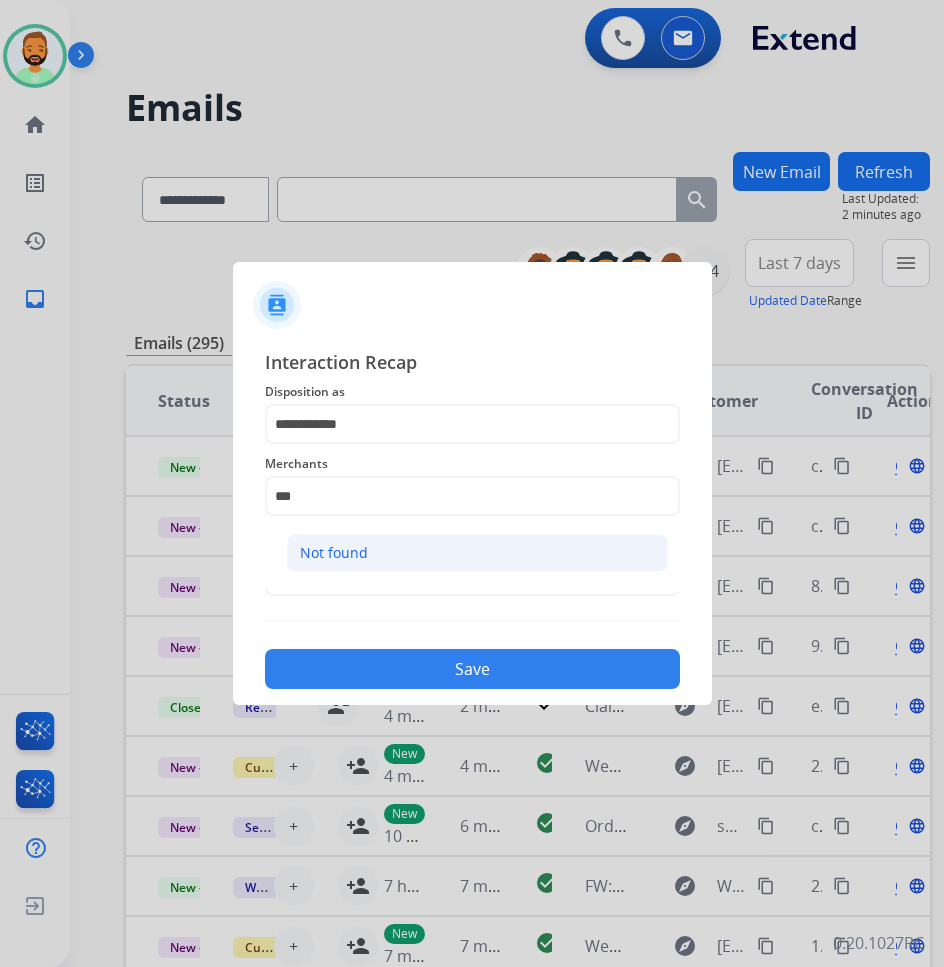 click on "Not found" 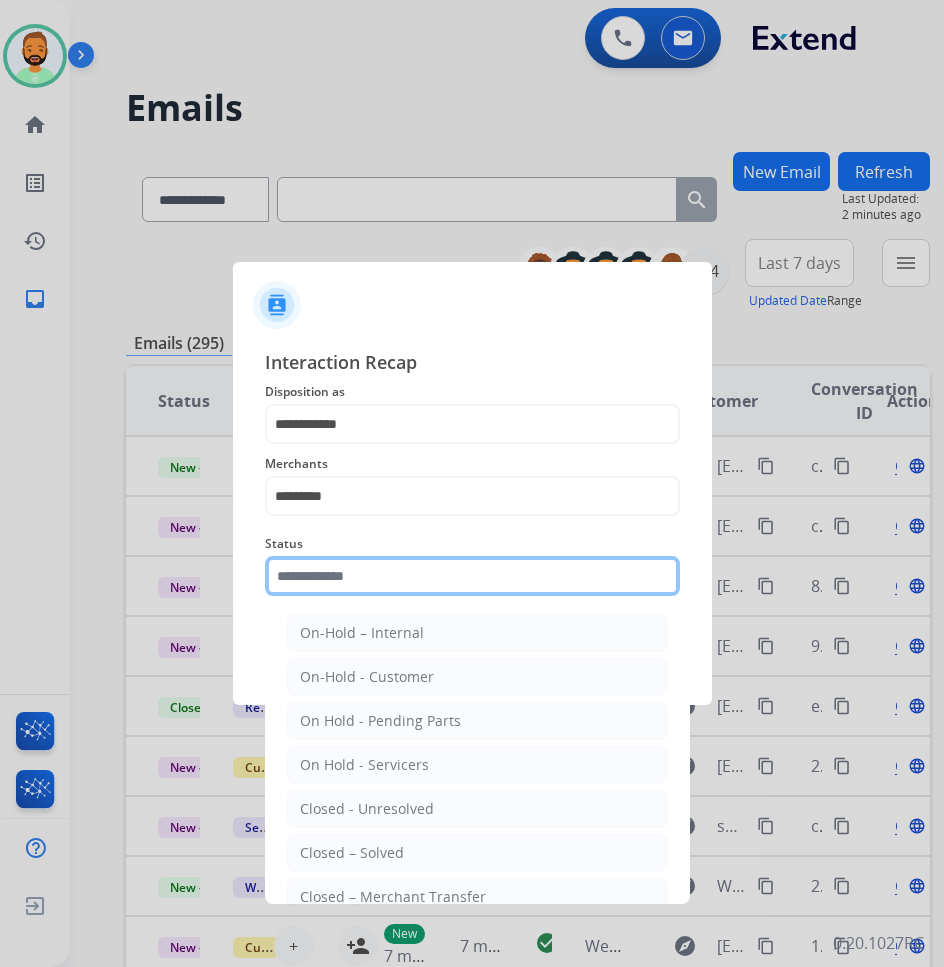 click 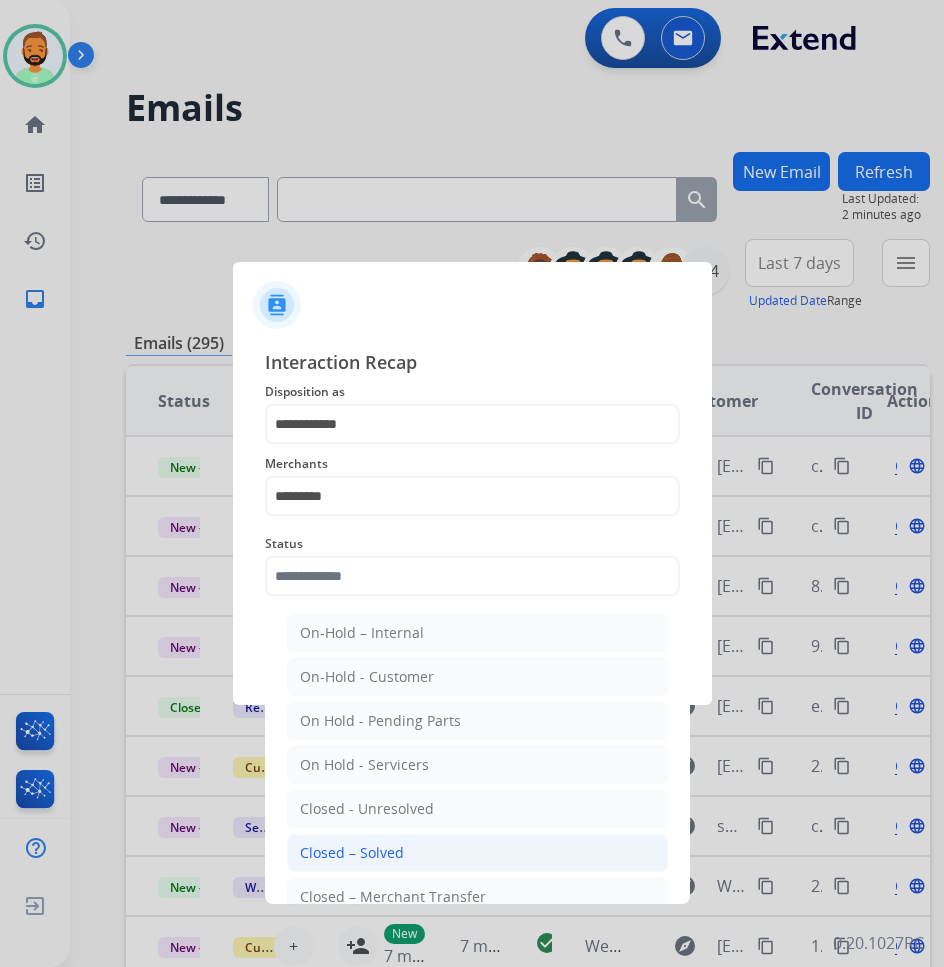 click on "Closed – Solved" 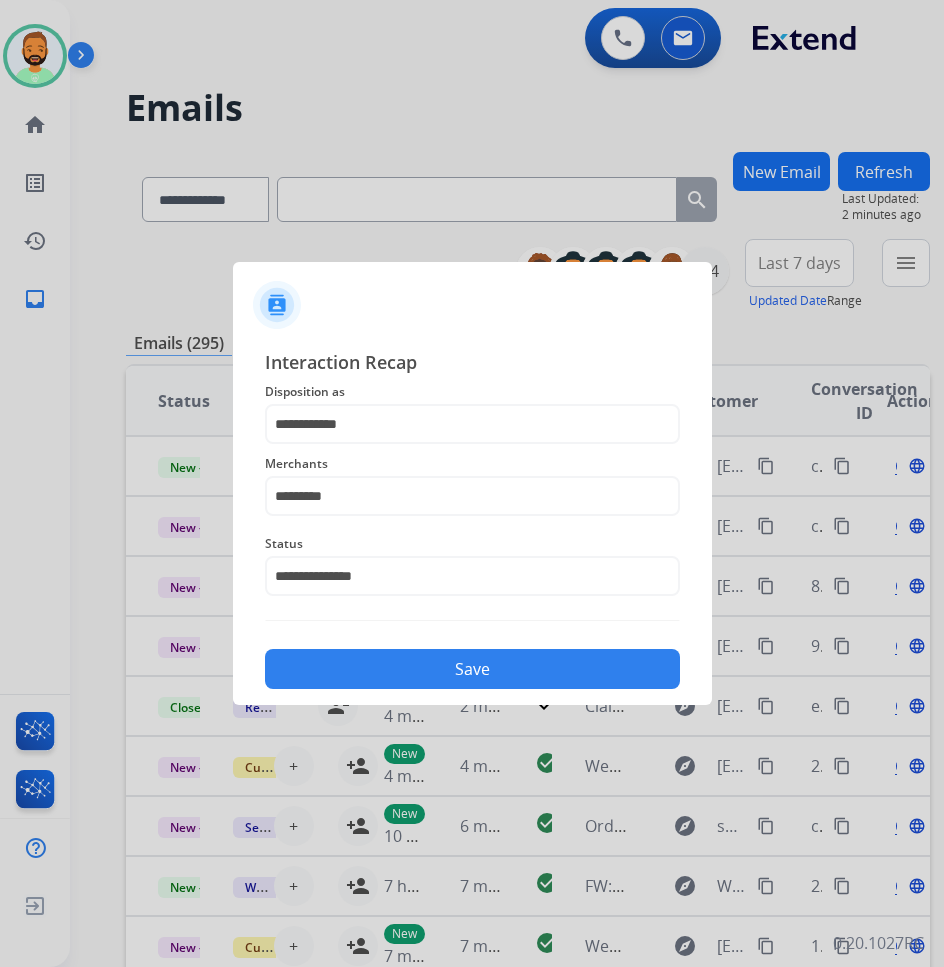 click on "Save" 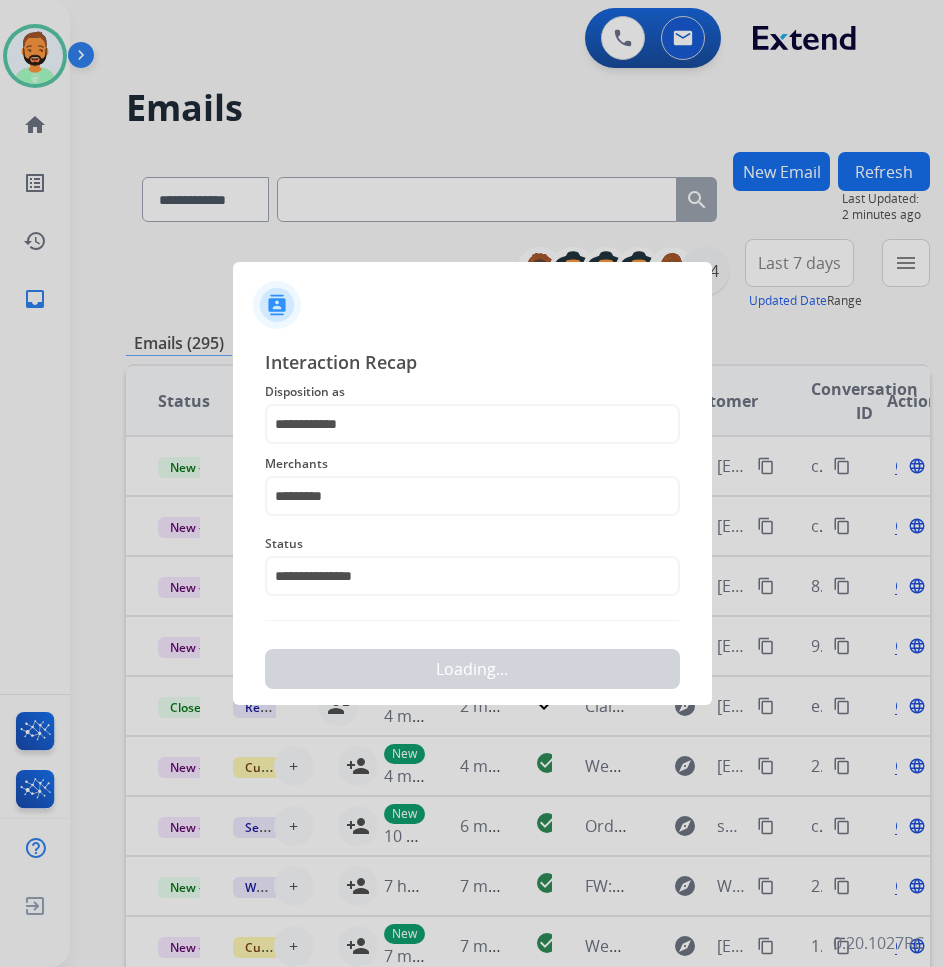 scroll, scrollTop: 0, scrollLeft: 0, axis: both 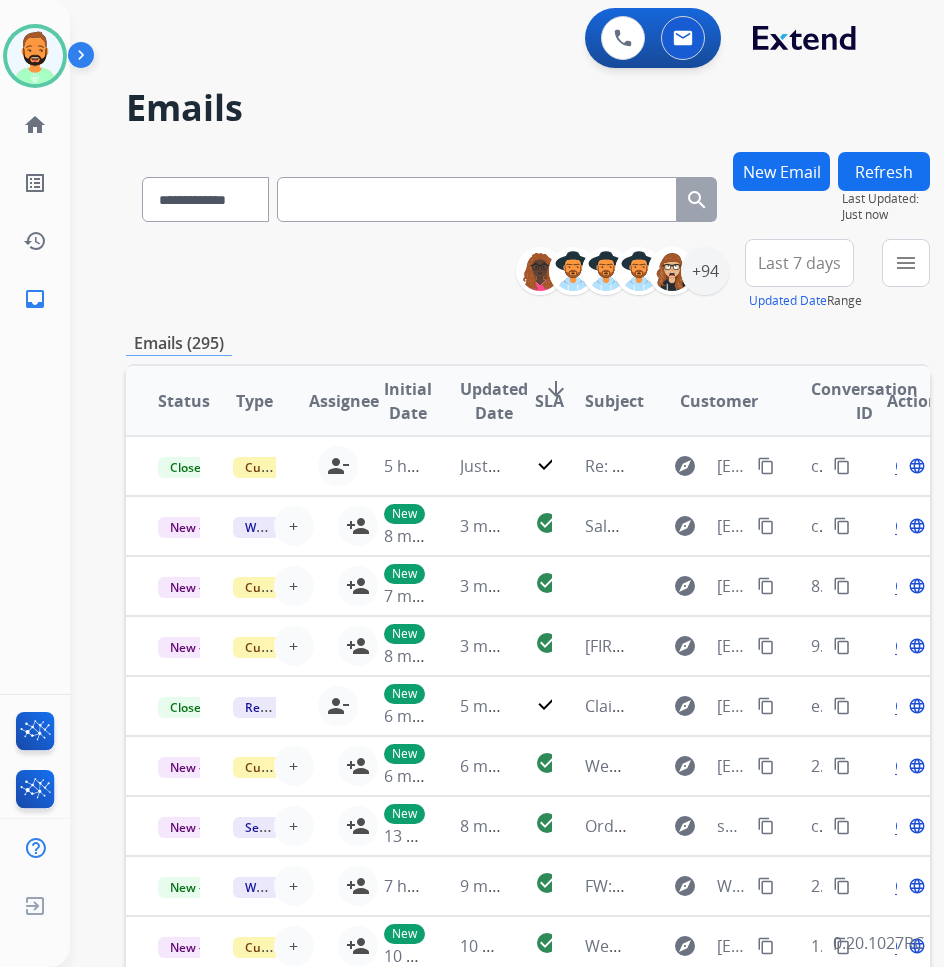 click on "New Email" at bounding box center (781, 171) 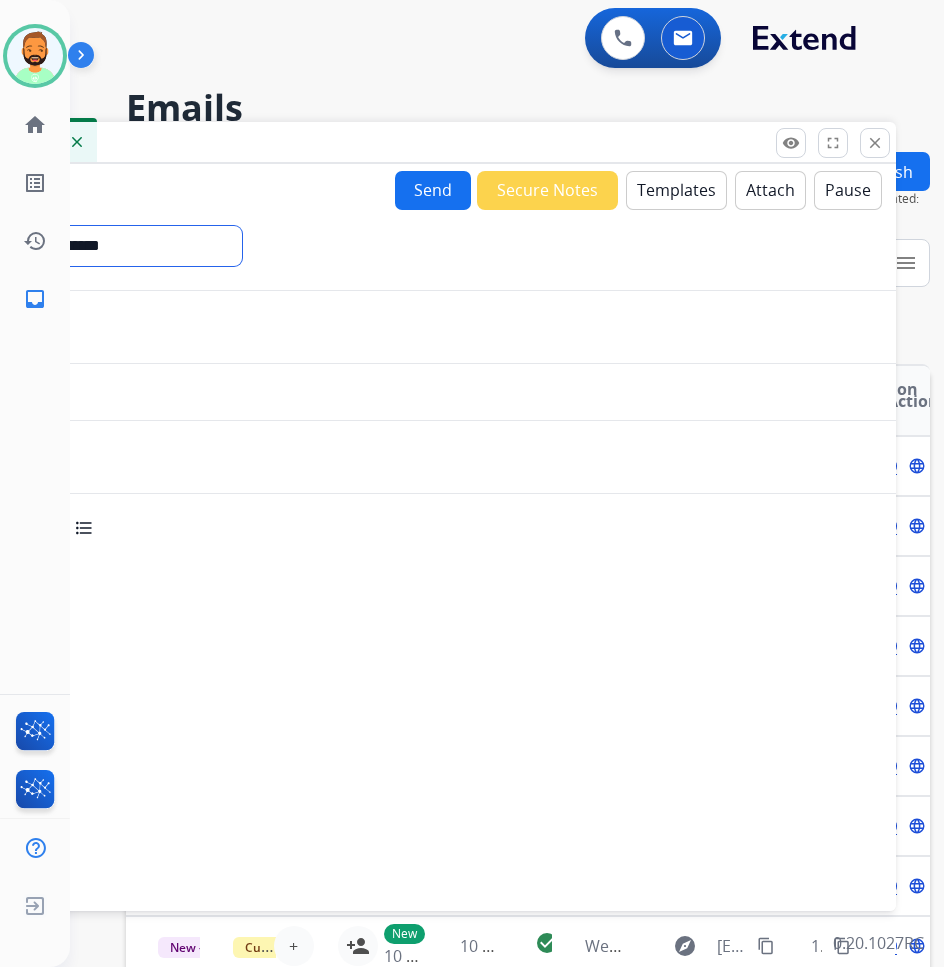 click on "**********" at bounding box center (106, 246) 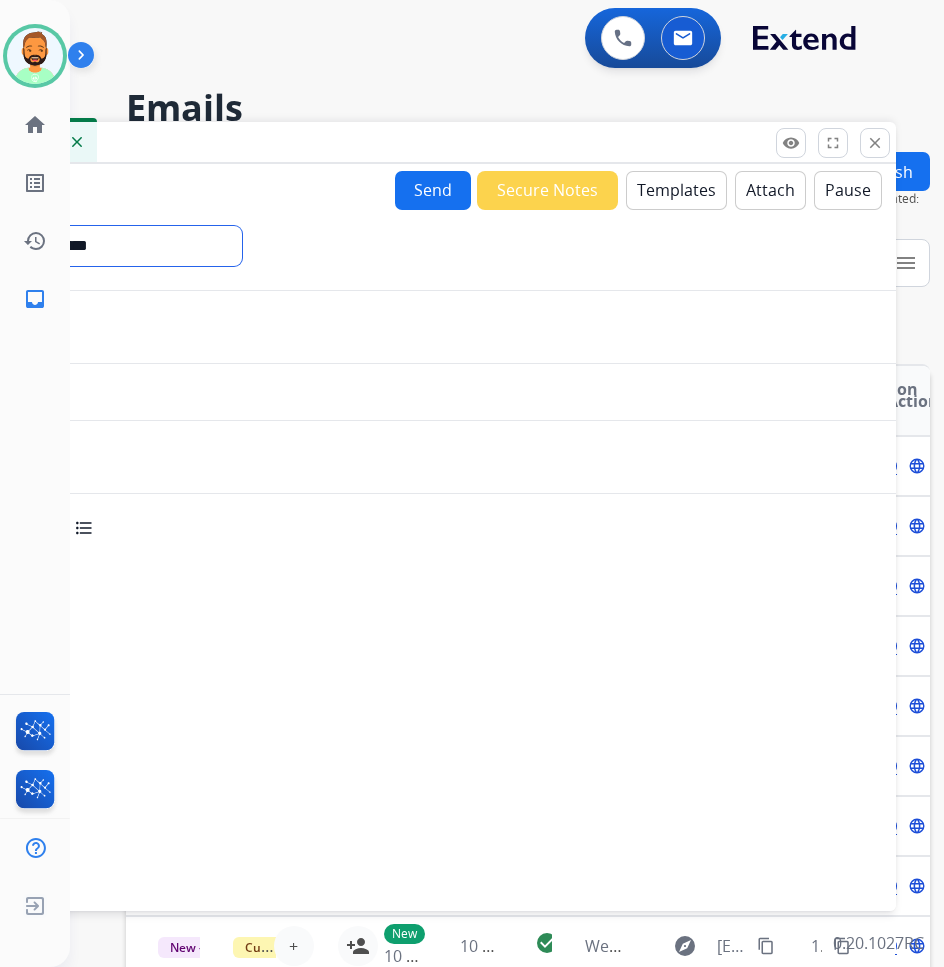 click on "**********" at bounding box center (106, 246) 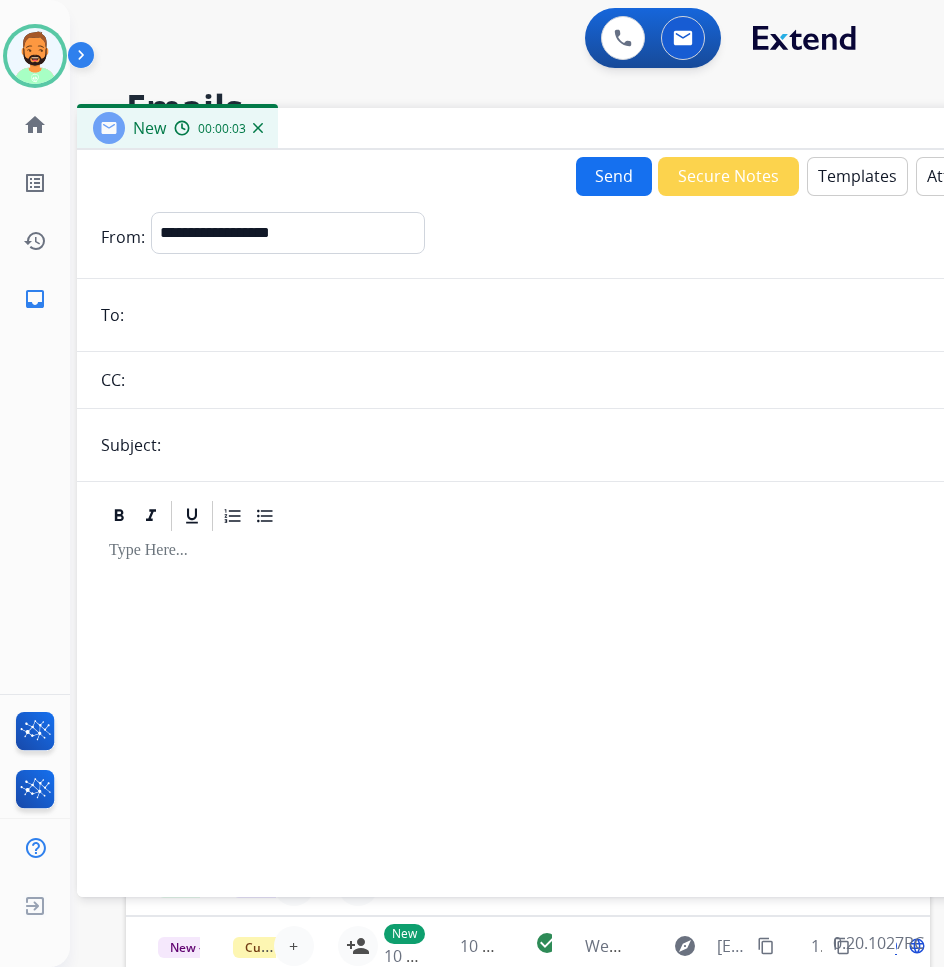 drag, startPoint x: 229, startPoint y: 141, endPoint x: 398, endPoint y: 130, distance: 169.3576 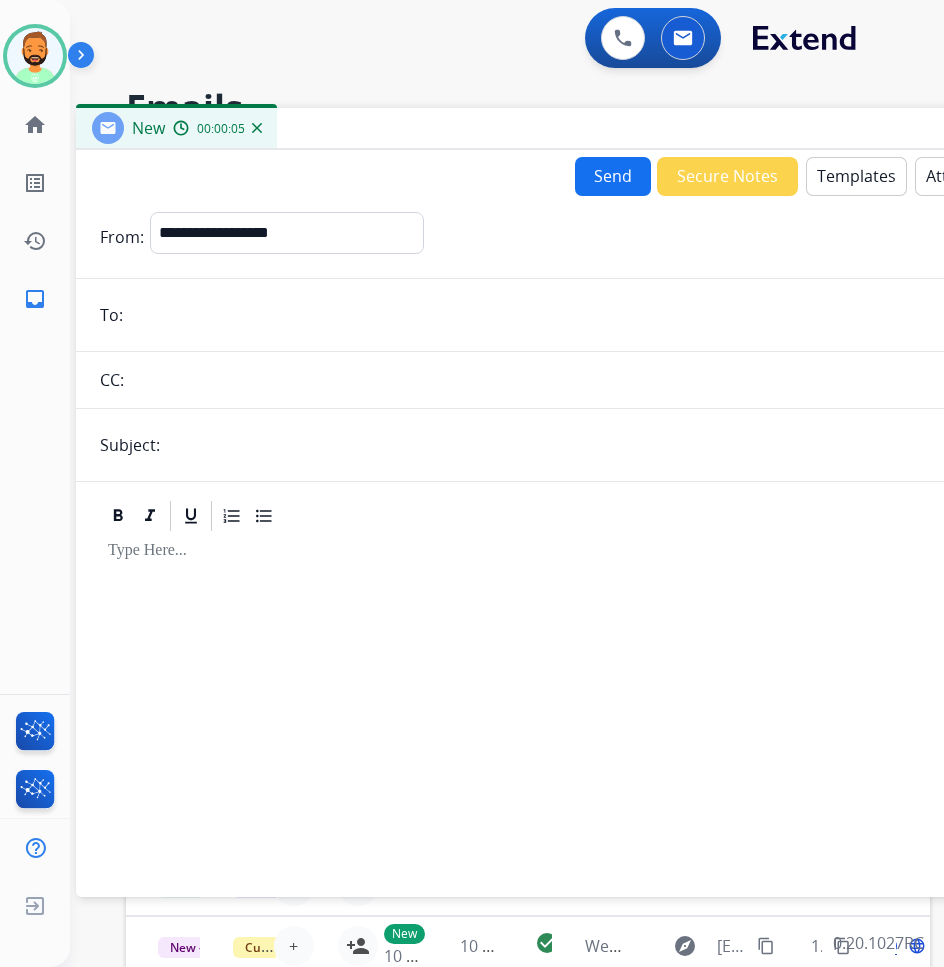 paste on "**********" 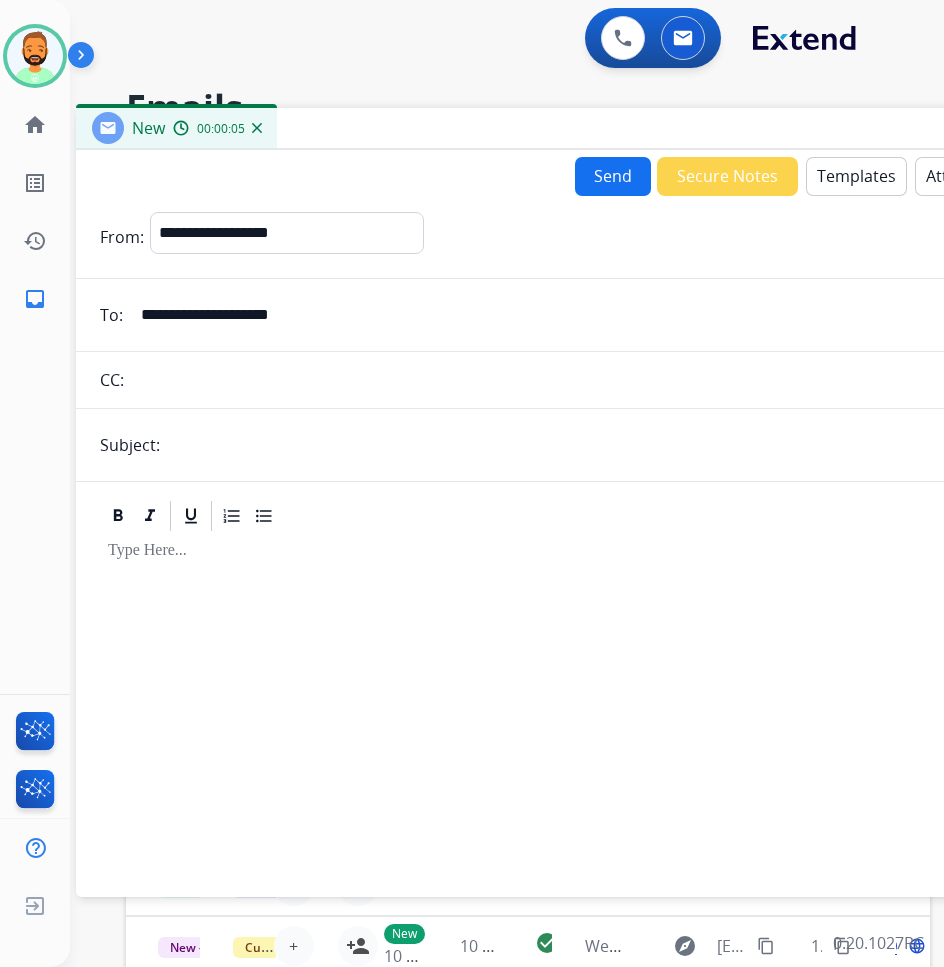 type on "**********" 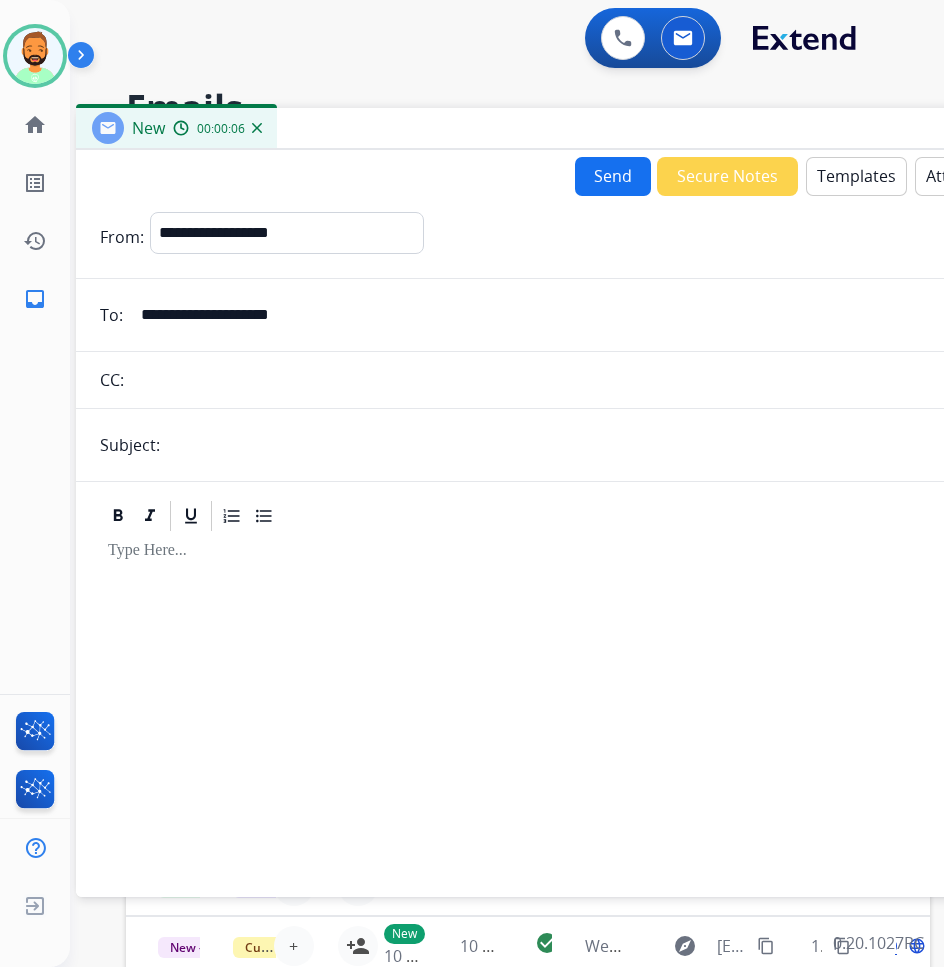 type on "**********" 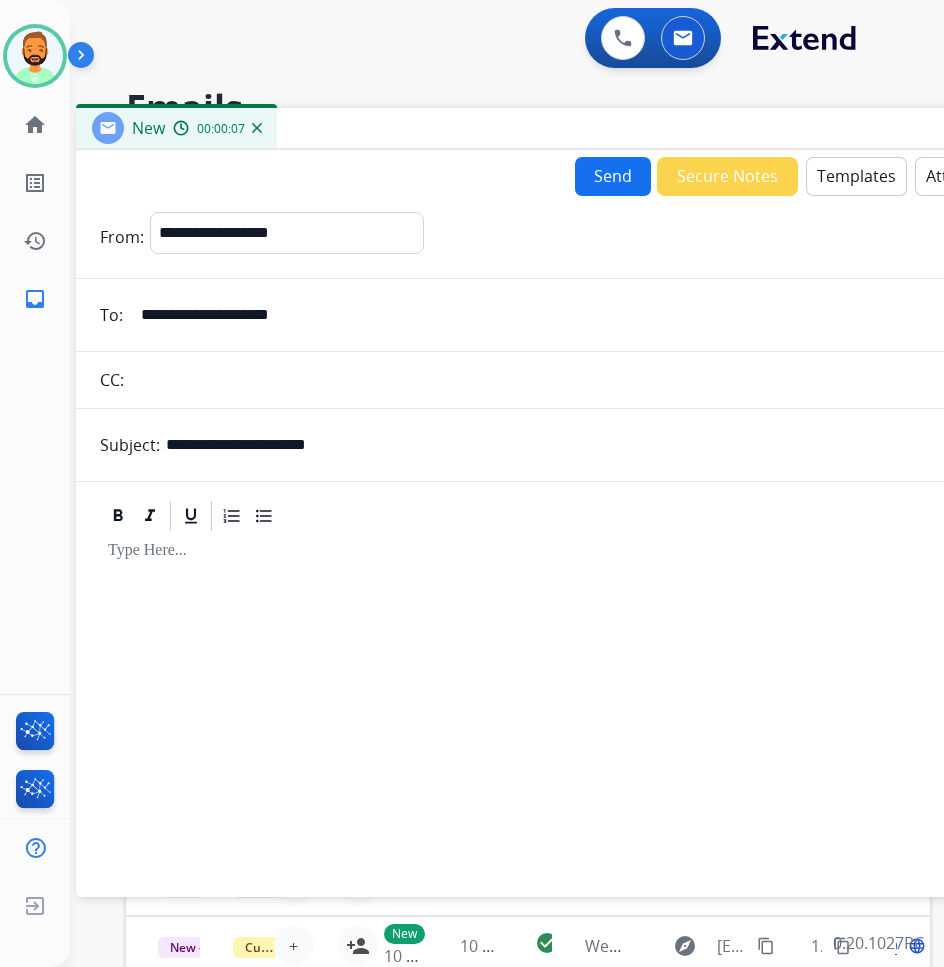 click at bounding box center (576, 551) 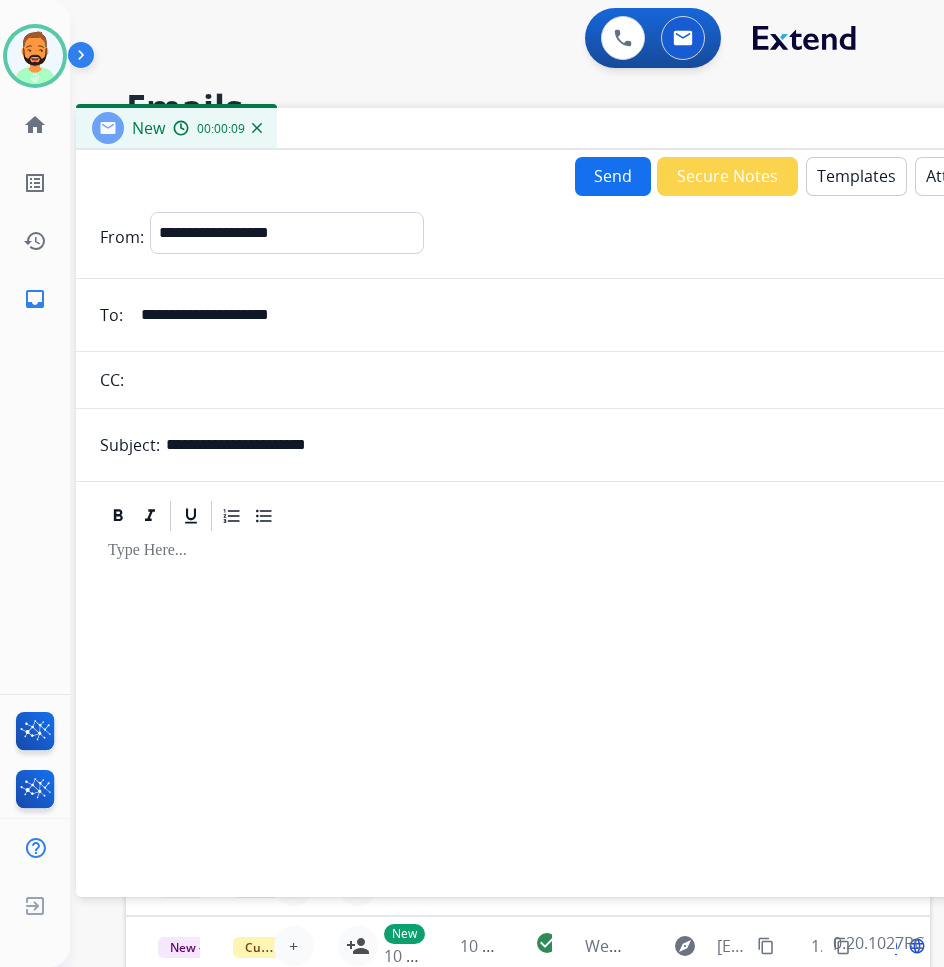 click on "Templates" at bounding box center [856, 176] 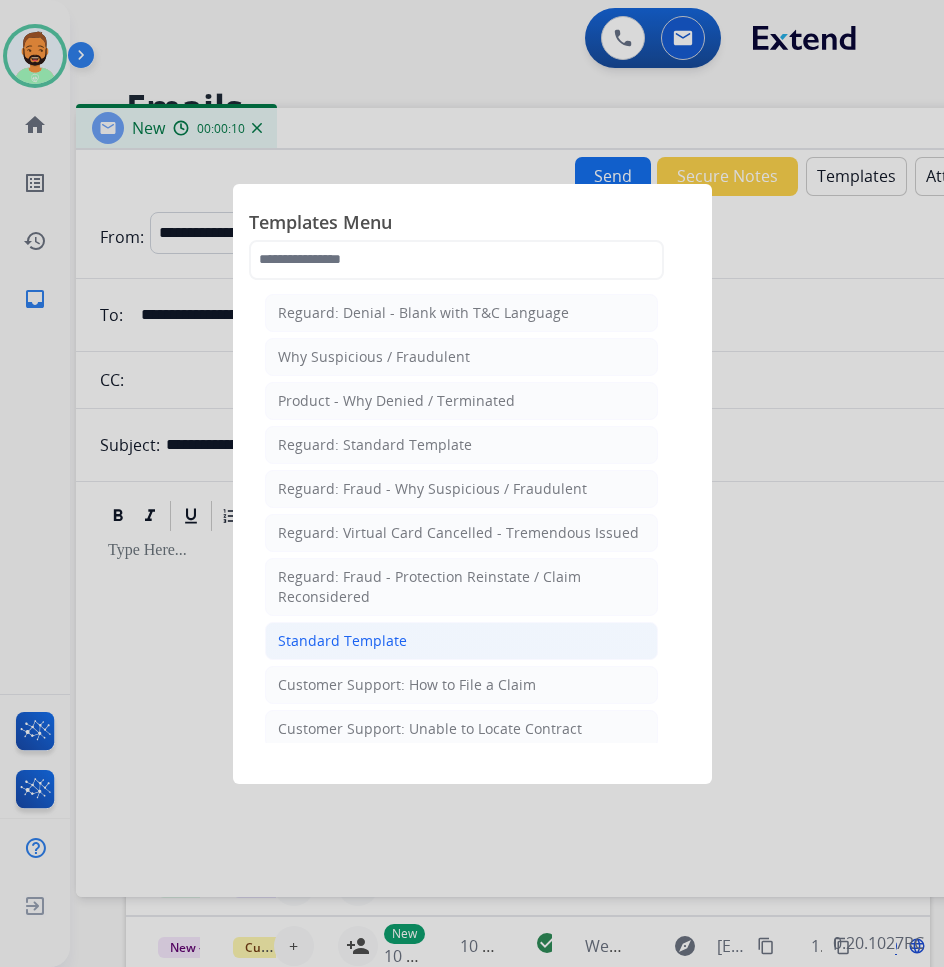 click on "Standard Template" 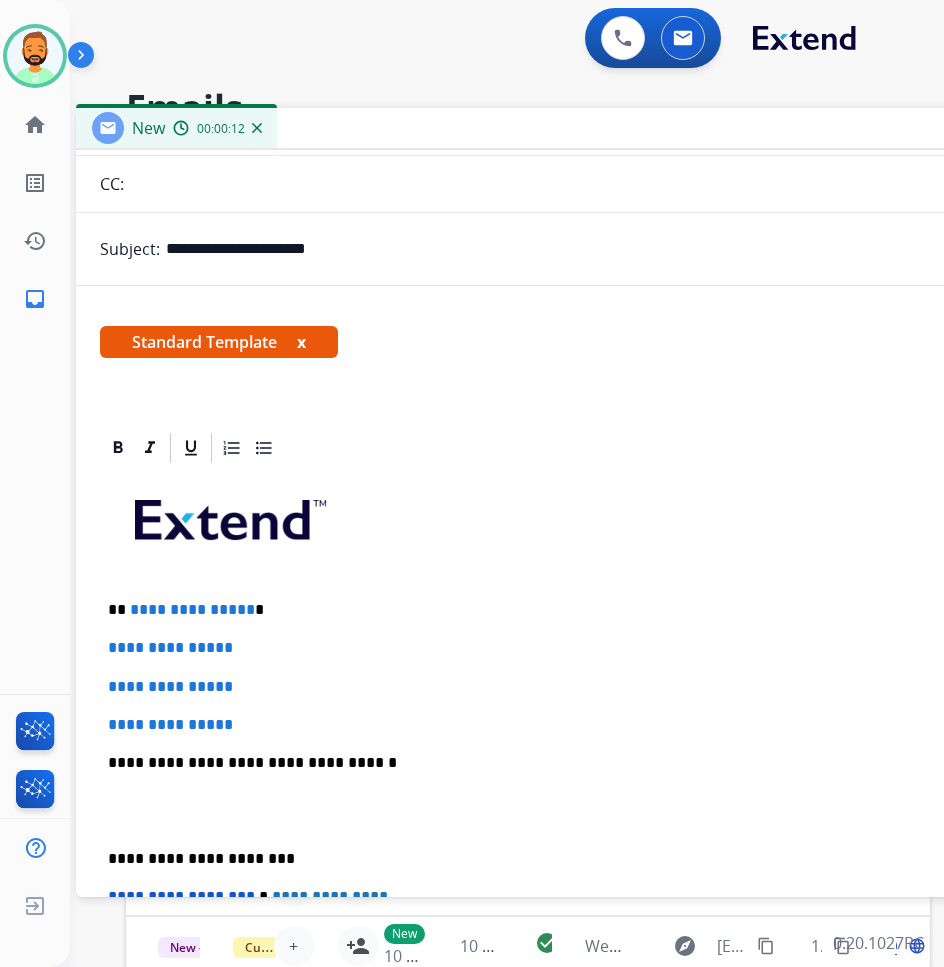 scroll, scrollTop: 200, scrollLeft: 0, axis: vertical 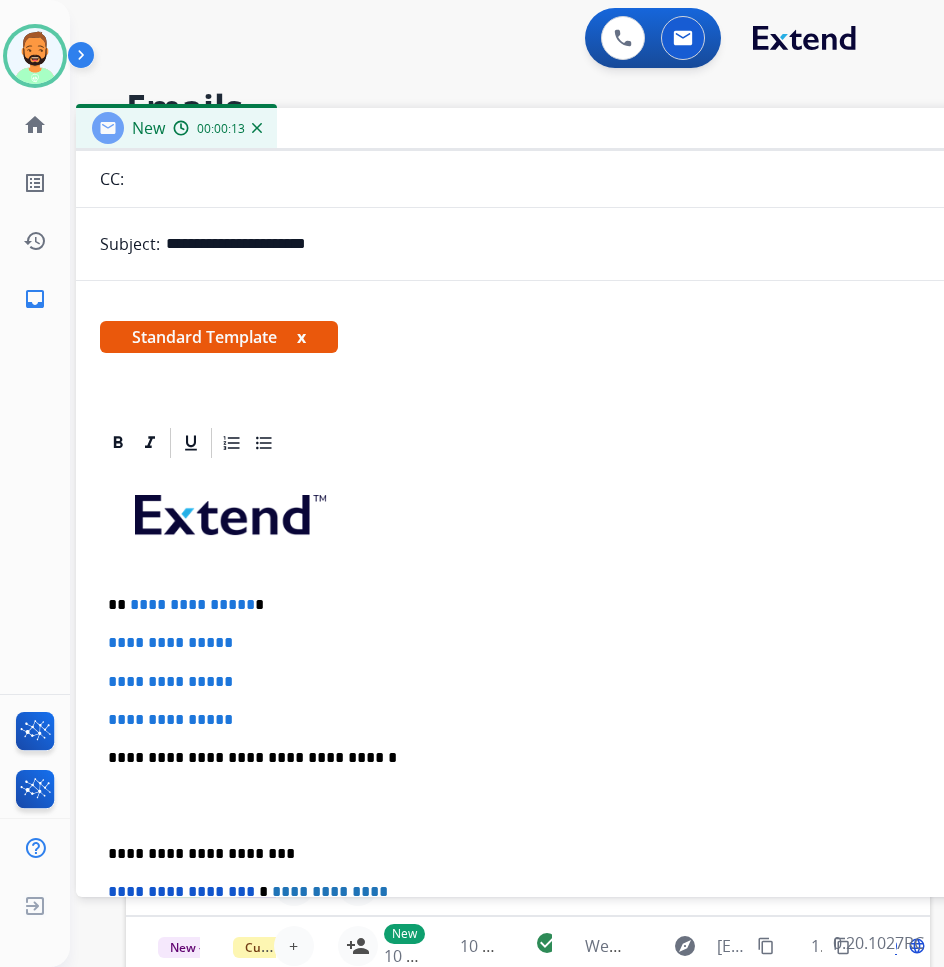 click on "**********" at bounding box center [568, 605] 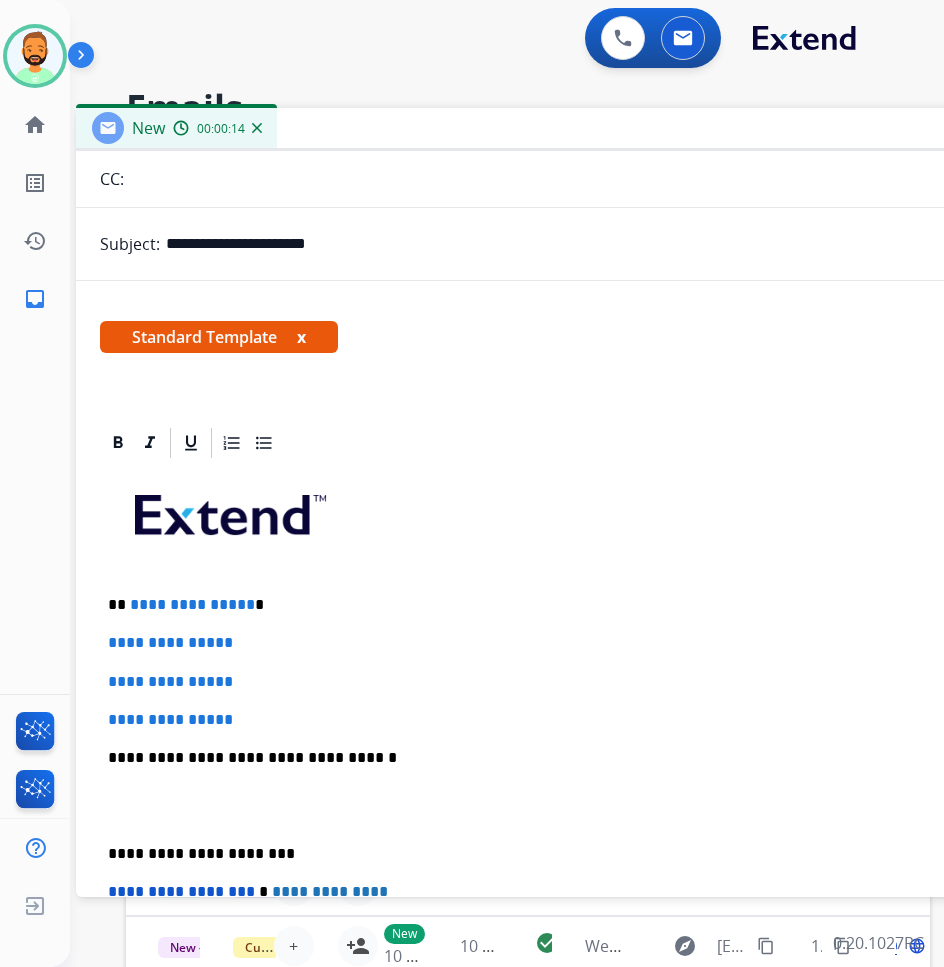 type 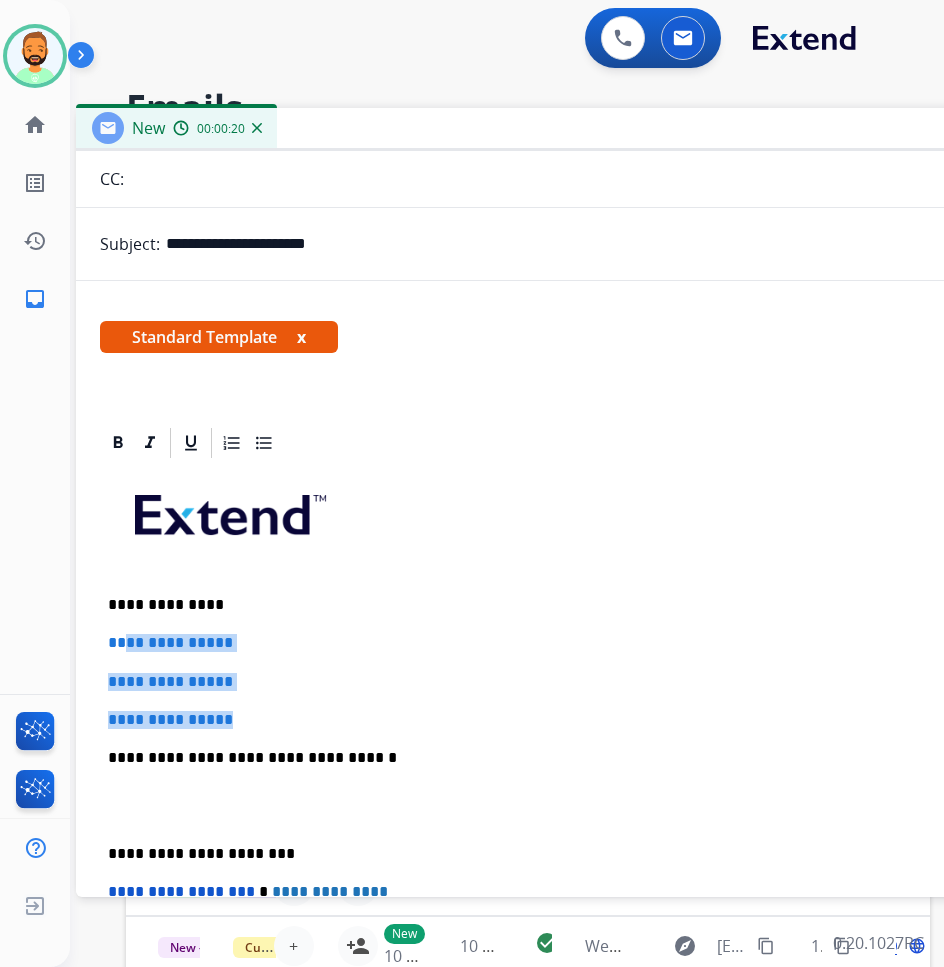 drag, startPoint x: 262, startPoint y: 718, endPoint x: 128, endPoint y: 635, distance: 157.62297 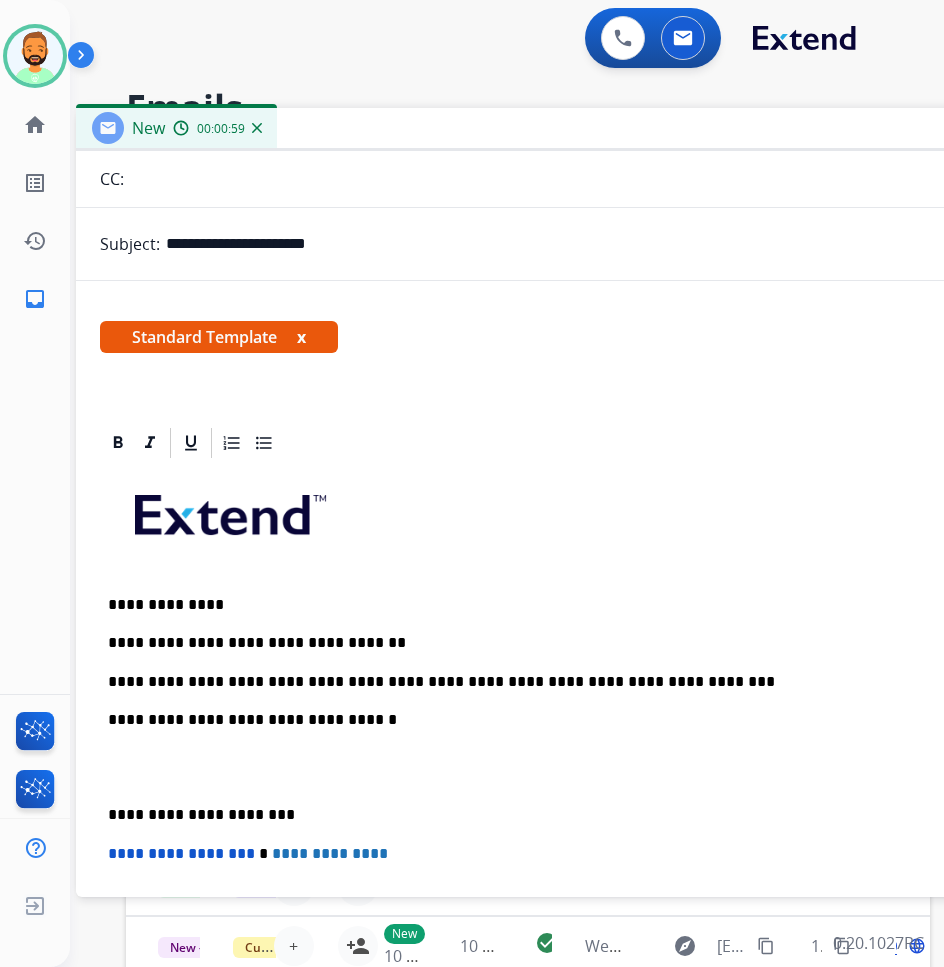 click on "**********" at bounding box center (576, 786) 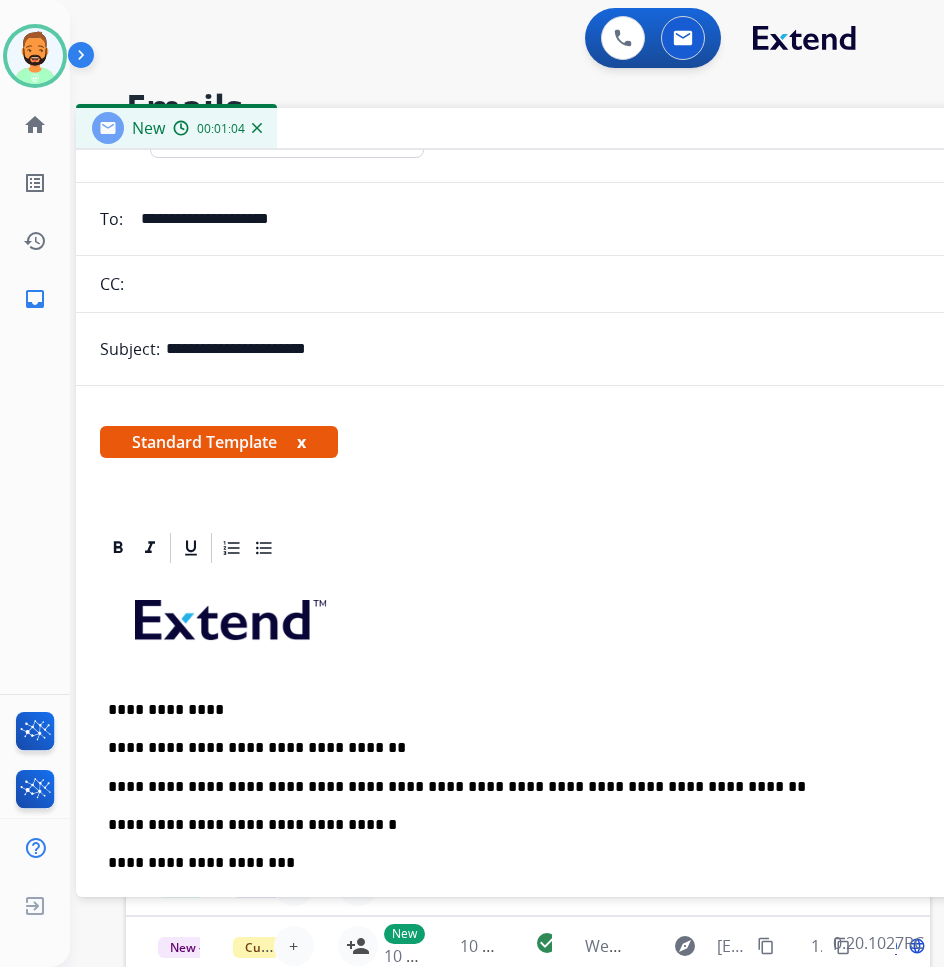 scroll, scrollTop: 0, scrollLeft: 0, axis: both 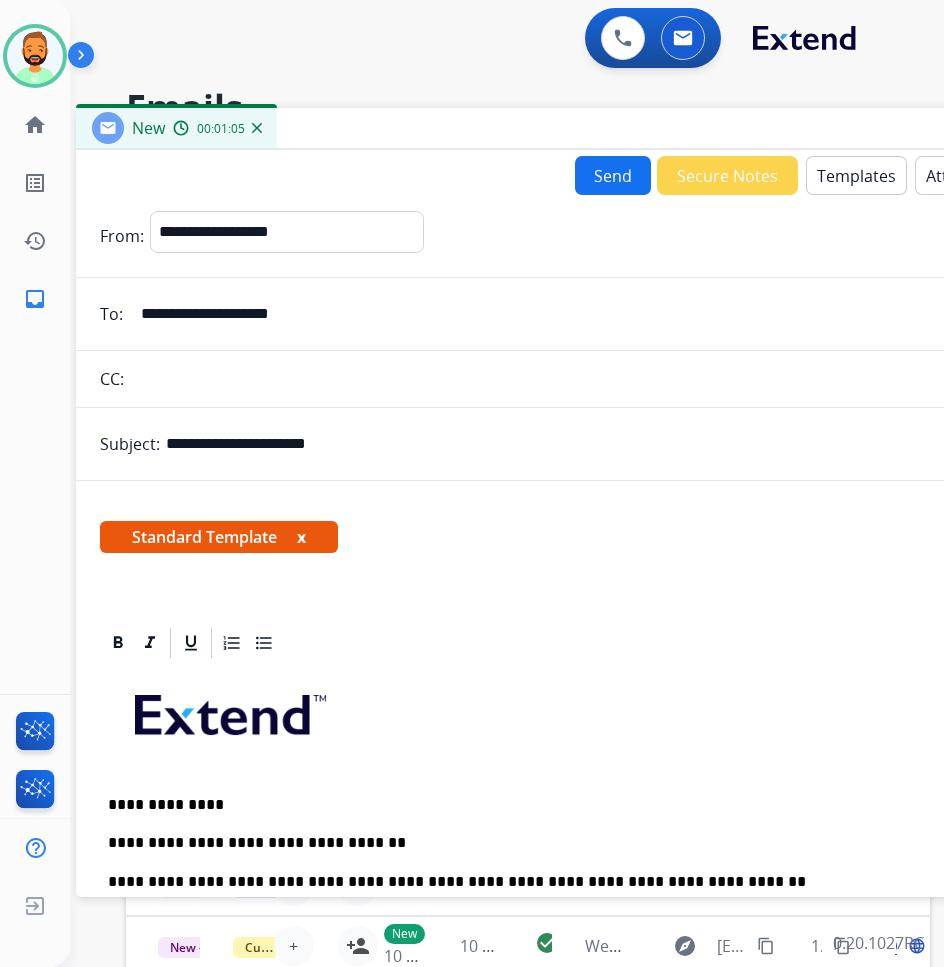 click on "Send" at bounding box center (613, 175) 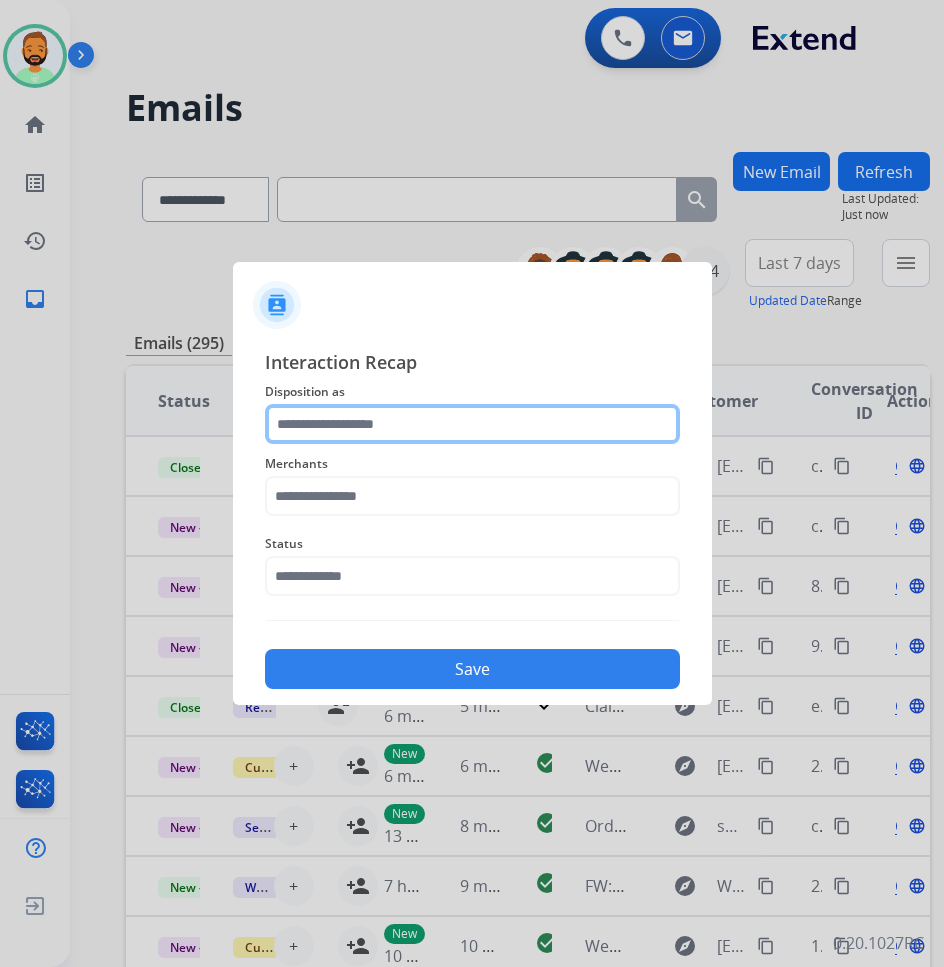 click 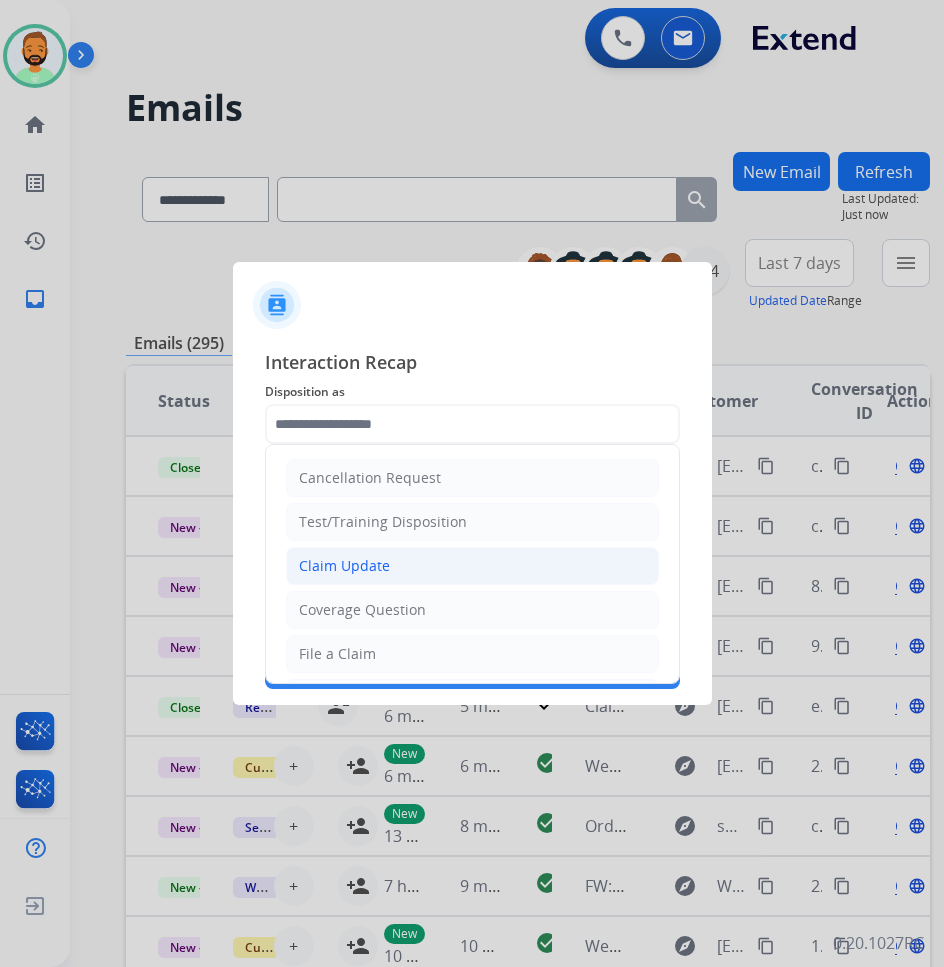 click on "Claim Update" 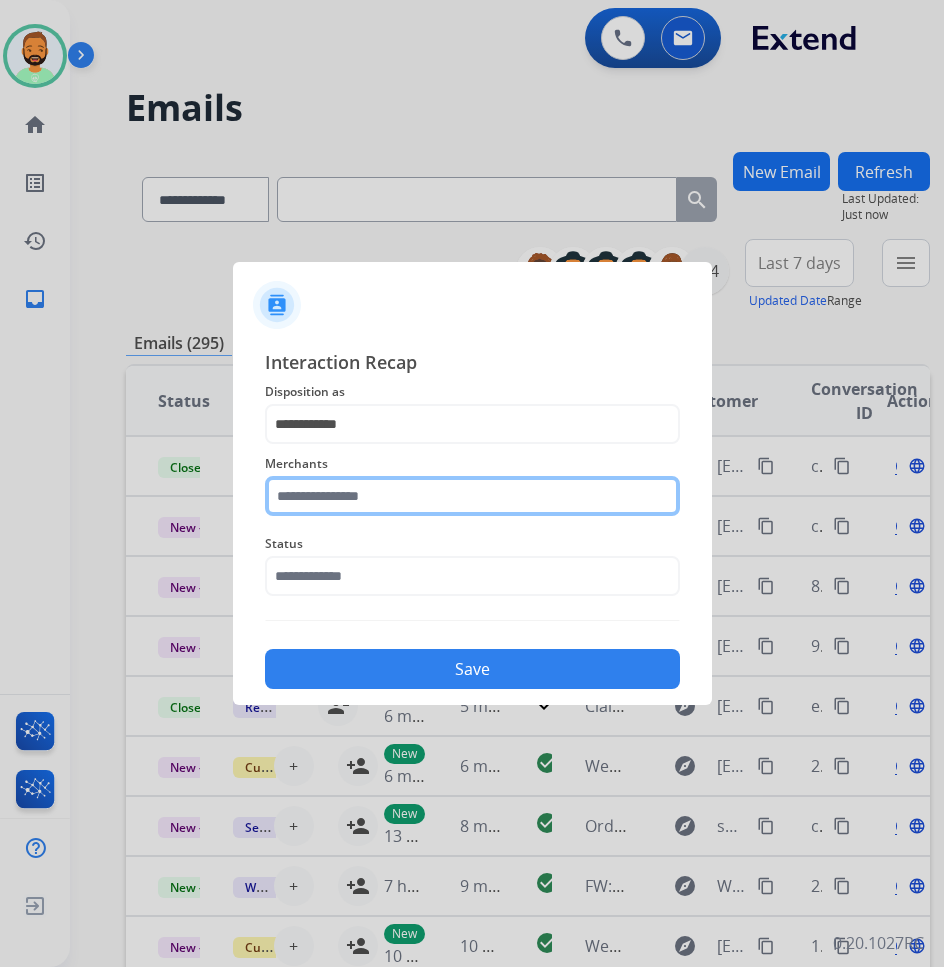 click 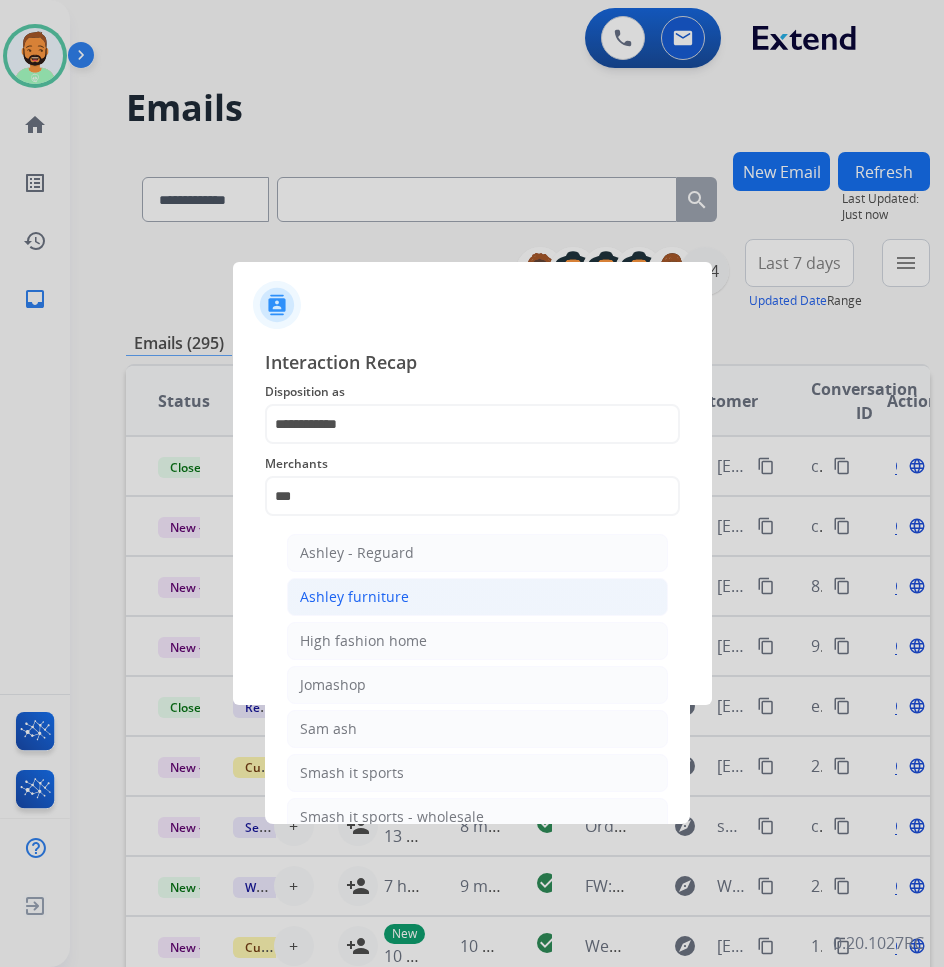 click on "Ashley furniture" 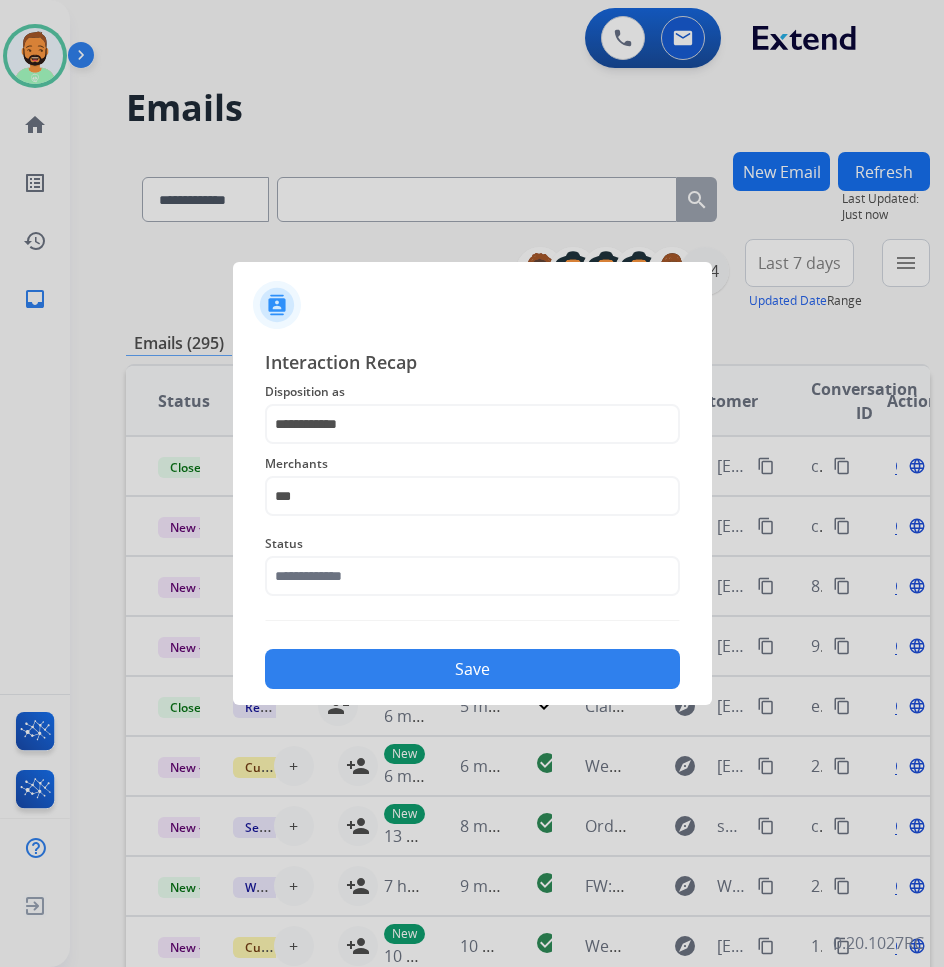 type on "**********" 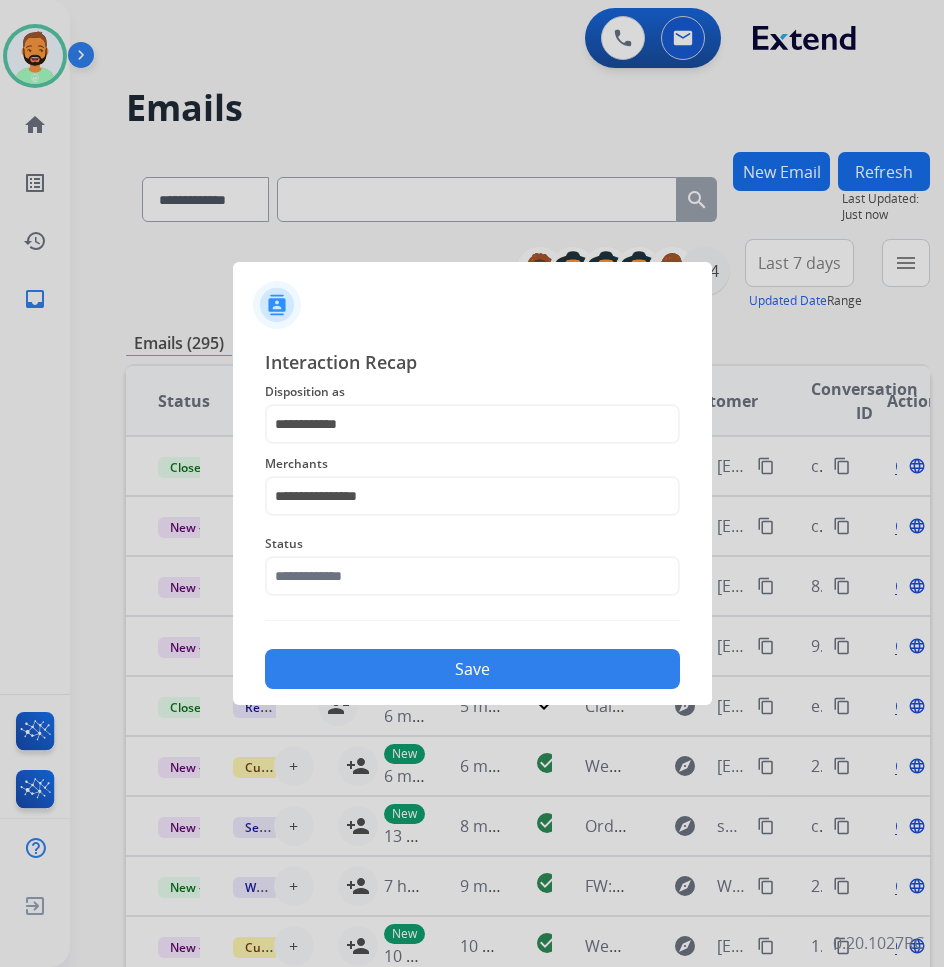 click on "**********" 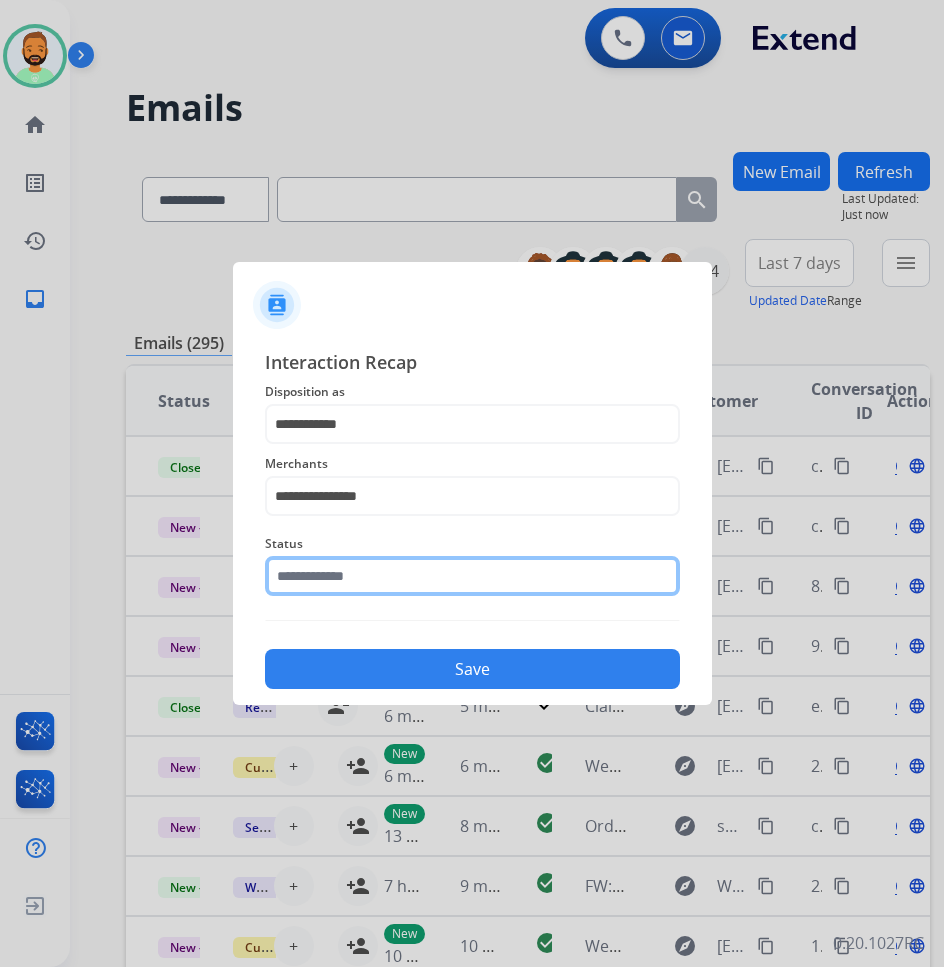 click 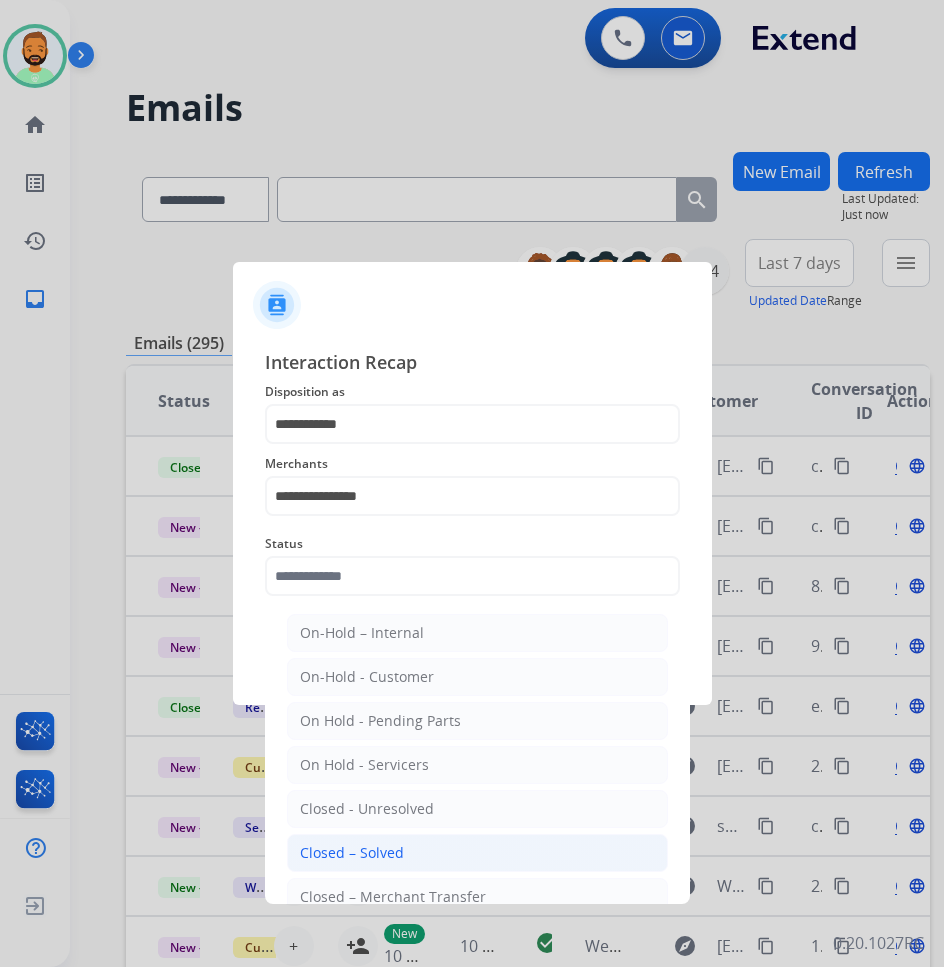 click on "Closed – Solved" 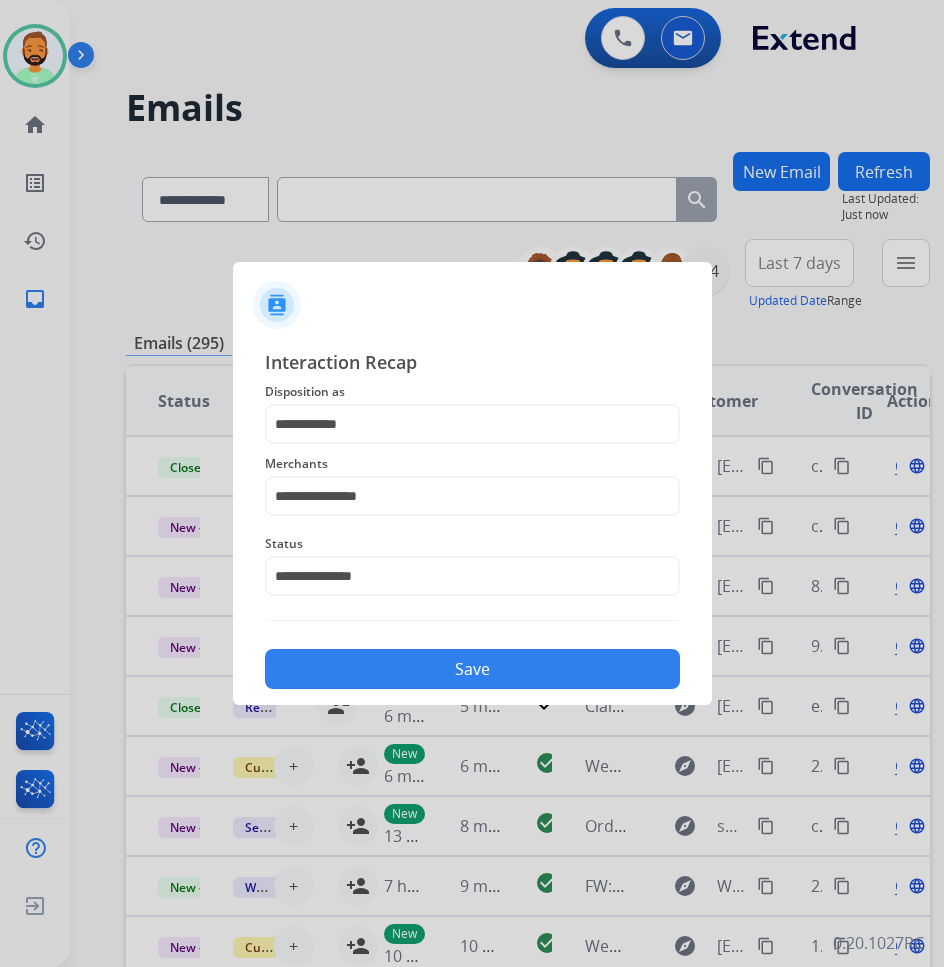 click on "Save" 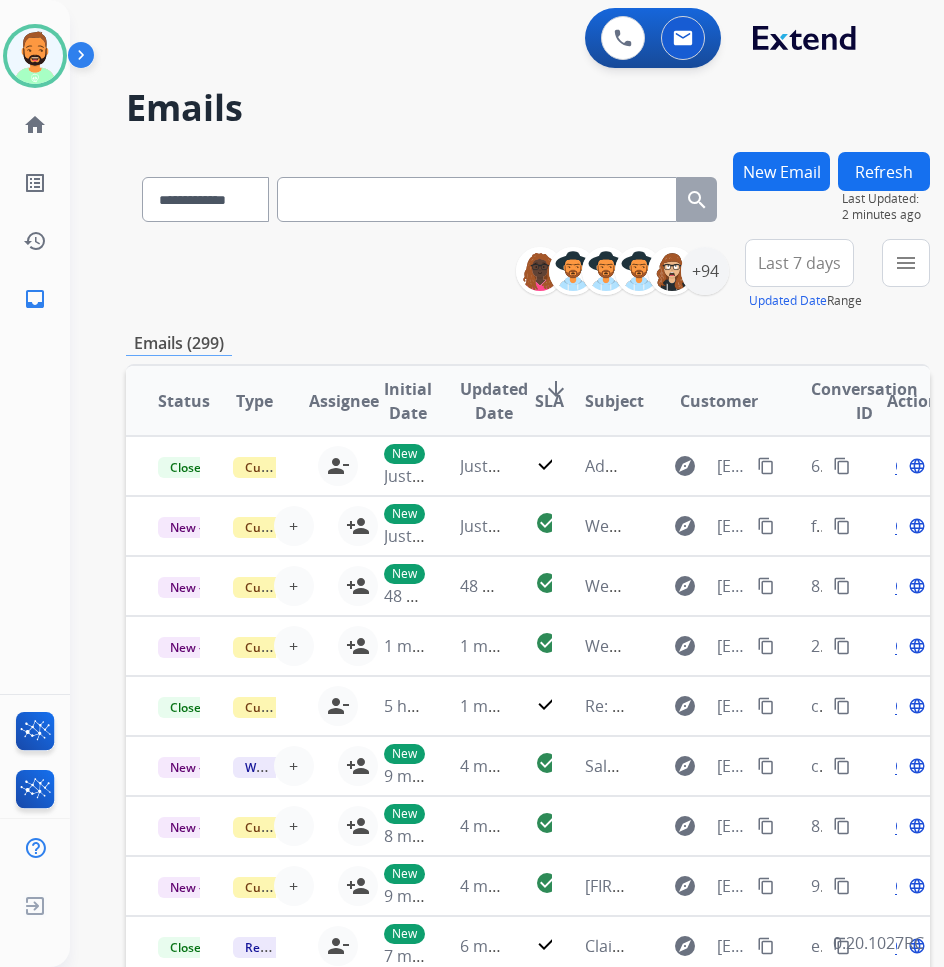 click on "**********" at bounding box center (528, 645) 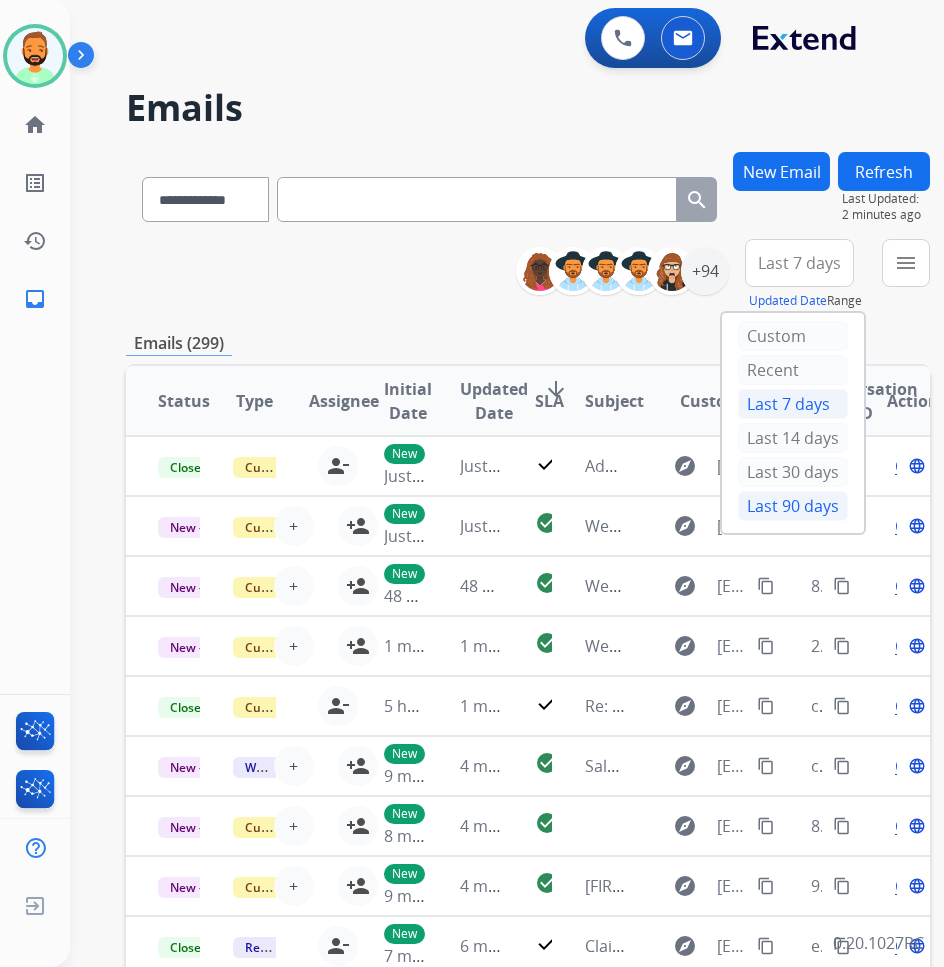 click on "Last 90 days" at bounding box center [793, 506] 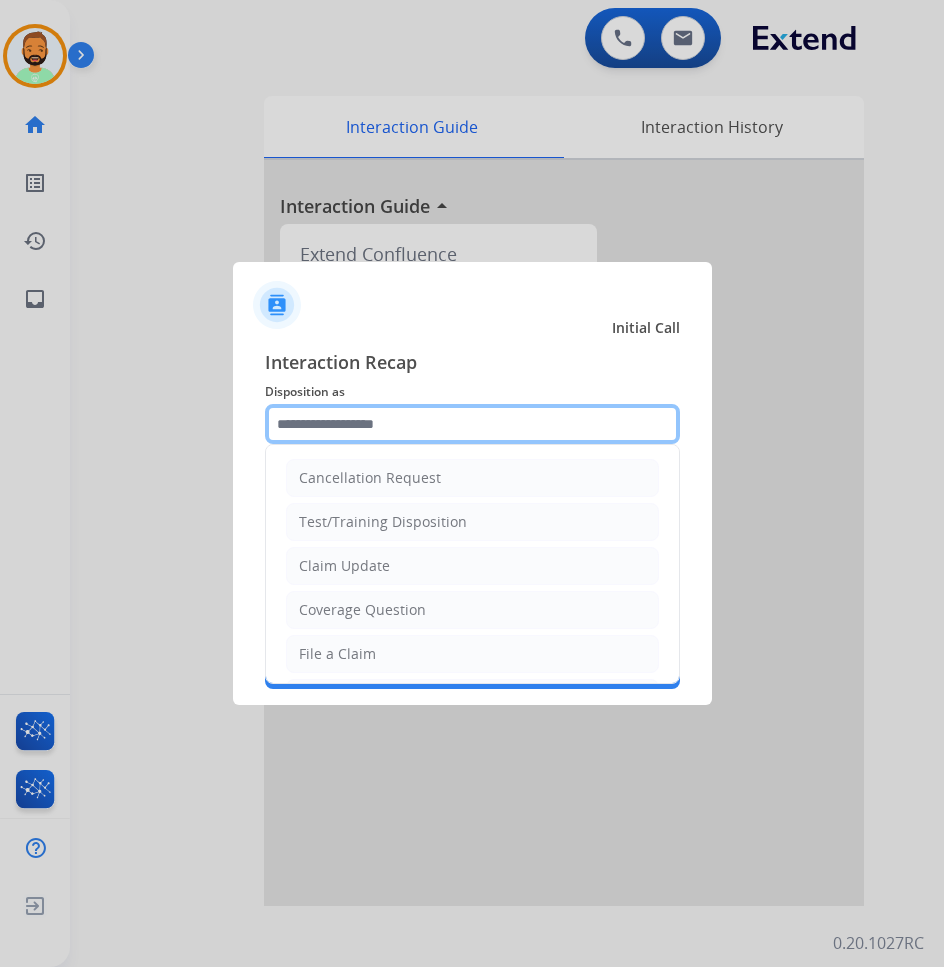 click 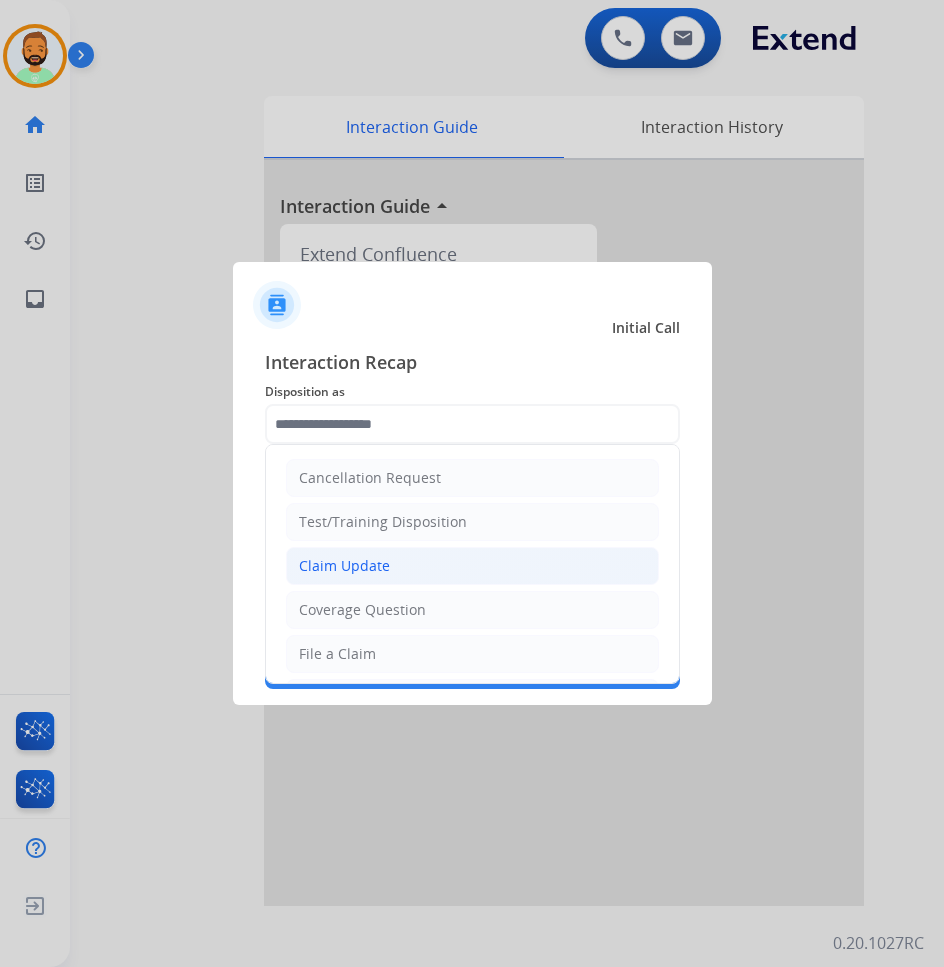 click on "Claim Update" 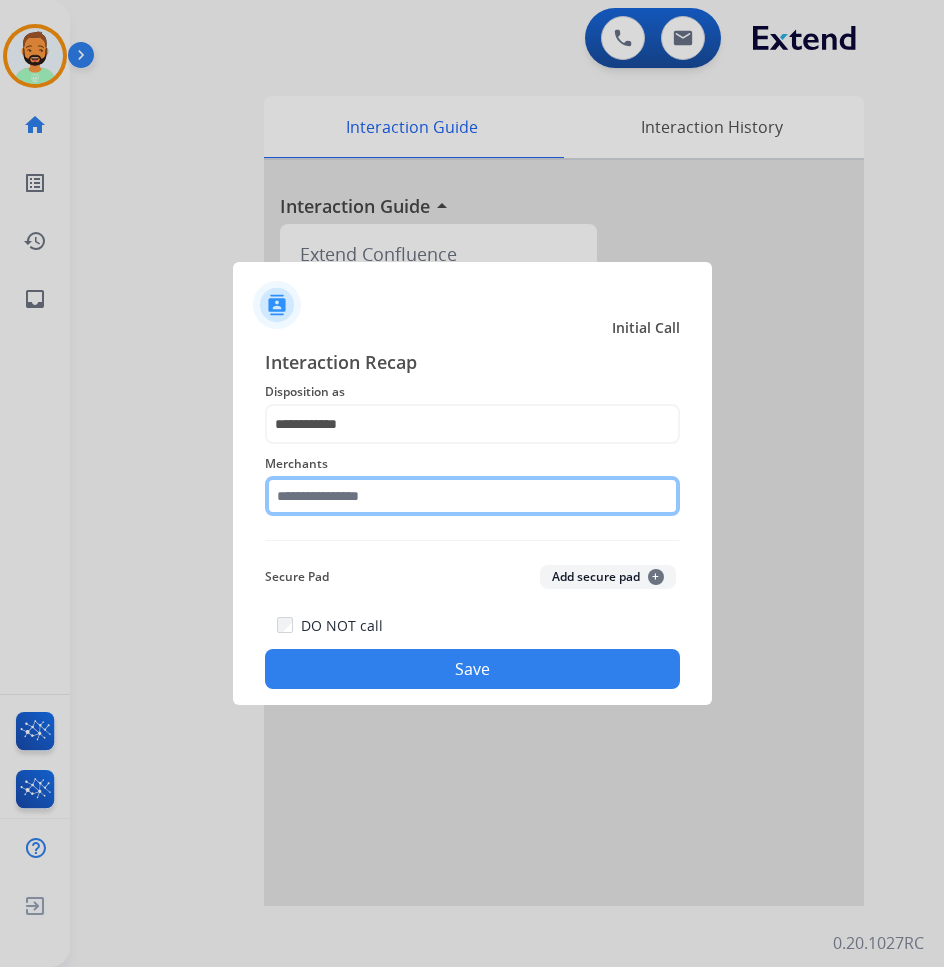 click 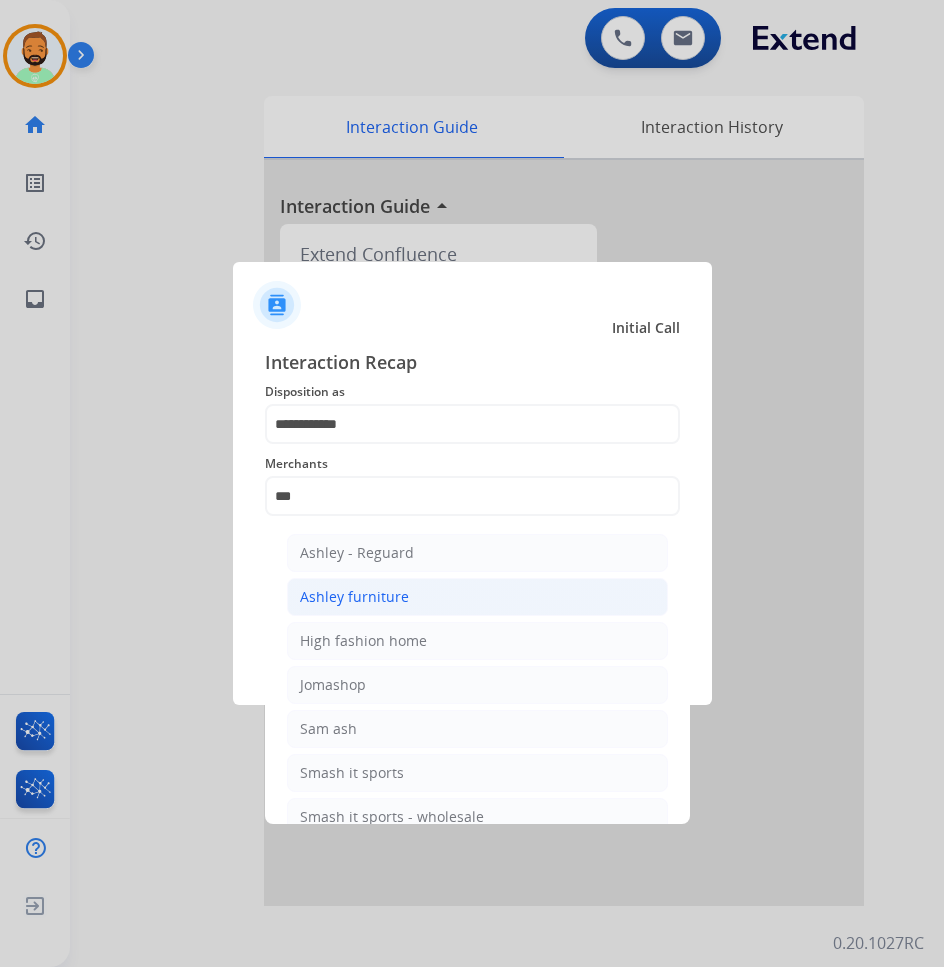 click on "Ashley furniture" 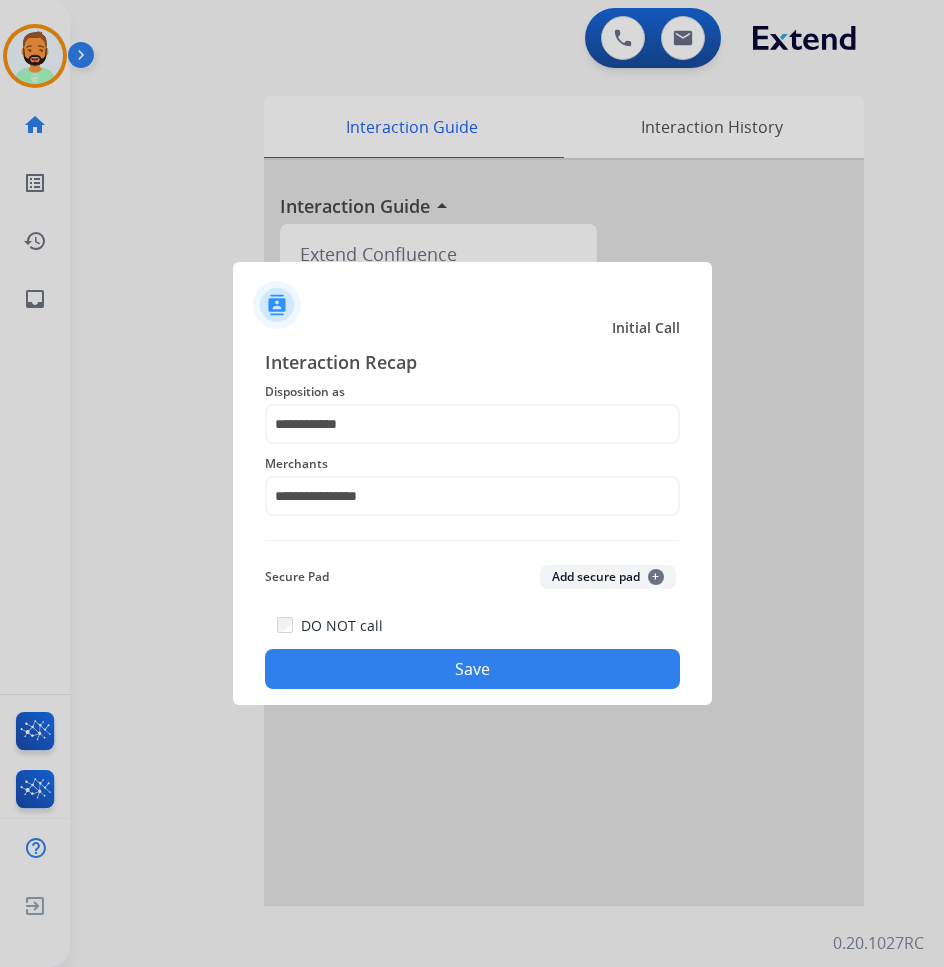 click on "Save" 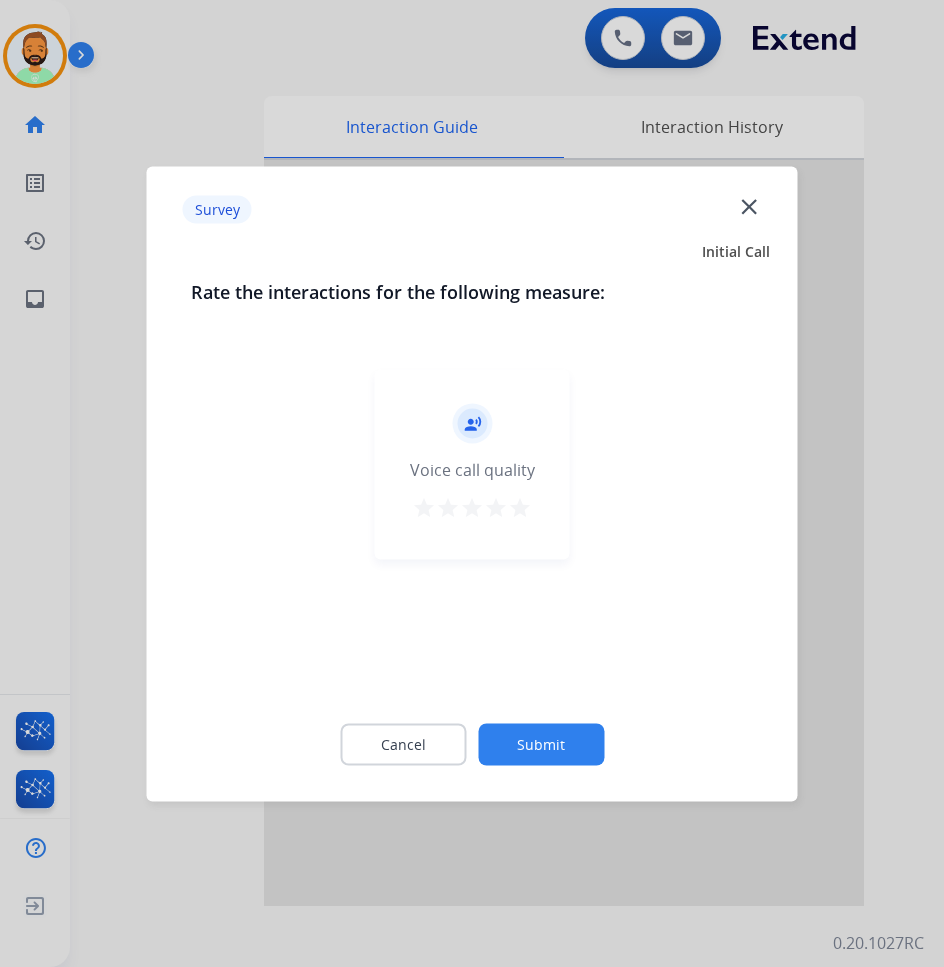 click on "record_voice_over   Voice call quality   star   star   star   star   star" 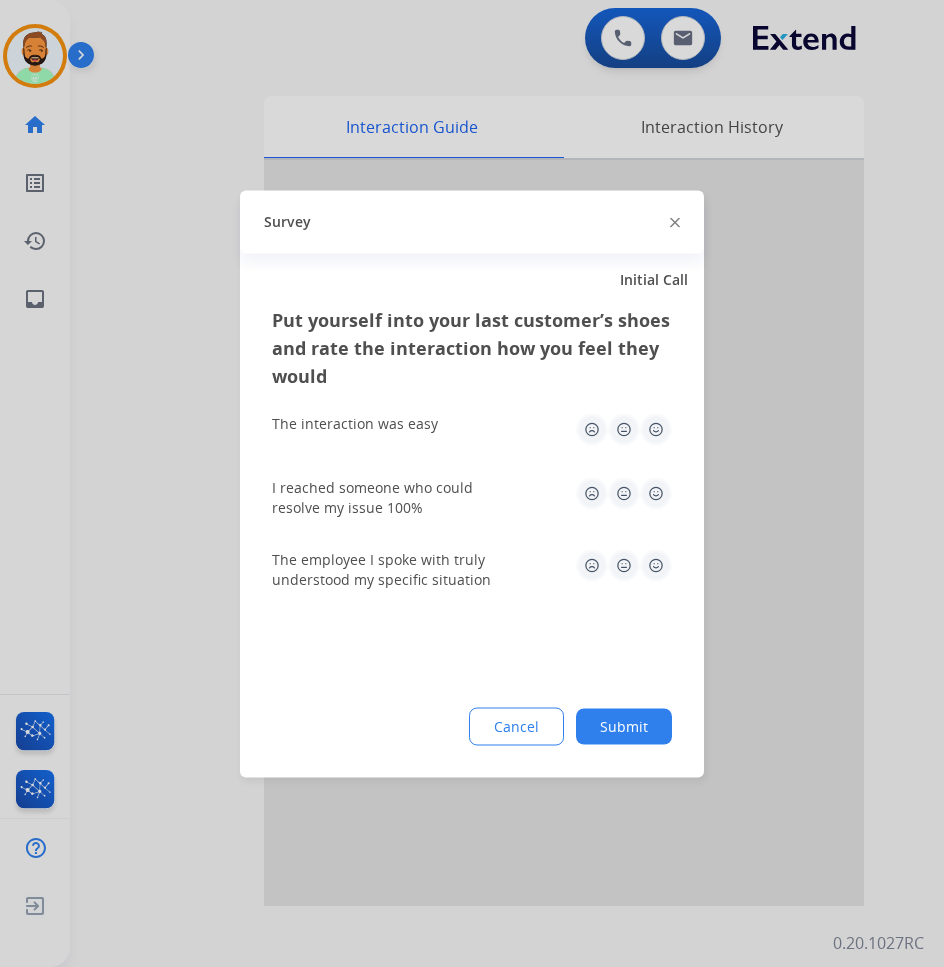 drag, startPoint x: 588, startPoint y: 739, endPoint x: 610, endPoint y: 731, distance: 23.409399 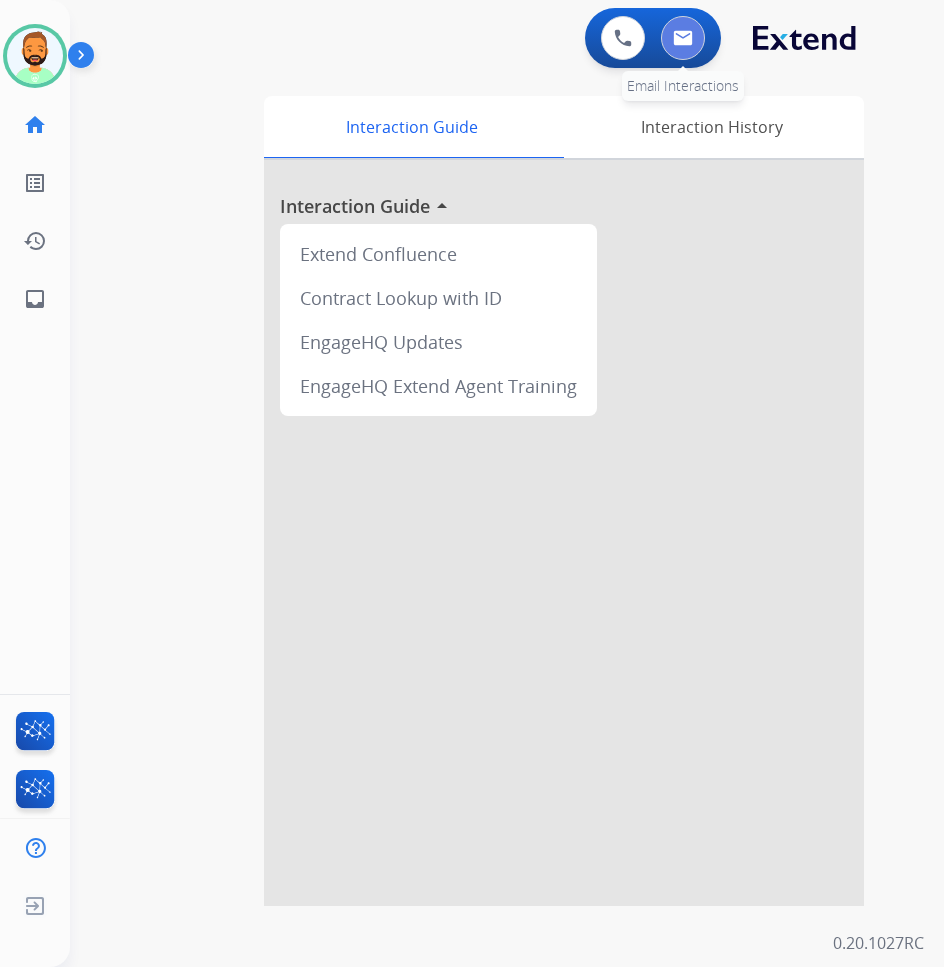 click at bounding box center [683, 38] 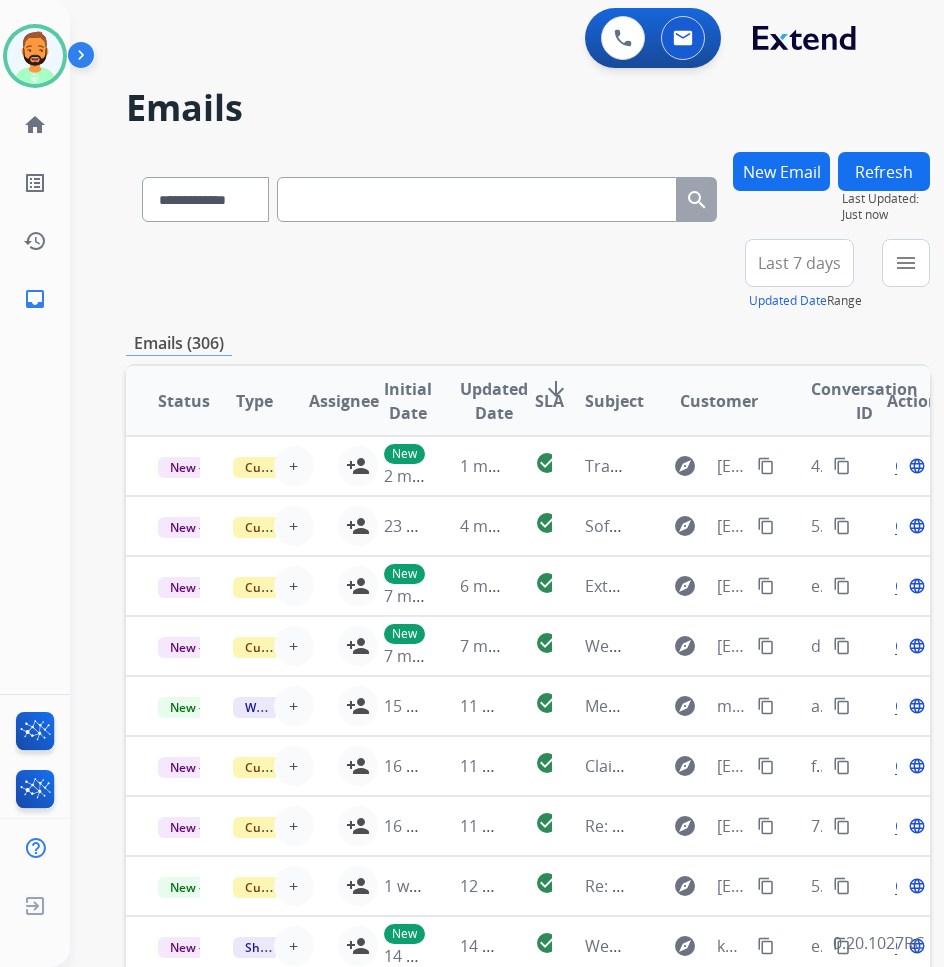 click on "Last 7 days" at bounding box center [799, 263] 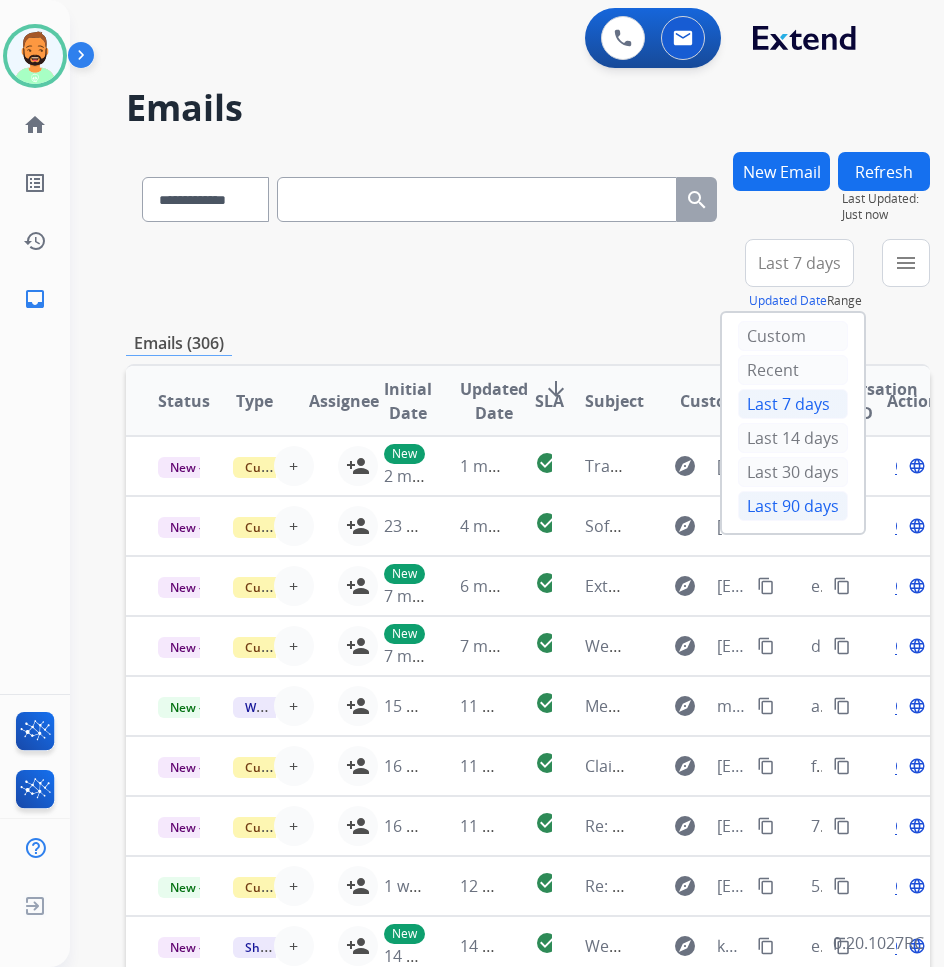click on "Last 90 days" at bounding box center [793, 506] 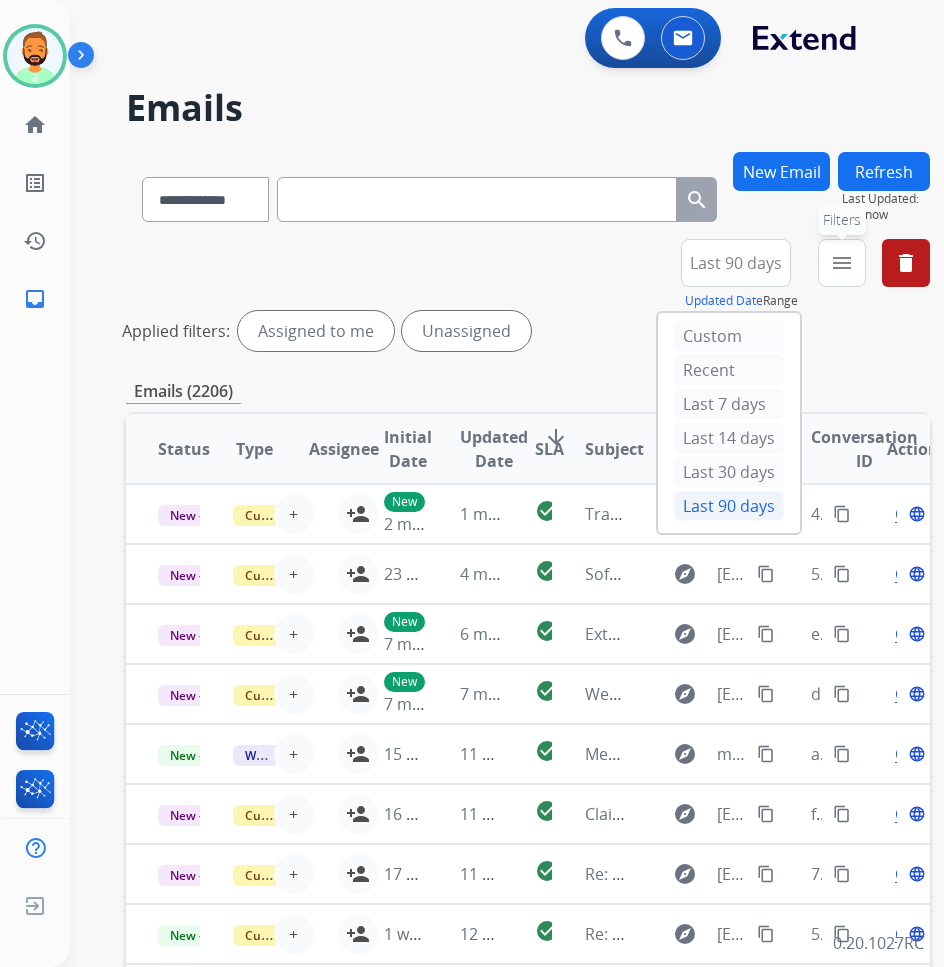 click on "menu" at bounding box center [842, 263] 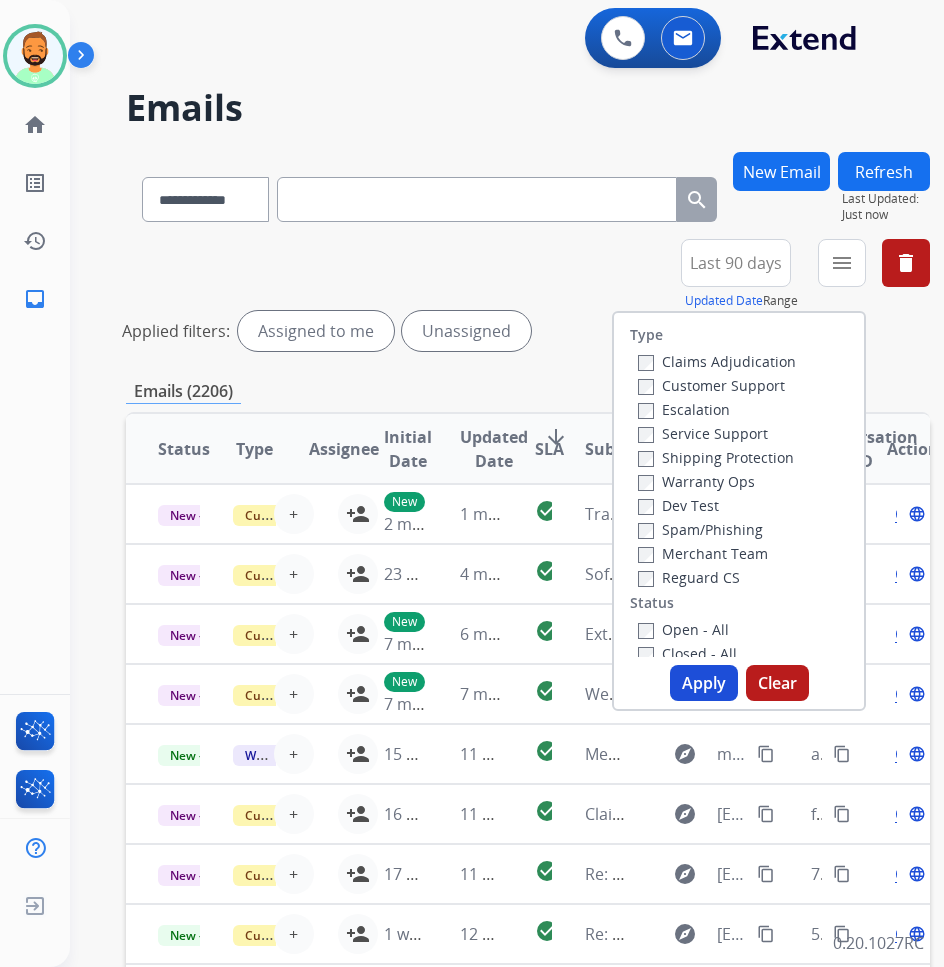 click on "Customer Support" at bounding box center (717, 385) 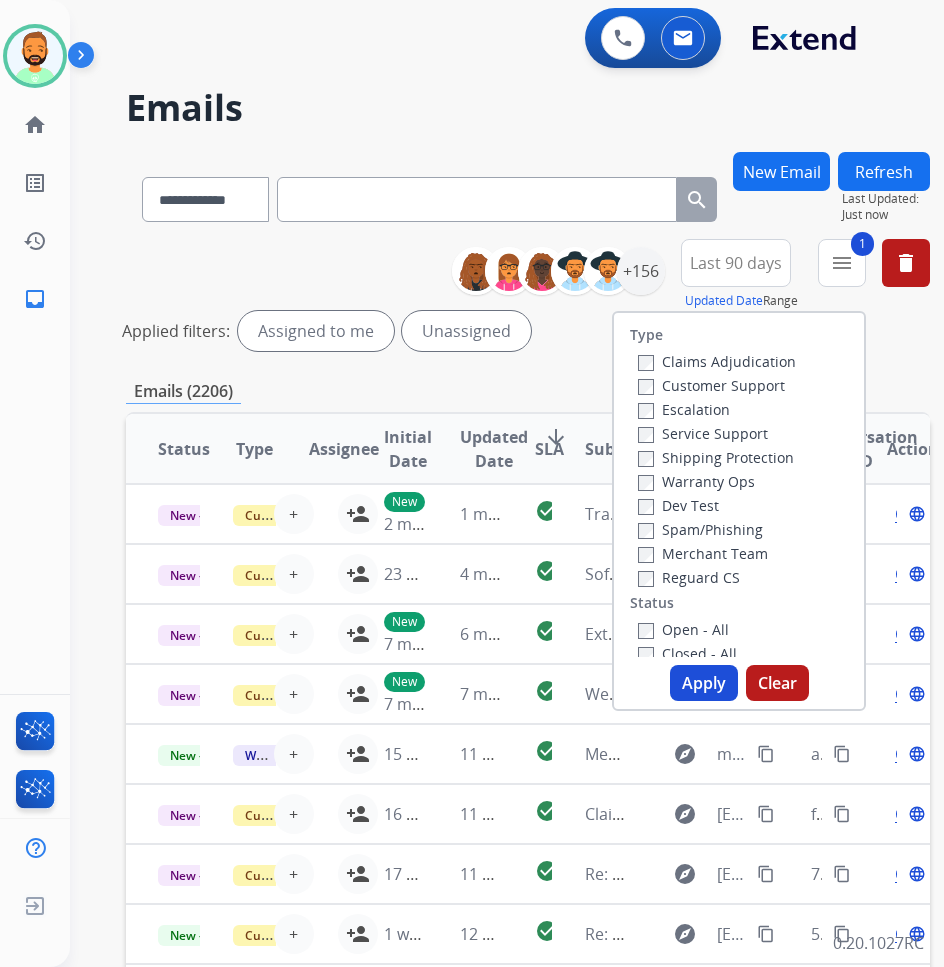 click on "Shipping Protection" at bounding box center [716, 457] 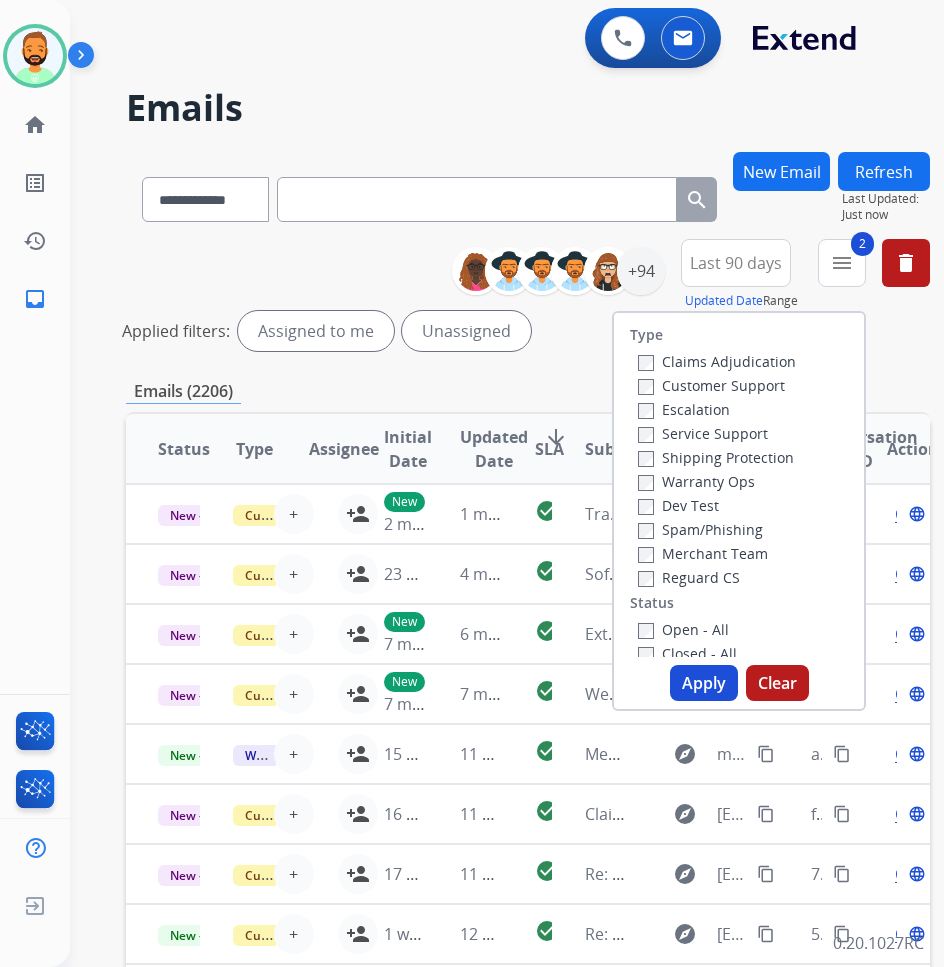 click on "Reguard CS" at bounding box center [689, 577] 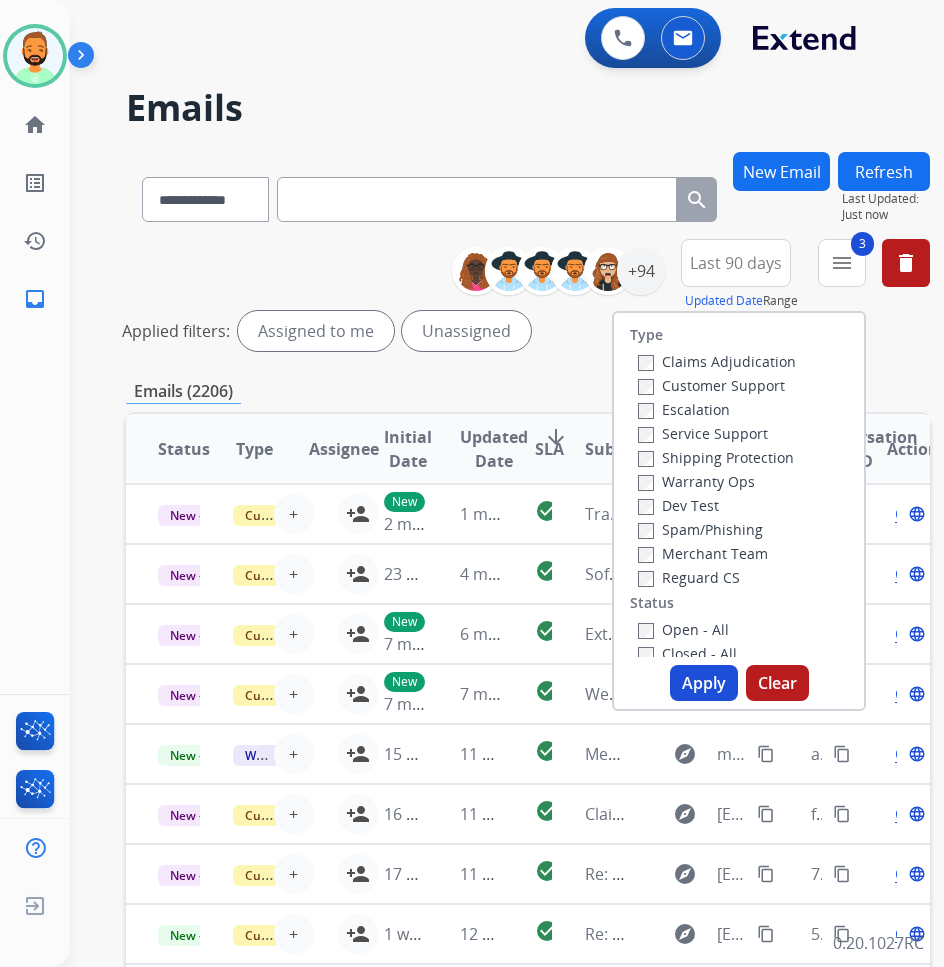 click on "Open - All" at bounding box center (683, 629) 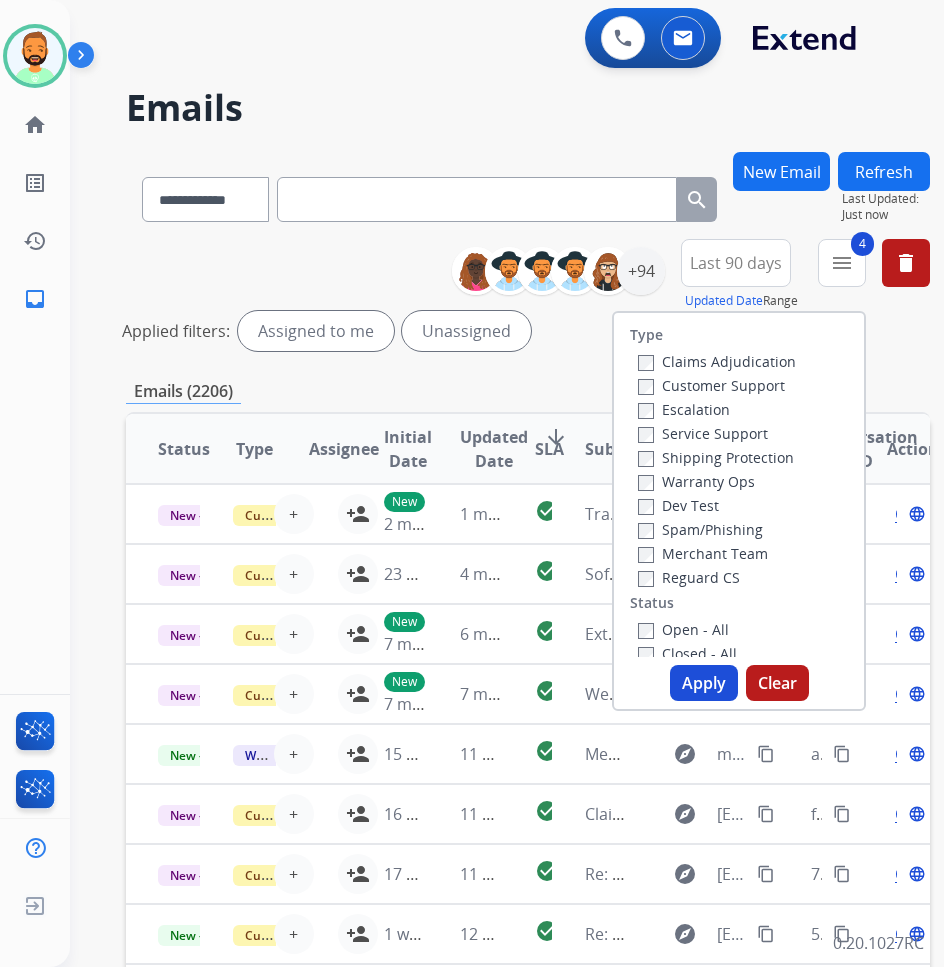 click on "Apply" at bounding box center (704, 683) 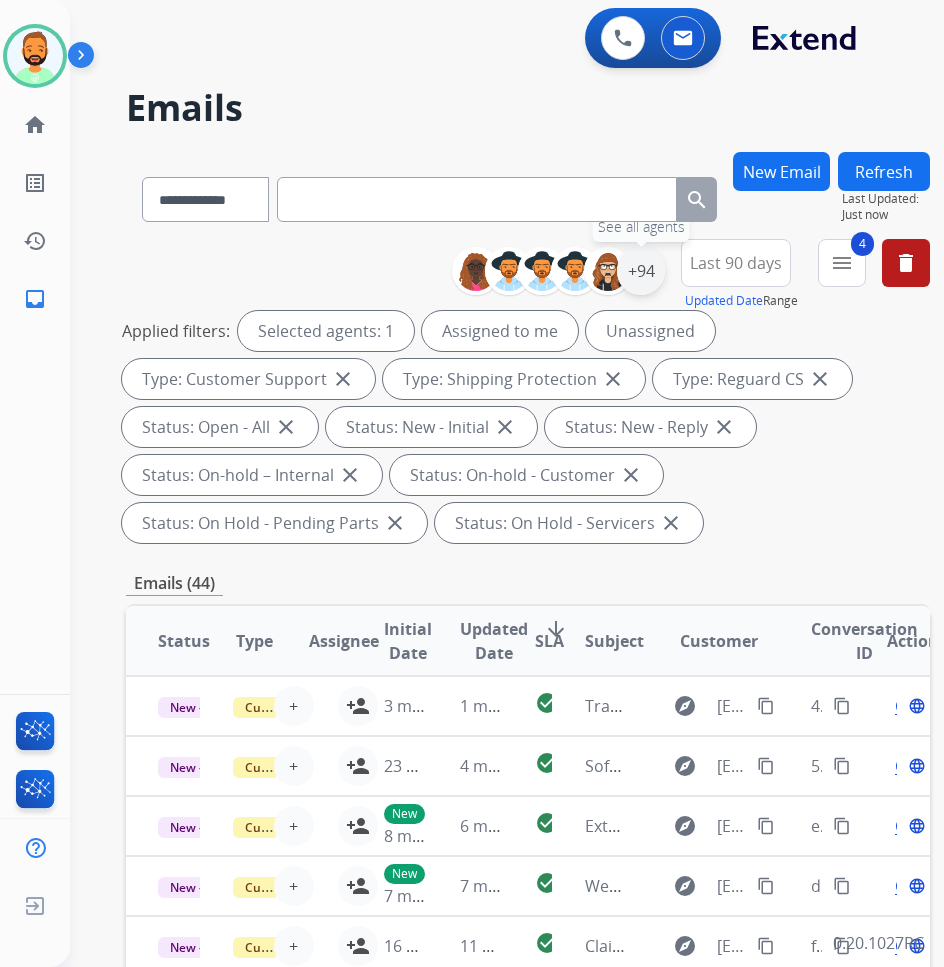 click on "+94" at bounding box center (641, 271) 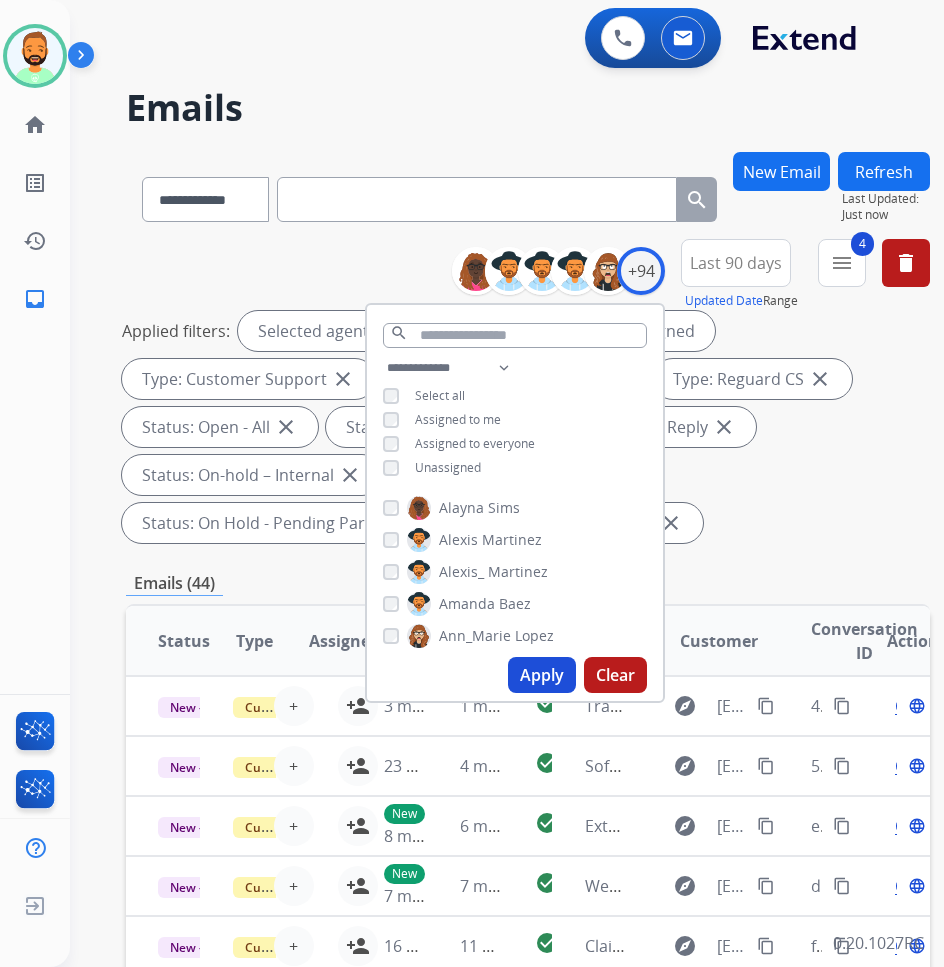 click on "Unassigned" at bounding box center (448, 467) 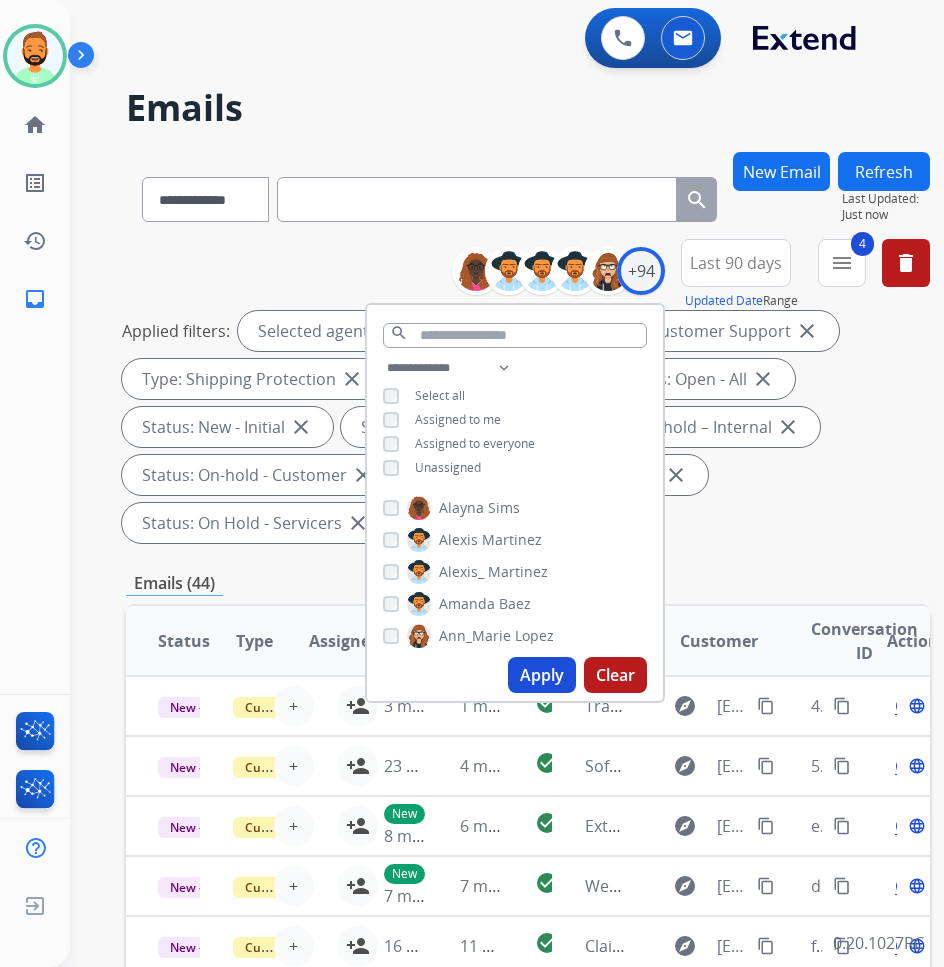 click on "Apply" at bounding box center (542, 675) 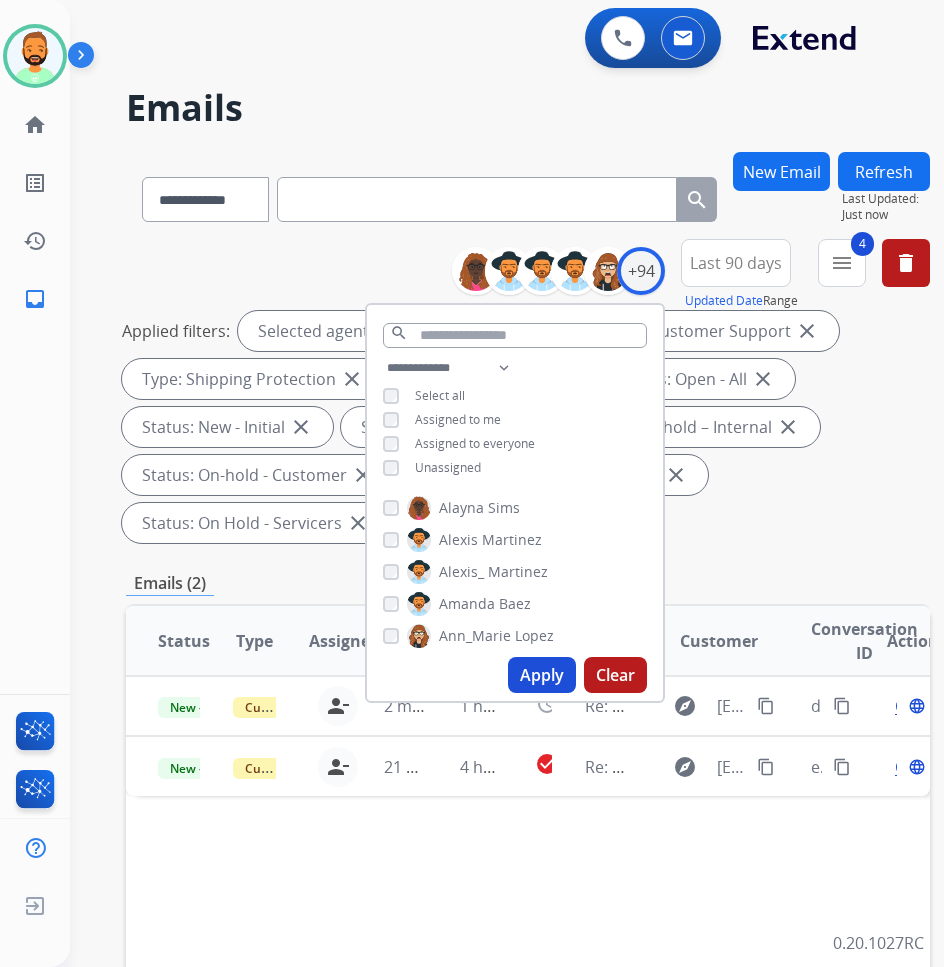 drag, startPoint x: 366, startPoint y: 825, endPoint x: 395, endPoint y: 837, distance: 31.38471 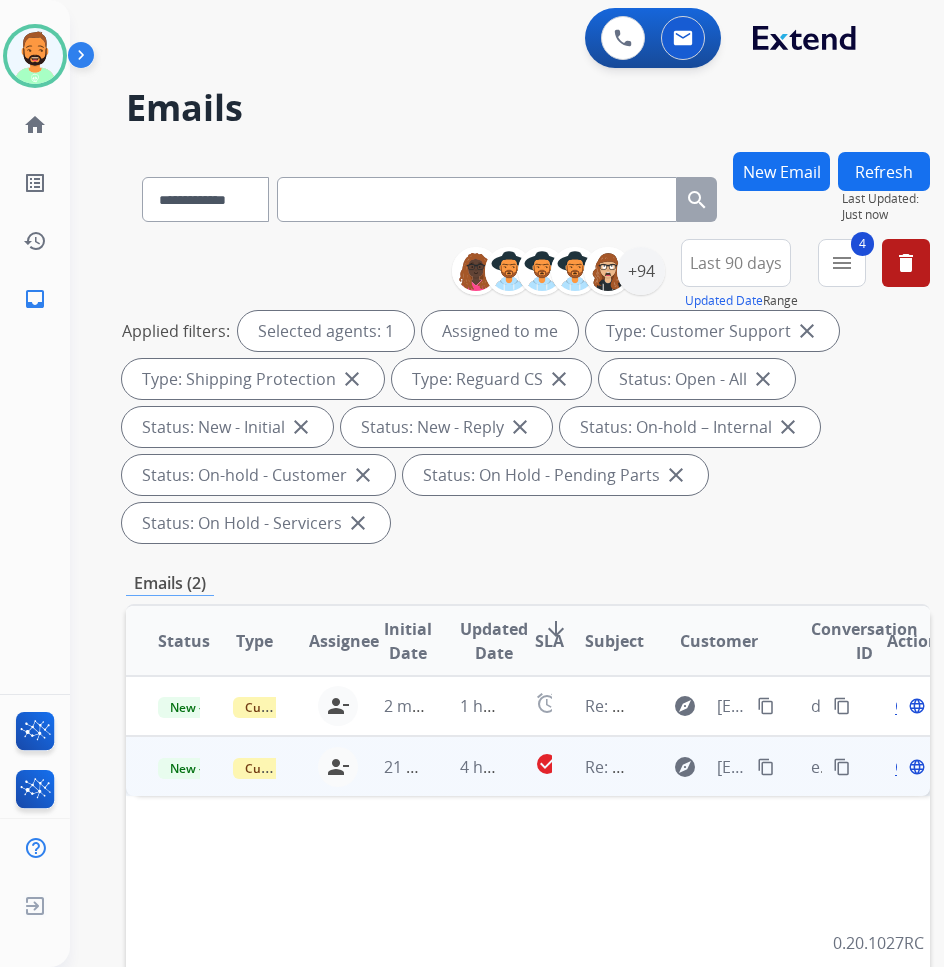 click on "4 hours ago" at bounding box center [465, 766] 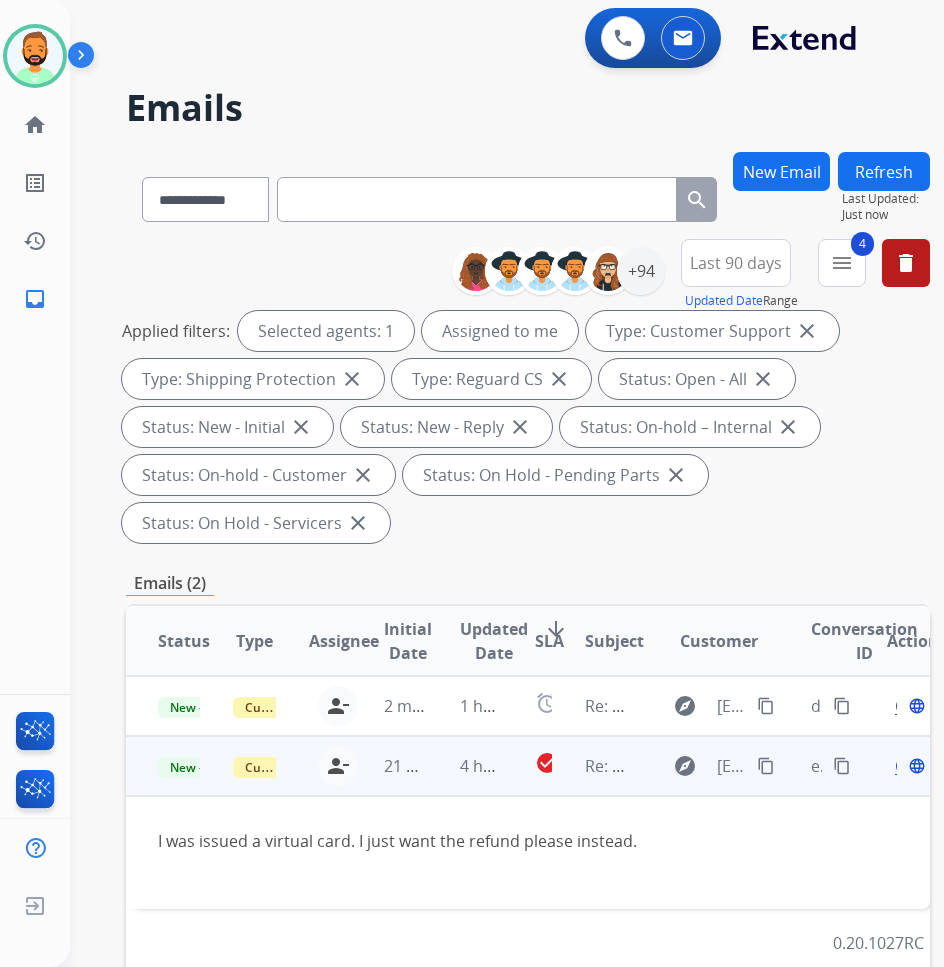 click on "Open" at bounding box center [915, 766] 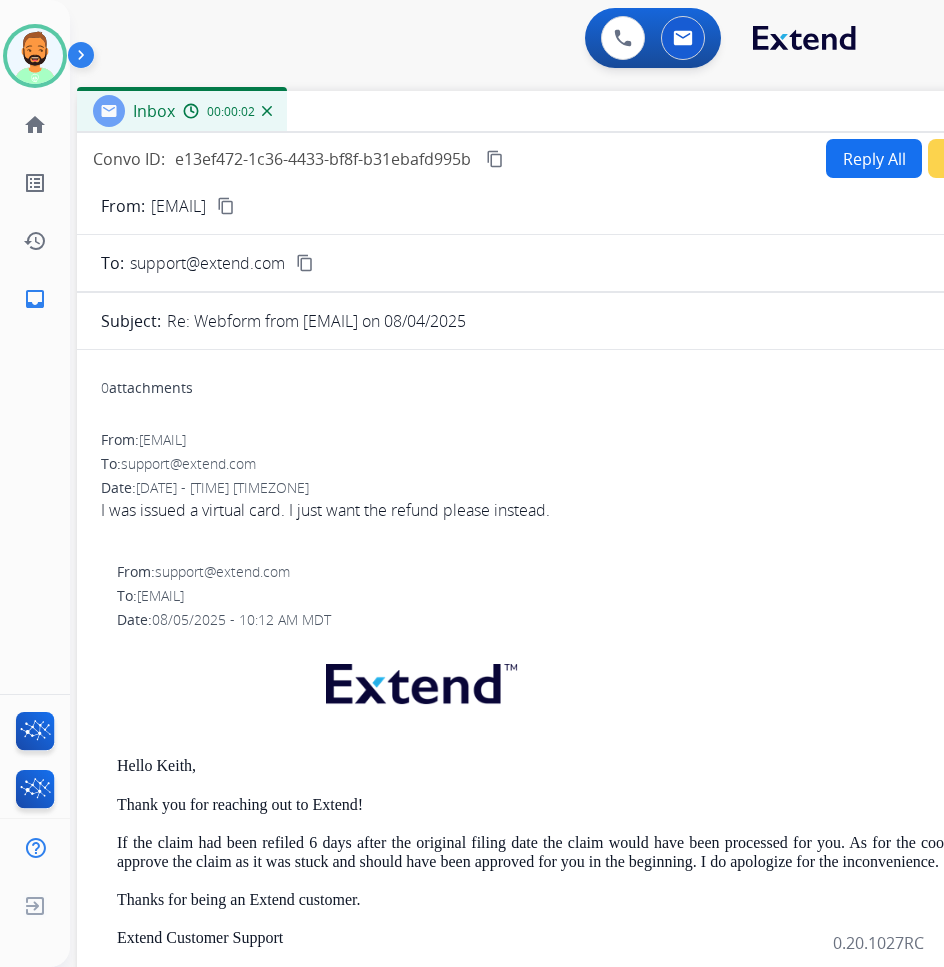 drag, startPoint x: 395, startPoint y: 143, endPoint x: 576, endPoint y: 112, distance: 183.63551 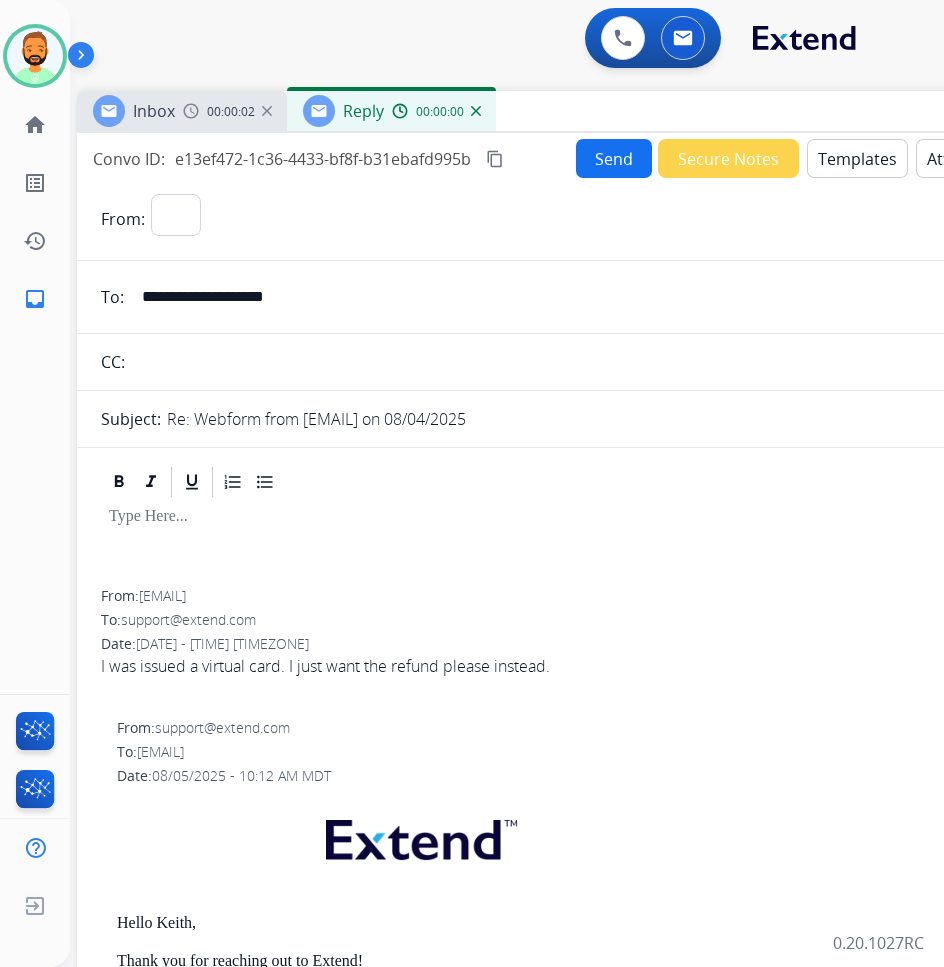 select on "**********" 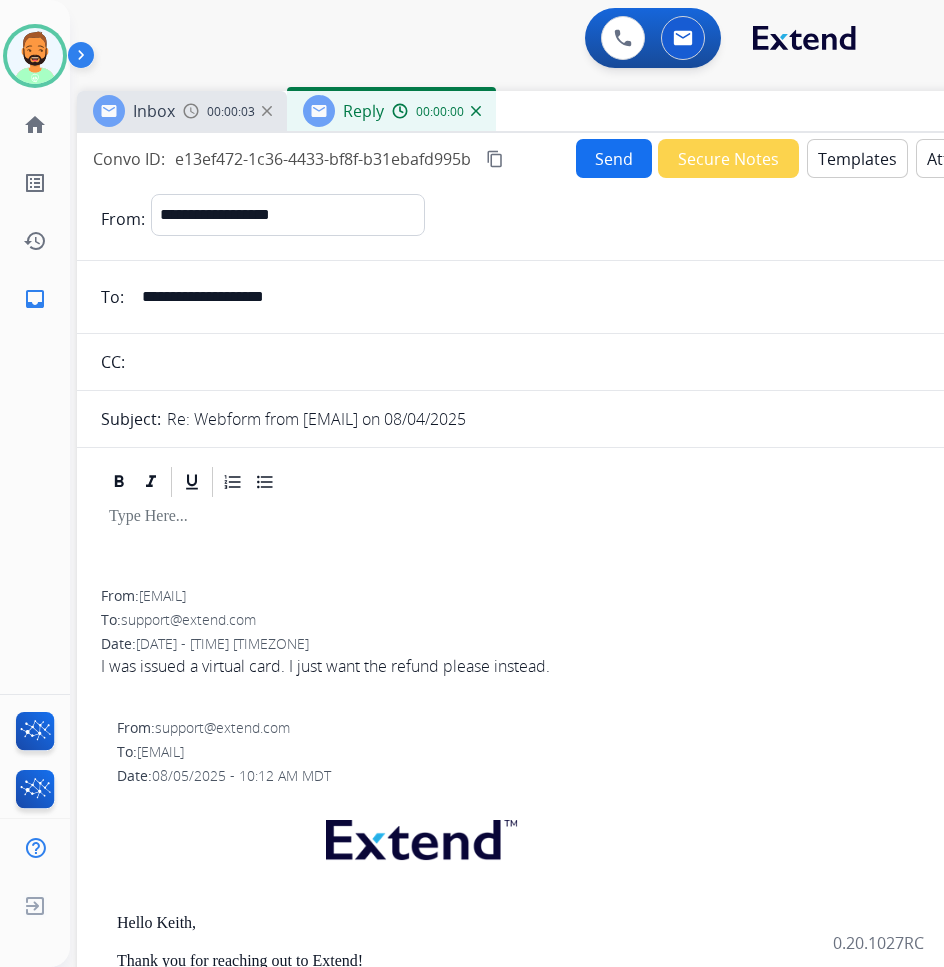 click on "Templates" at bounding box center (857, 158) 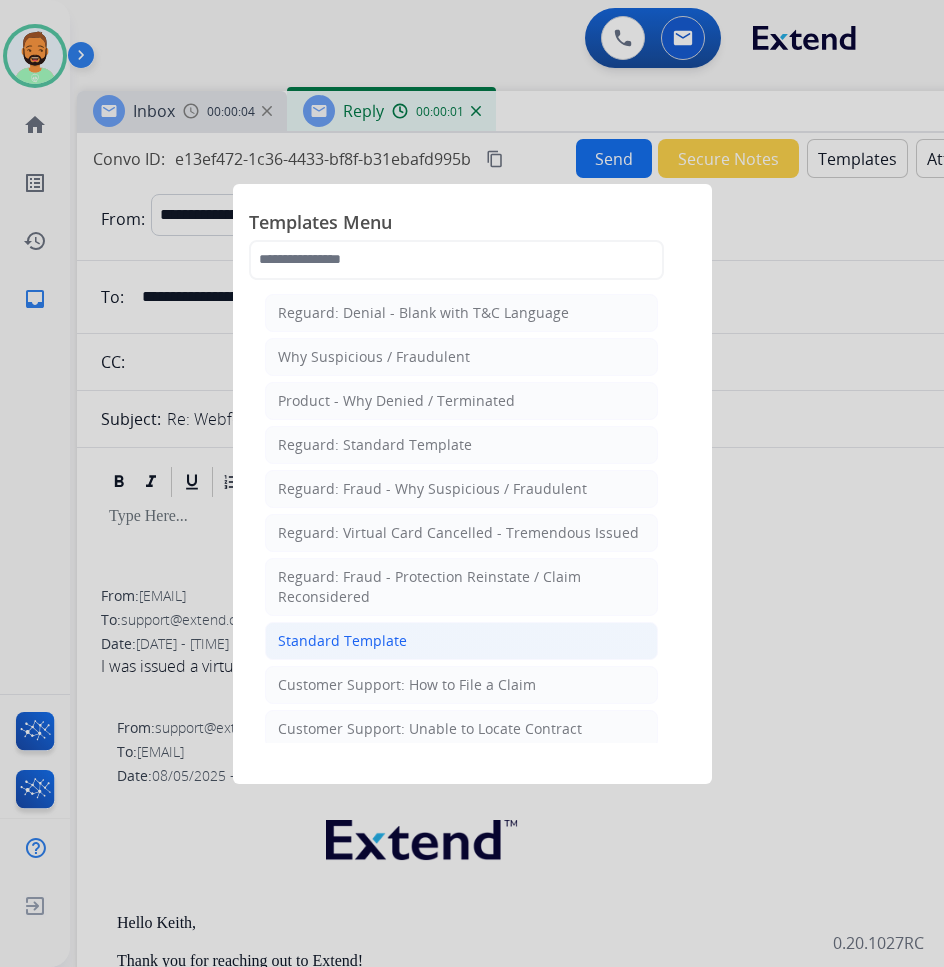 click on "Standard Template" 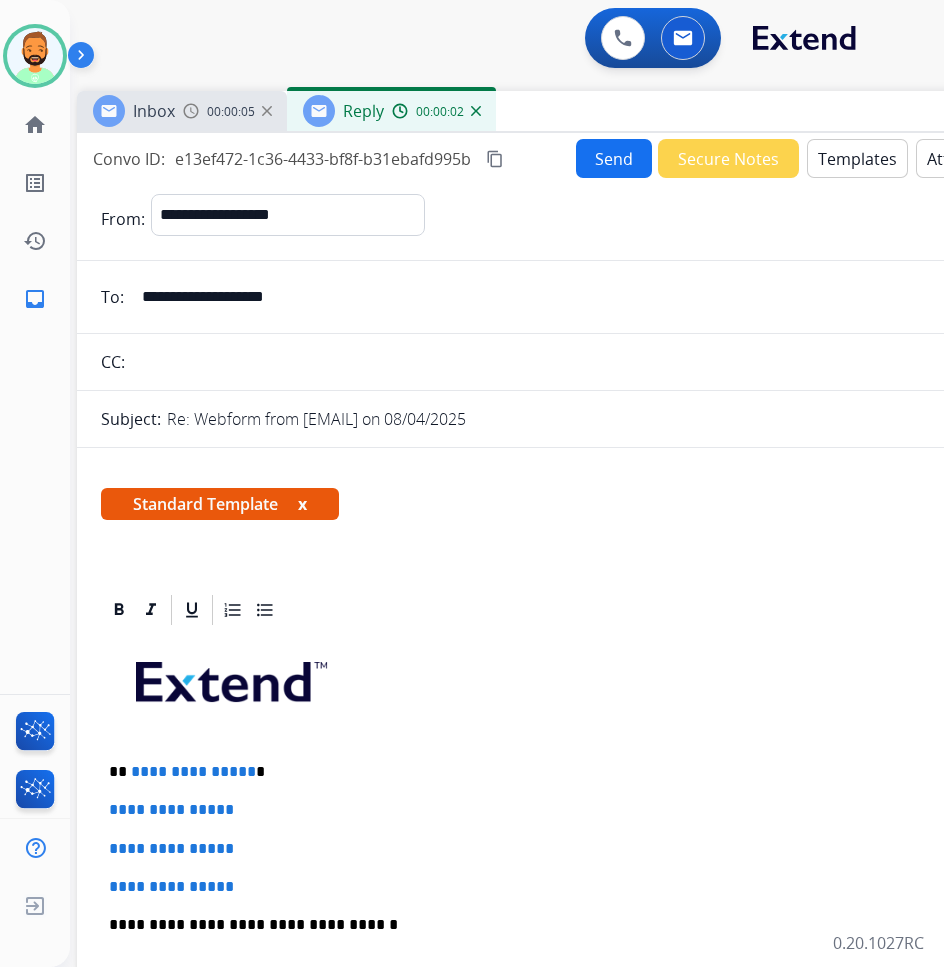 scroll, scrollTop: 100, scrollLeft: 0, axis: vertical 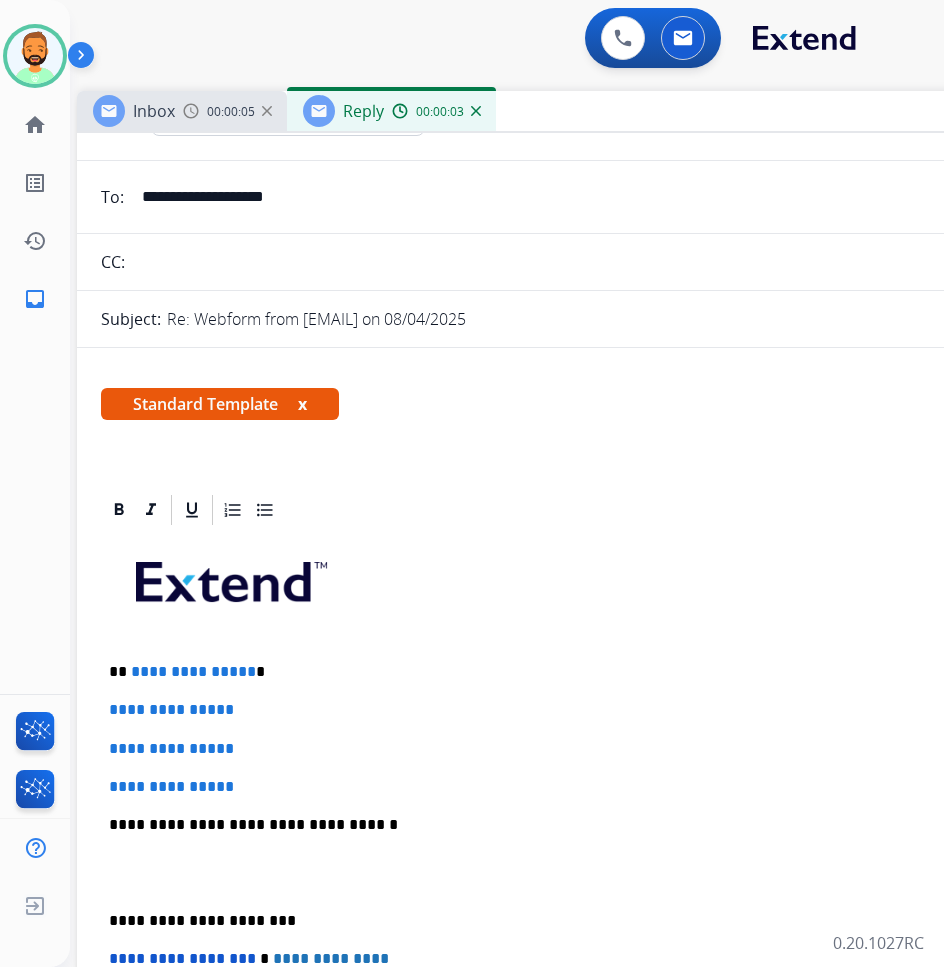 click on "**********" at bounding box center [577, 872] 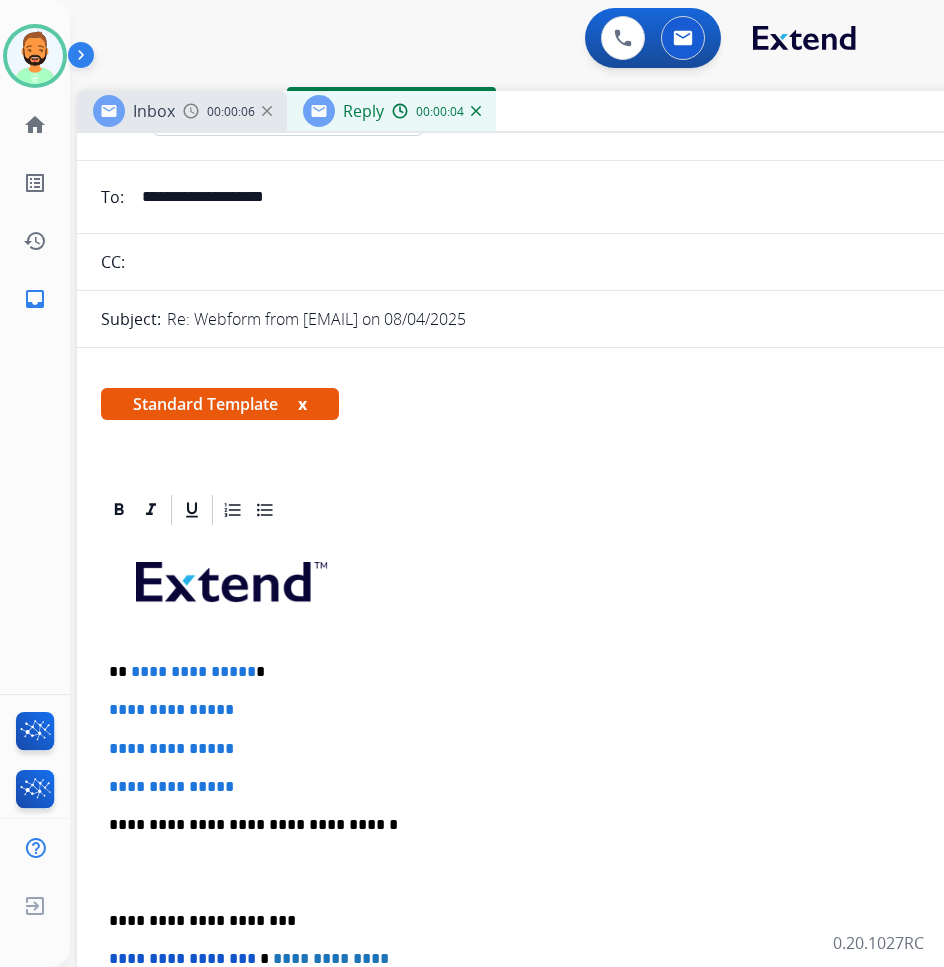 type 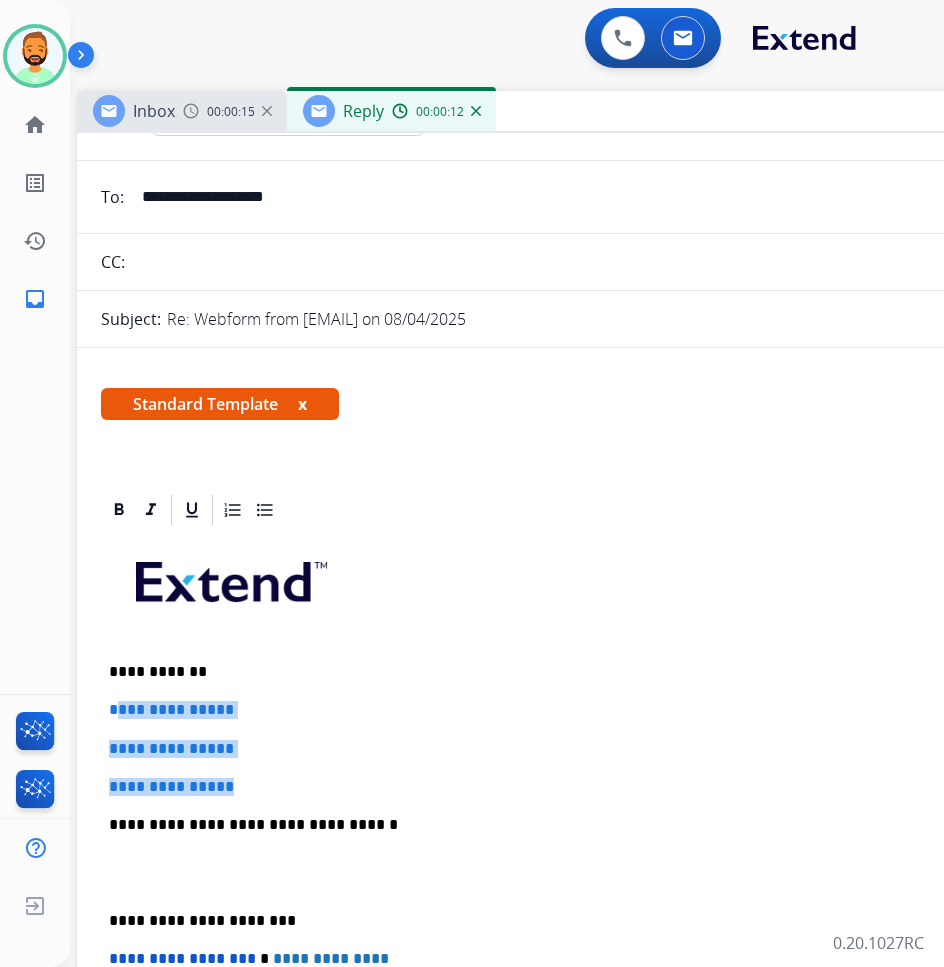 drag, startPoint x: 282, startPoint y: 790, endPoint x: 119, endPoint y: 703, distance: 184.76471 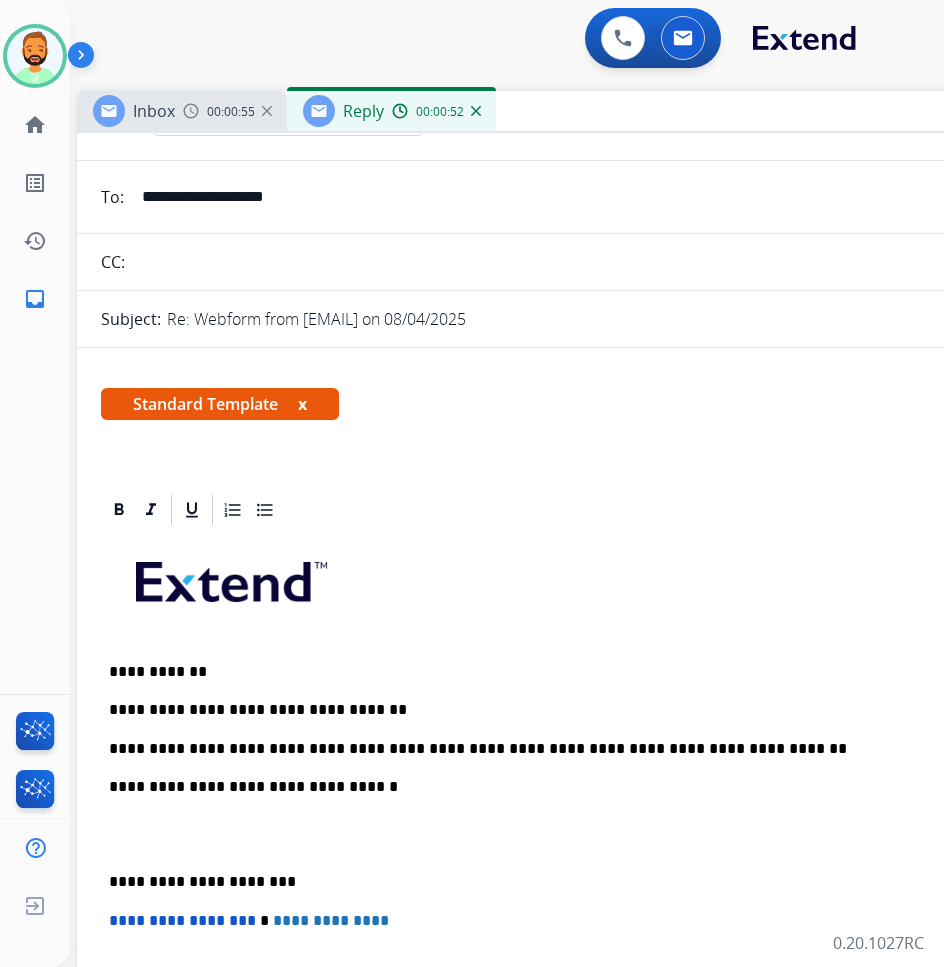 click on "**********" at bounding box center (577, 1737) 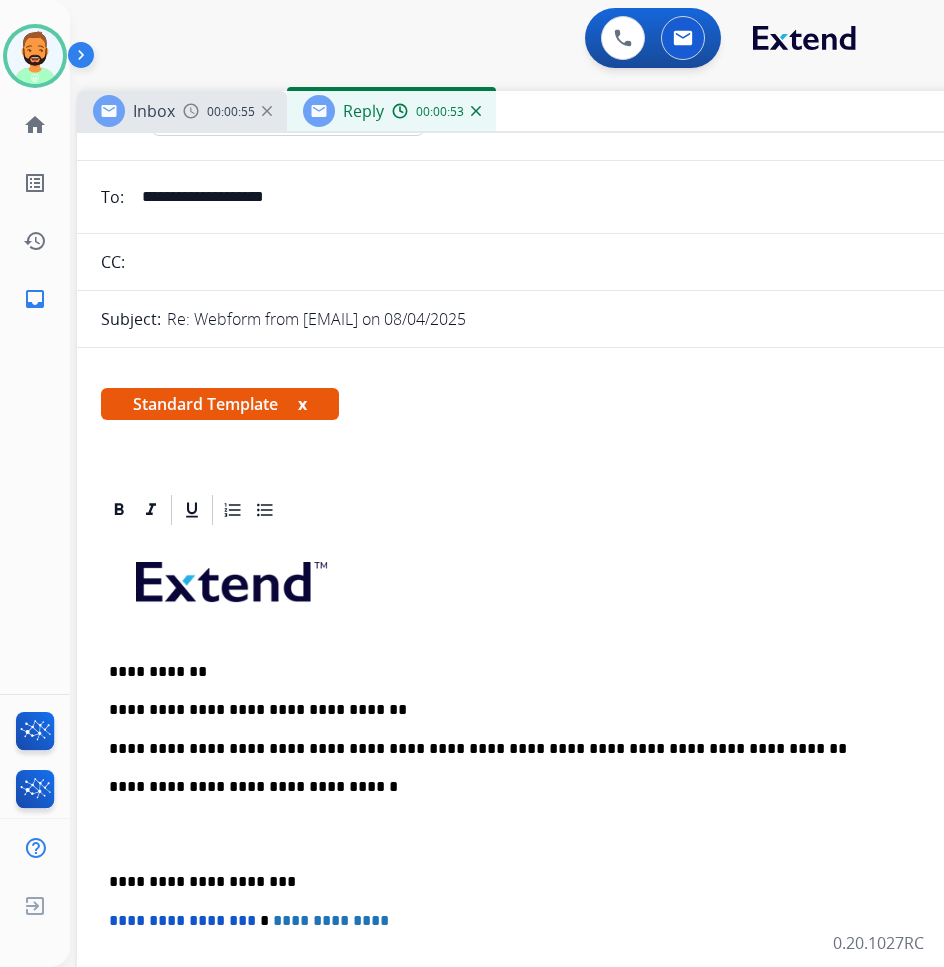 click on "**********" at bounding box center [577, 853] 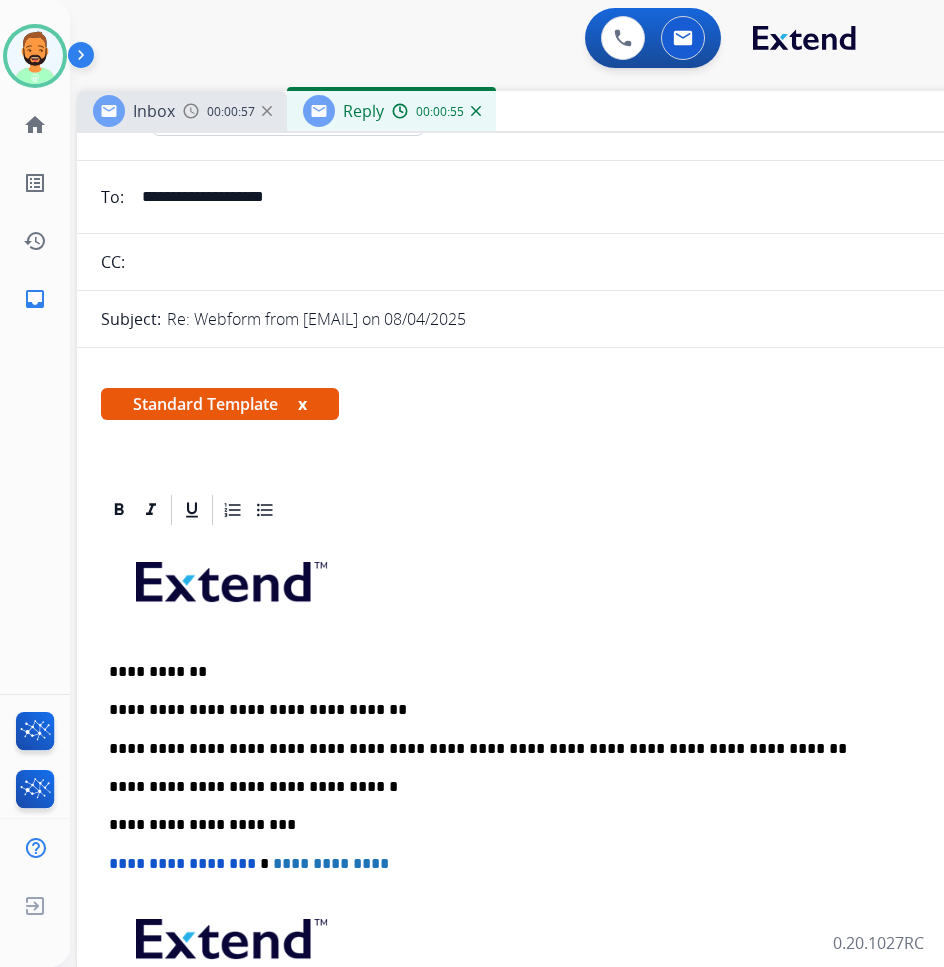 scroll, scrollTop: 0, scrollLeft: 0, axis: both 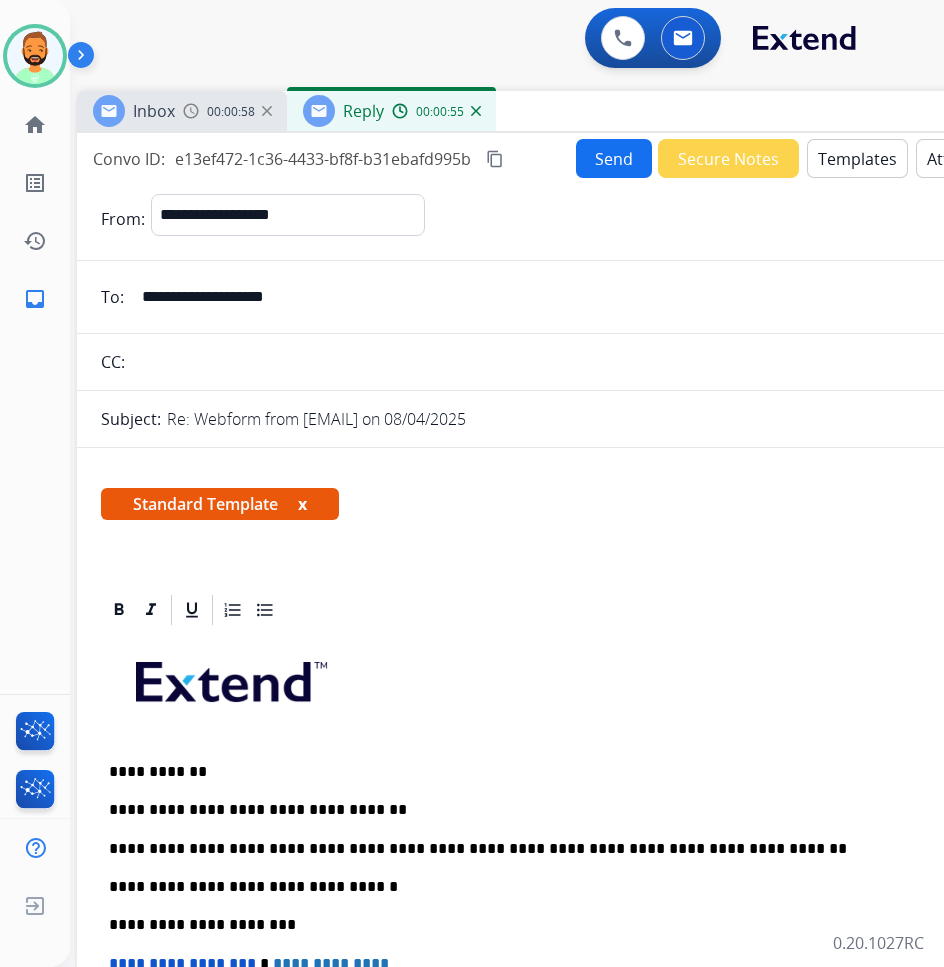 click on "Send" at bounding box center [614, 158] 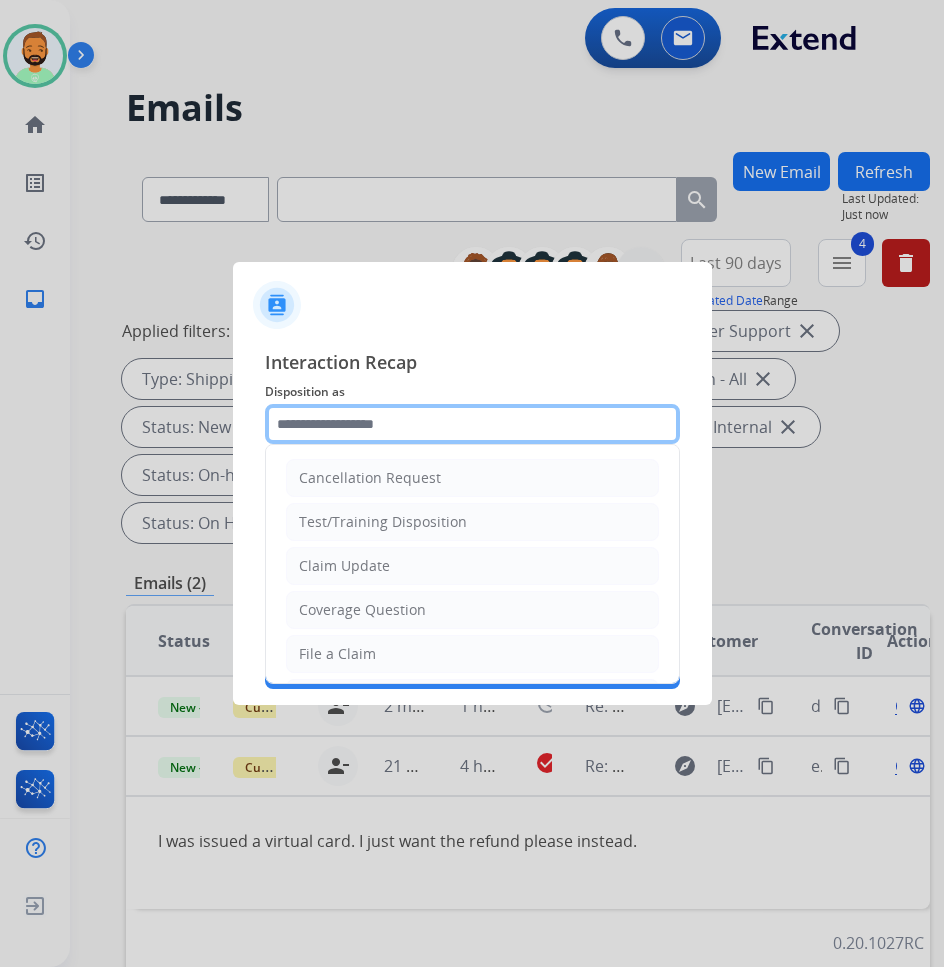 click 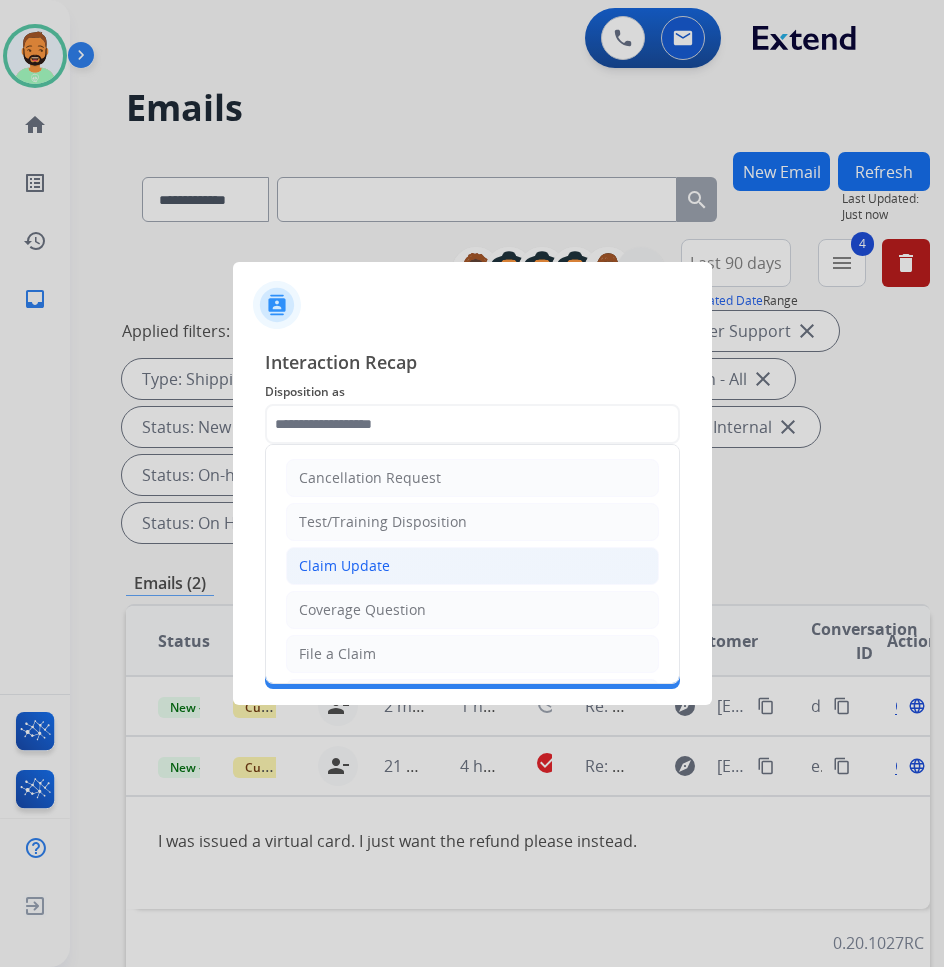 click on "Claim Update" 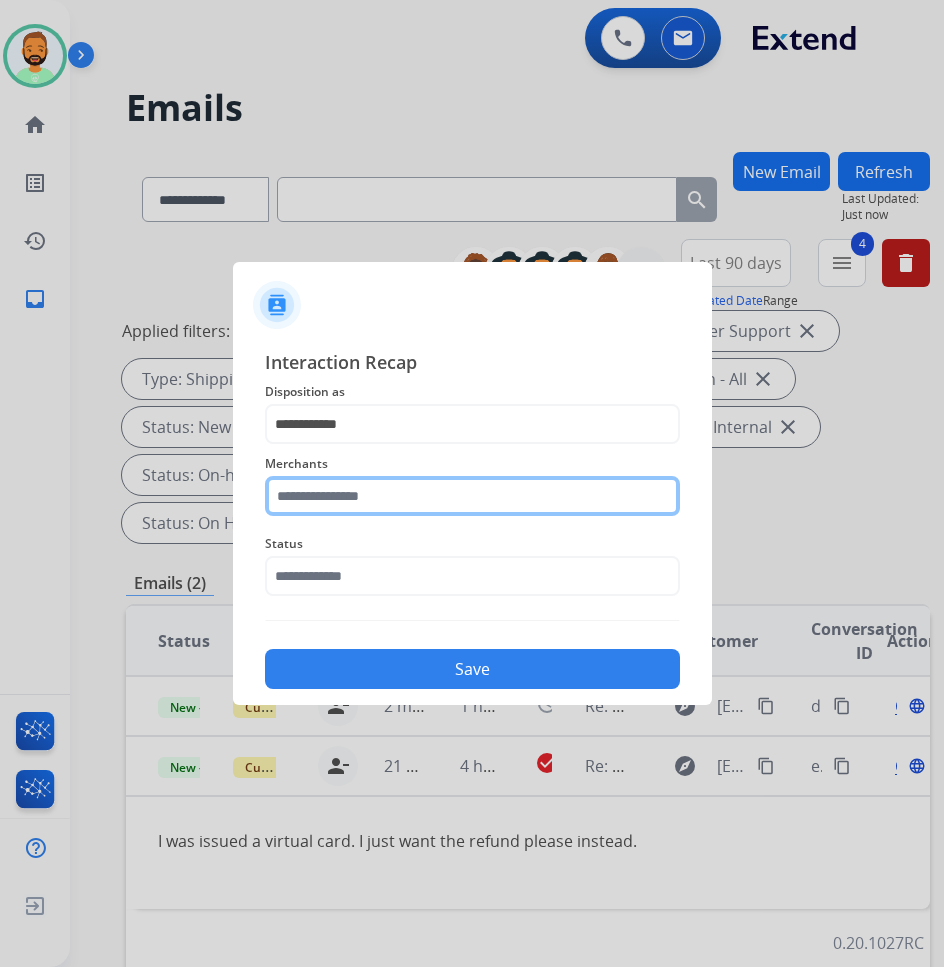 click 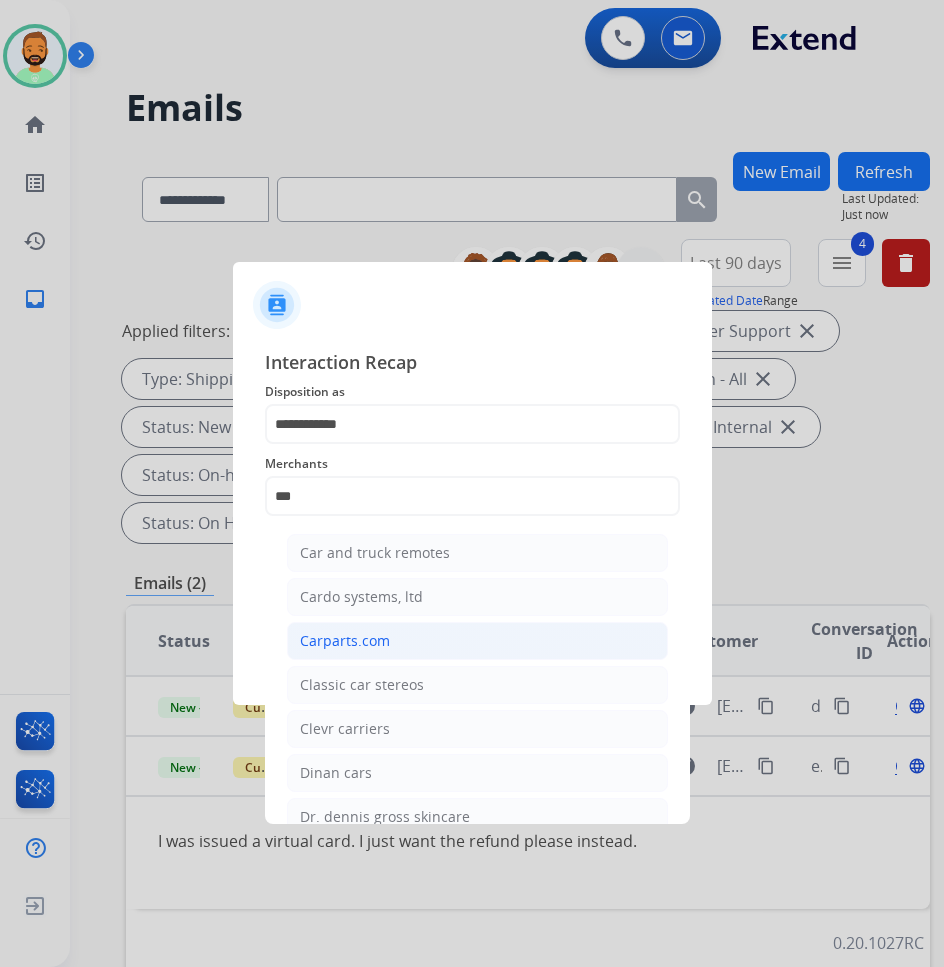click on "Carparts.com" 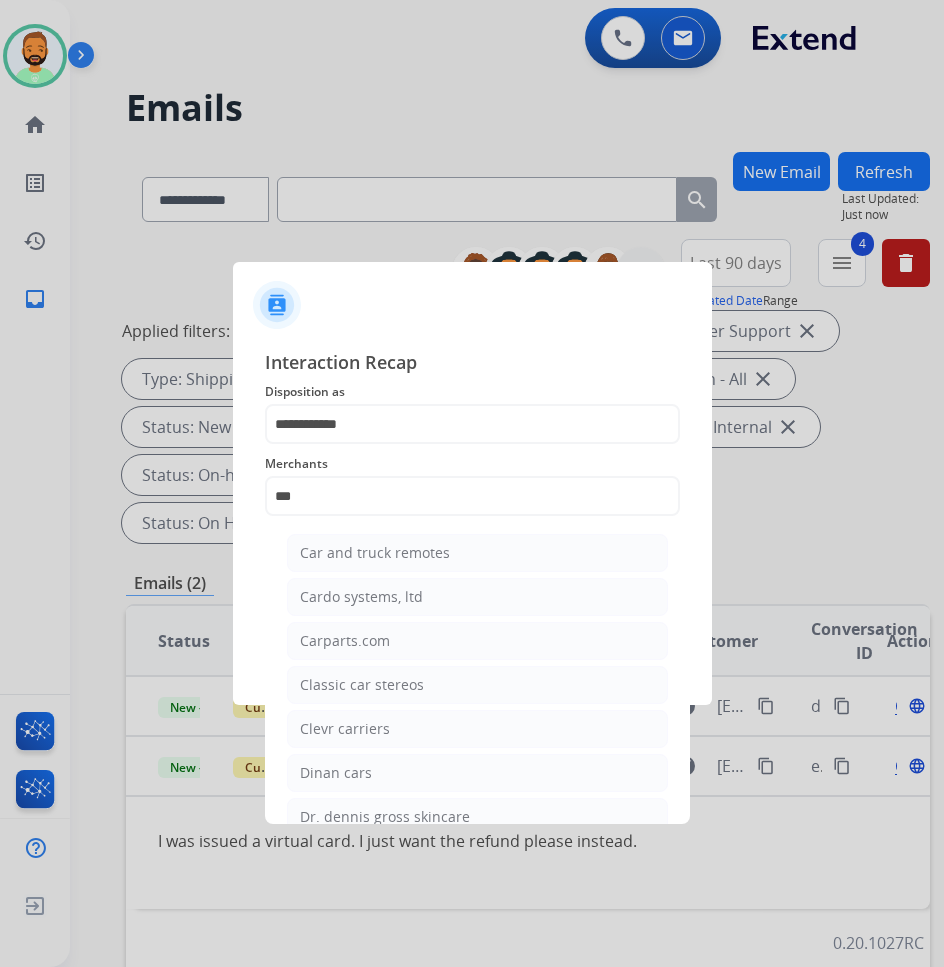 type on "**********" 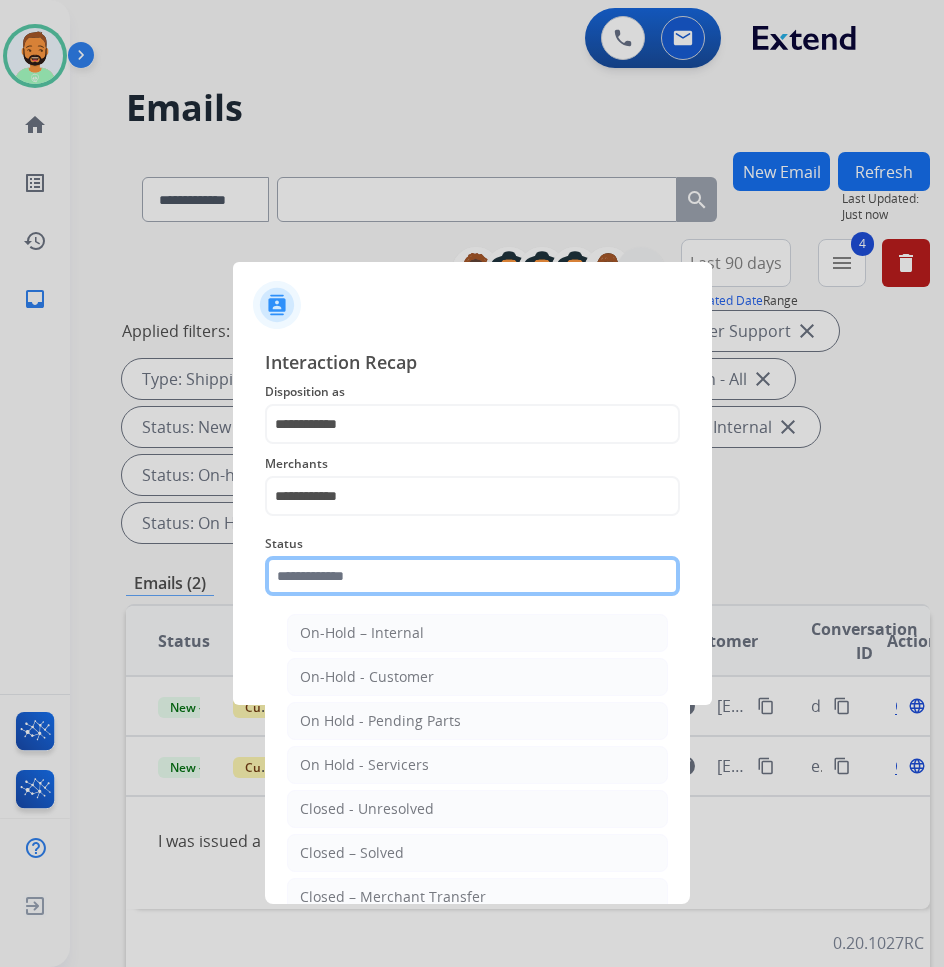 click 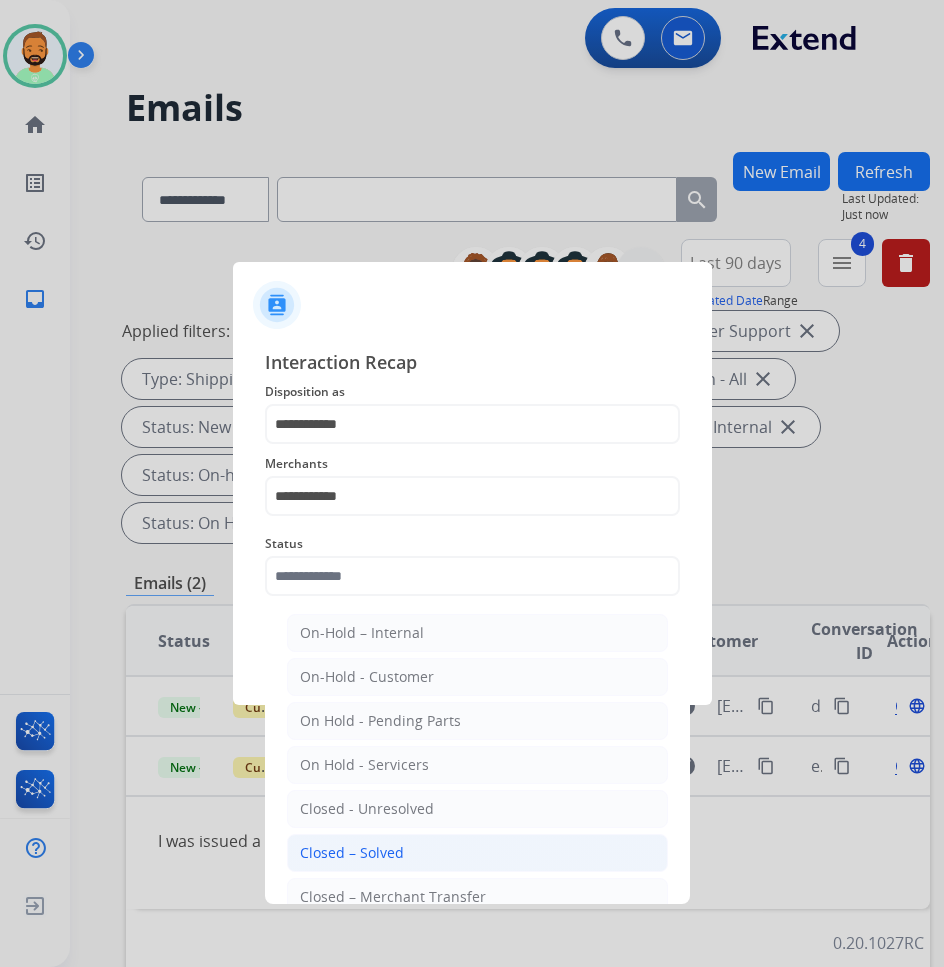 click on "Closed – Solved" 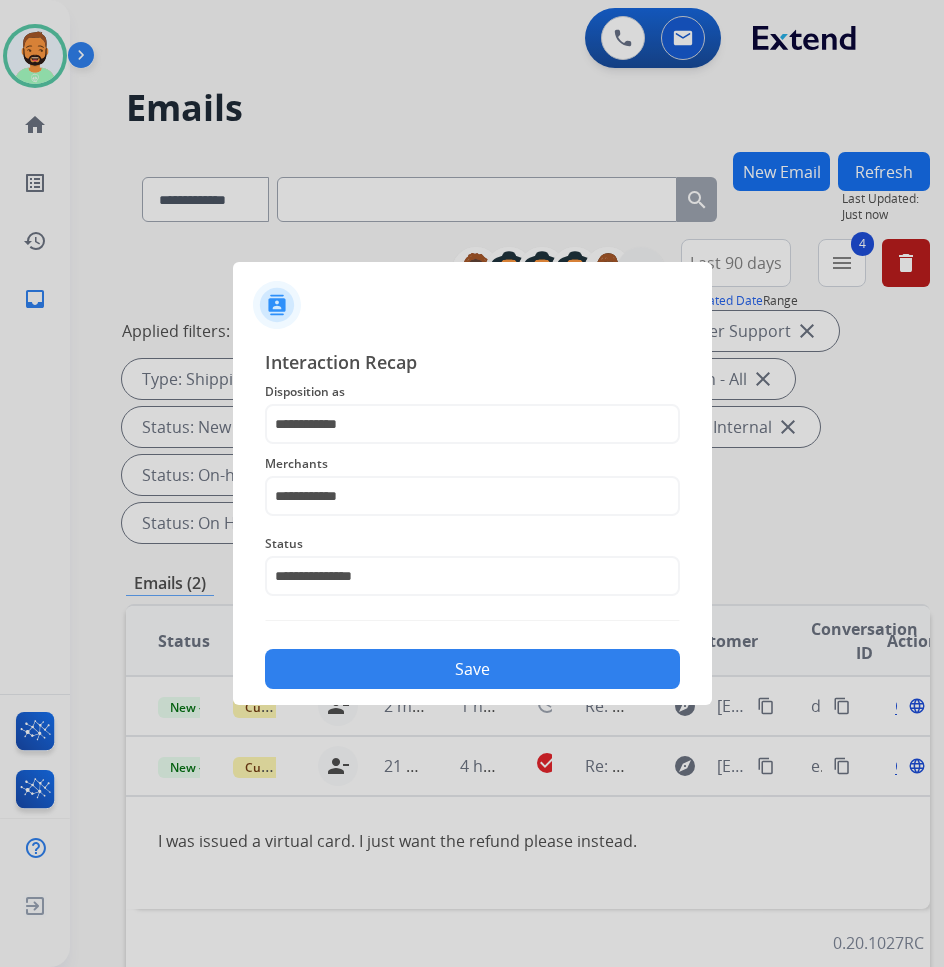 click on "Save" 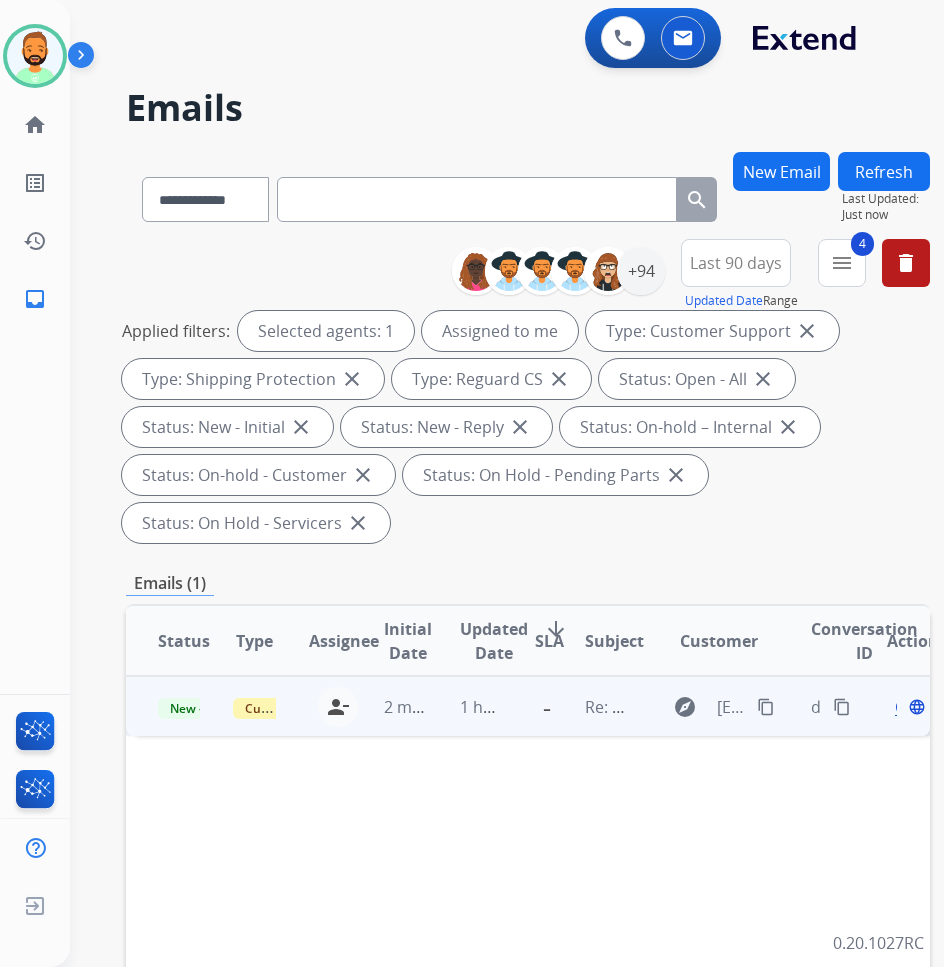 click on "1 hour ago" at bounding box center (465, 706) 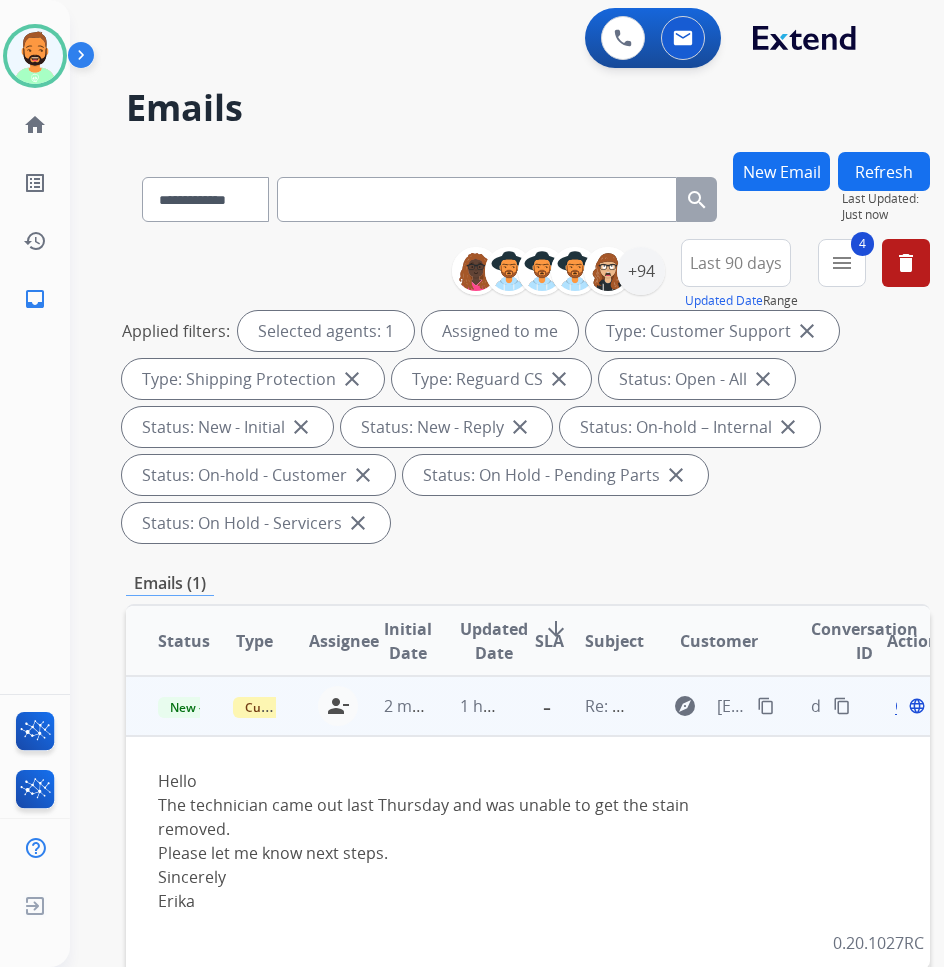click on "explore [EMAIL] content_copy" at bounding box center [720, 706] 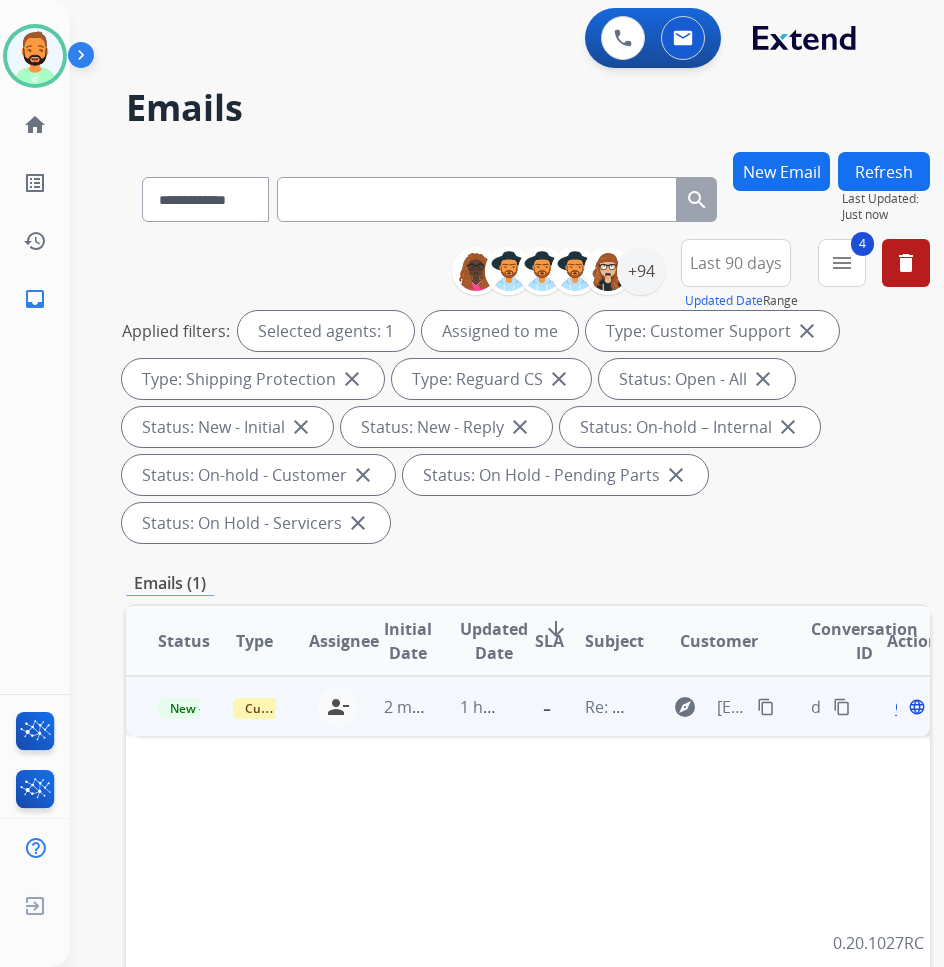click on "content_copy" at bounding box center [766, 707] 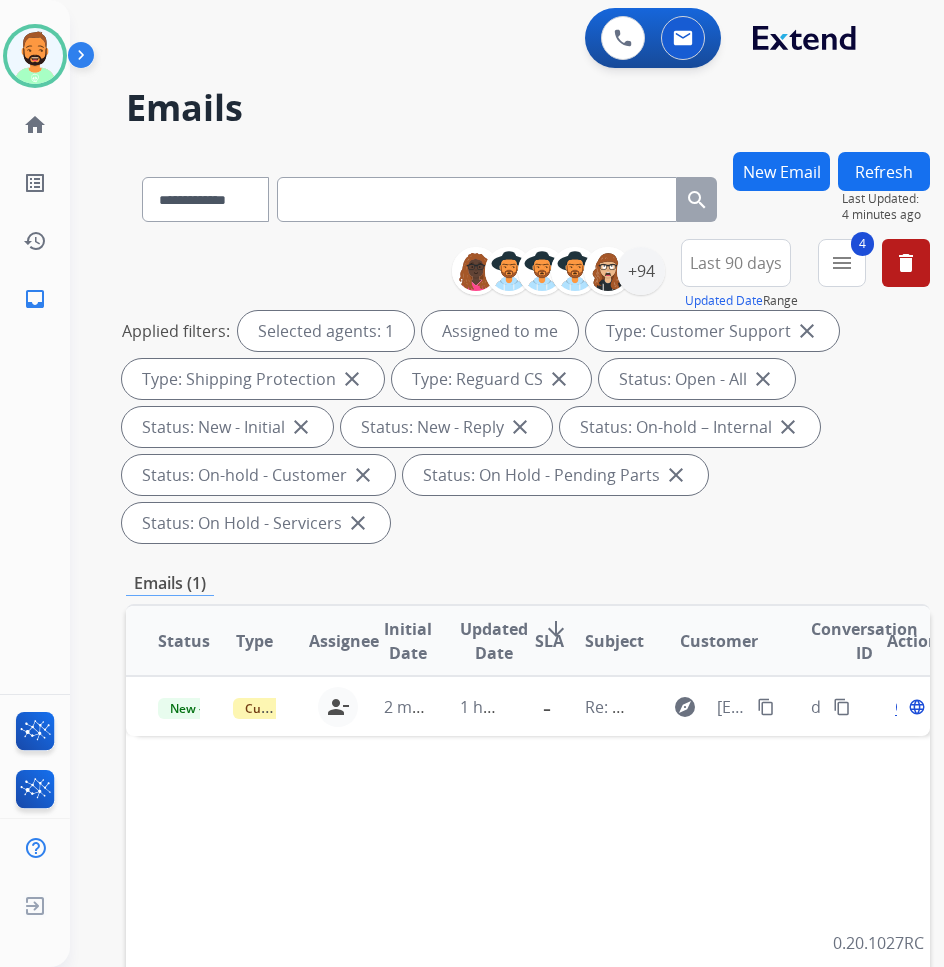click on "**********" at bounding box center (528, 395) 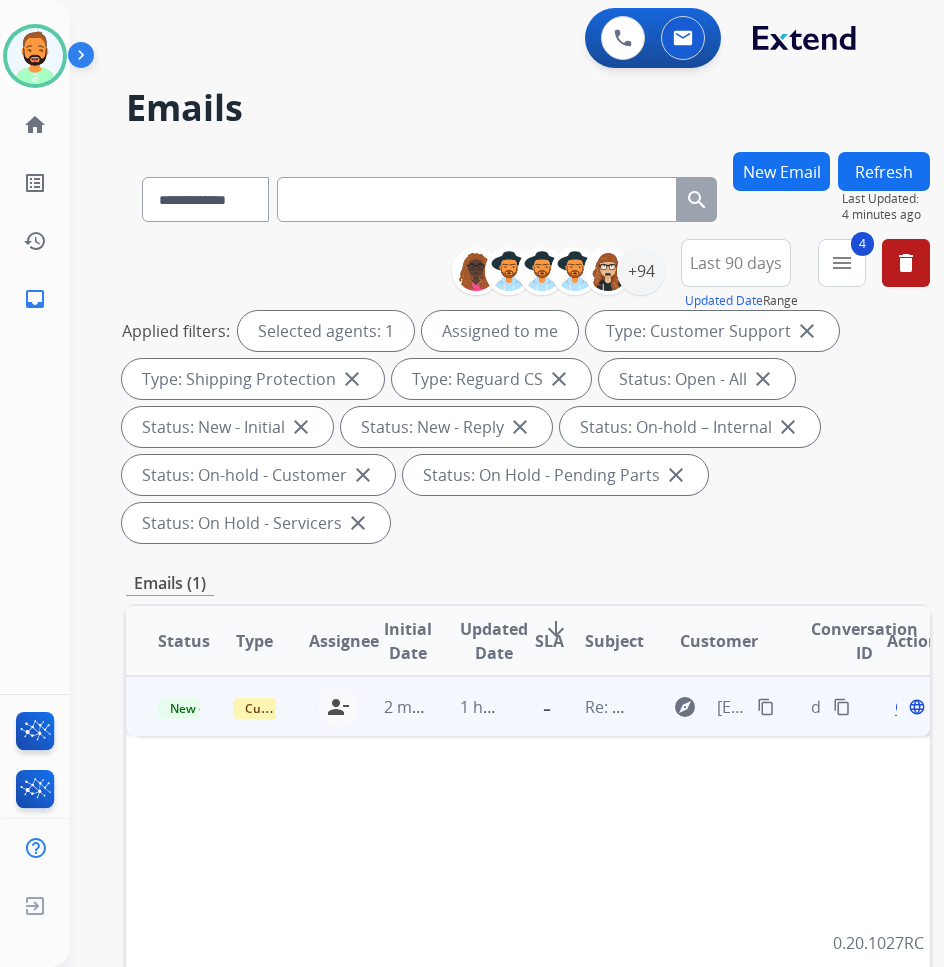 click on "1 hour ago" at bounding box center (465, 706) 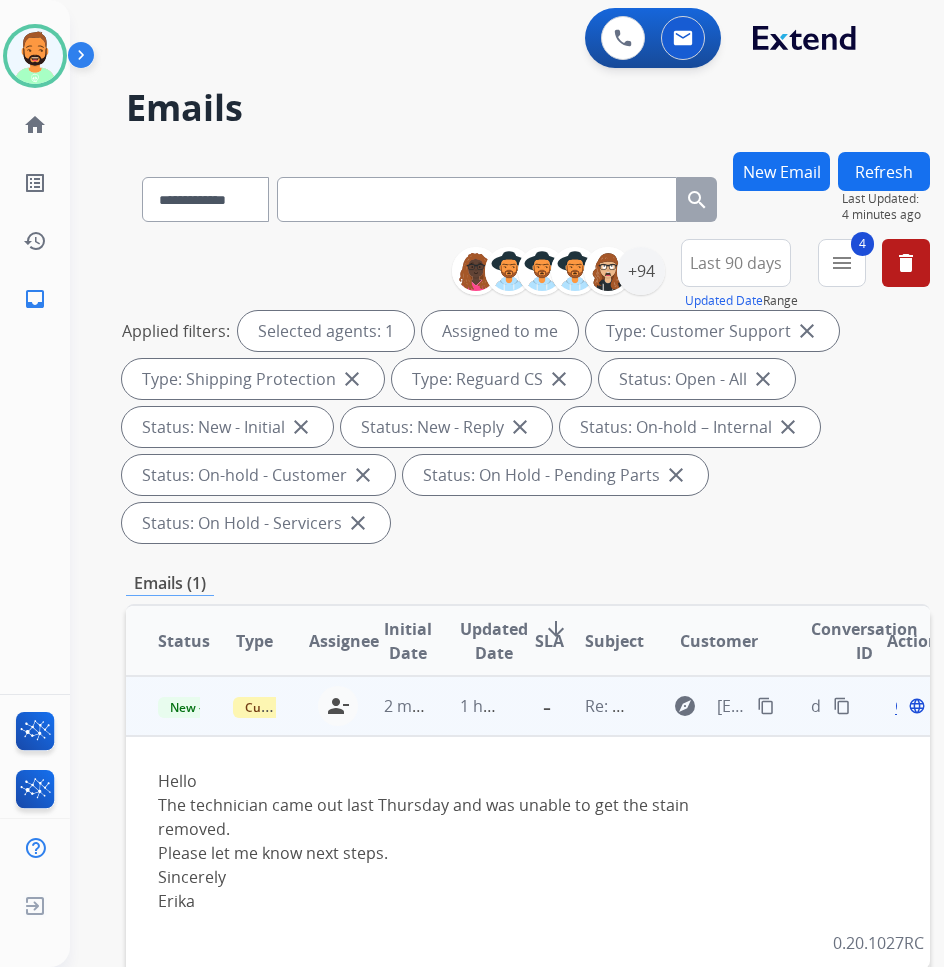 click on "Open" at bounding box center (915, 706) 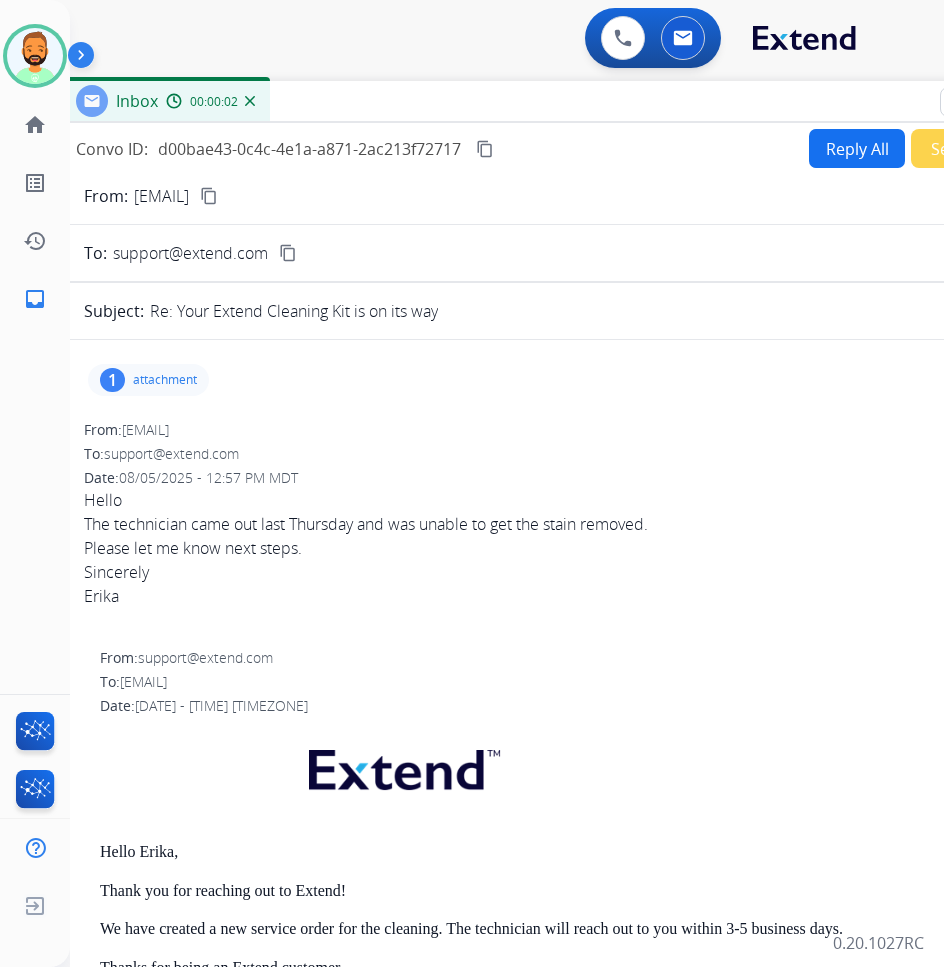 drag, startPoint x: 438, startPoint y: 146, endPoint x: 647, endPoint y: 127, distance: 209.86186 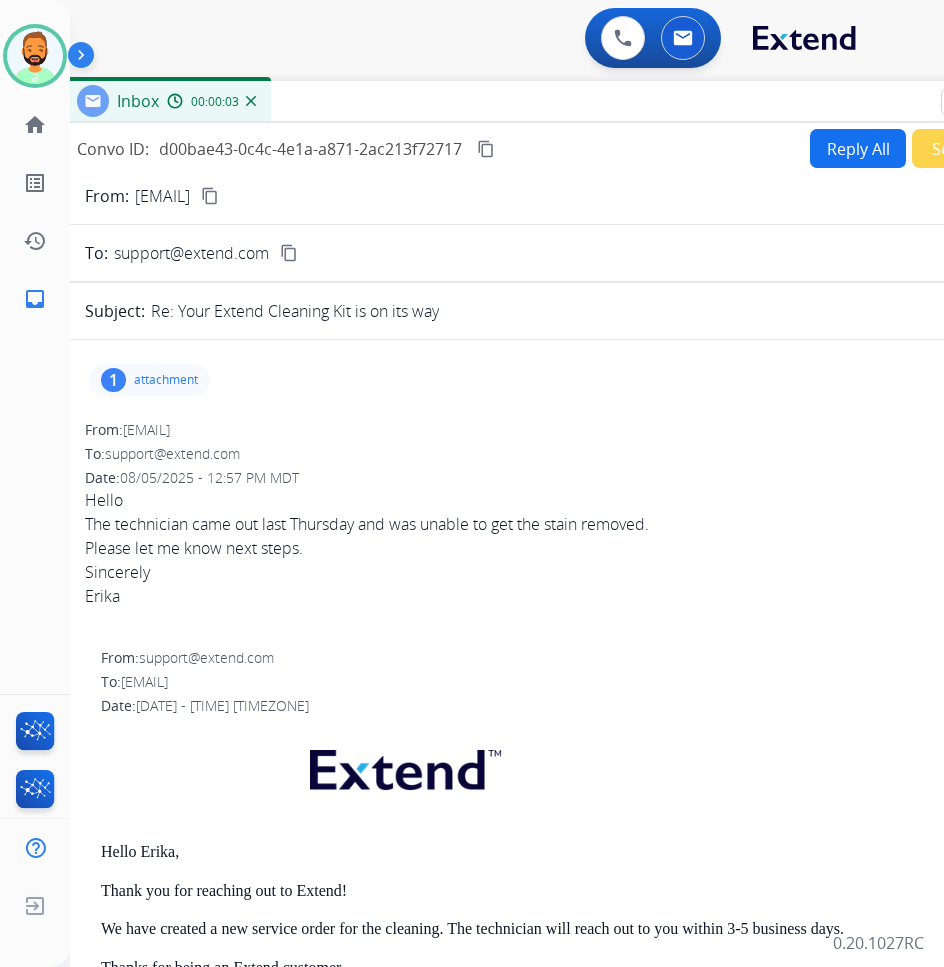 click on "Reply All" at bounding box center [858, 148] 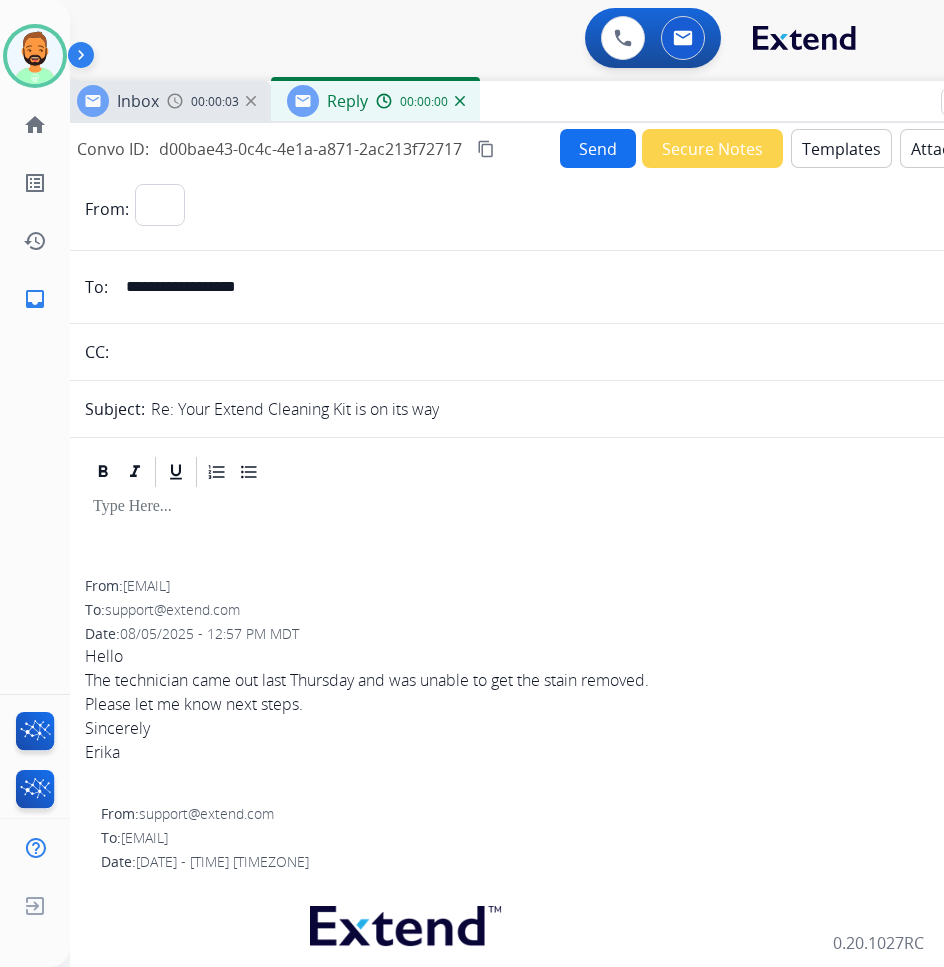 select on "**********" 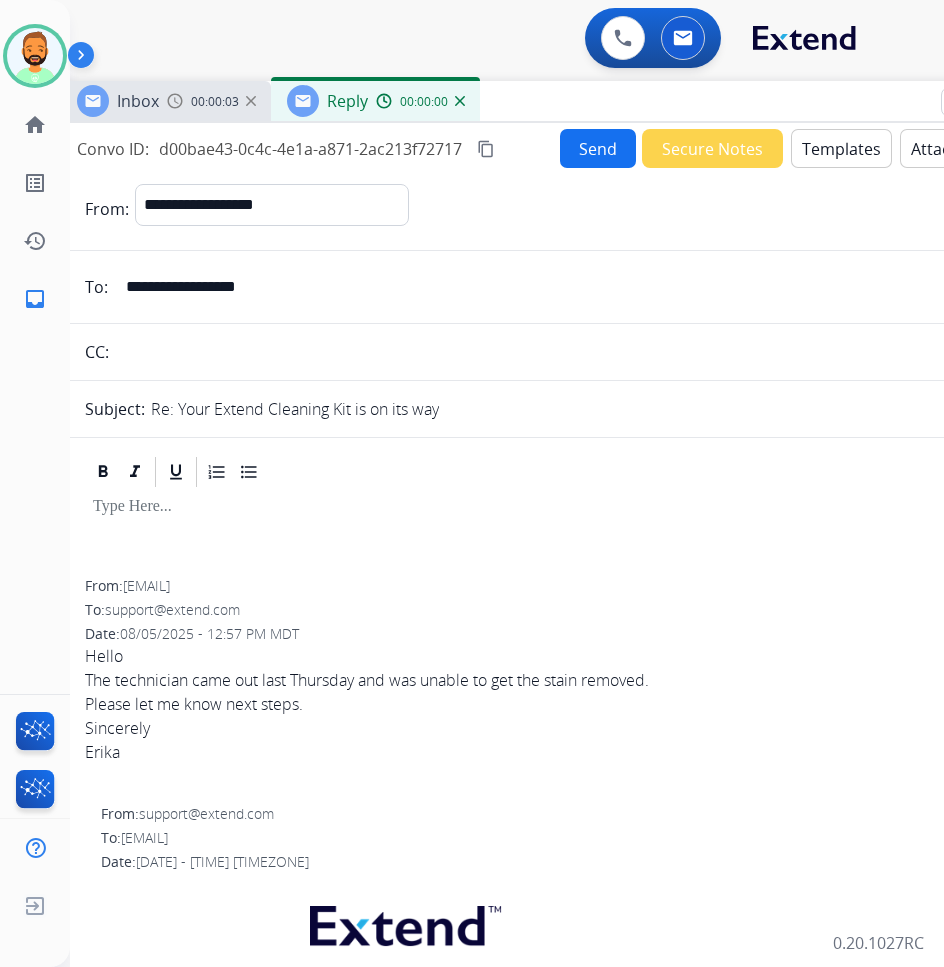 click on "Templates" at bounding box center (841, 148) 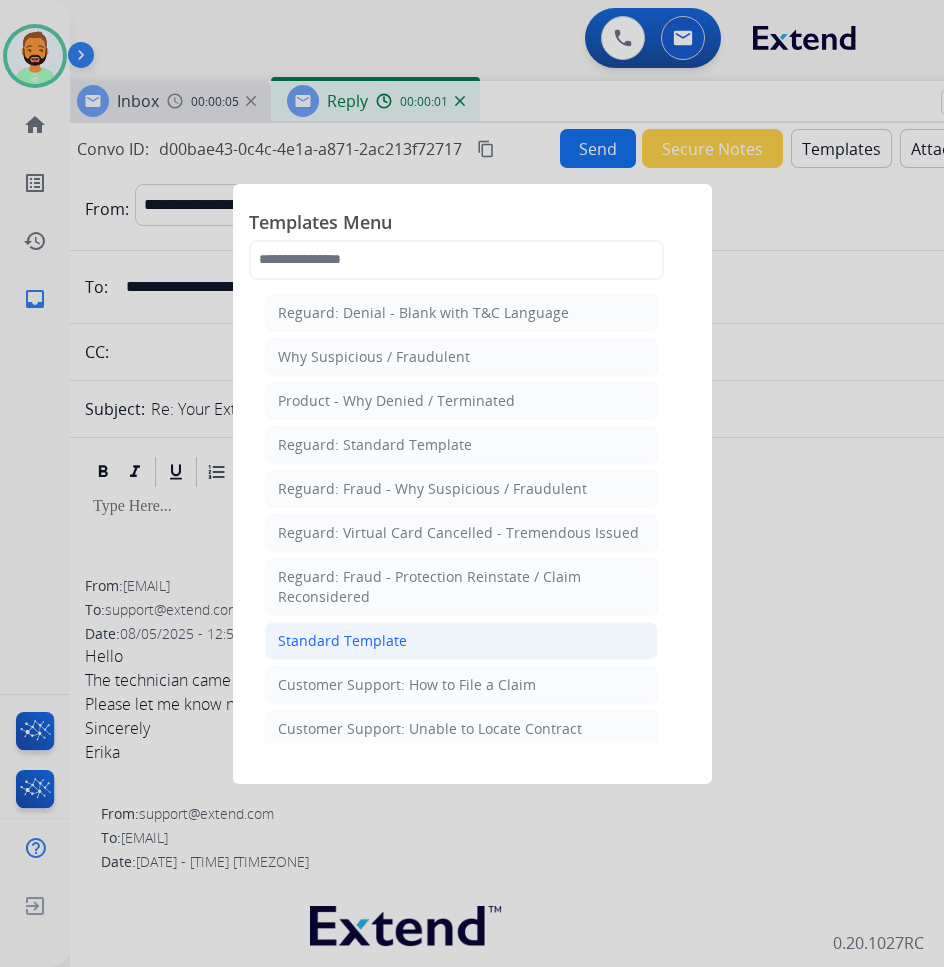 click on "Standard Template" 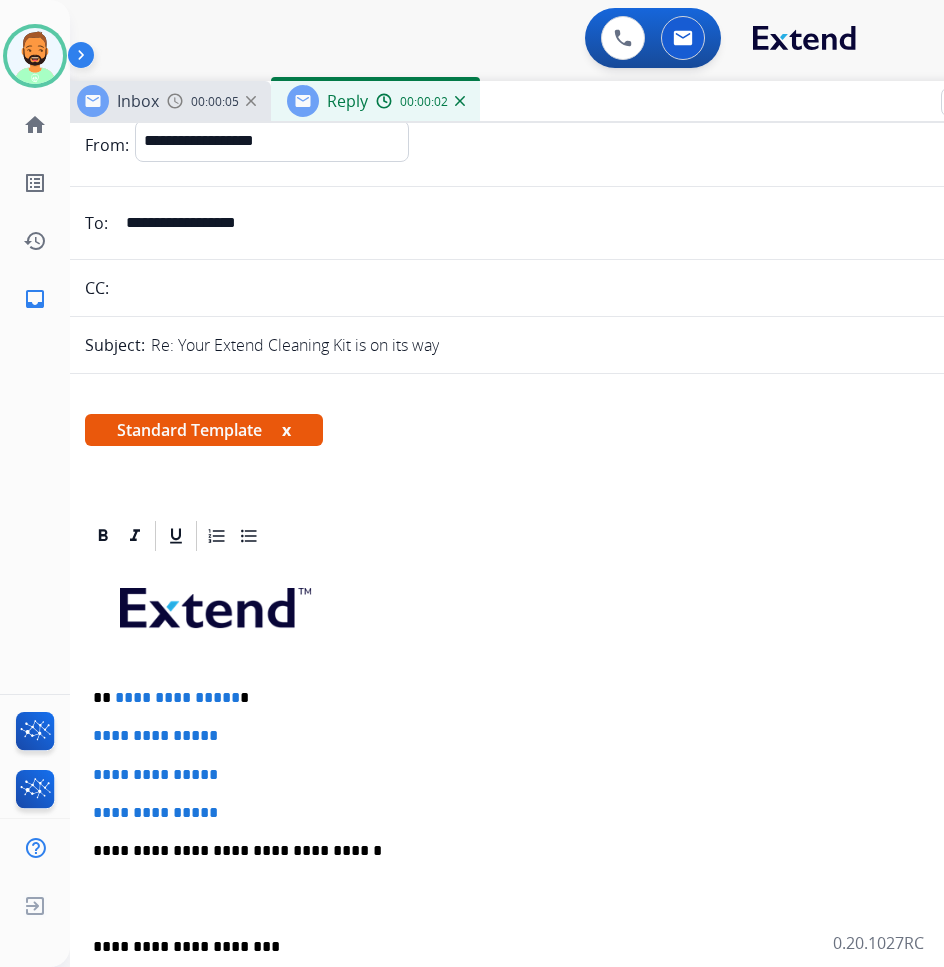 scroll, scrollTop: 100, scrollLeft: 0, axis: vertical 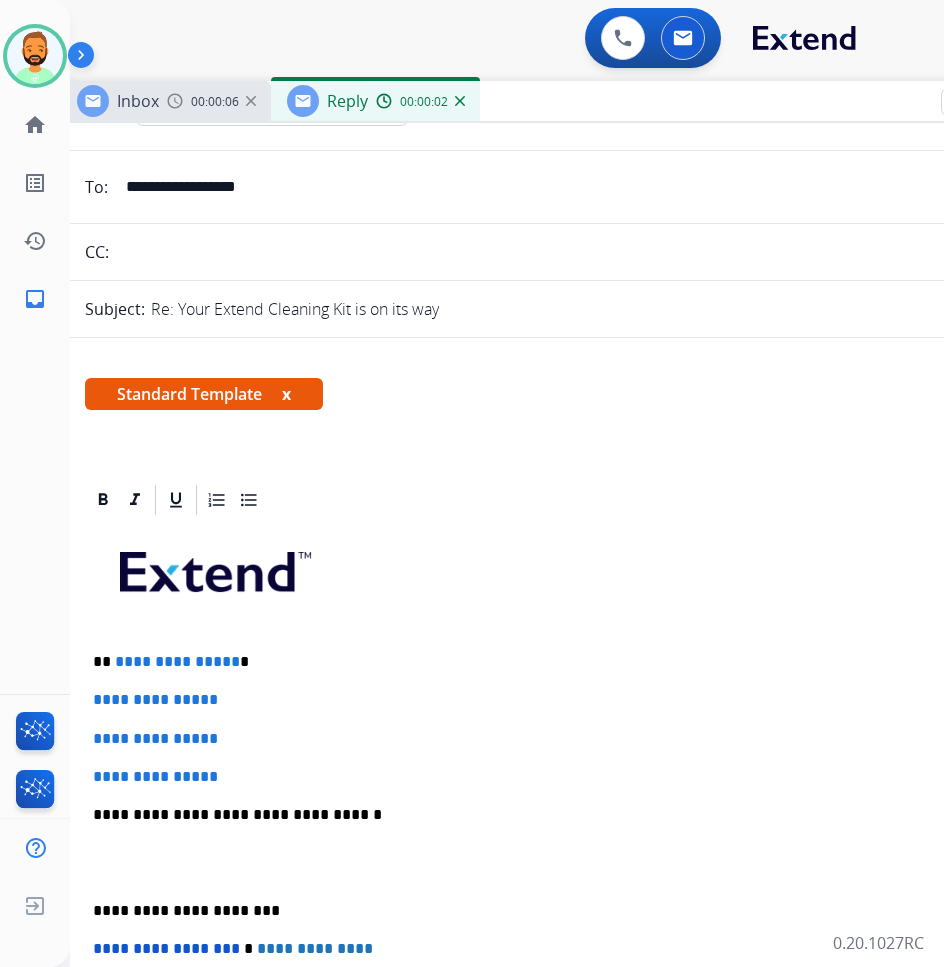 click on "**********" at bounding box center (561, 862) 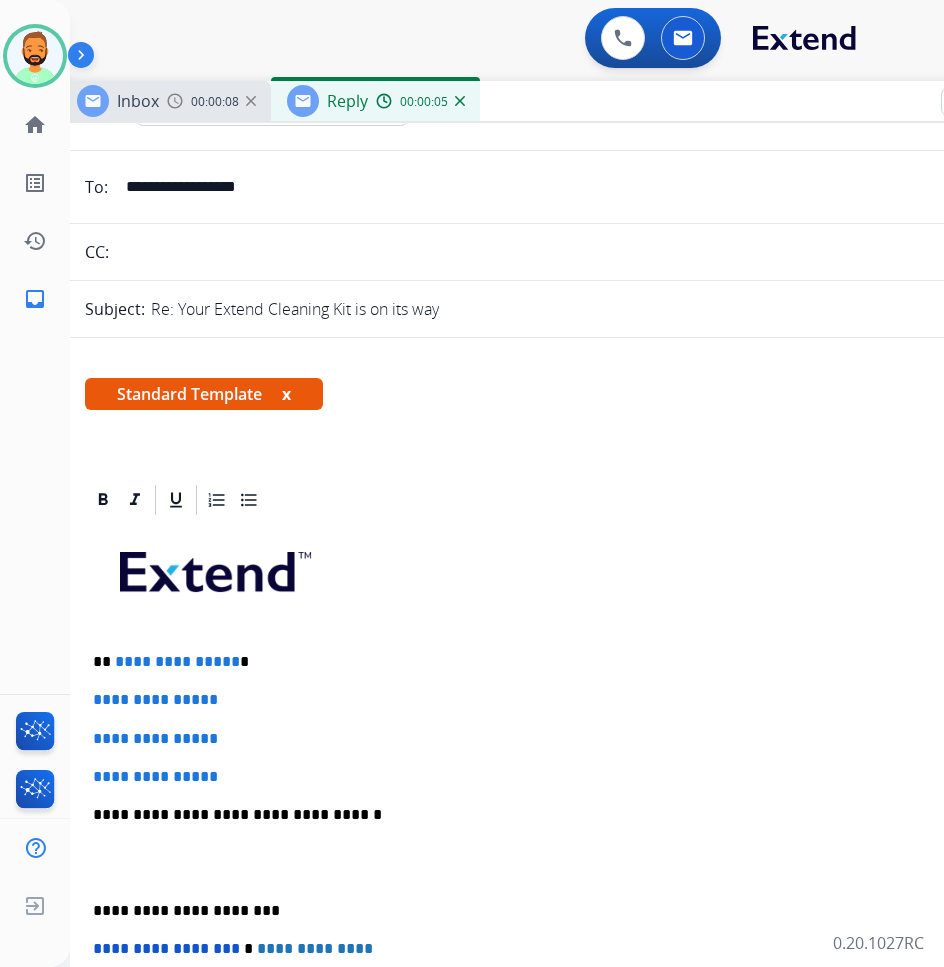 type 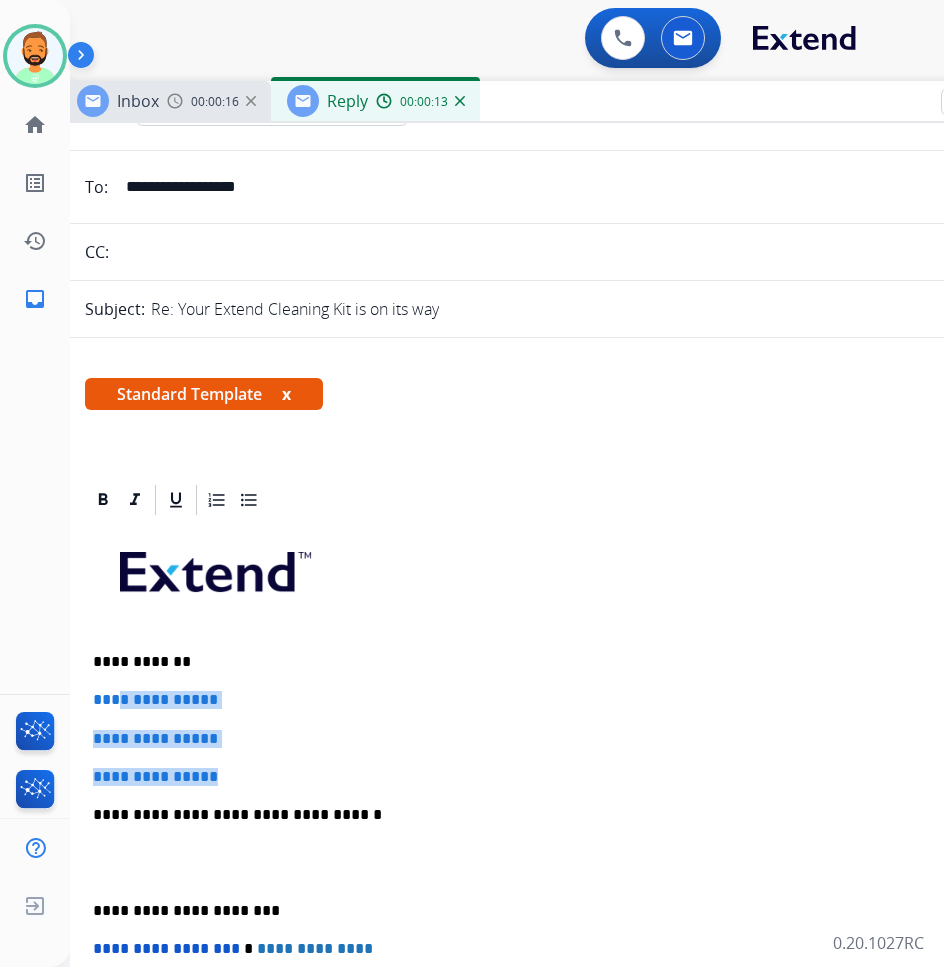 drag, startPoint x: 236, startPoint y: 771, endPoint x: 118, endPoint y: 706, distance: 134.71823 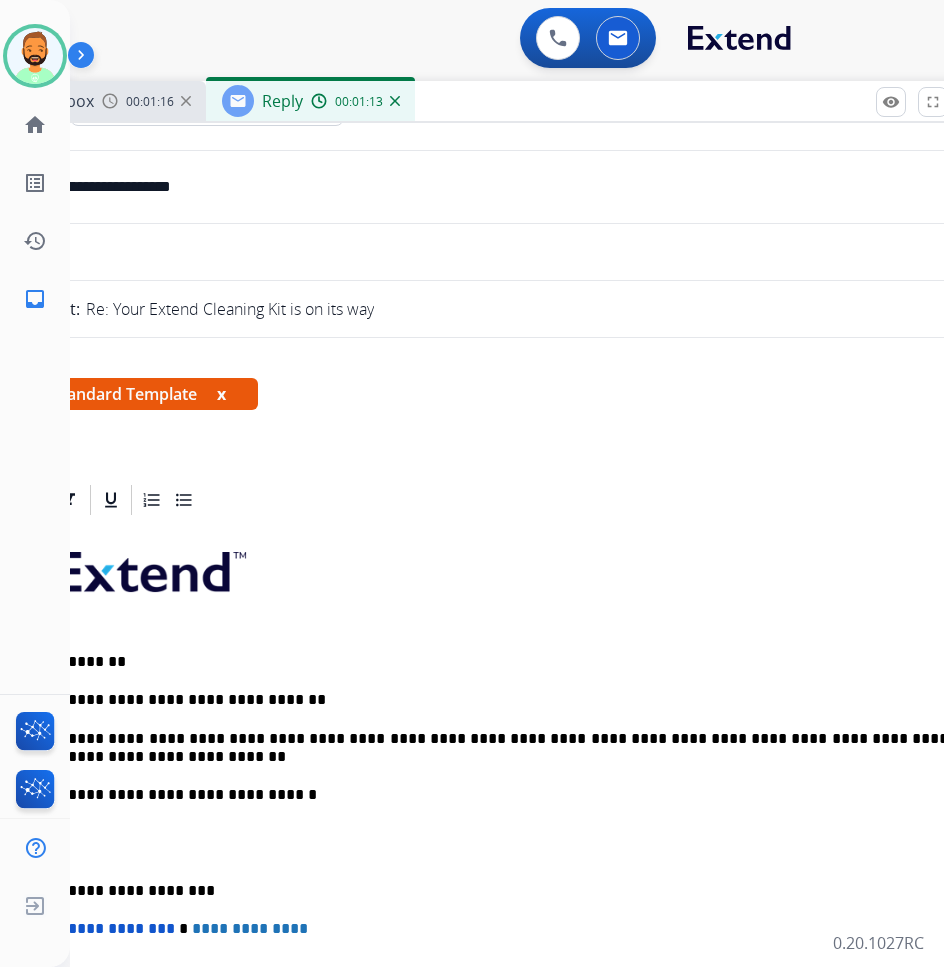 scroll, scrollTop: 0, scrollLeft: 27, axis: horizontal 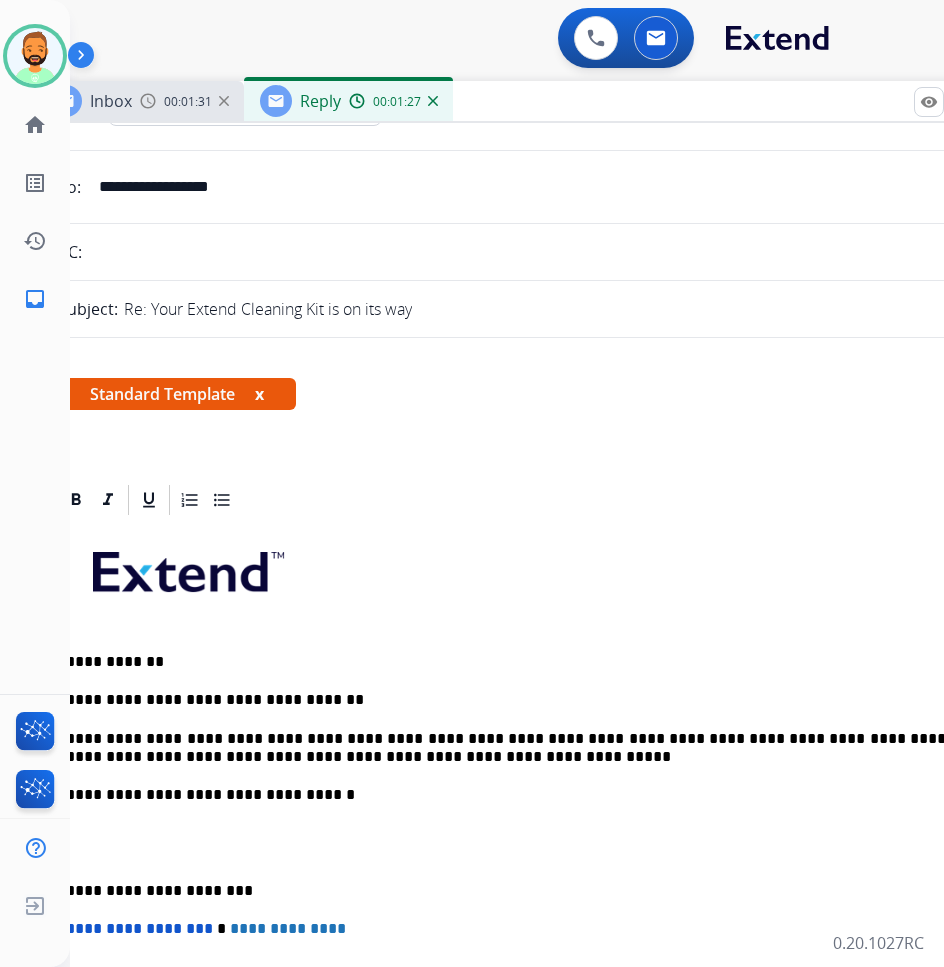 drag, startPoint x: 80, startPoint y: 878, endPoint x: 99, endPoint y: 883, distance: 19.646883 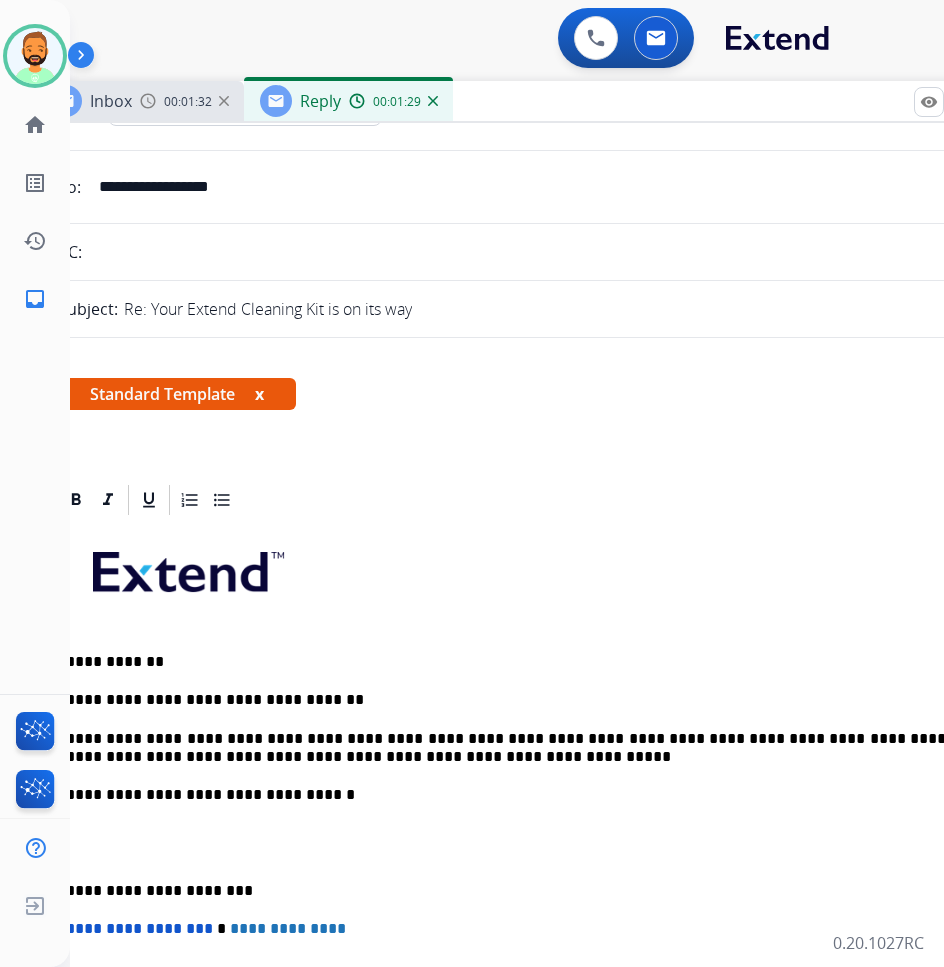 scroll, scrollTop: 0, scrollLeft: 18, axis: horizontal 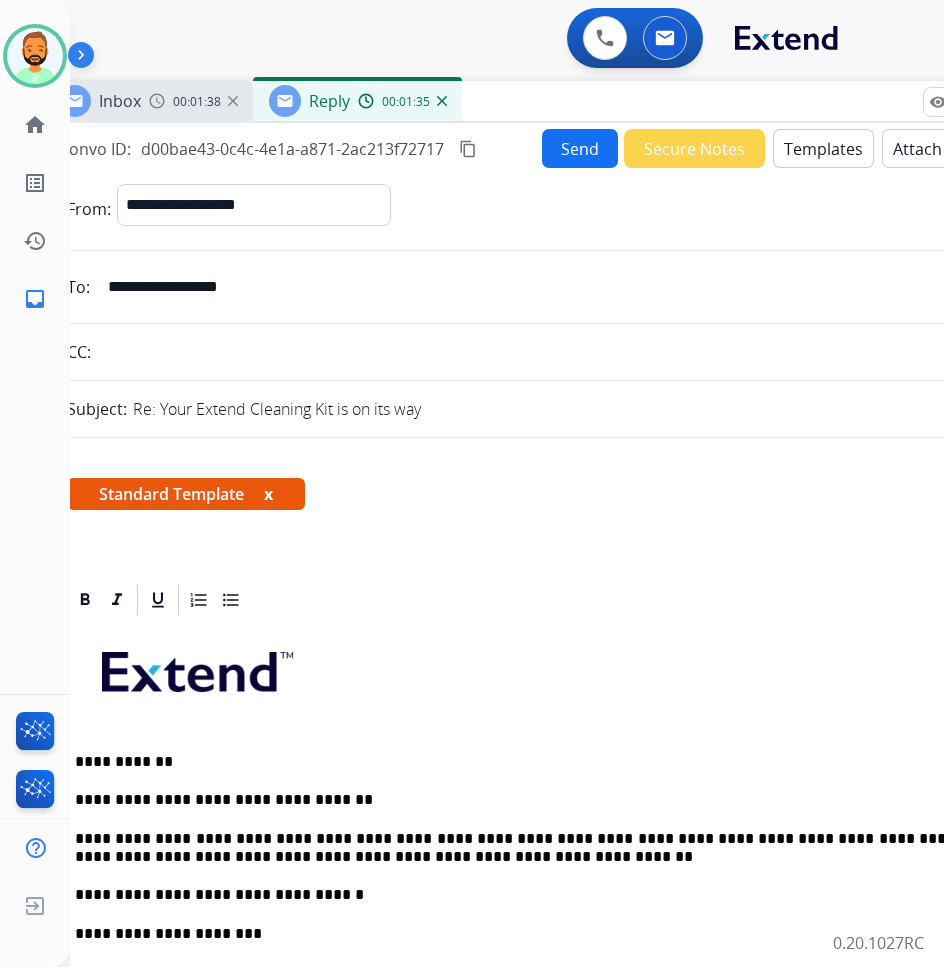 click on "Send" at bounding box center (580, 148) 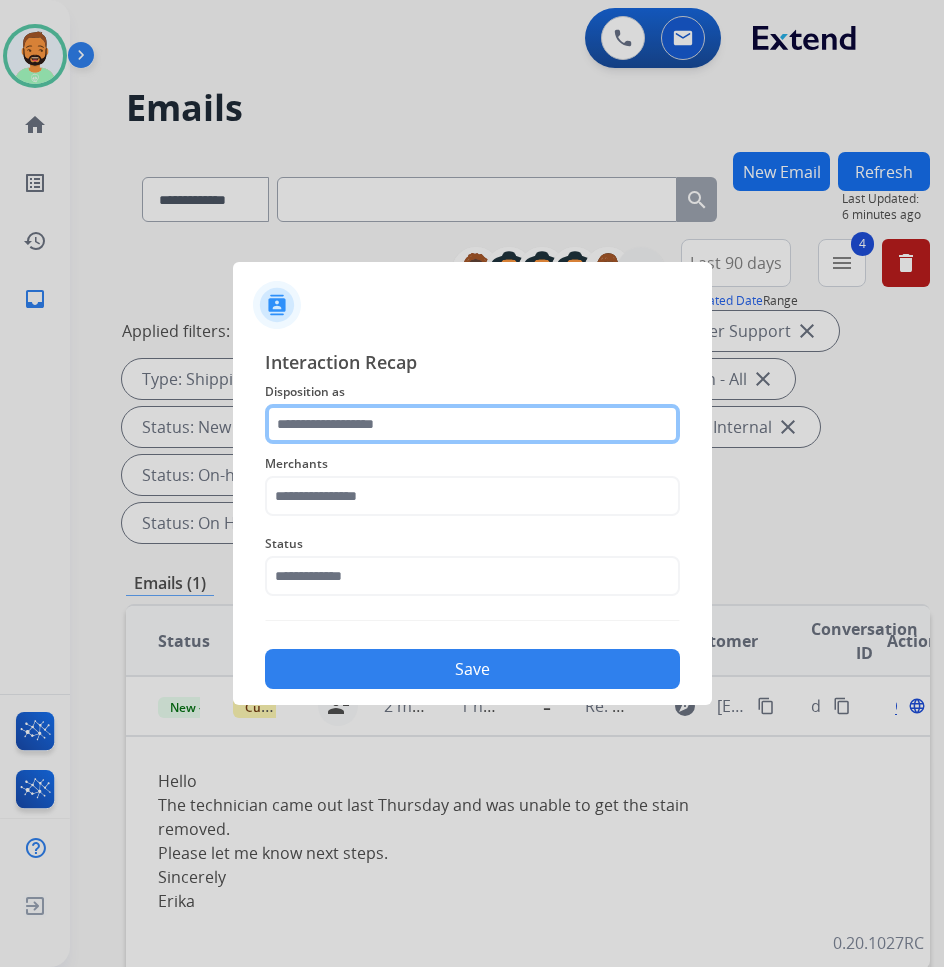 click 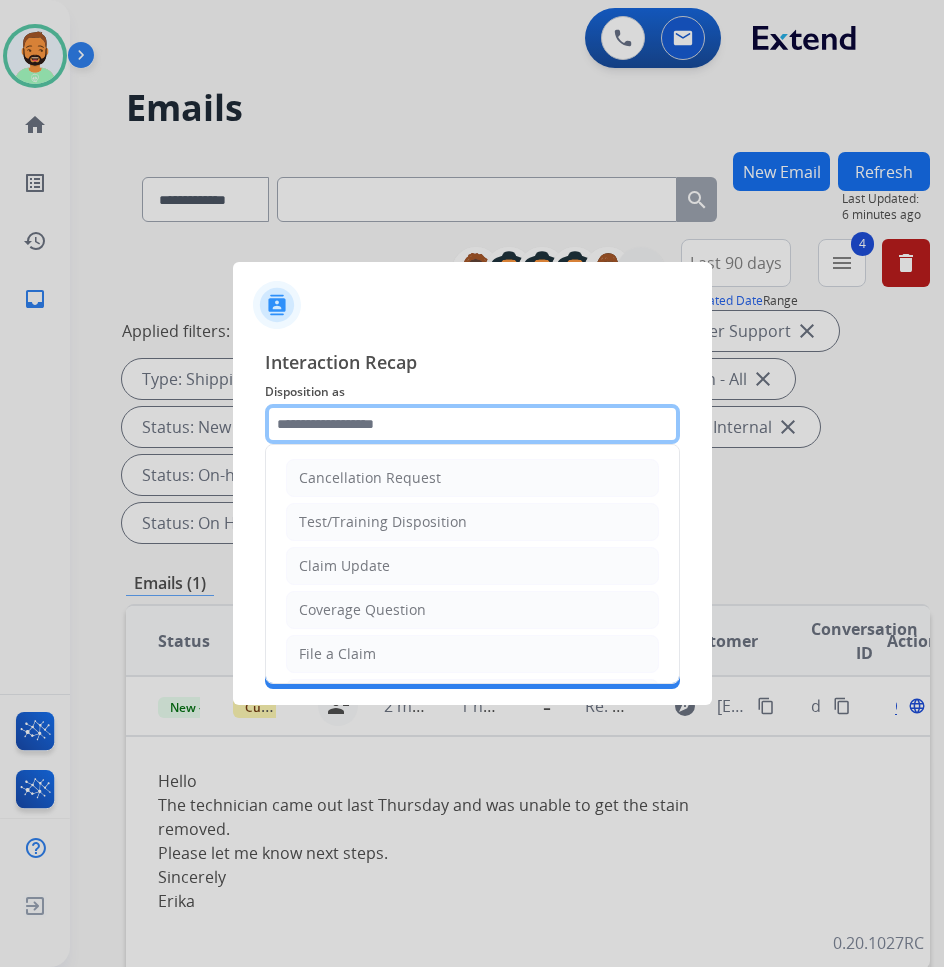click 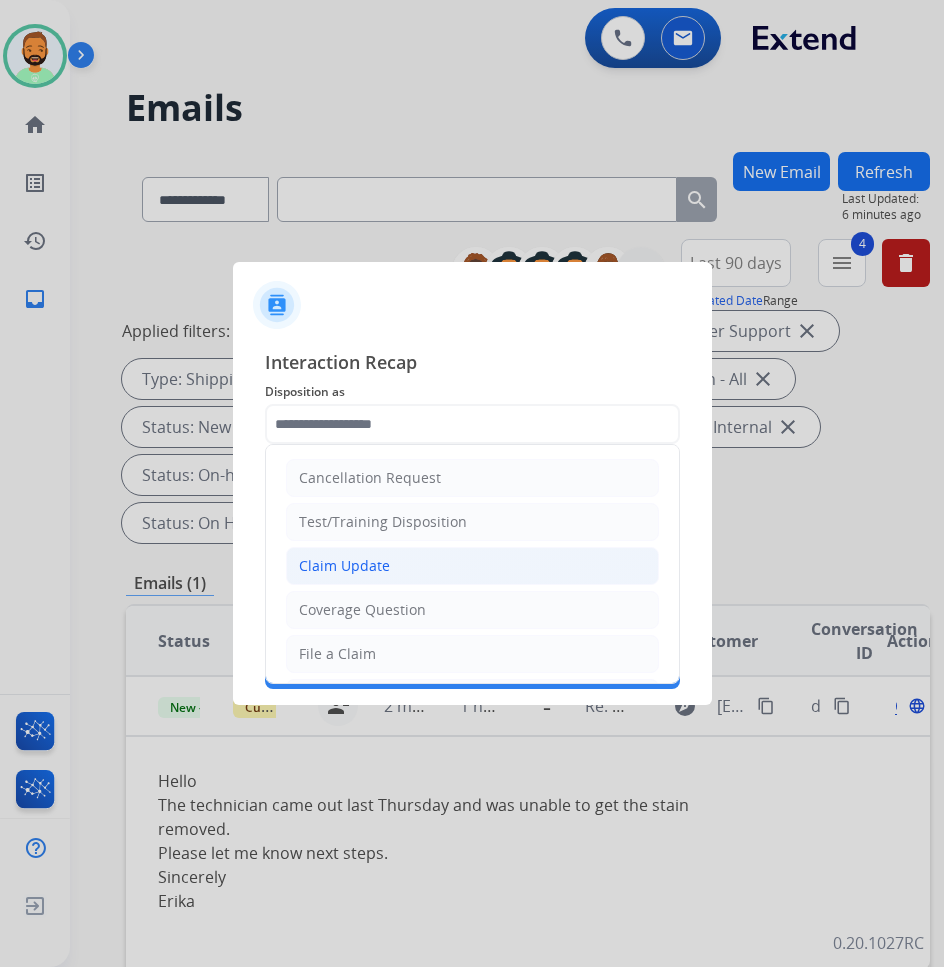click on "Claim Update" 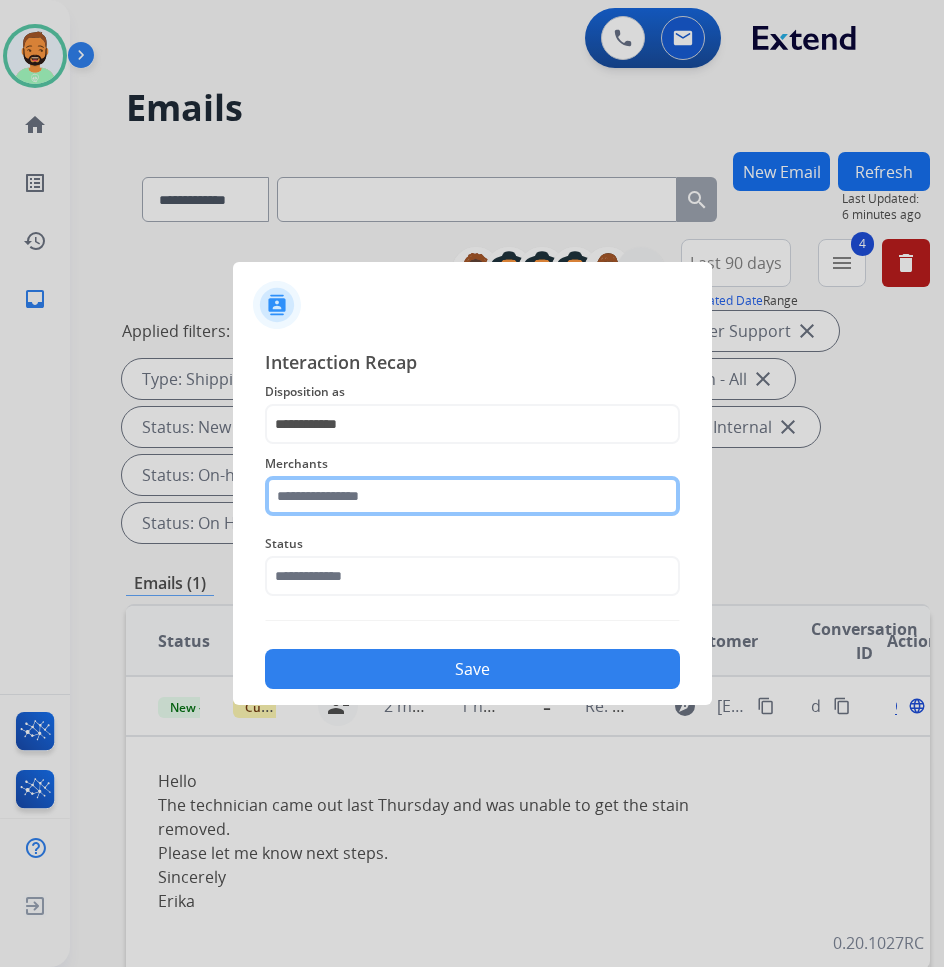 click 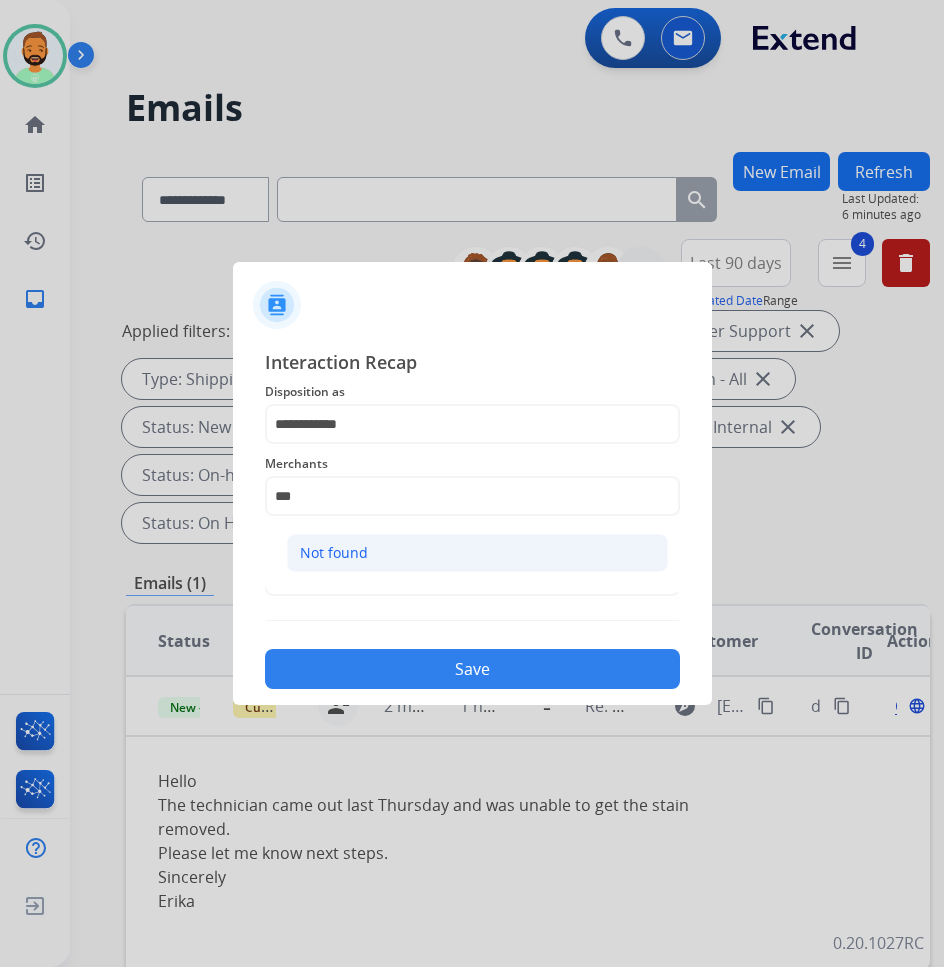 click on "Not found" 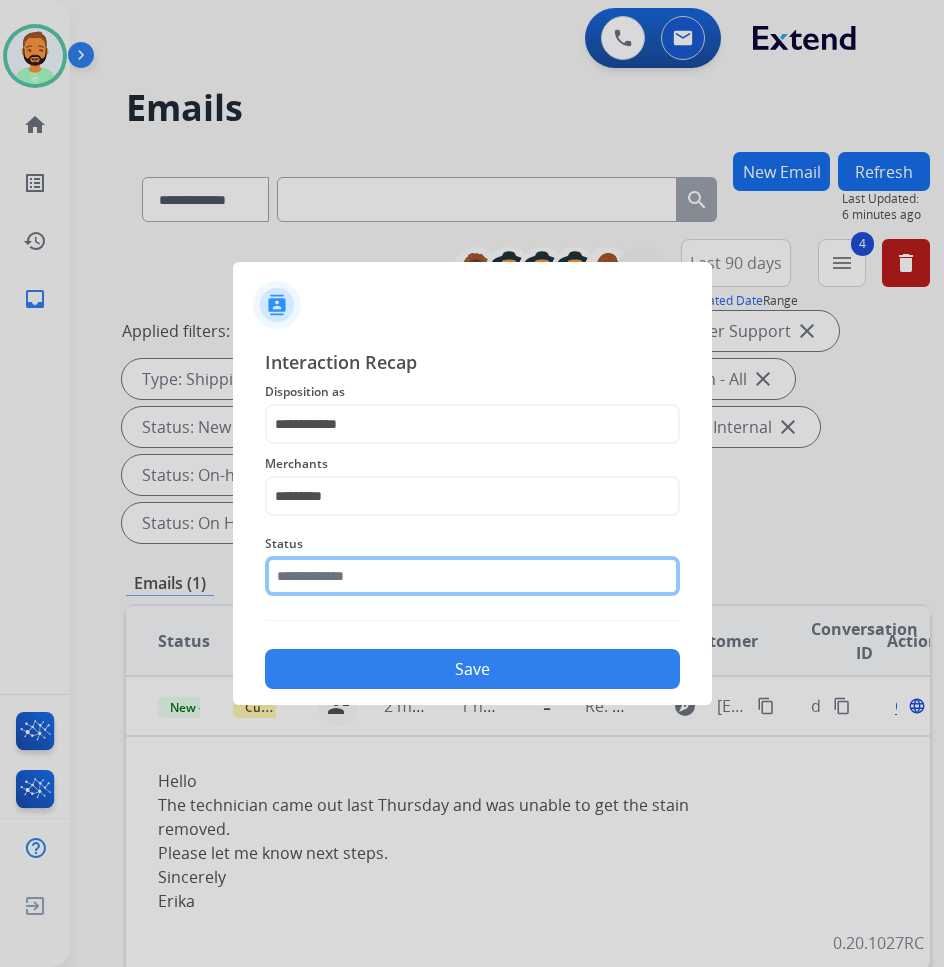 click 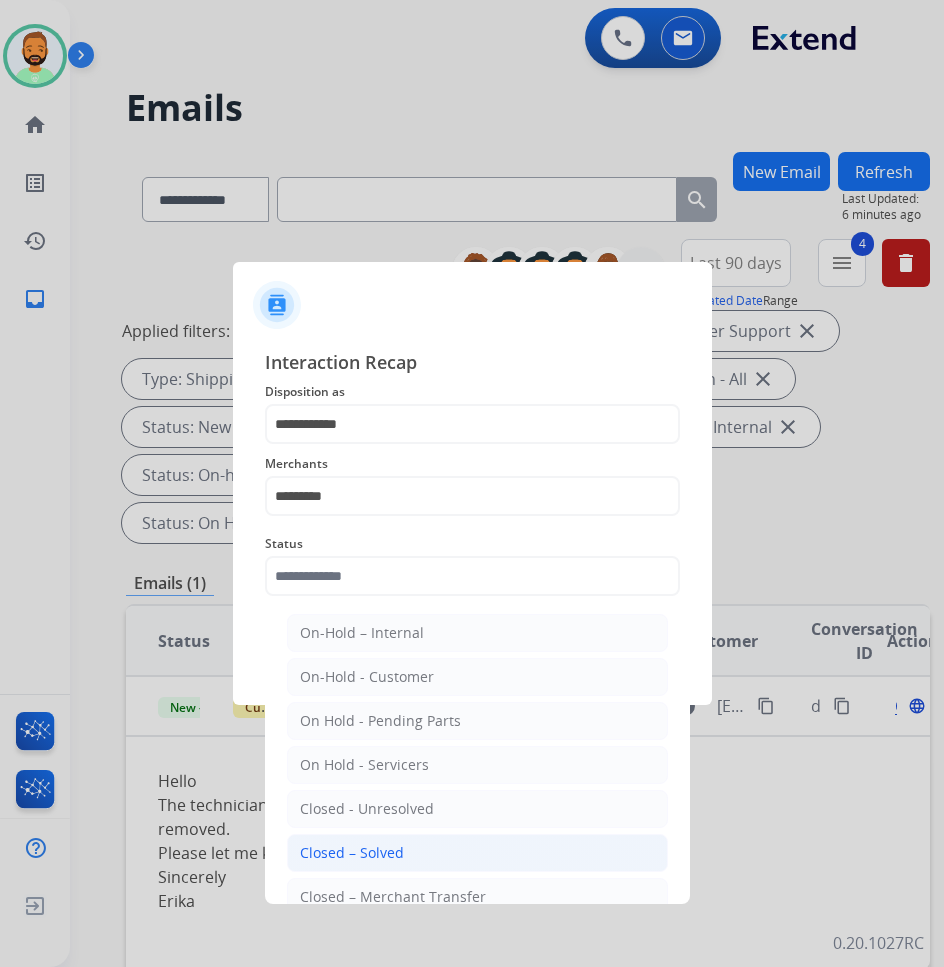 click on "Closed – Solved" 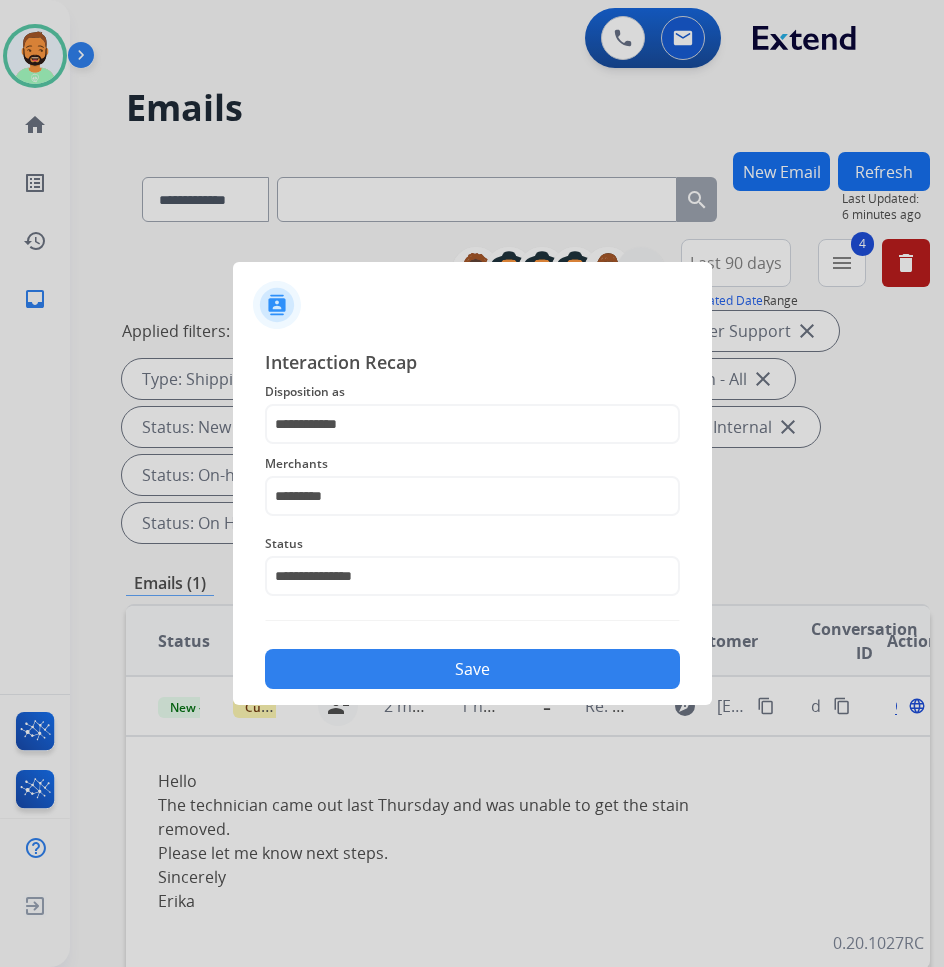 click on "Save" 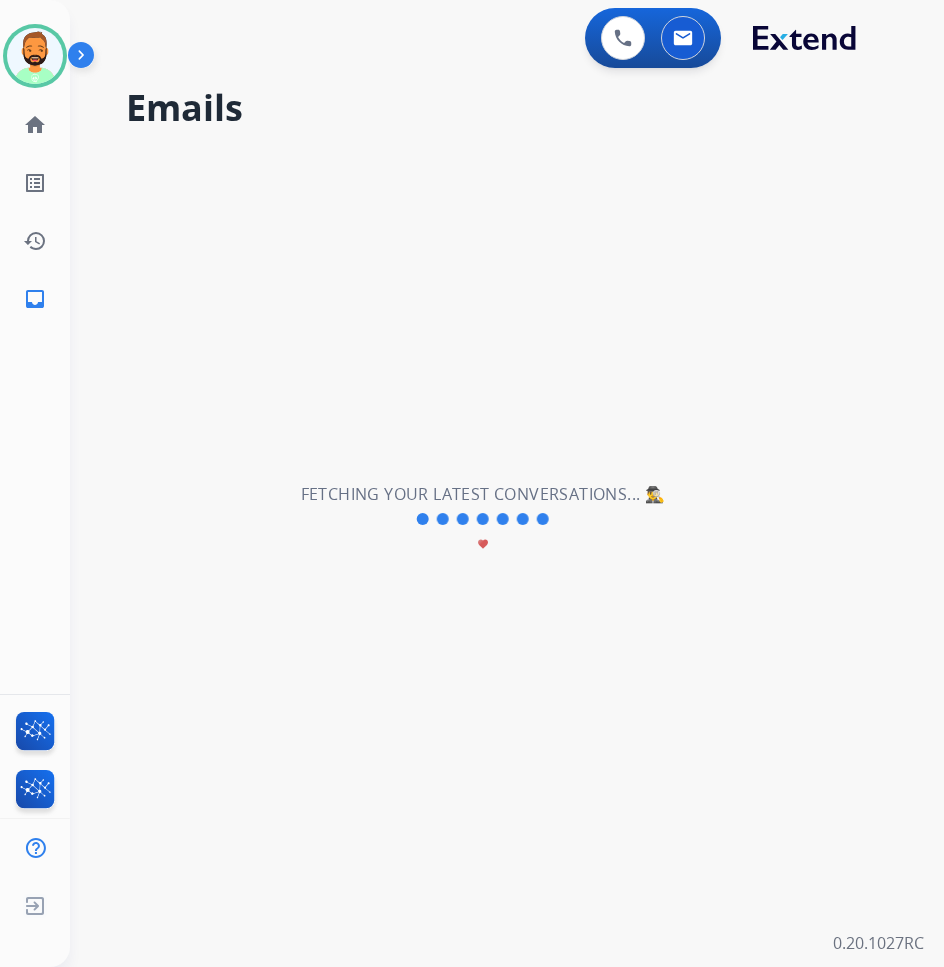 scroll, scrollTop: 0, scrollLeft: 0, axis: both 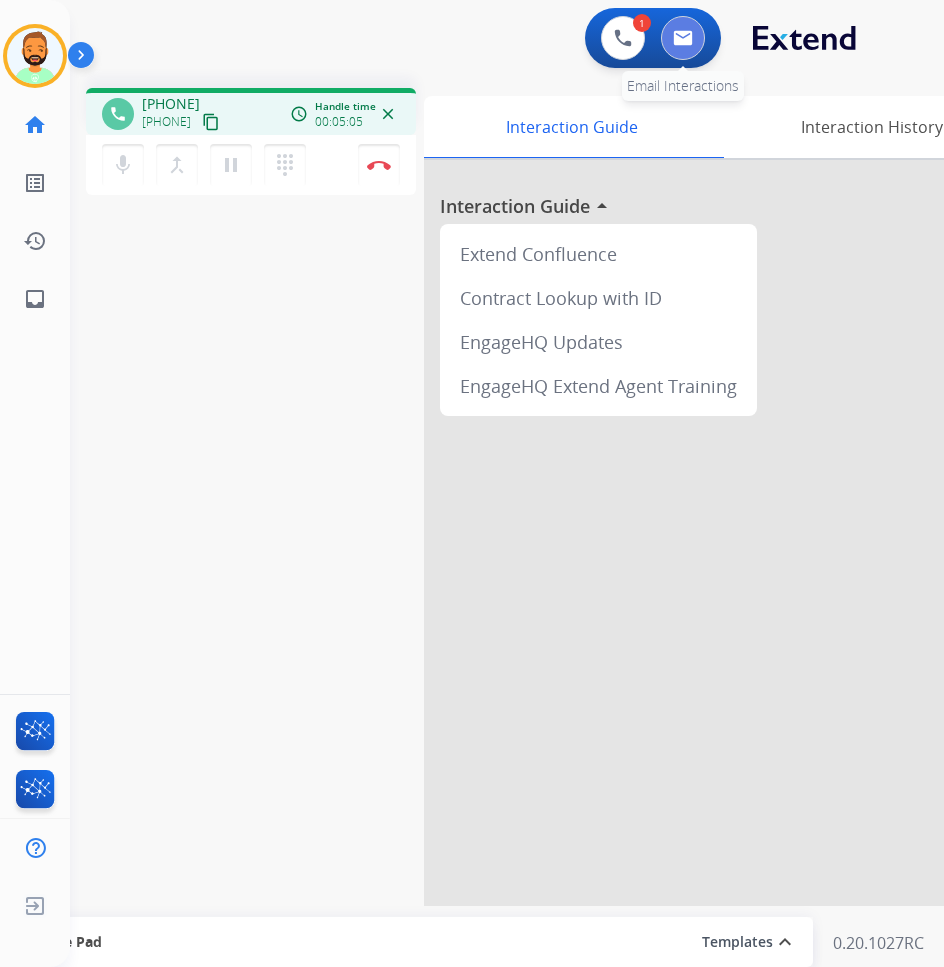 click at bounding box center (683, 38) 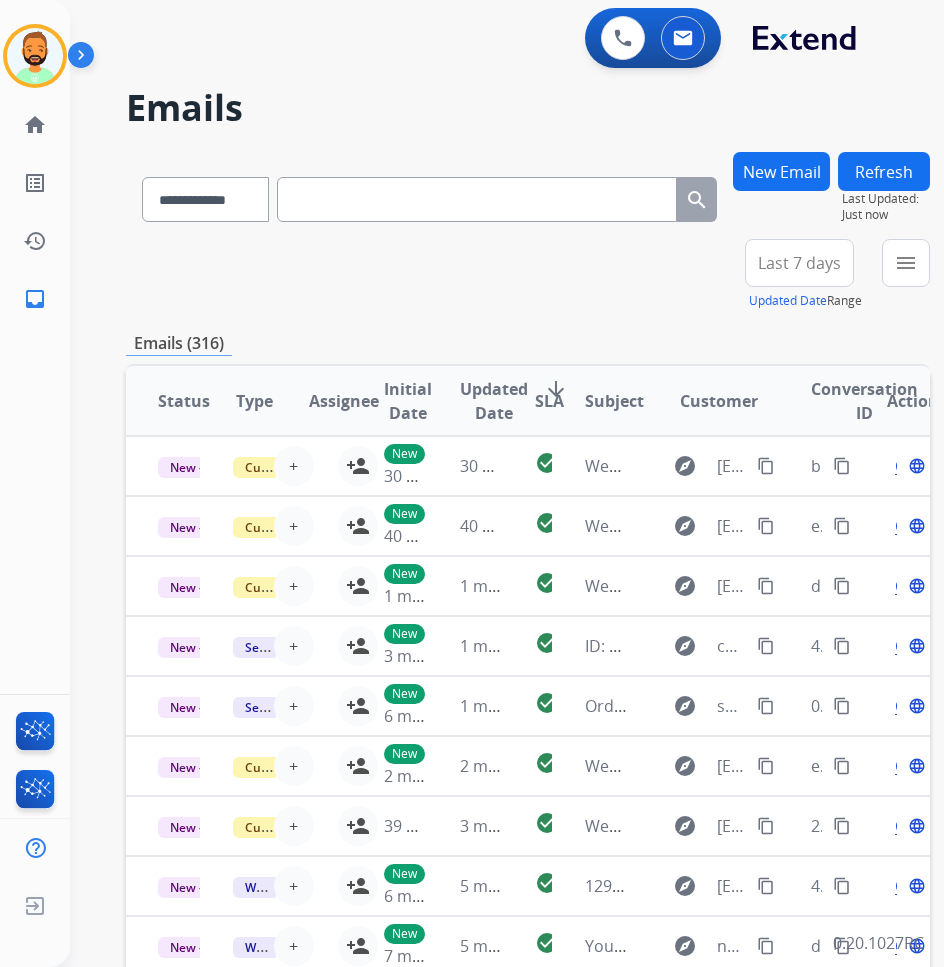paste on "**********" 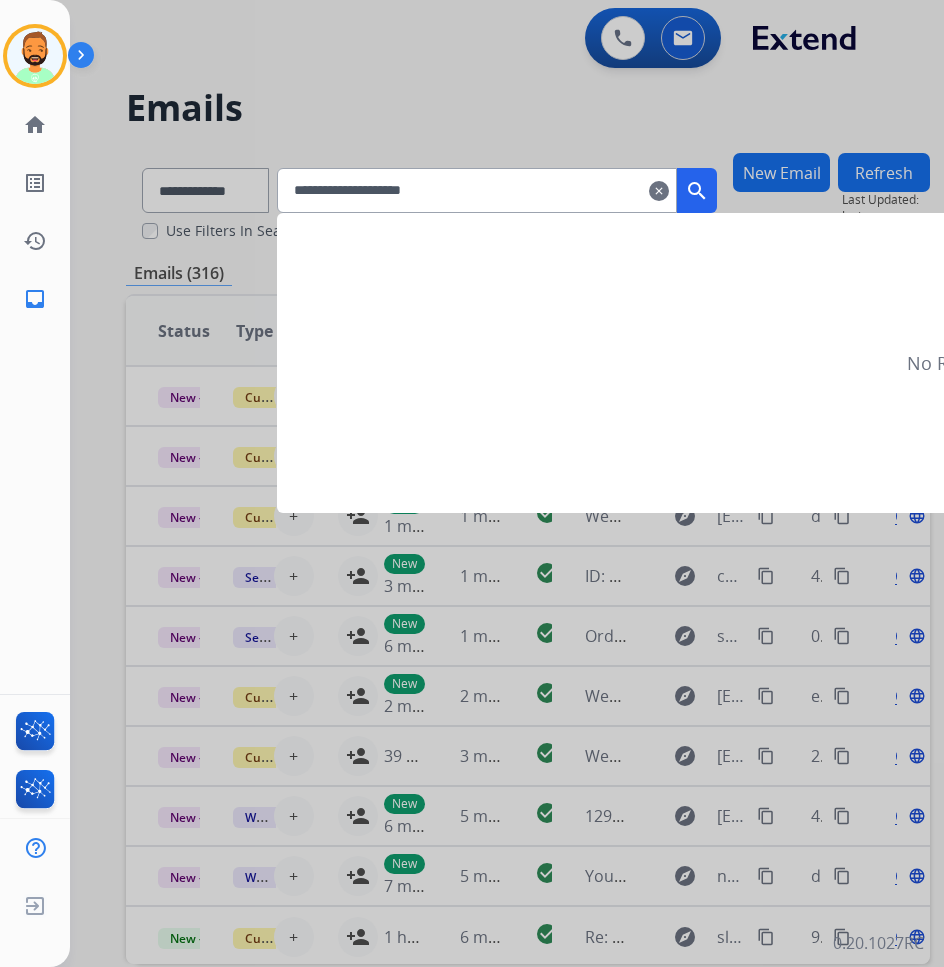 type on "**********" 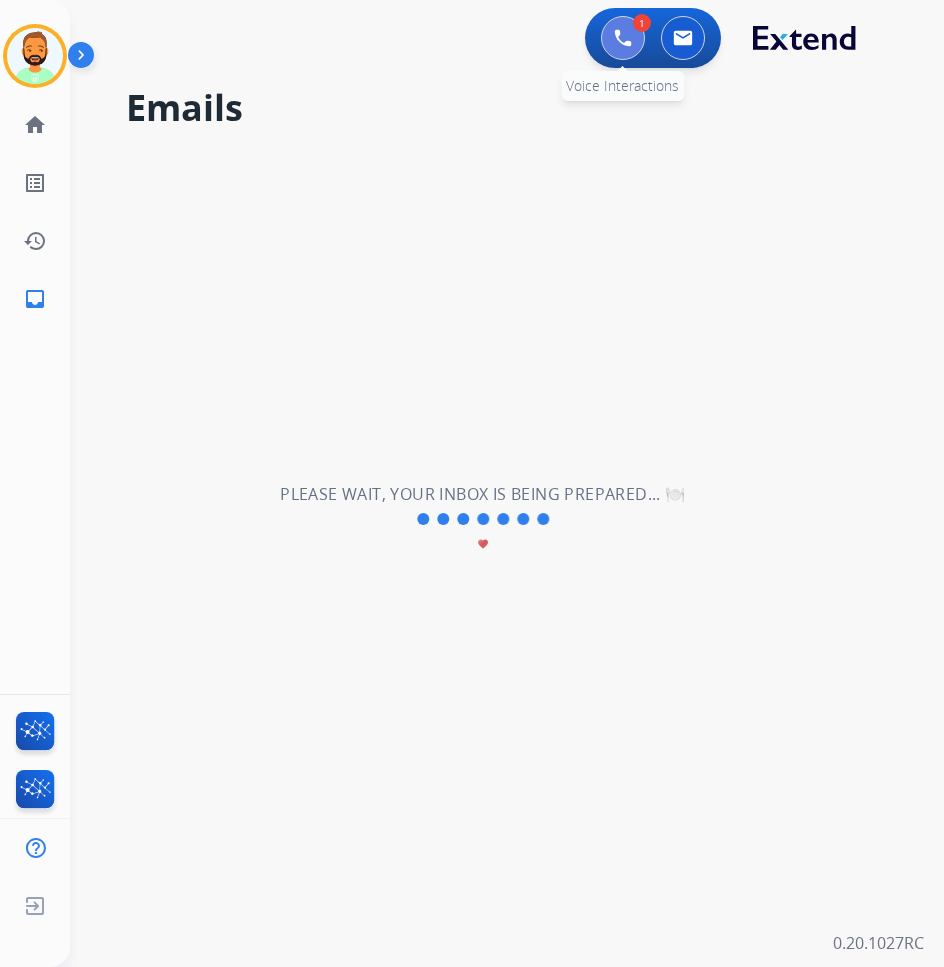 click at bounding box center [623, 38] 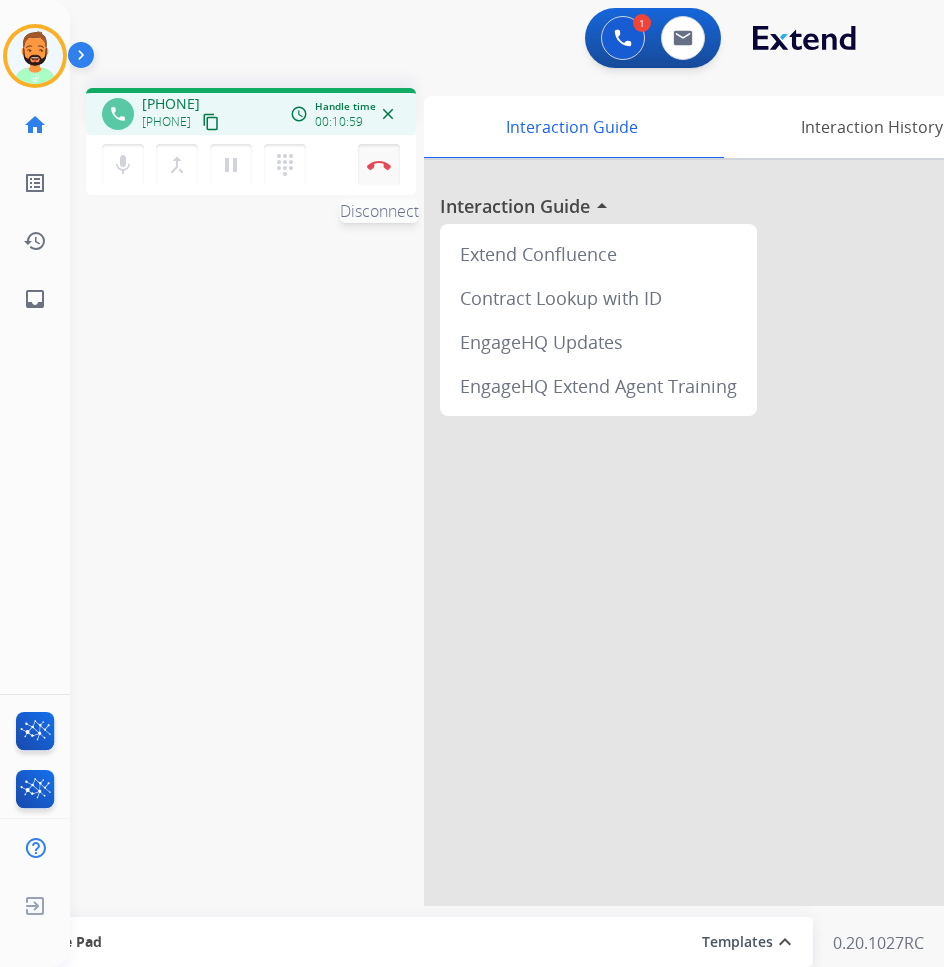 click on "Disconnect" at bounding box center (379, 165) 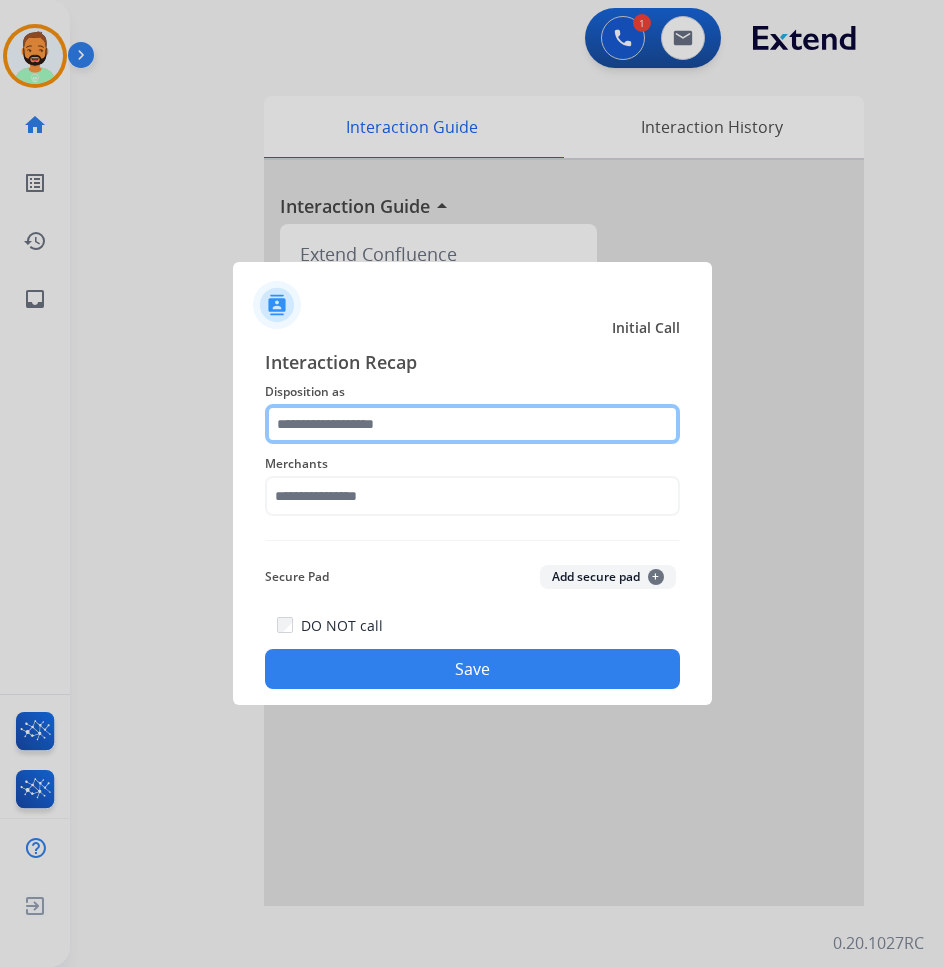 click 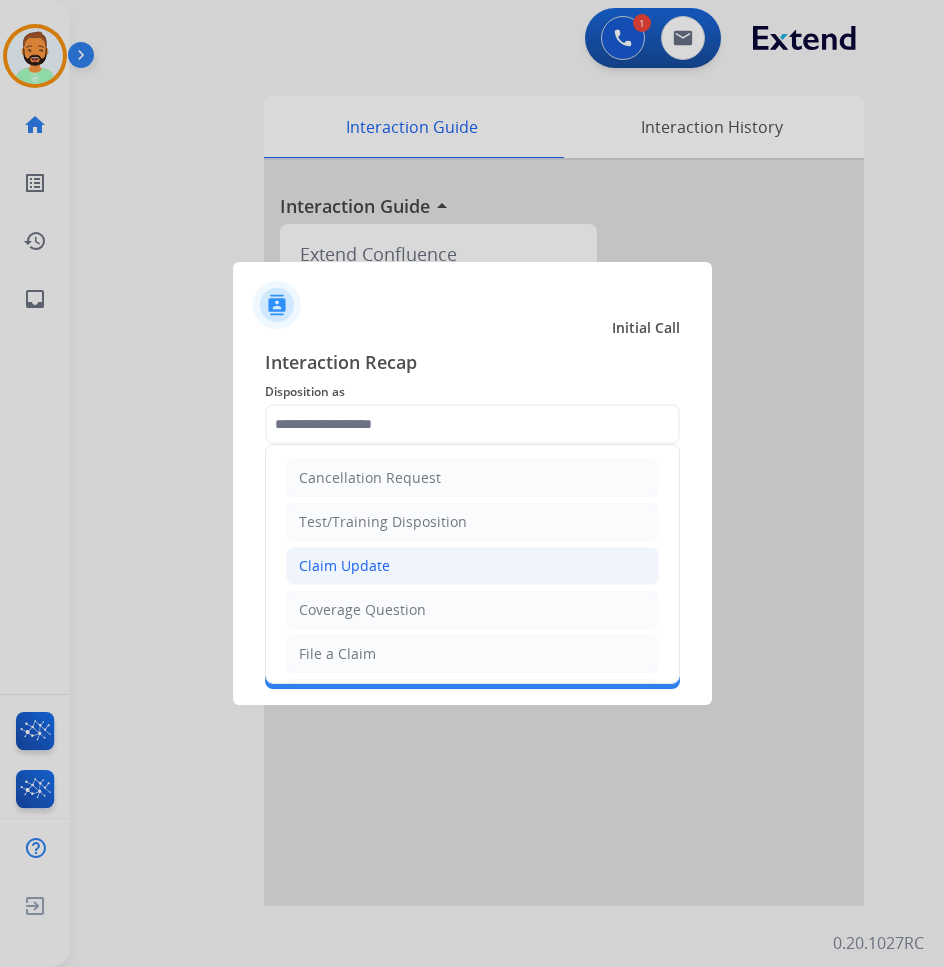 click on "Claim Update" 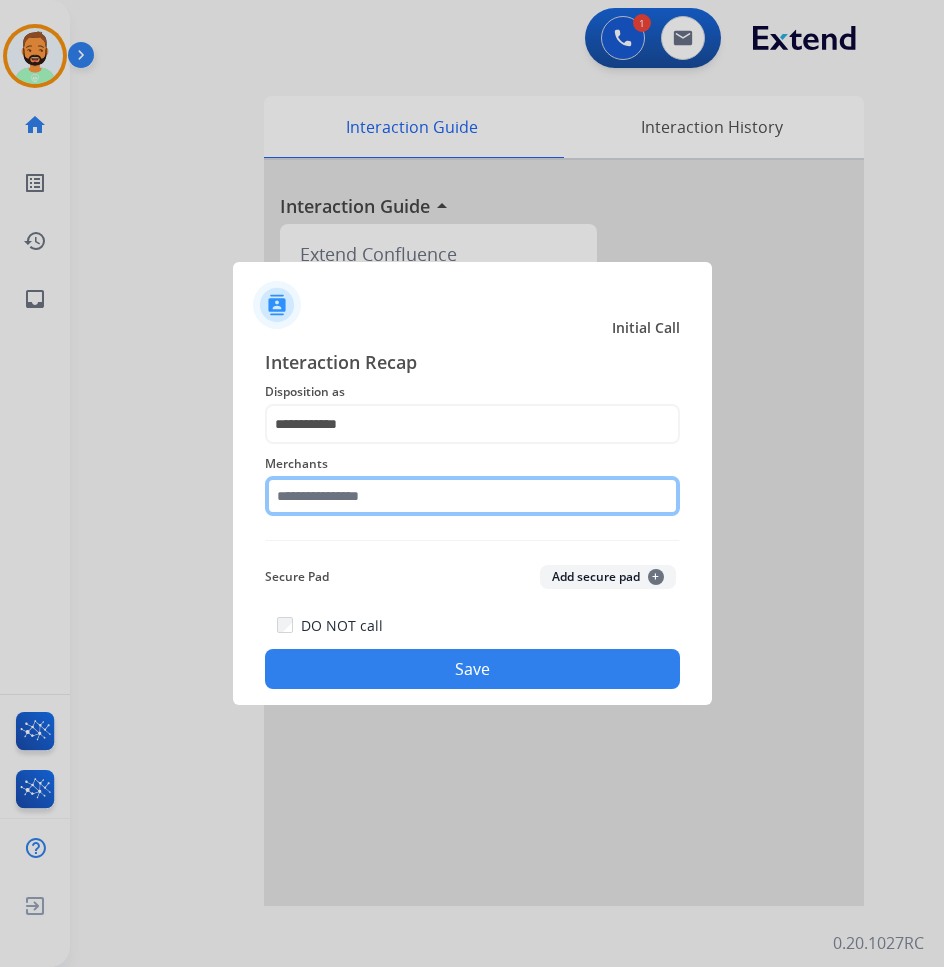 click 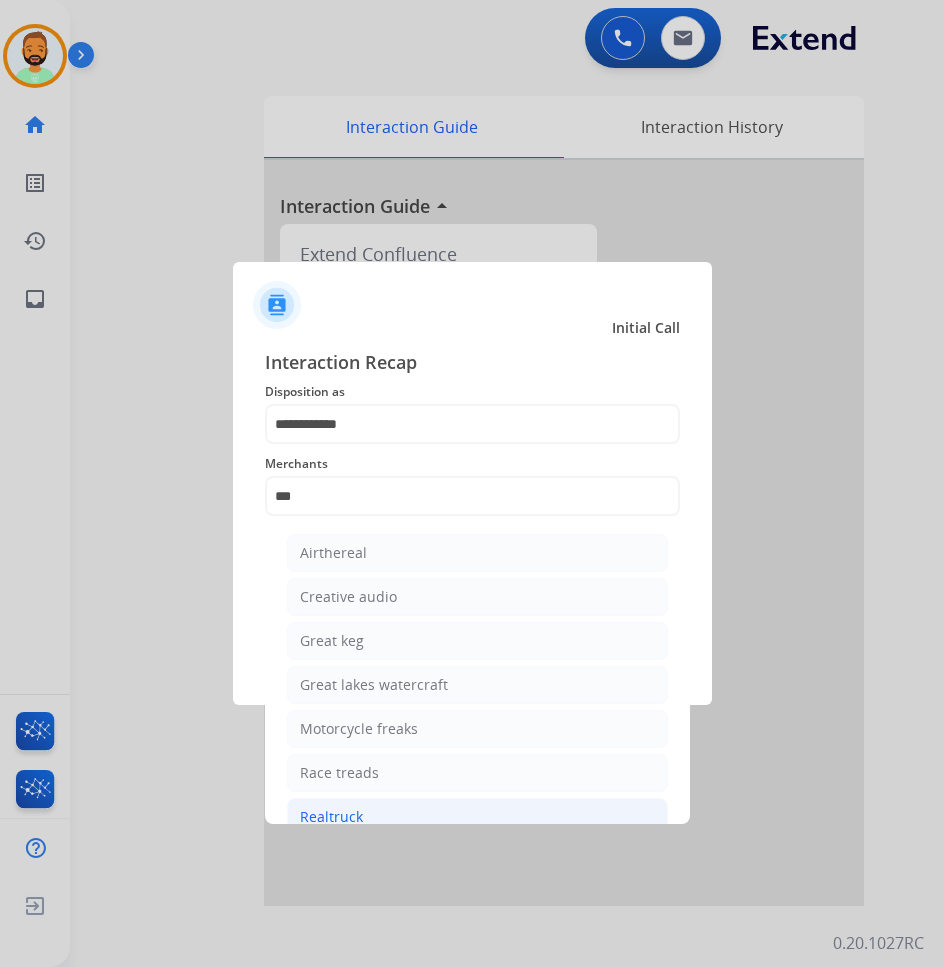click on "Realtruck" 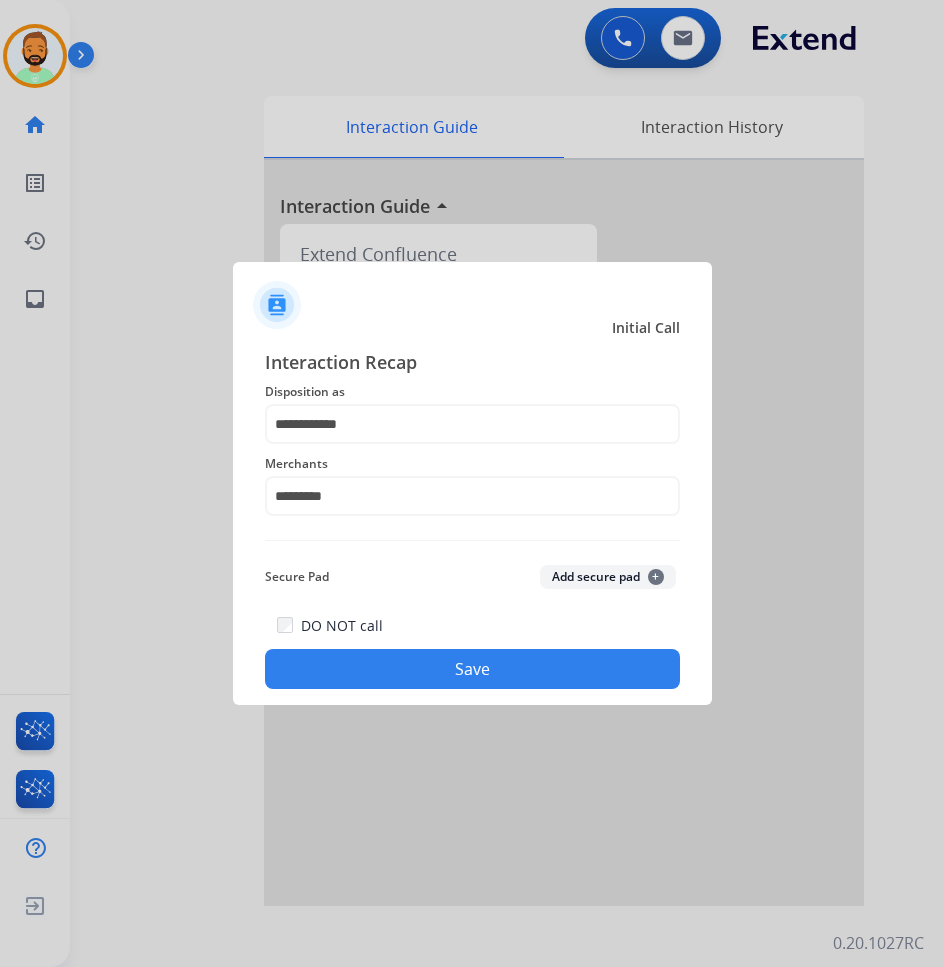 click on "Save" 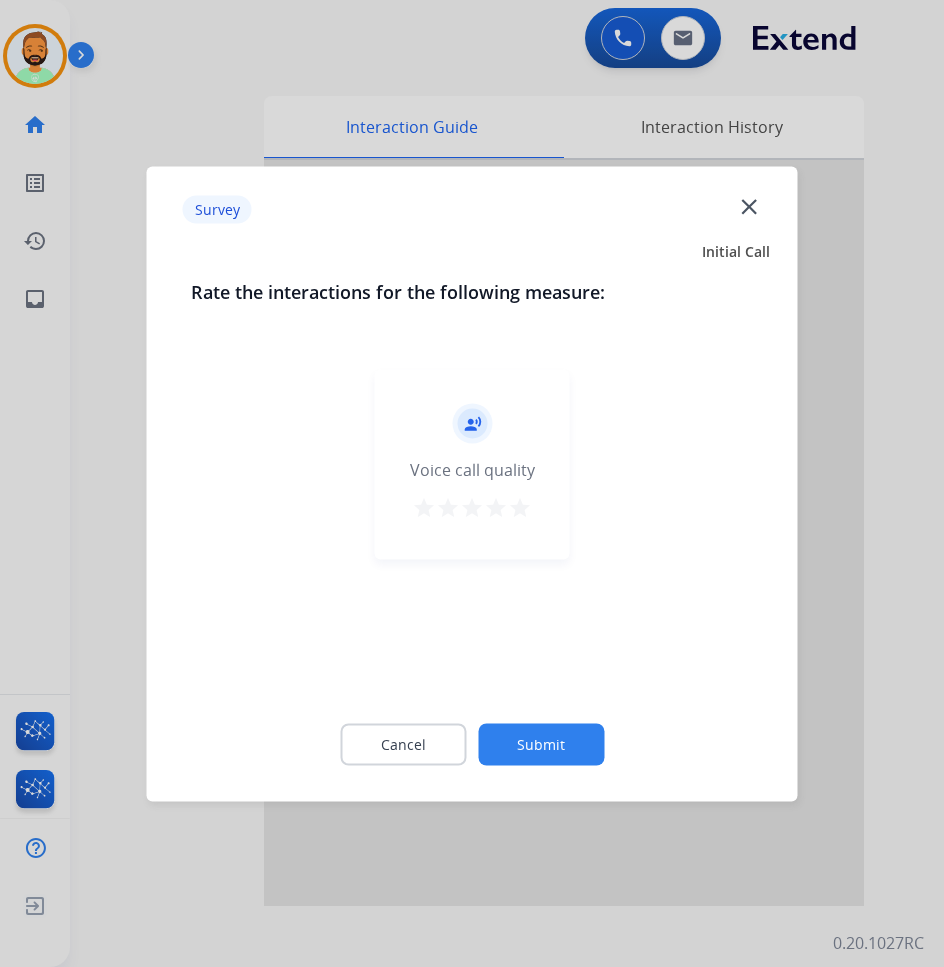 click on "Submit" 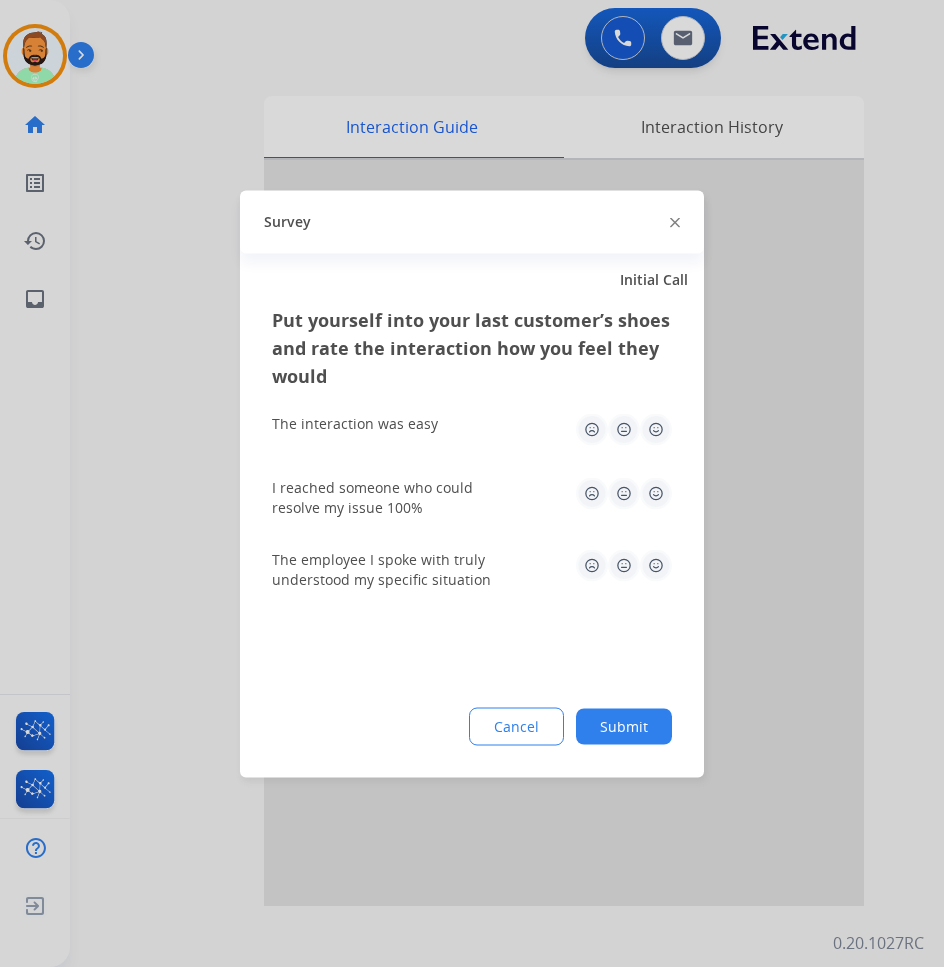 drag, startPoint x: 592, startPoint y: 737, endPoint x: 612, endPoint y: 733, distance: 20.396078 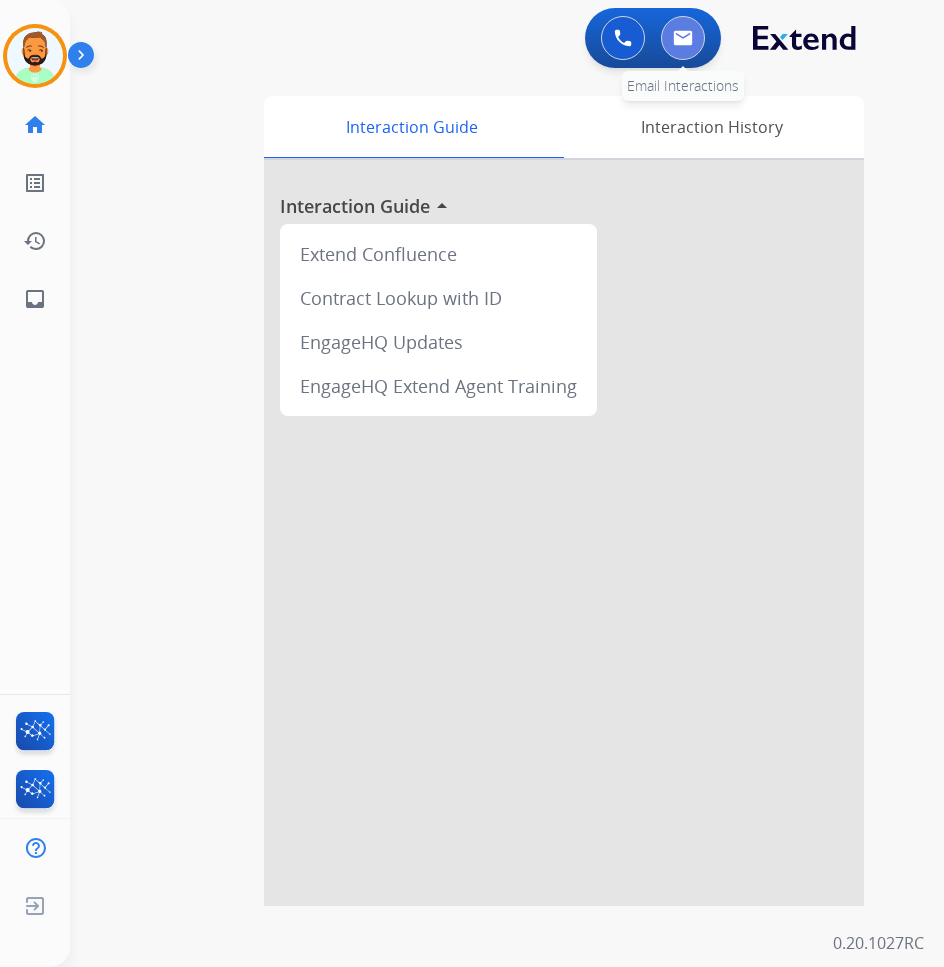 click at bounding box center (683, 38) 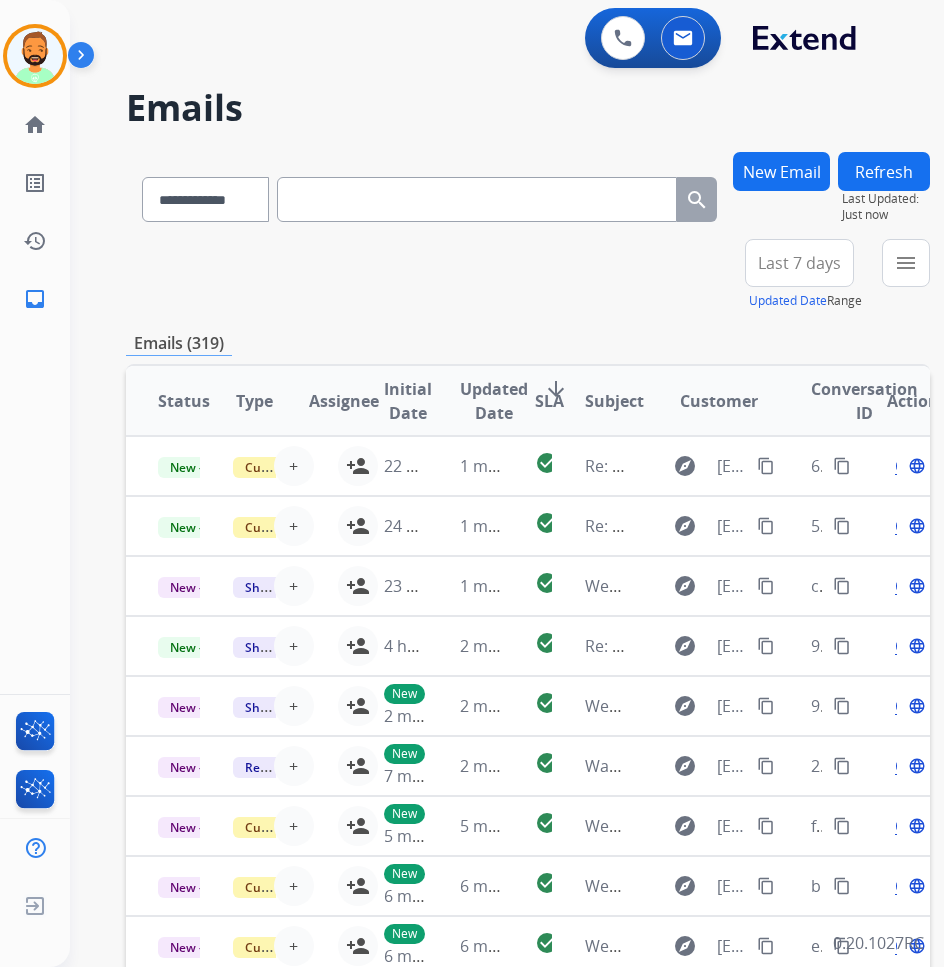 paste on "**********" 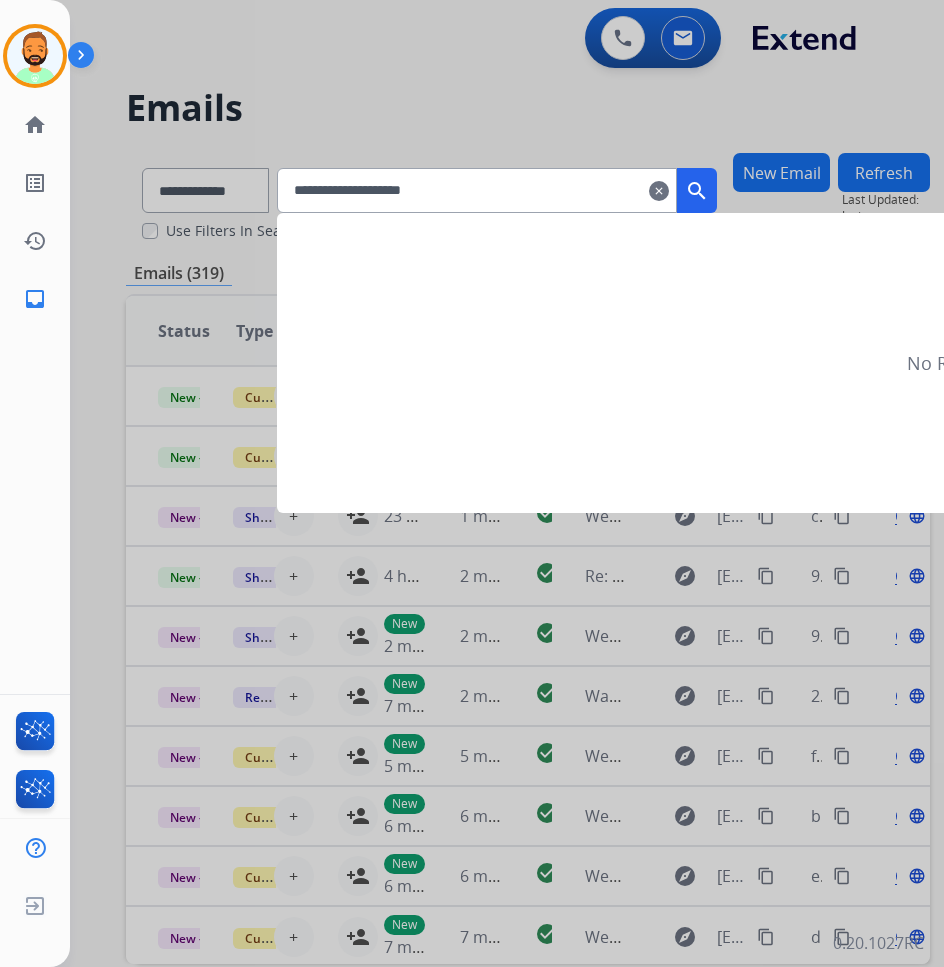 type on "**********" 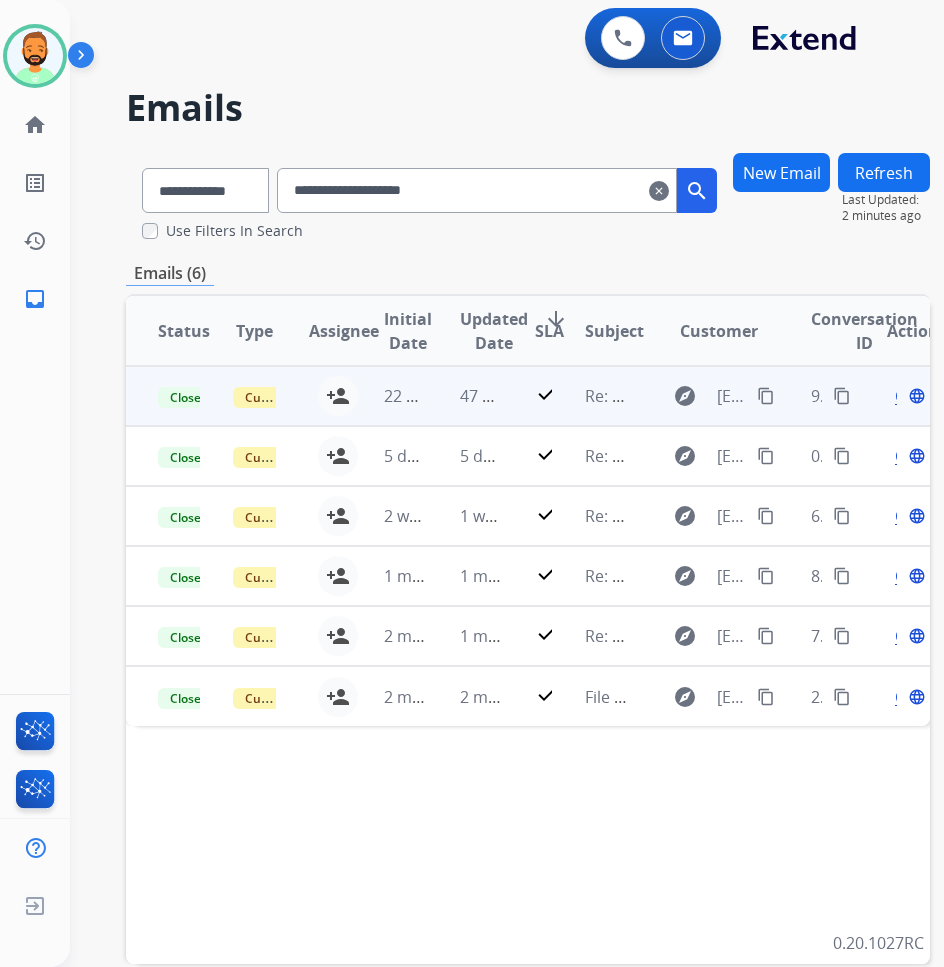 click on "47 minutes ago" at bounding box center (465, 396) 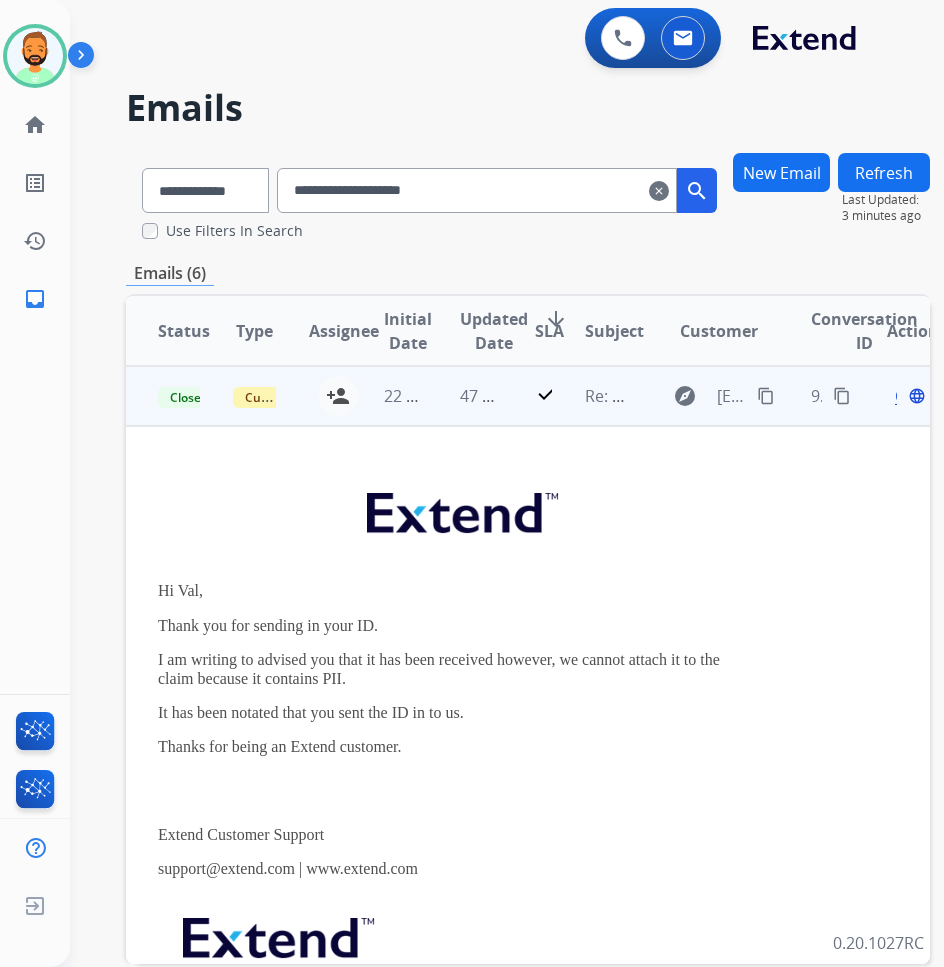 click on "Open" at bounding box center [915, 396] 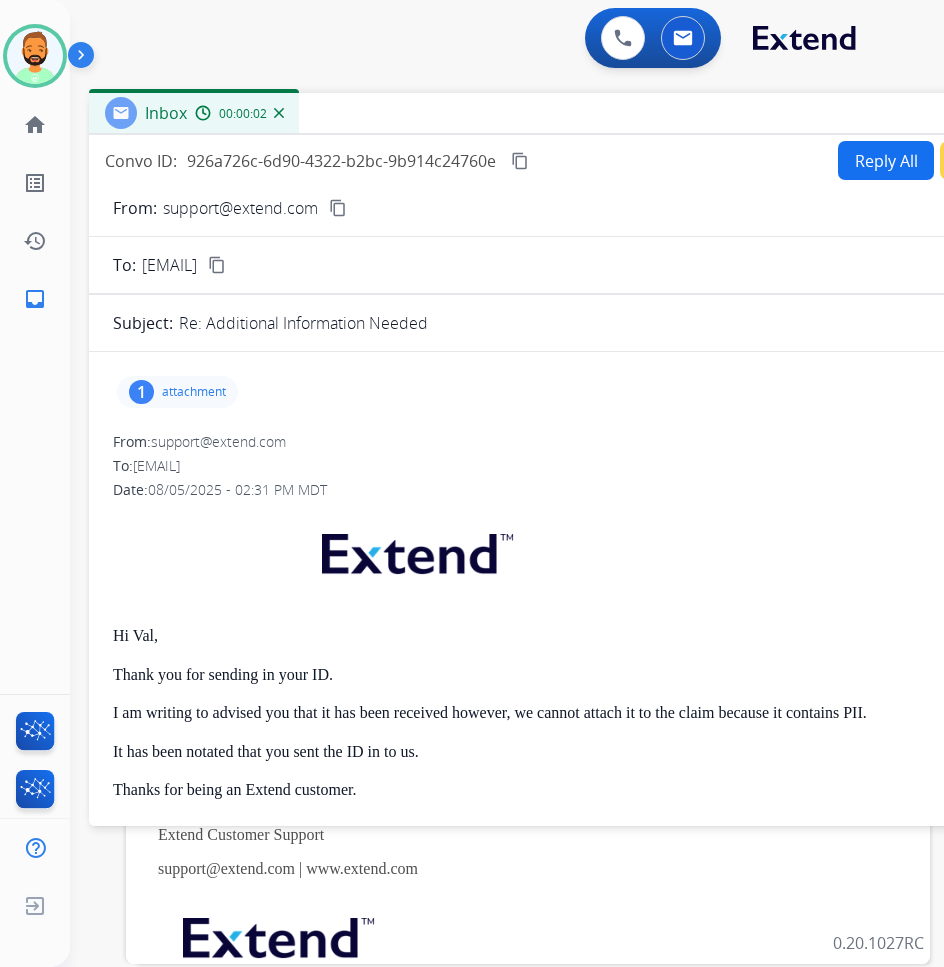 drag, startPoint x: 359, startPoint y: 138, endPoint x: 552, endPoint y: 109, distance: 195.1666 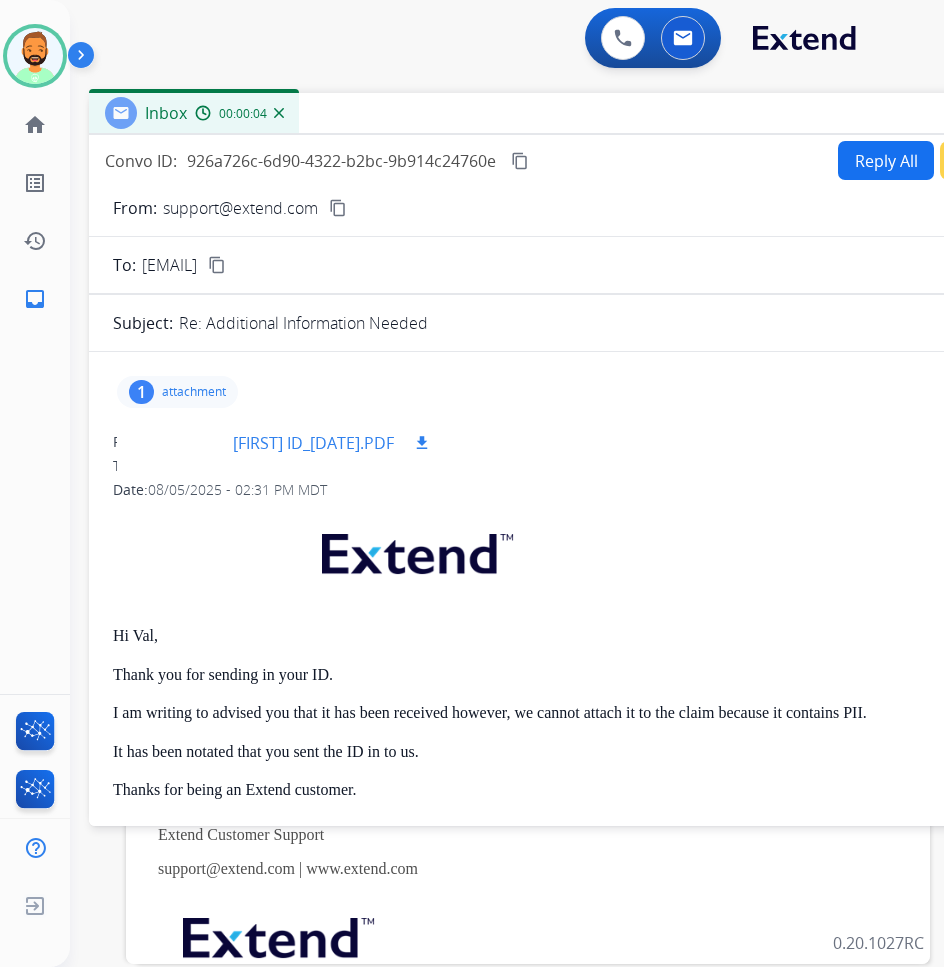 click on "[FIRST] ID_[DATE].PDF" at bounding box center (313, 443) 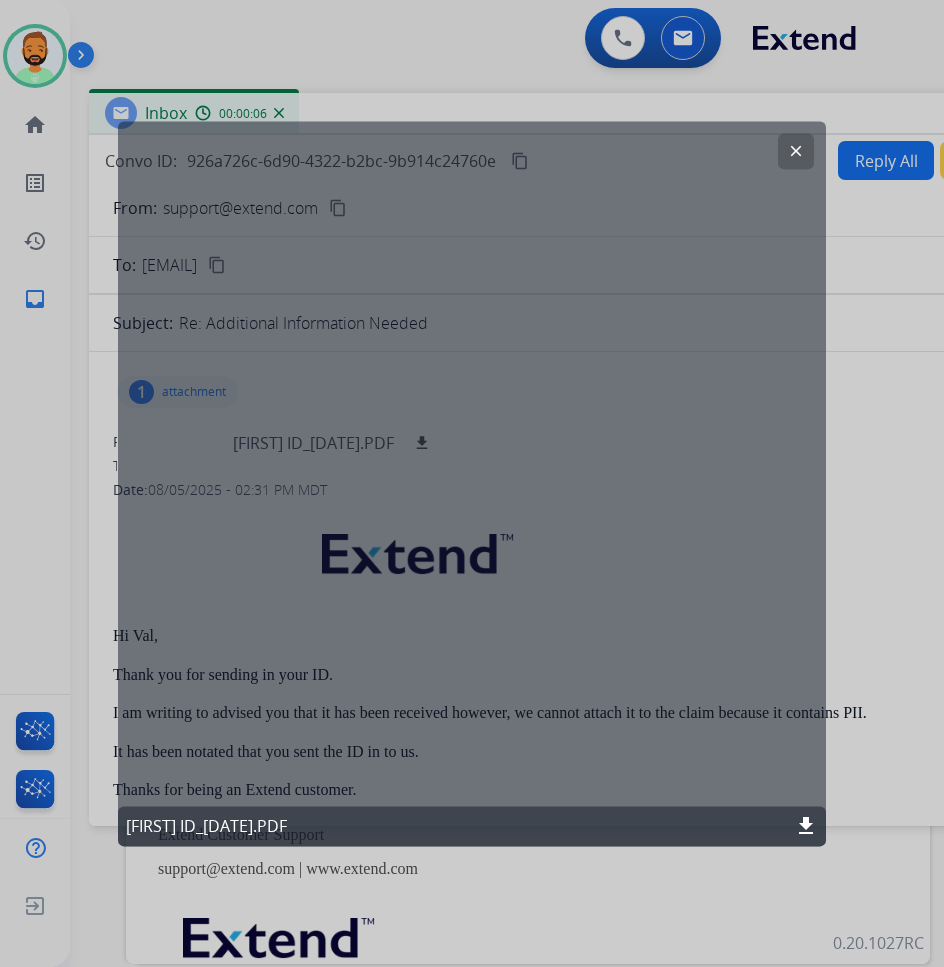 click on "download" 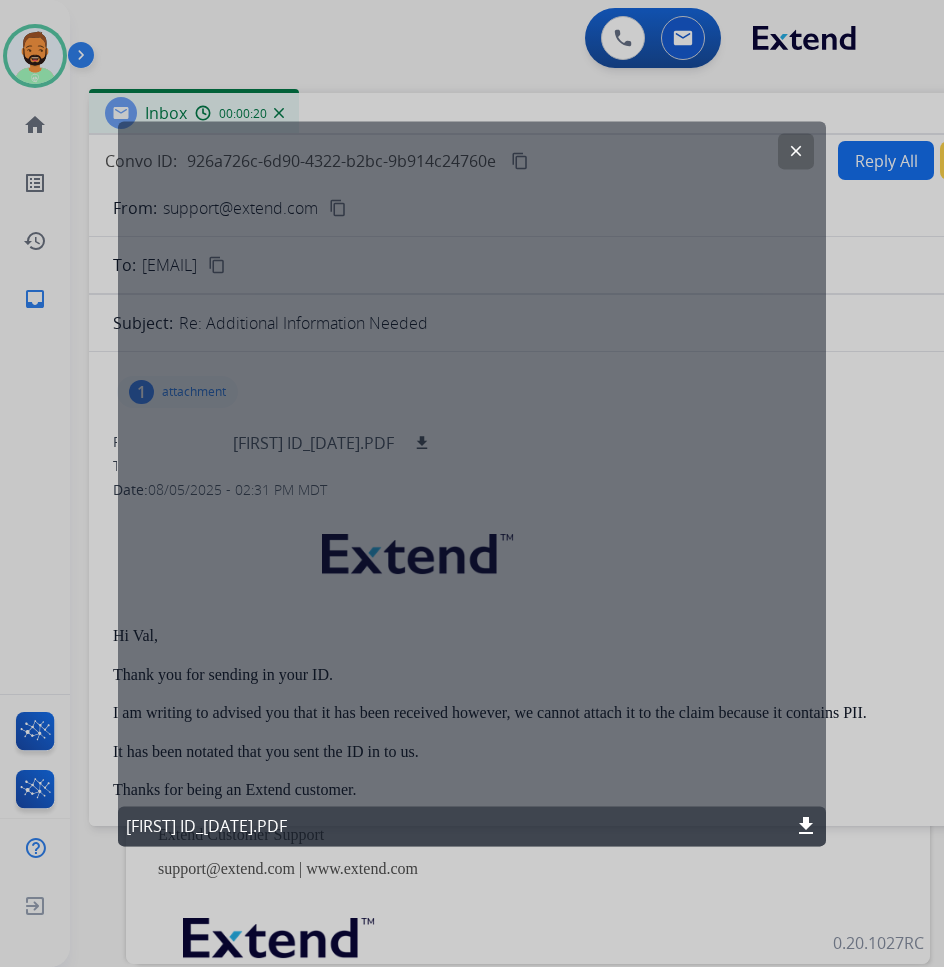 click on "clear" 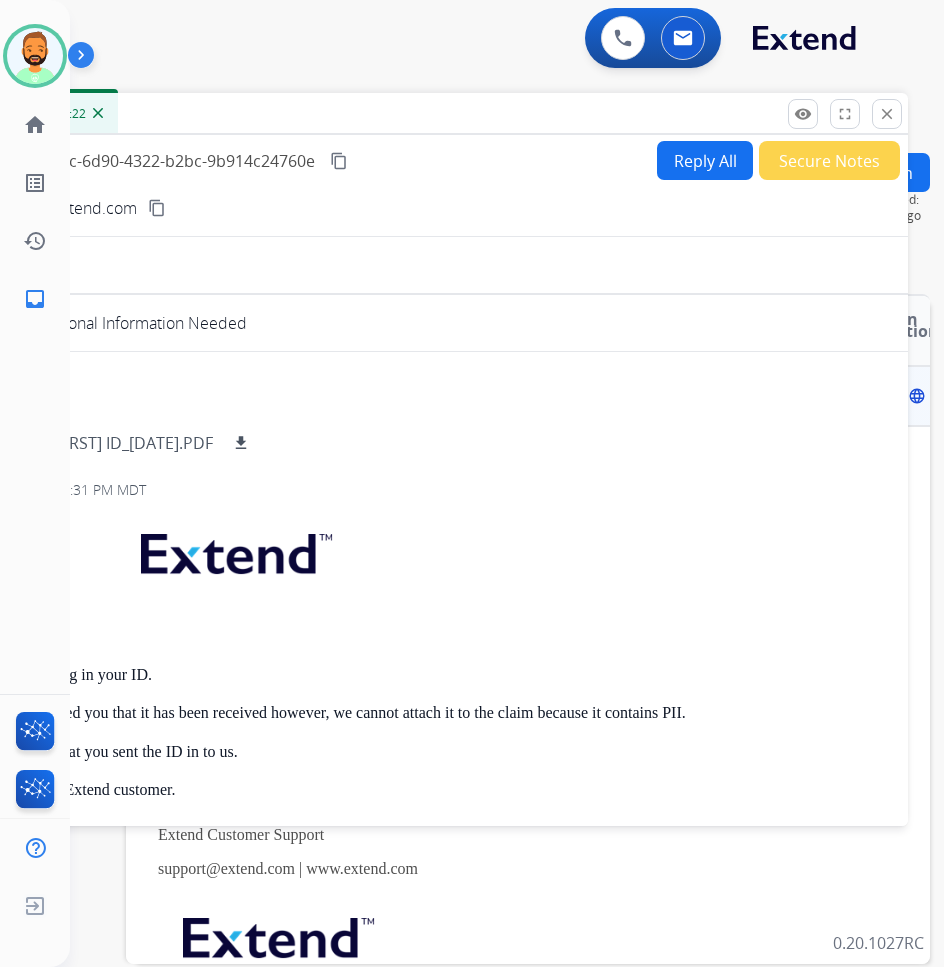 drag, startPoint x: 588, startPoint y: 109, endPoint x: 354, endPoint y: 118, distance: 234.17302 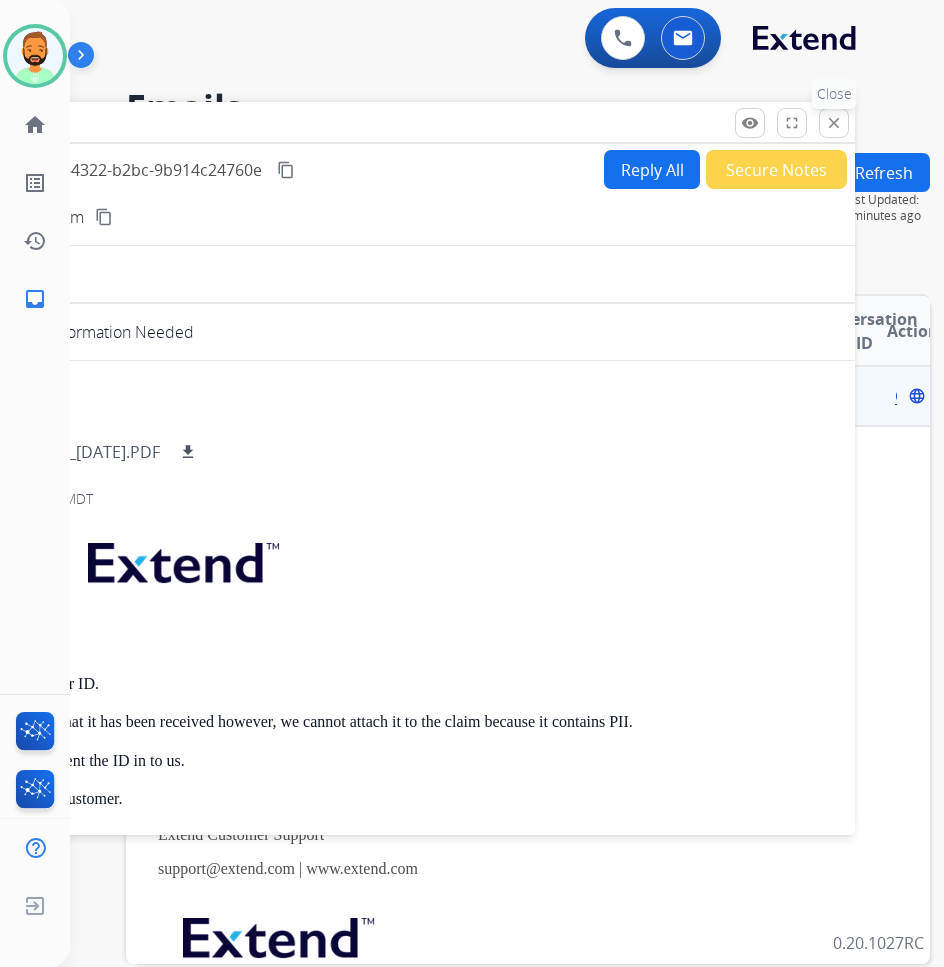 click on "close Close" at bounding box center [834, 123] 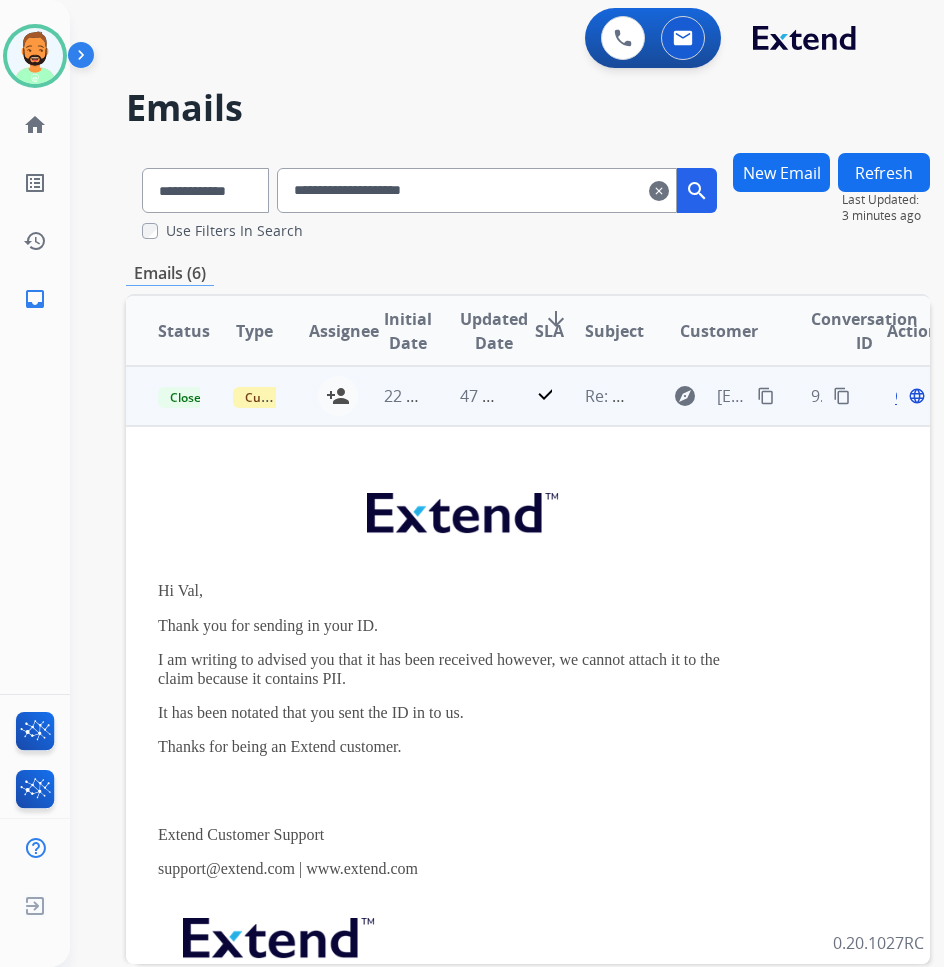 click on "check" at bounding box center (528, 396) 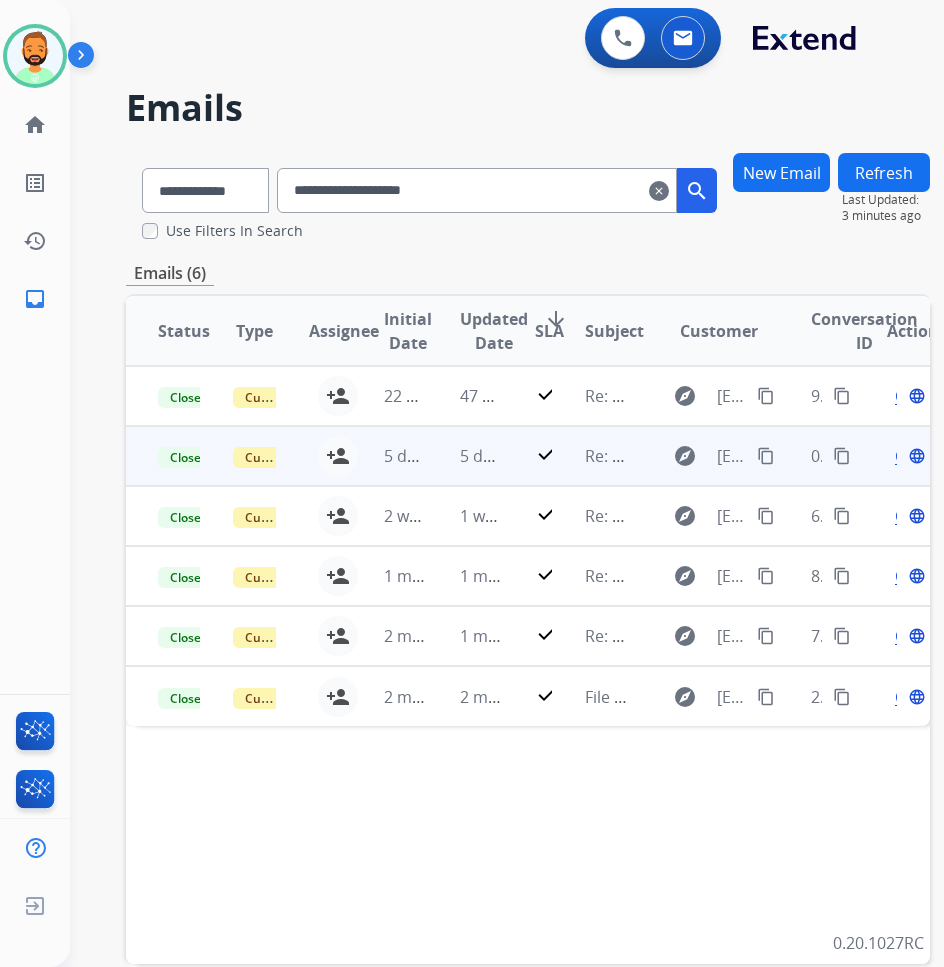 click on "5 days ago" at bounding box center (465, 456) 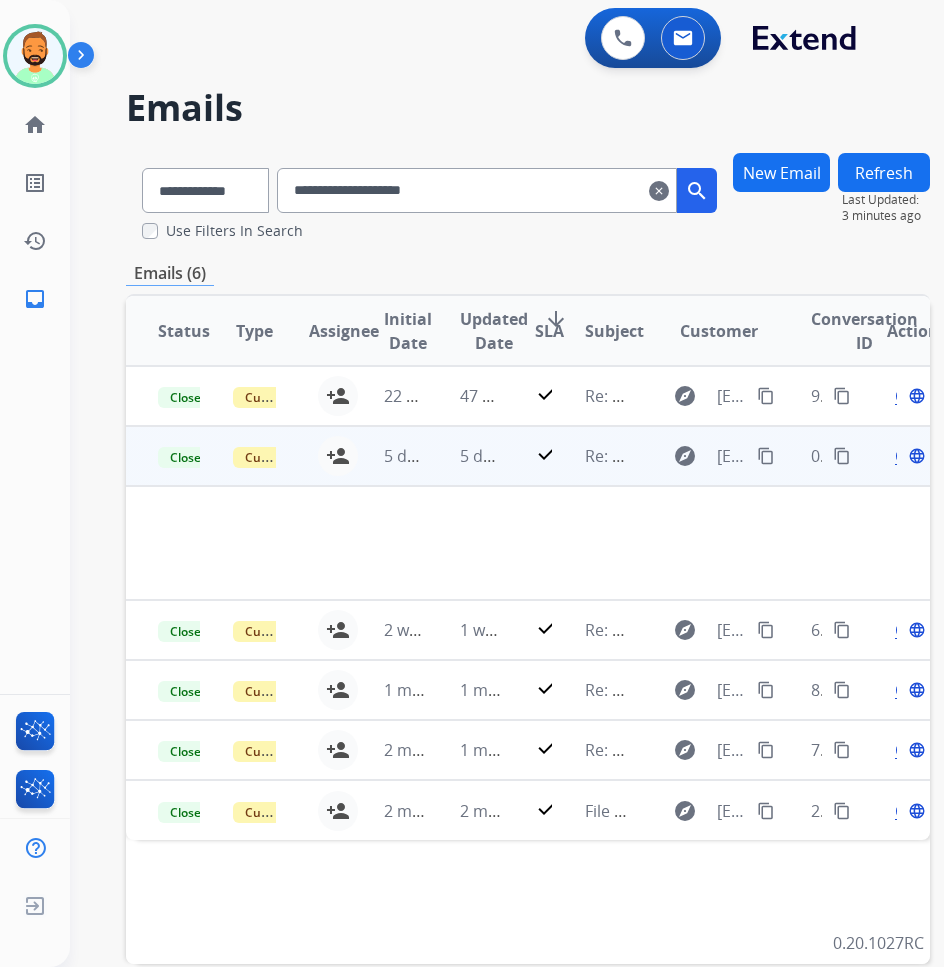 click on "Open language" at bounding box center [908, 456] 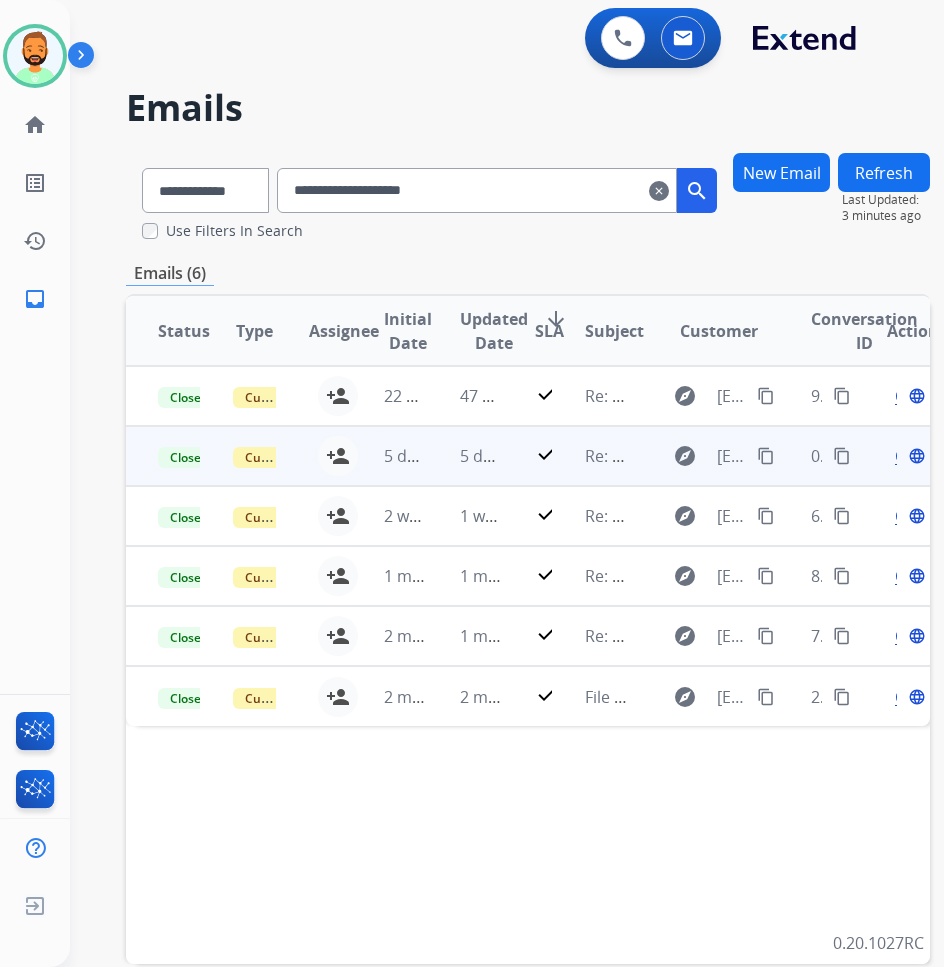 click on "Open language" at bounding box center (908, 456) 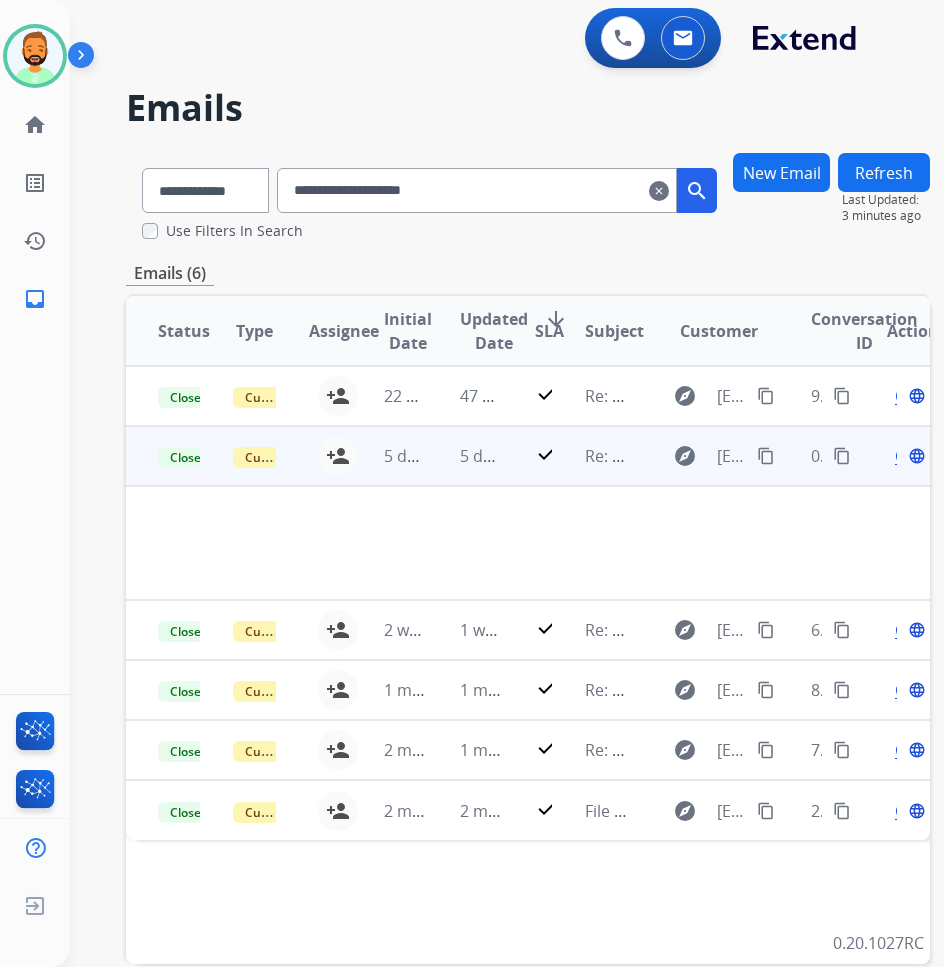 click on "Open" at bounding box center [915, 456] 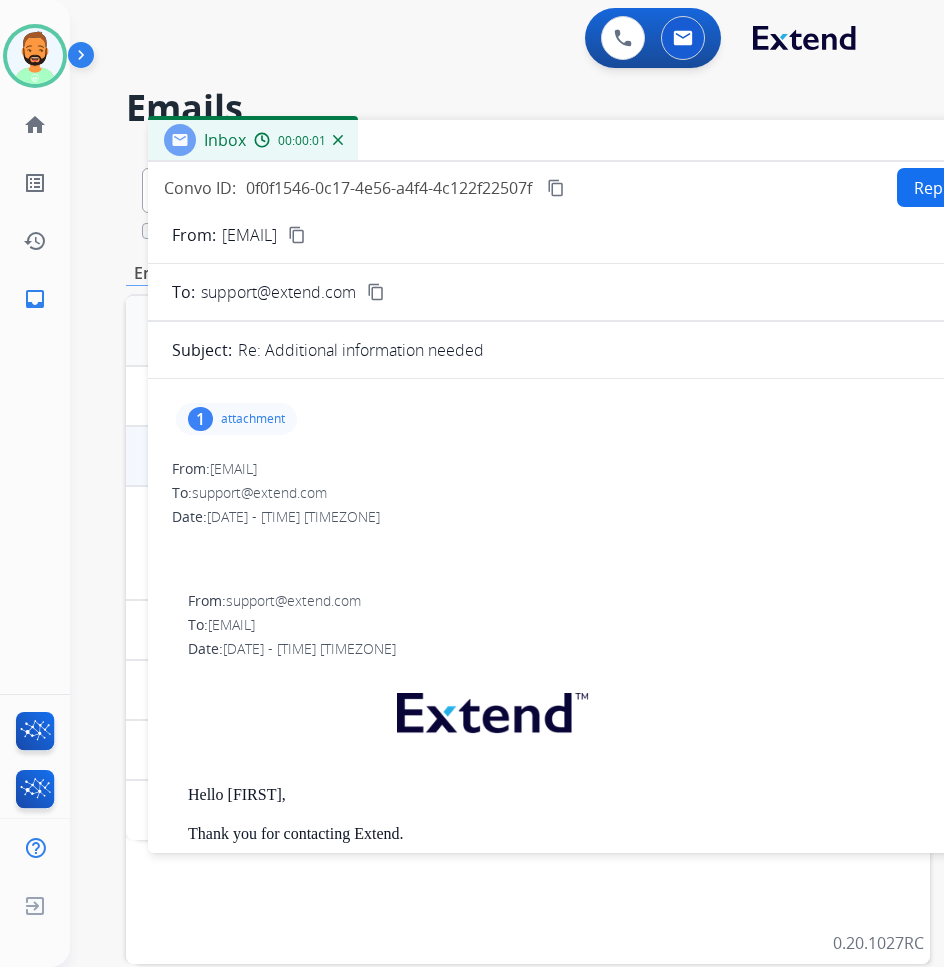 drag, startPoint x: 481, startPoint y: 132, endPoint x: 683, endPoint y: 134, distance: 202.0099 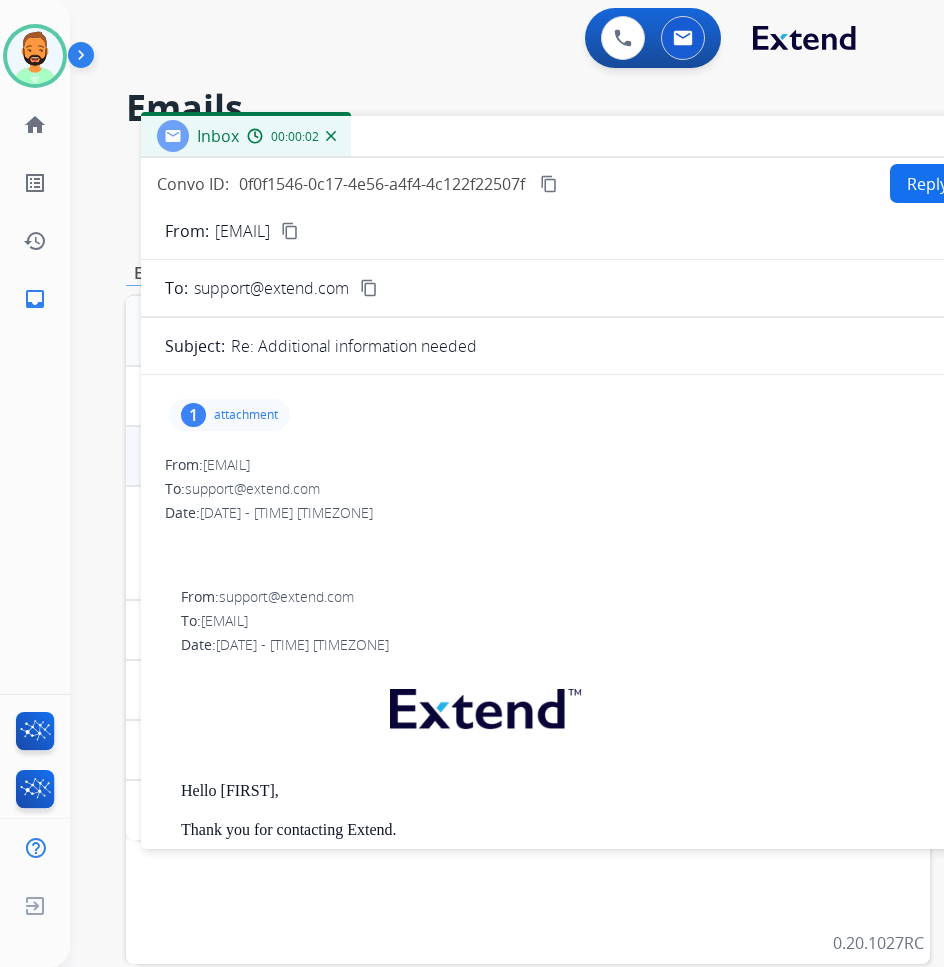 click on "1 attachment" at bounding box center [229, 415] 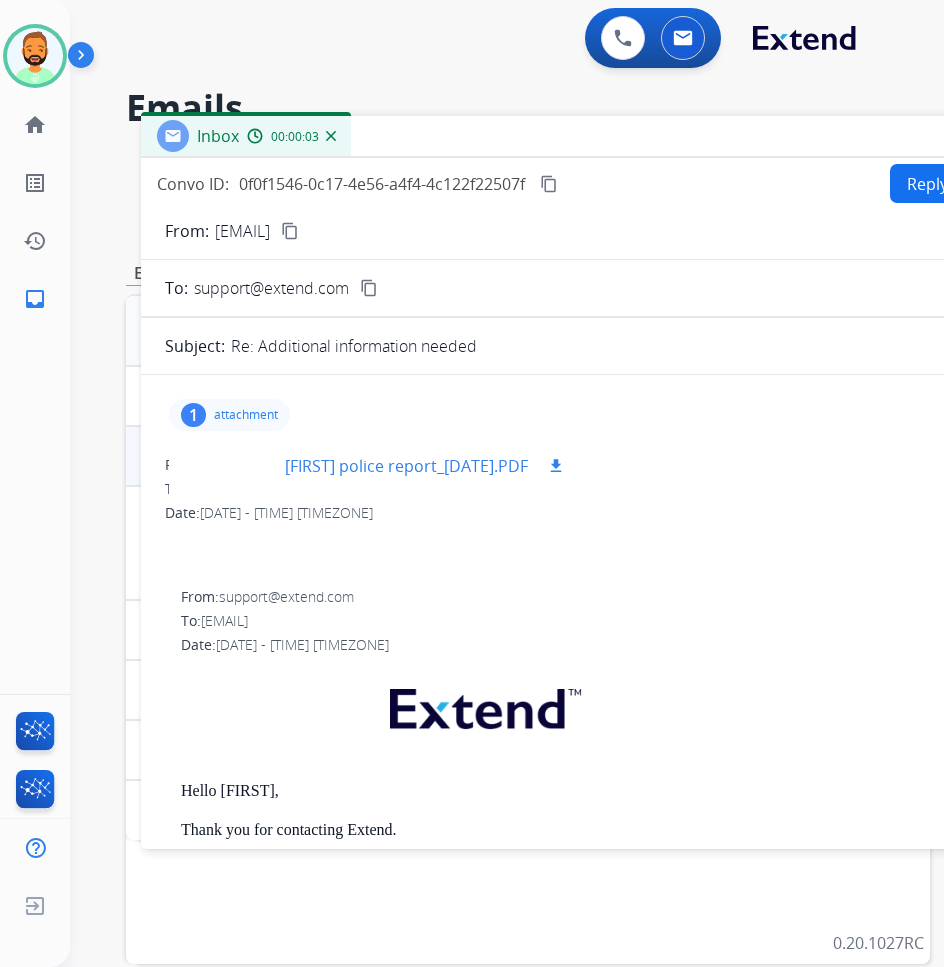 click on "[FIRST] police report_[DATE].PDF" at bounding box center (406, 466) 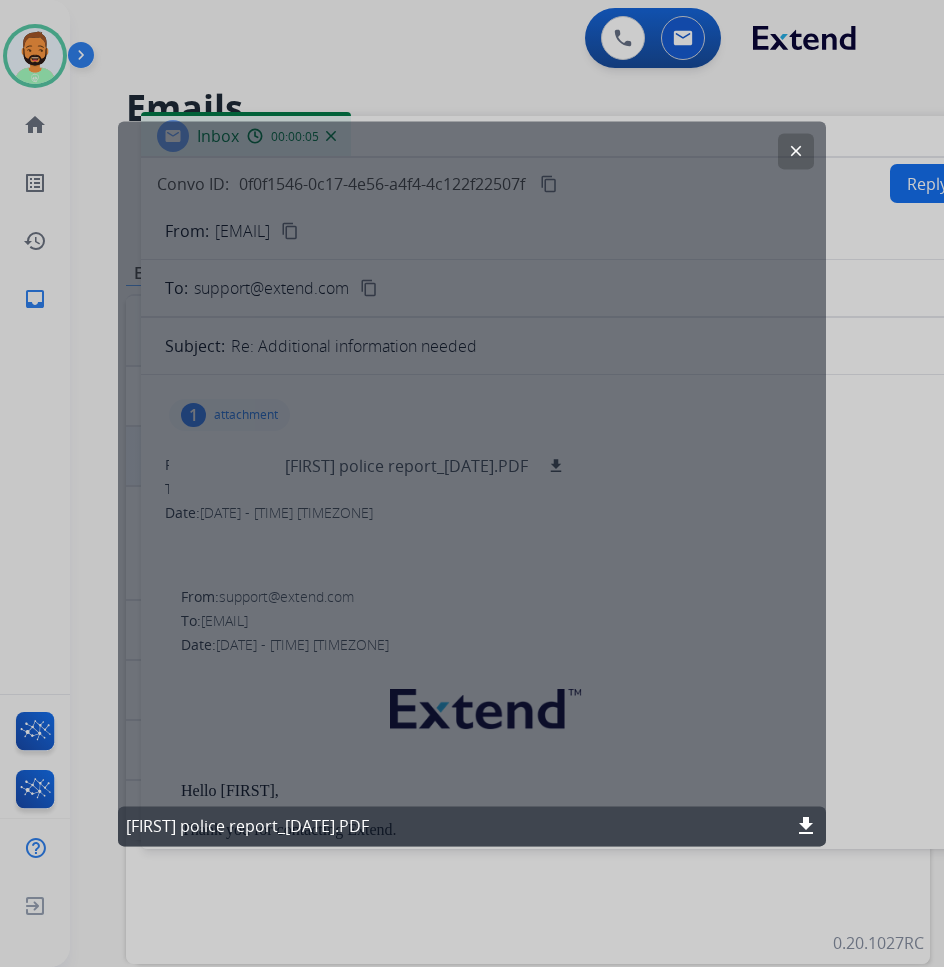 click on "download" 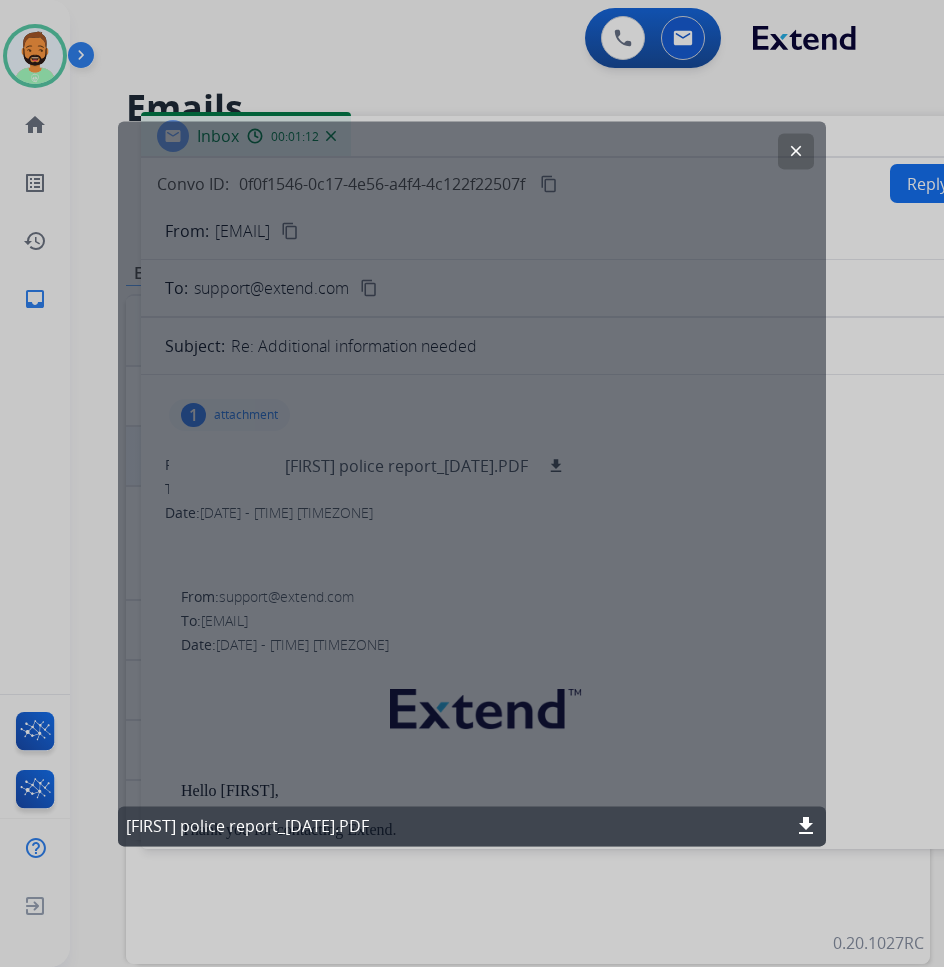 click on "clear" 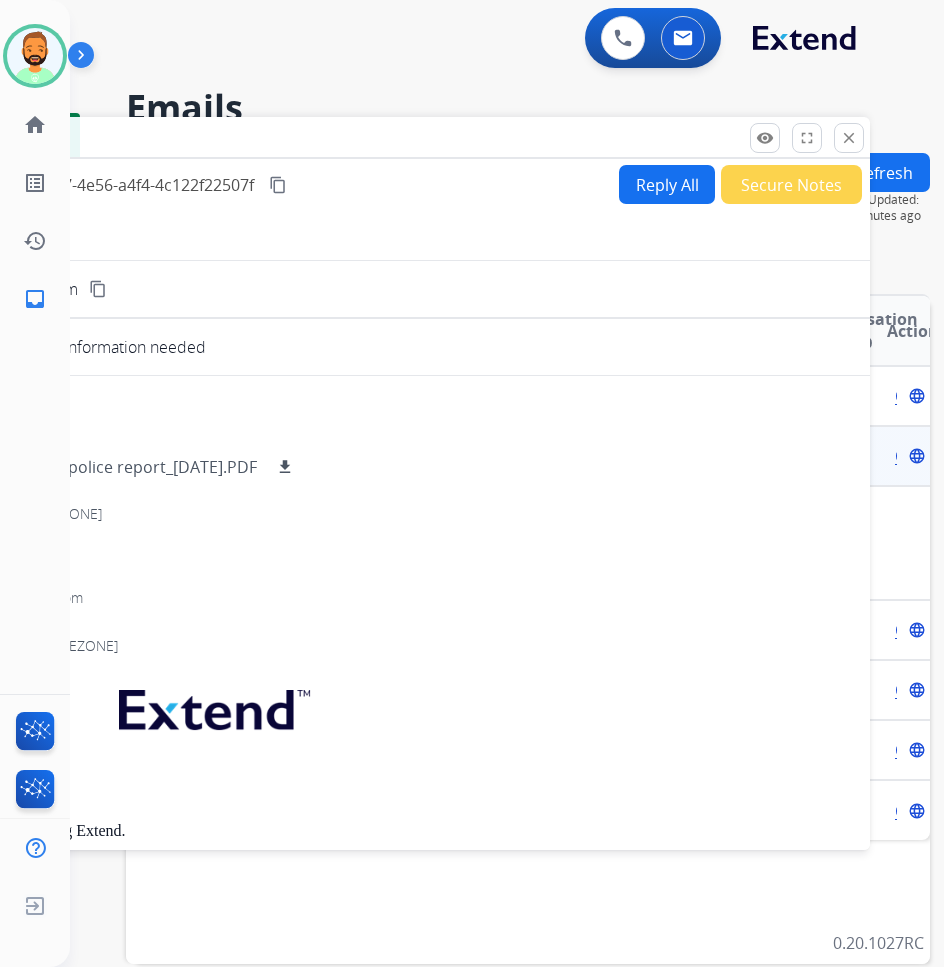drag, startPoint x: 767, startPoint y: 138, endPoint x: 495, endPoint y: 139, distance: 272.00183 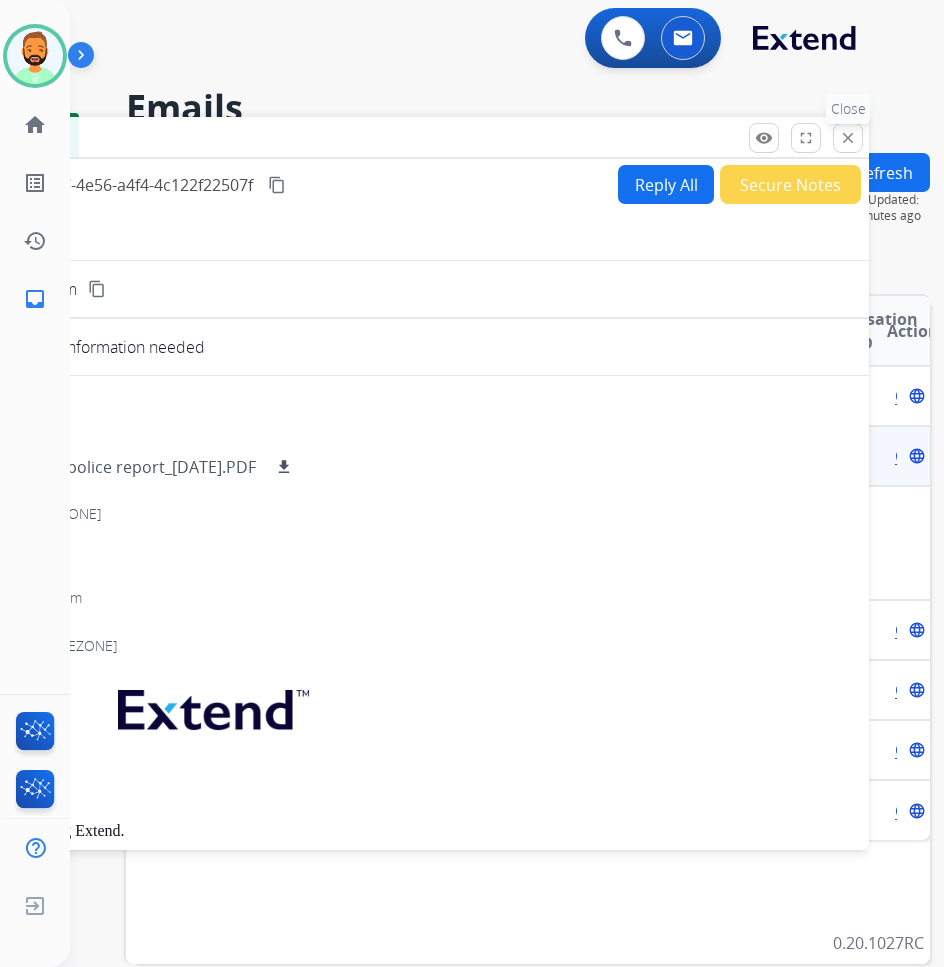 click on "close" at bounding box center (848, 138) 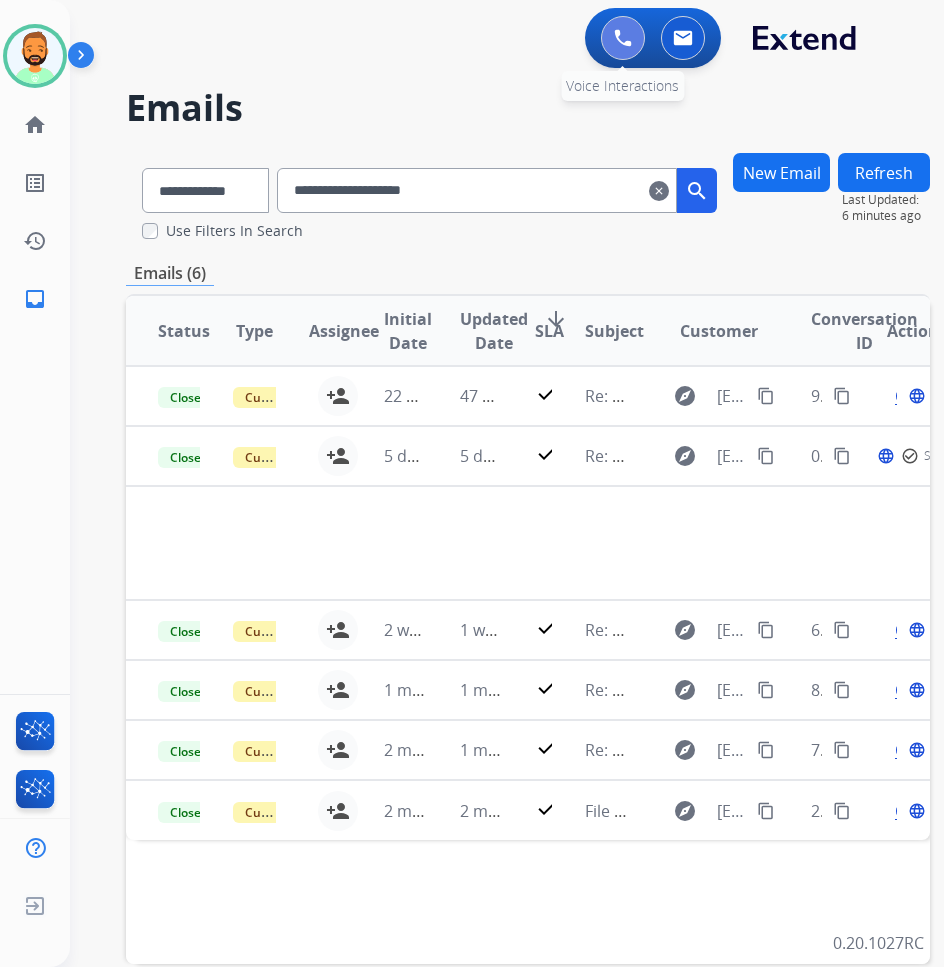 click at bounding box center (623, 38) 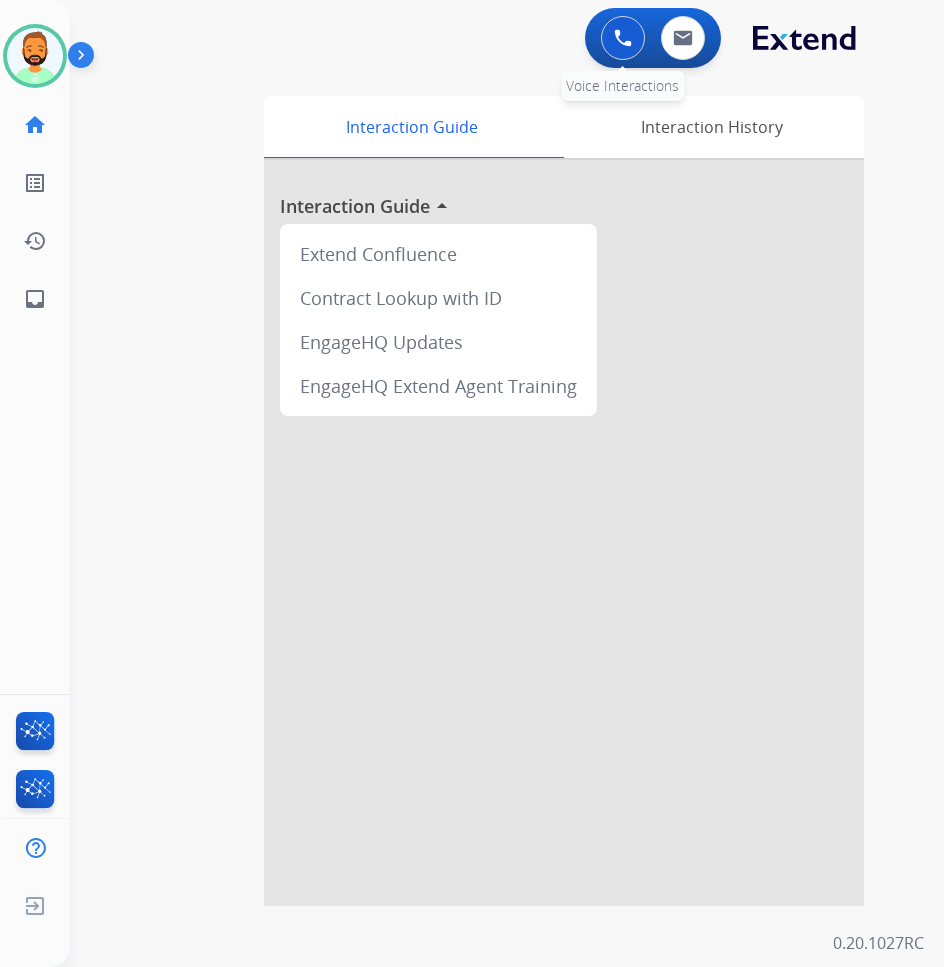 click at bounding box center (623, 38) 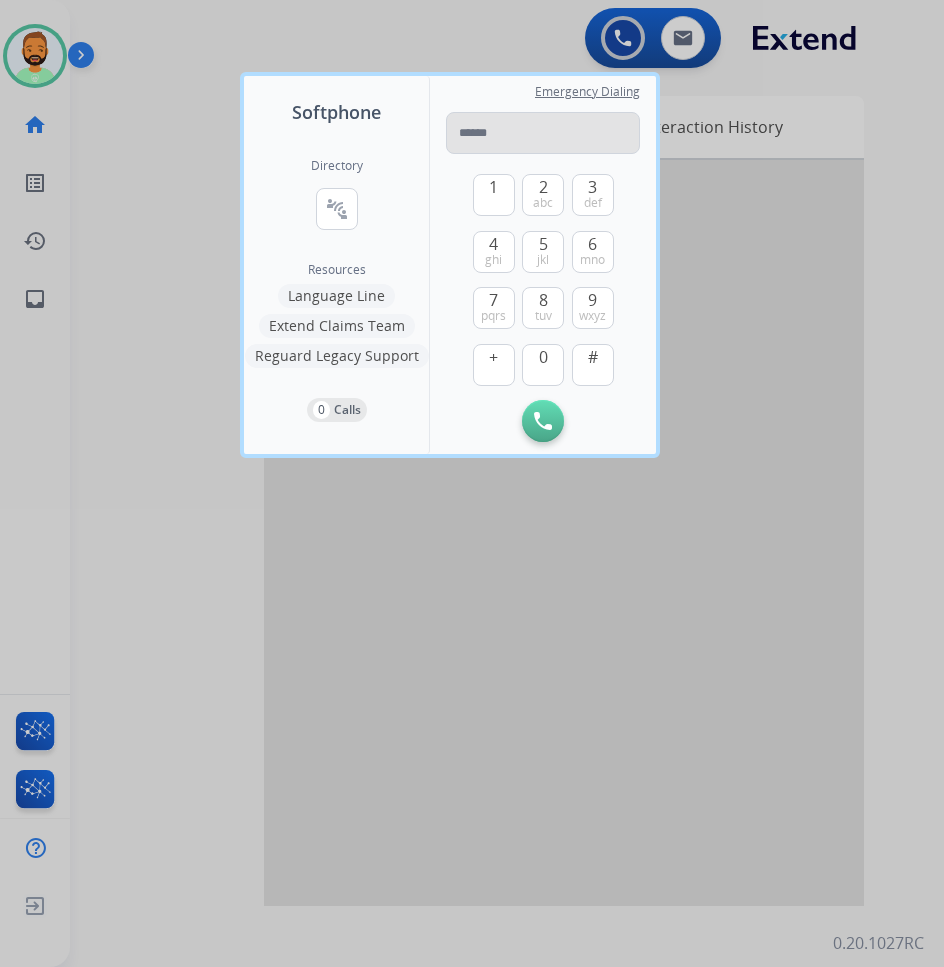 click at bounding box center [543, 133] 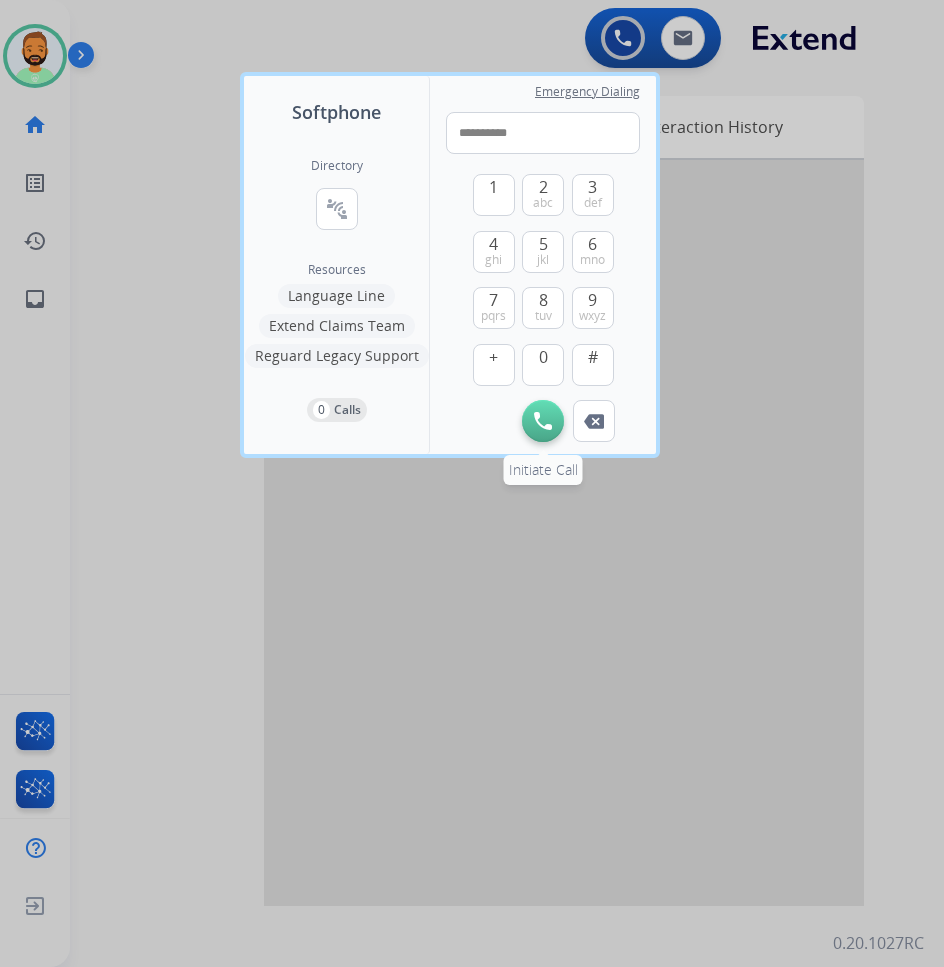type on "**********" 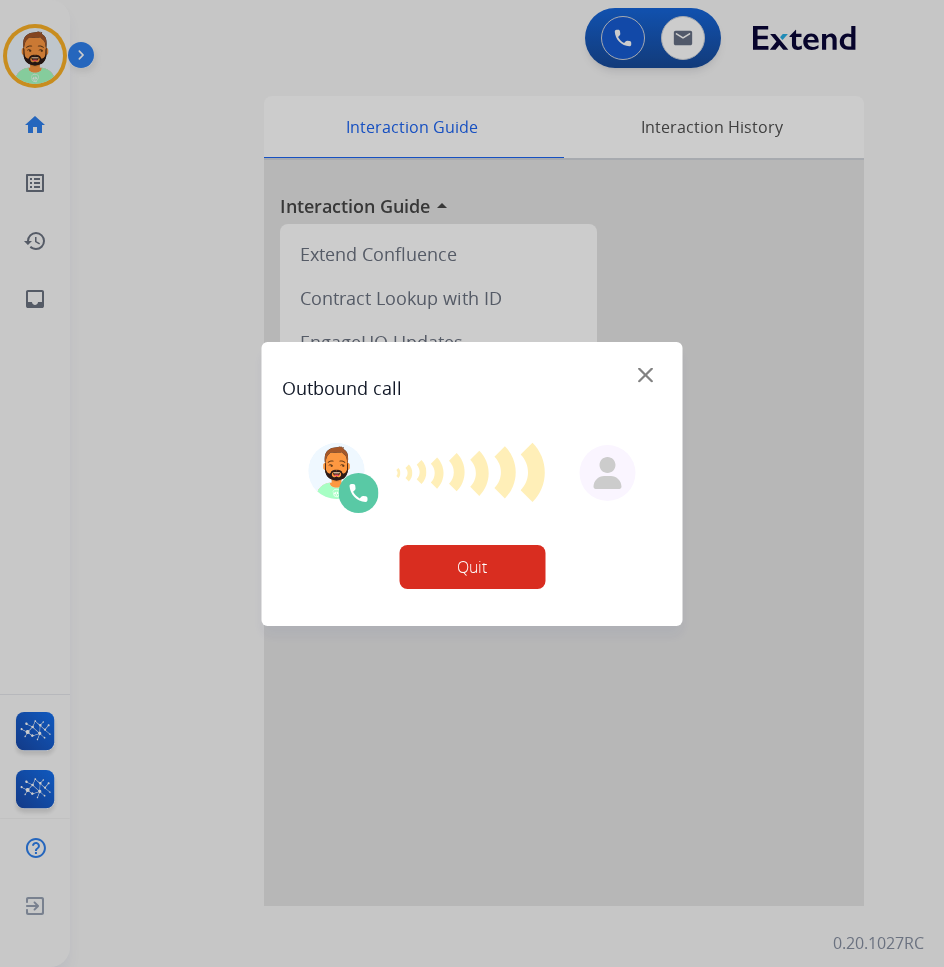click on "Quit" at bounding box center [472, 516] 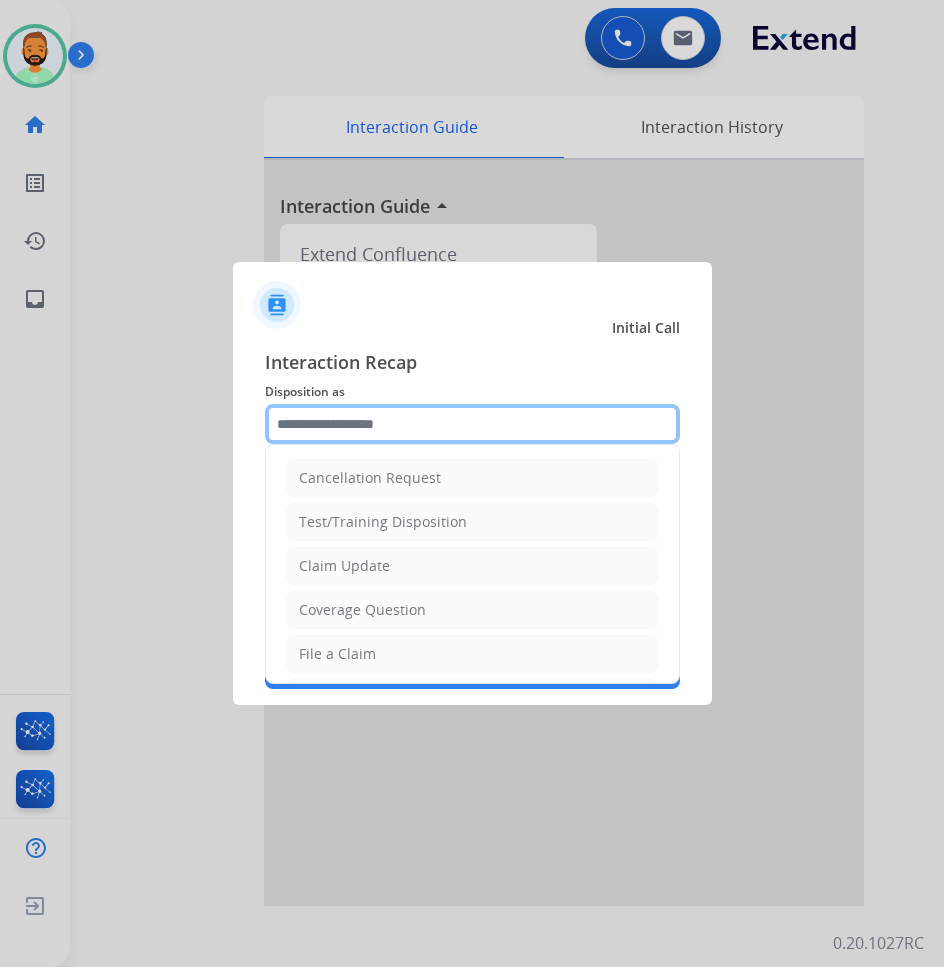 click 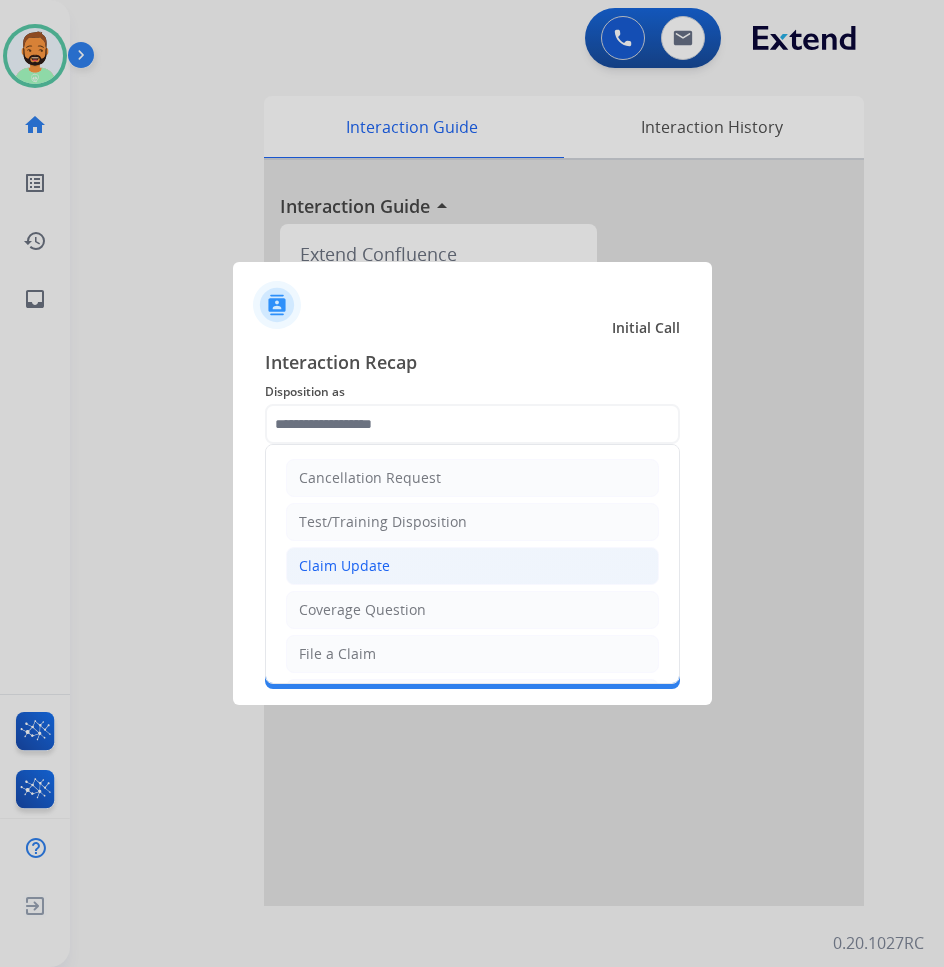 click on "Claim Update" 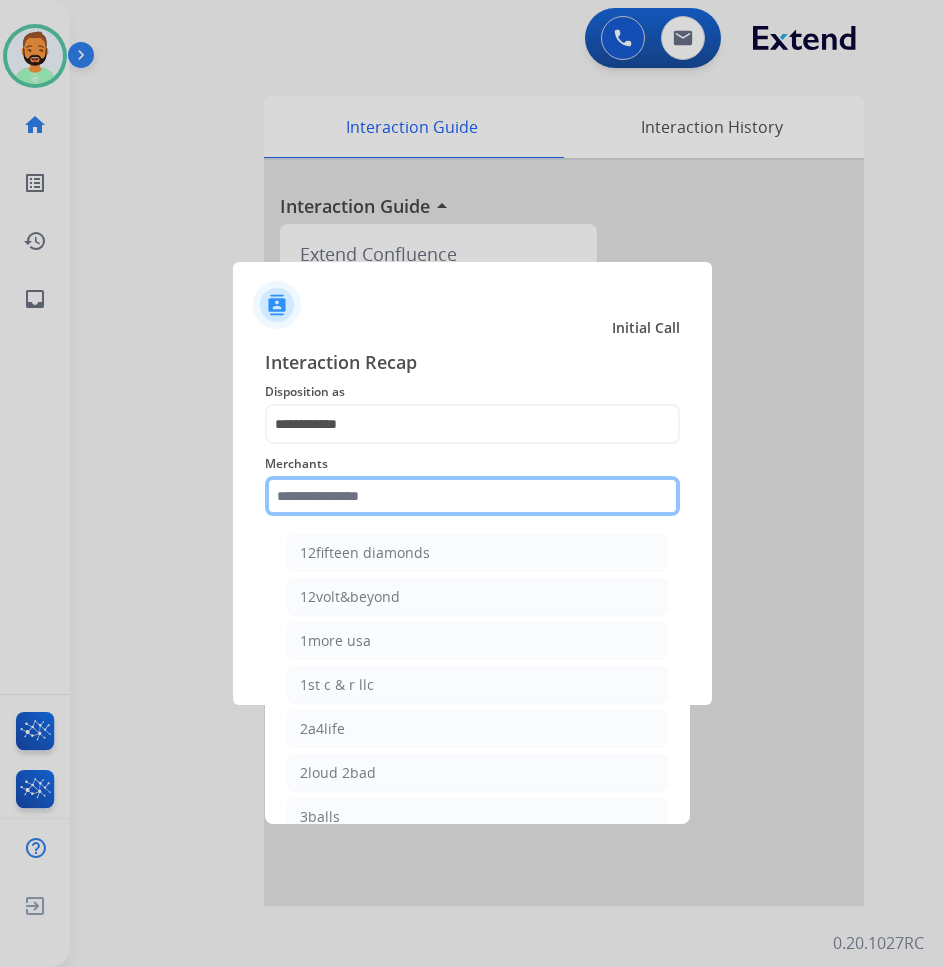 click 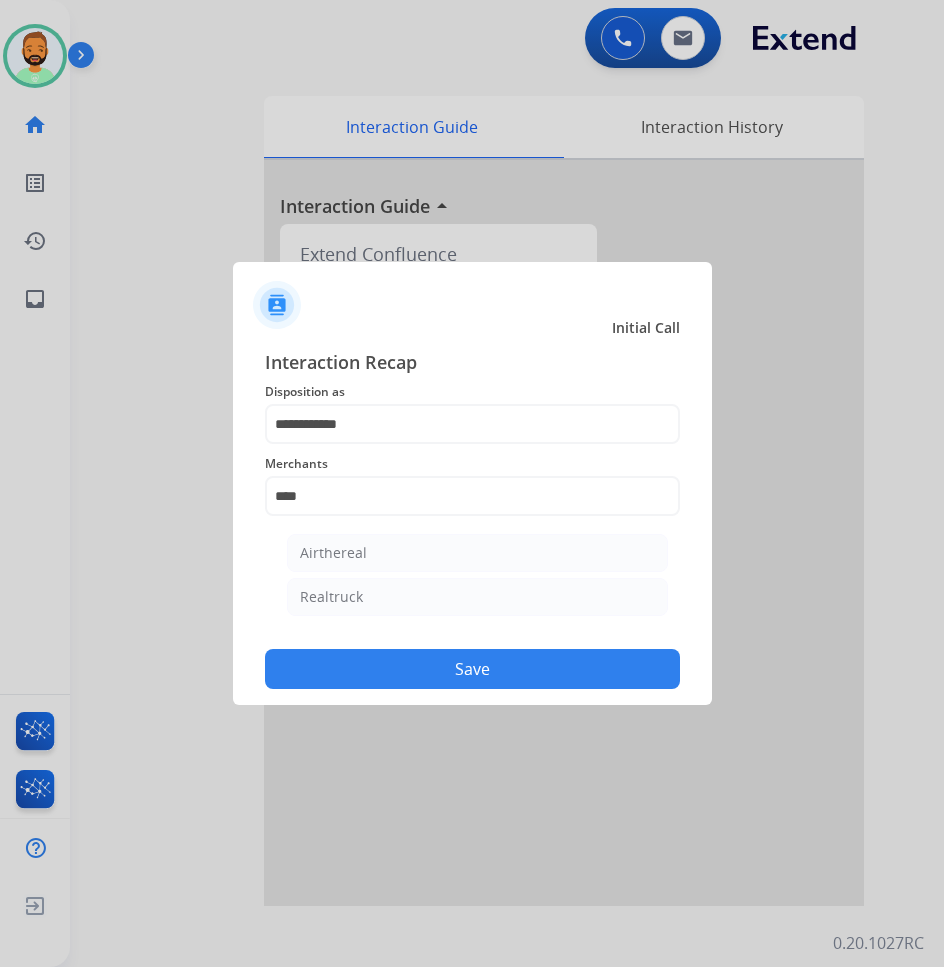 click on "Airthereal   Realtruck" 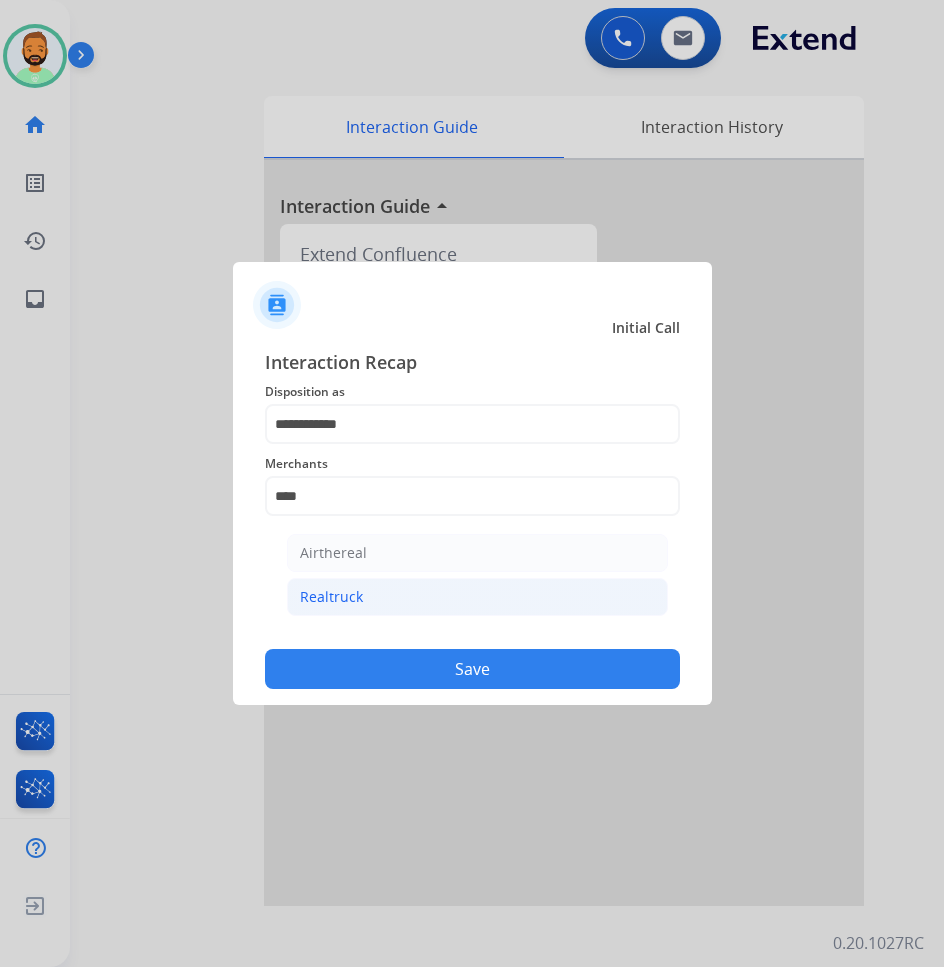 click on "Realtruck" 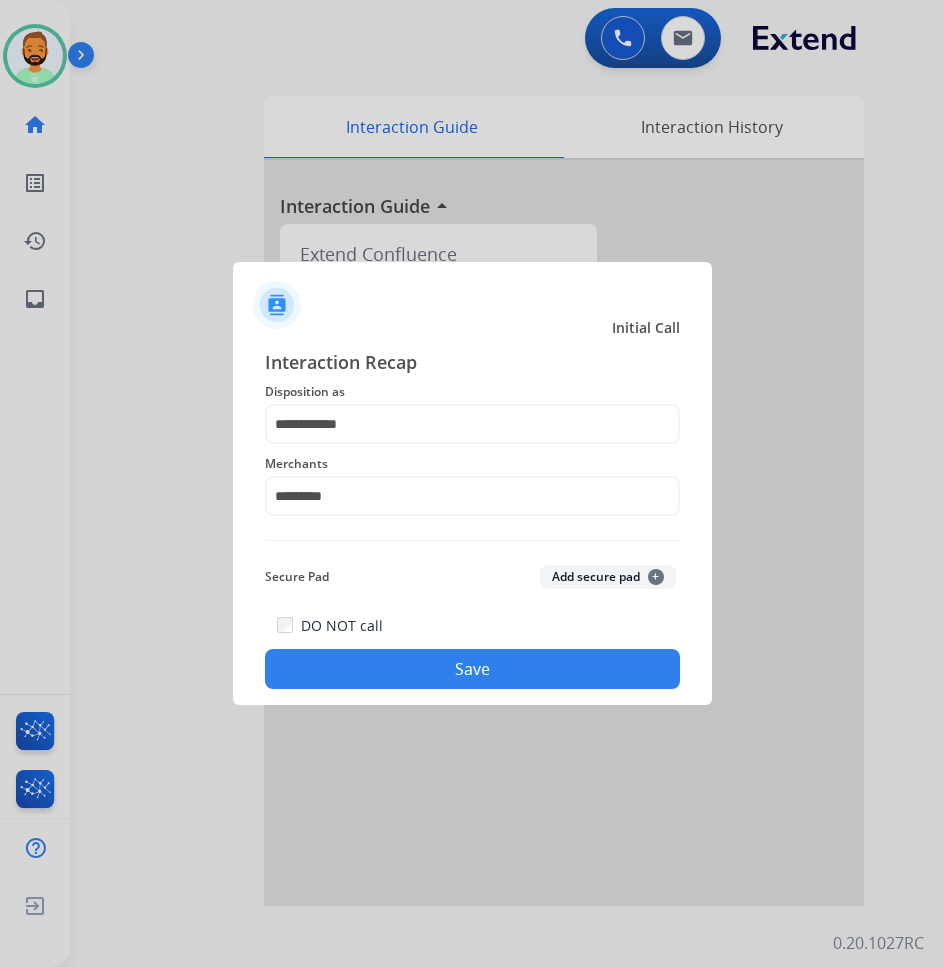 click on "Save" 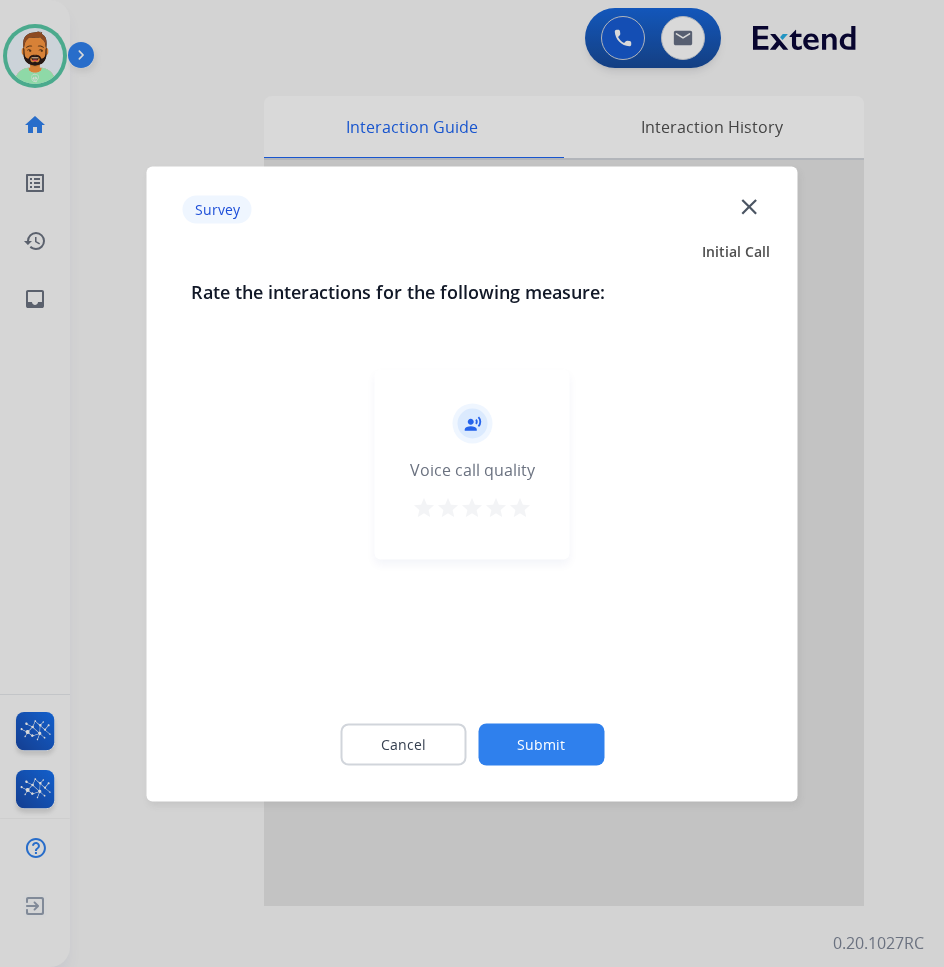 click on "Submit" 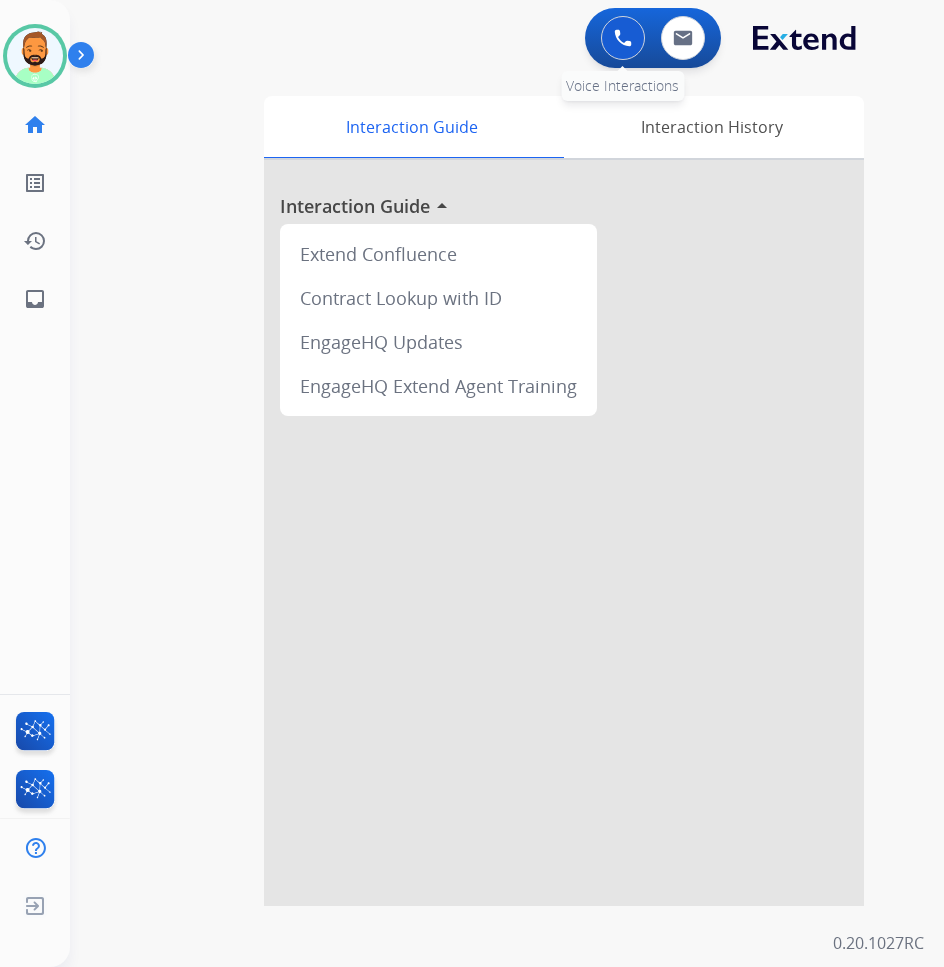 click at bounding box center [623, 38] 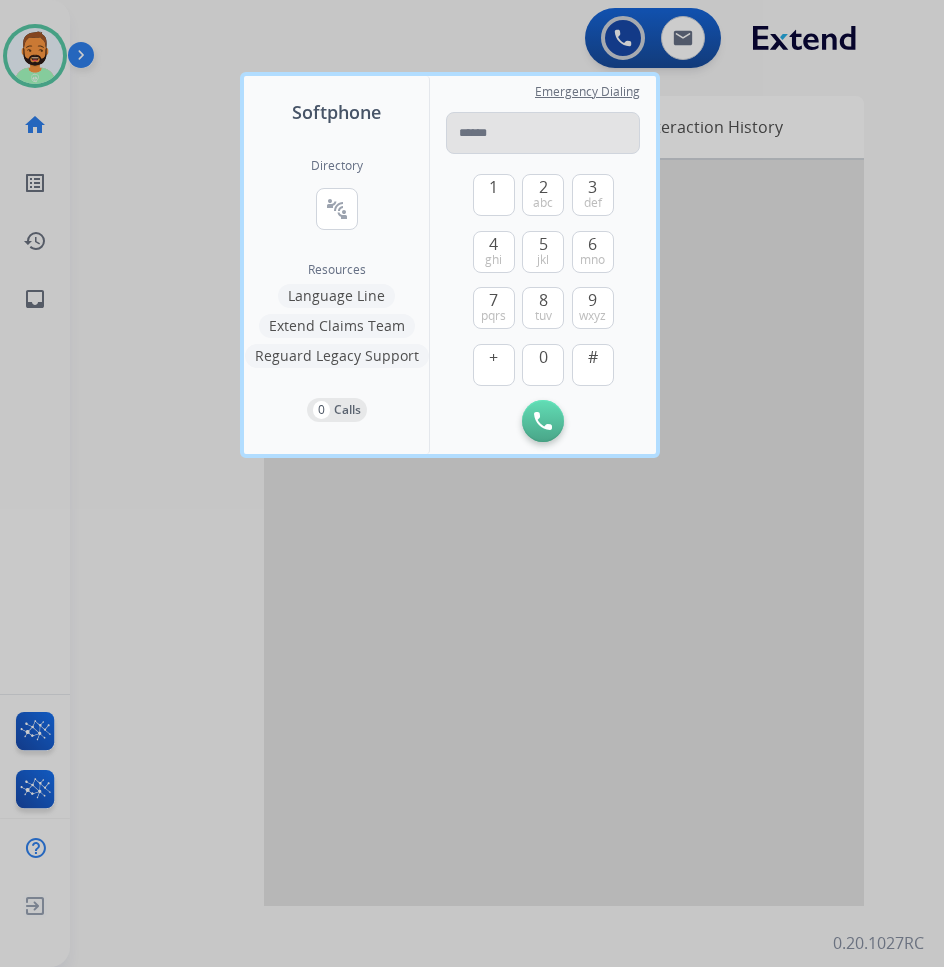 click at bounding box center [543, 133] 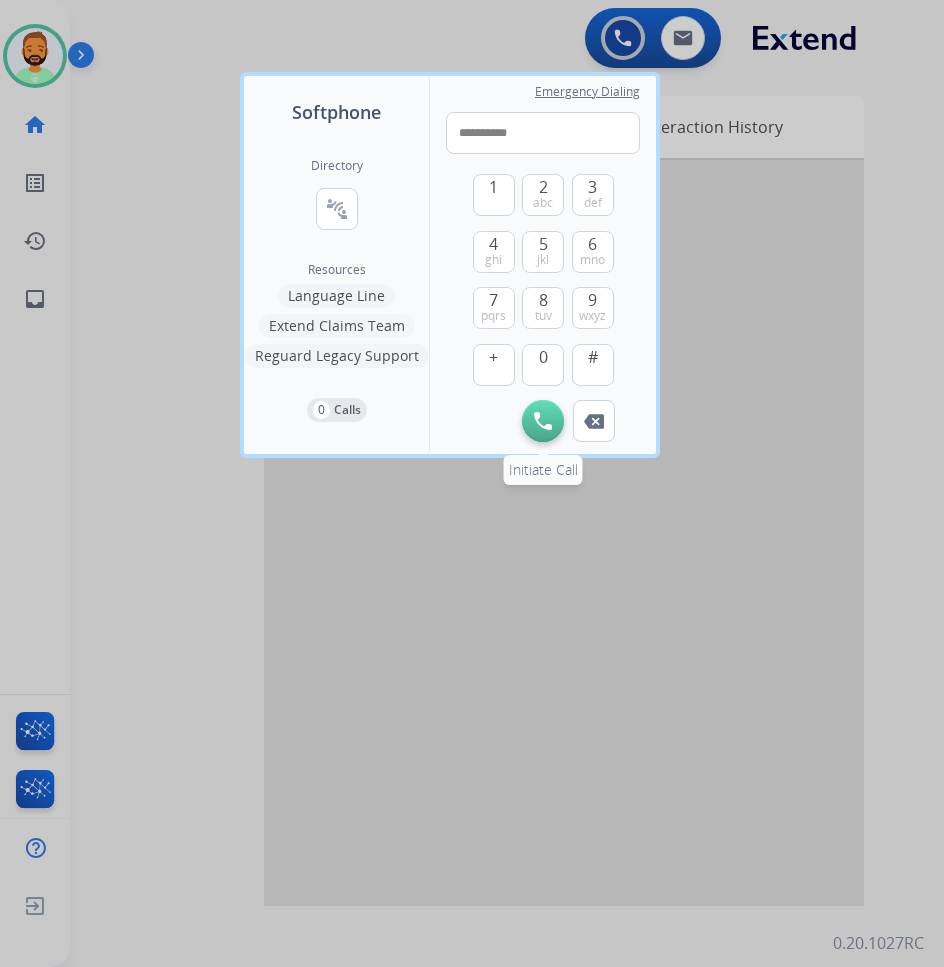type on "**********" 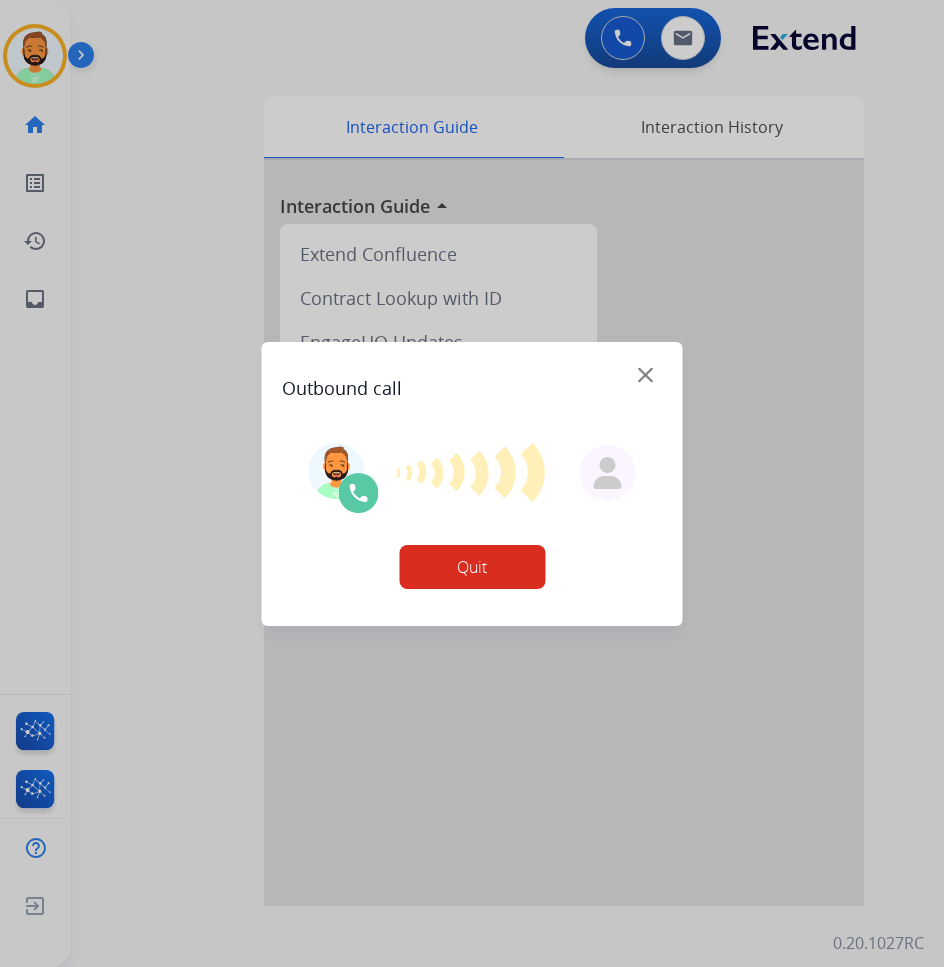 click on "Quit" at bounding box center [472, 567] 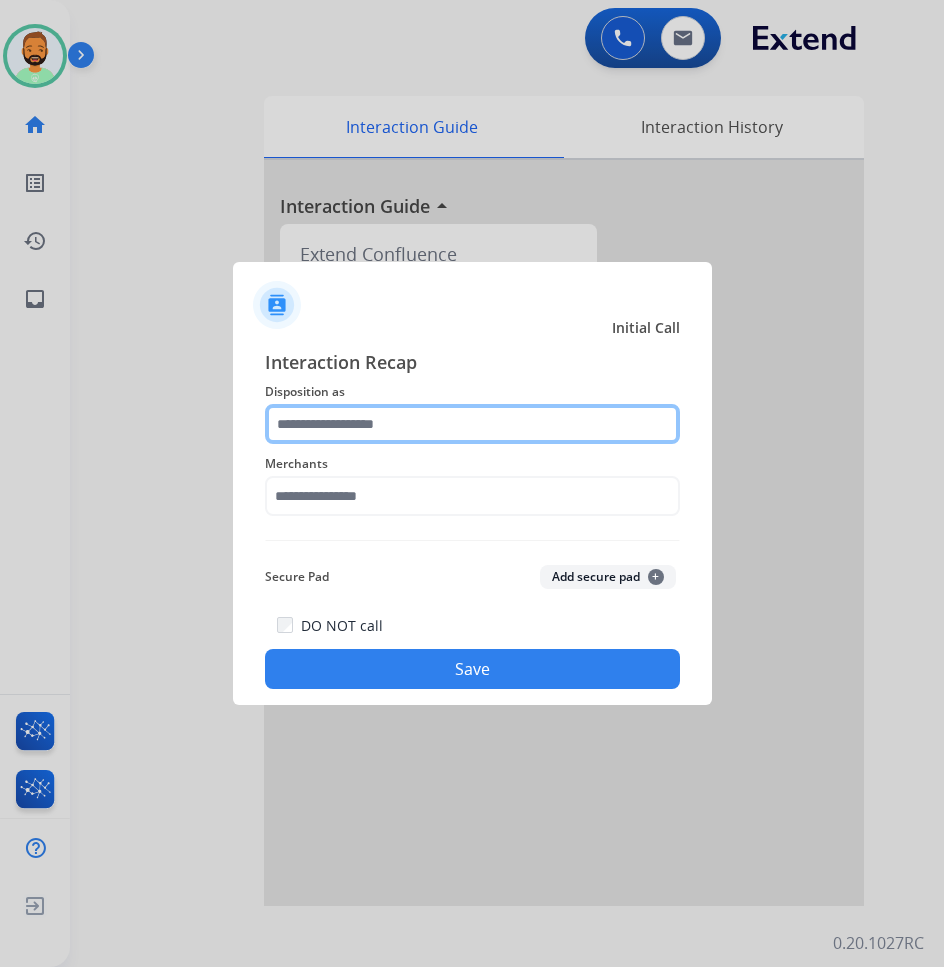 click 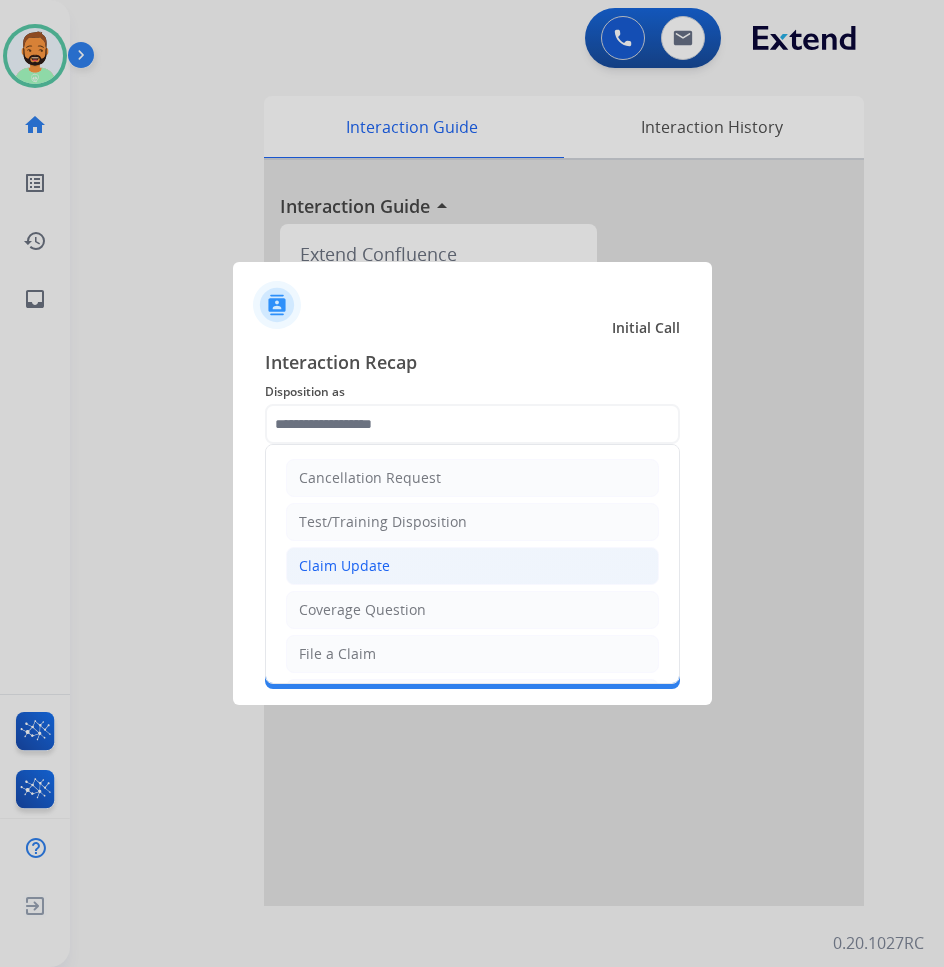 click on "Claim Update" 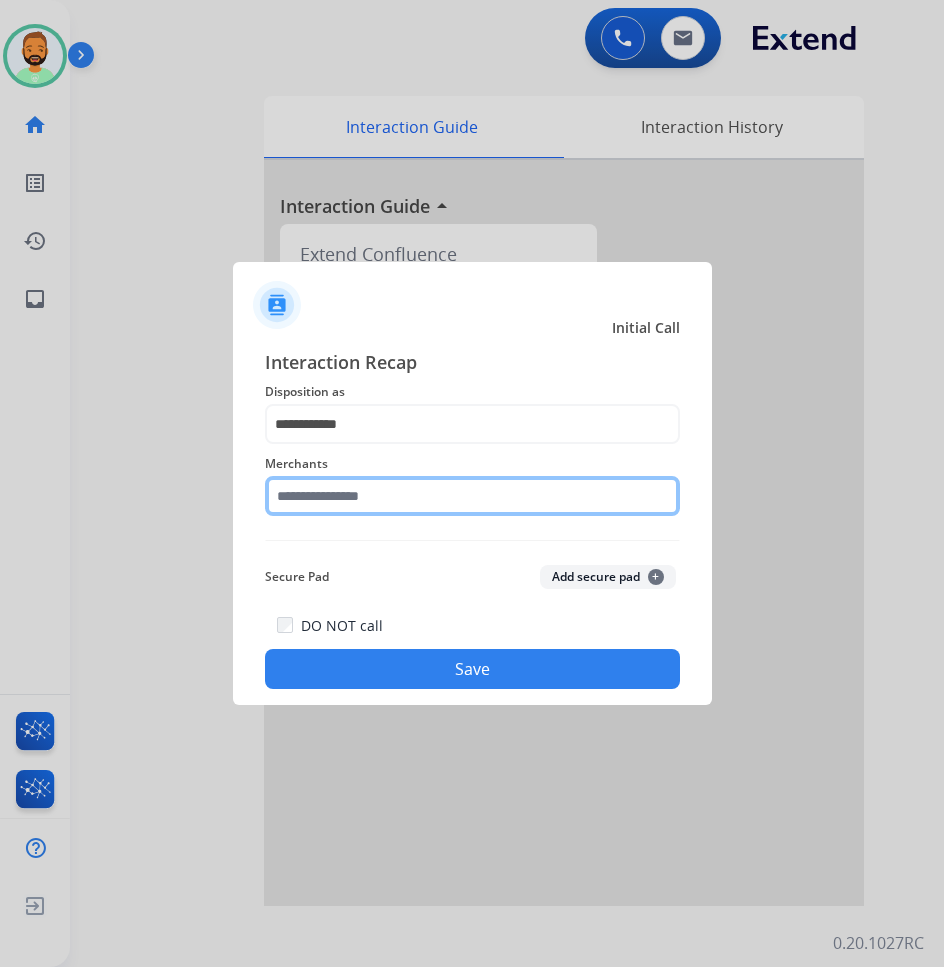 click 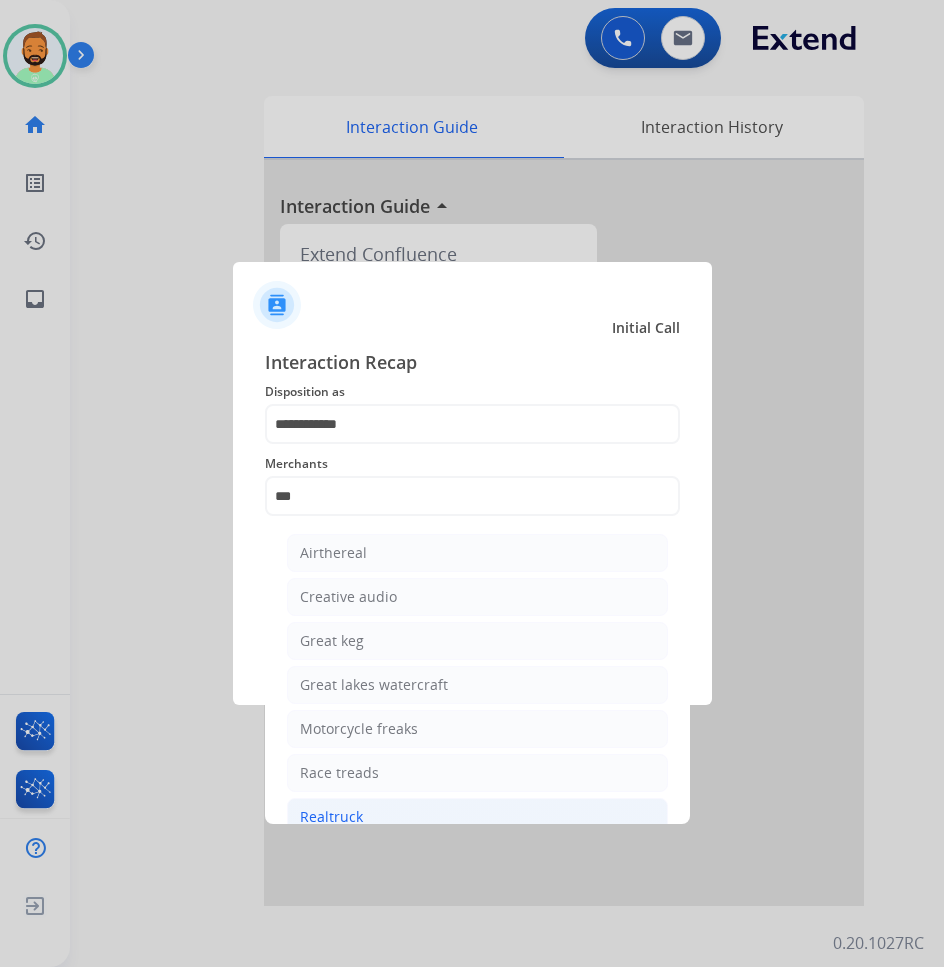 click on "Realtruck" 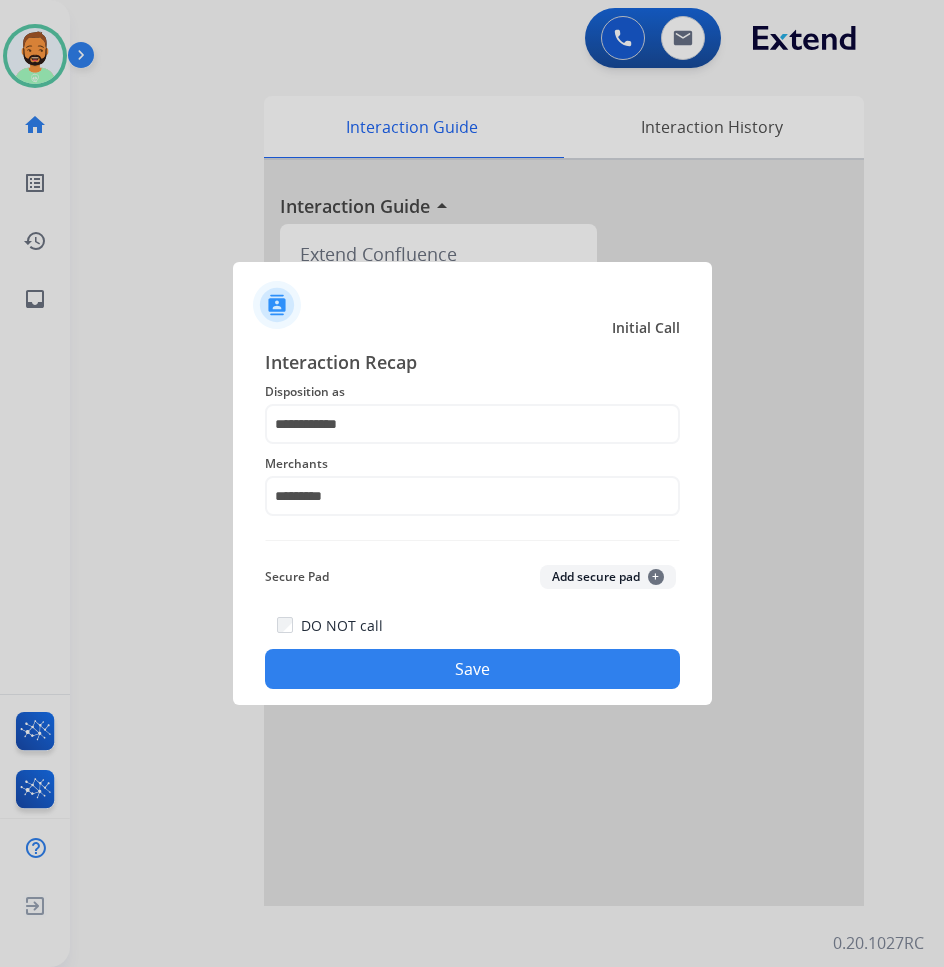 click on "Save" 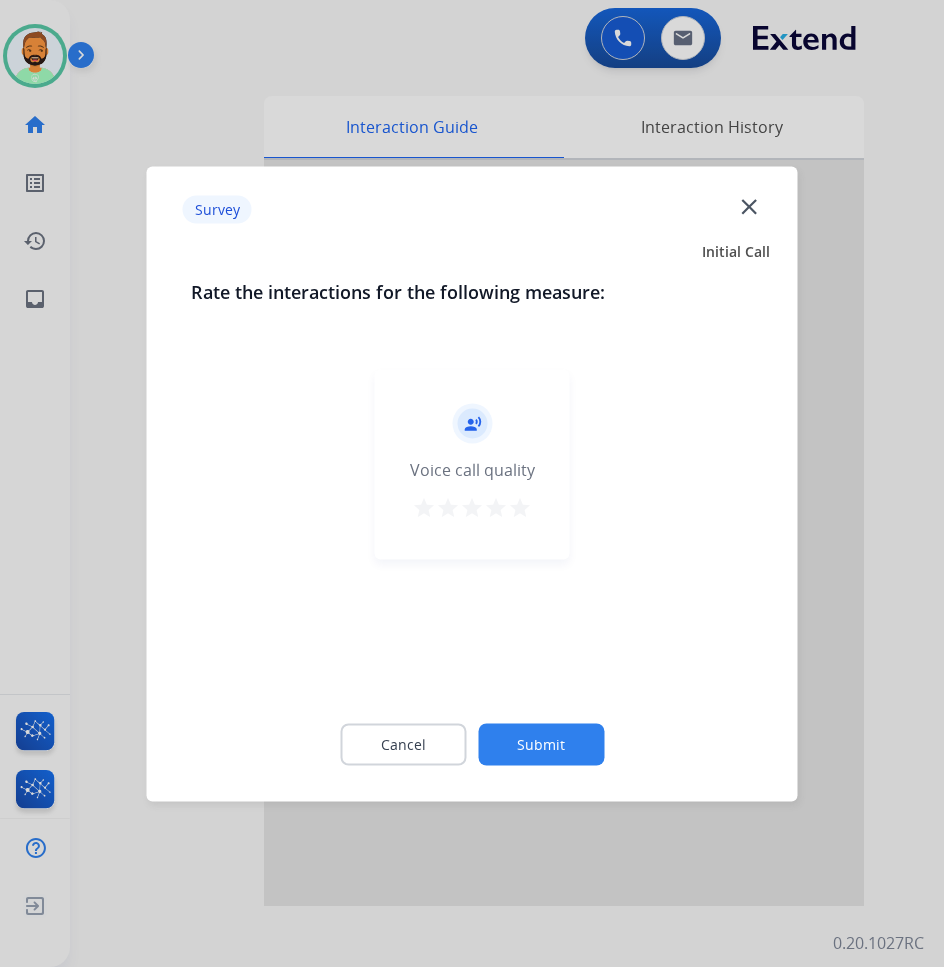click on "Submit" 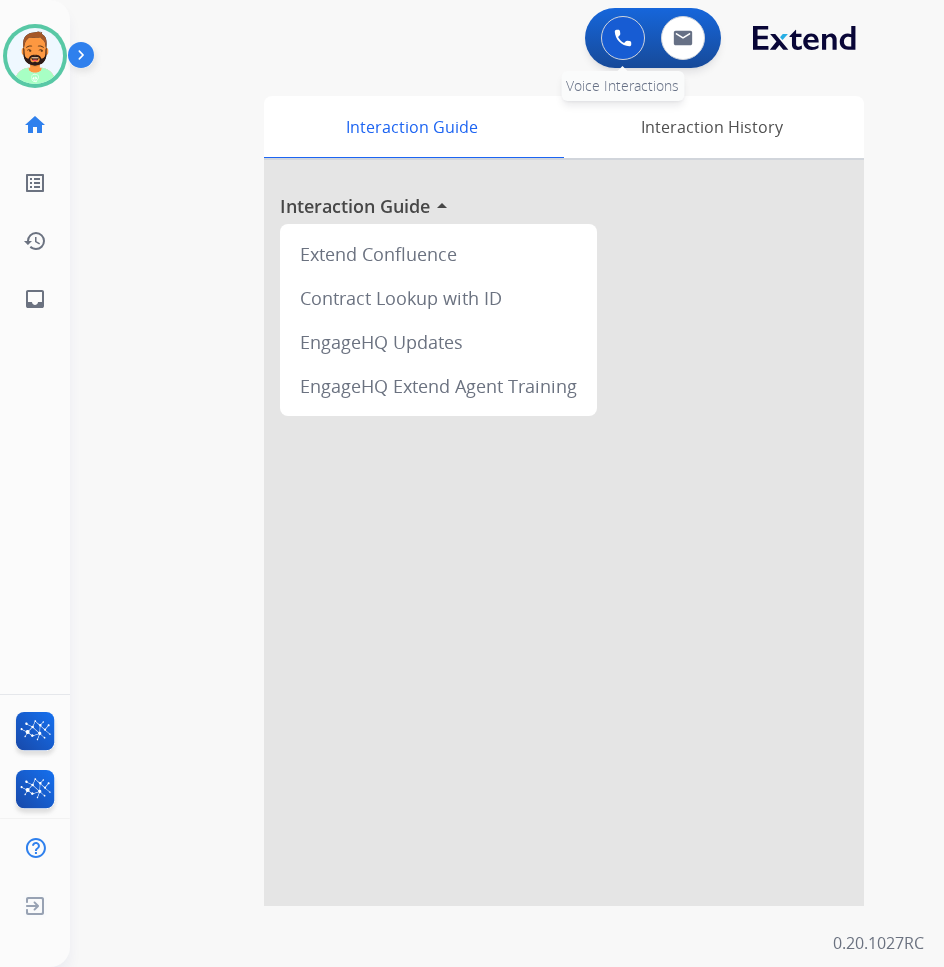 click at bounding box center [623, 38] 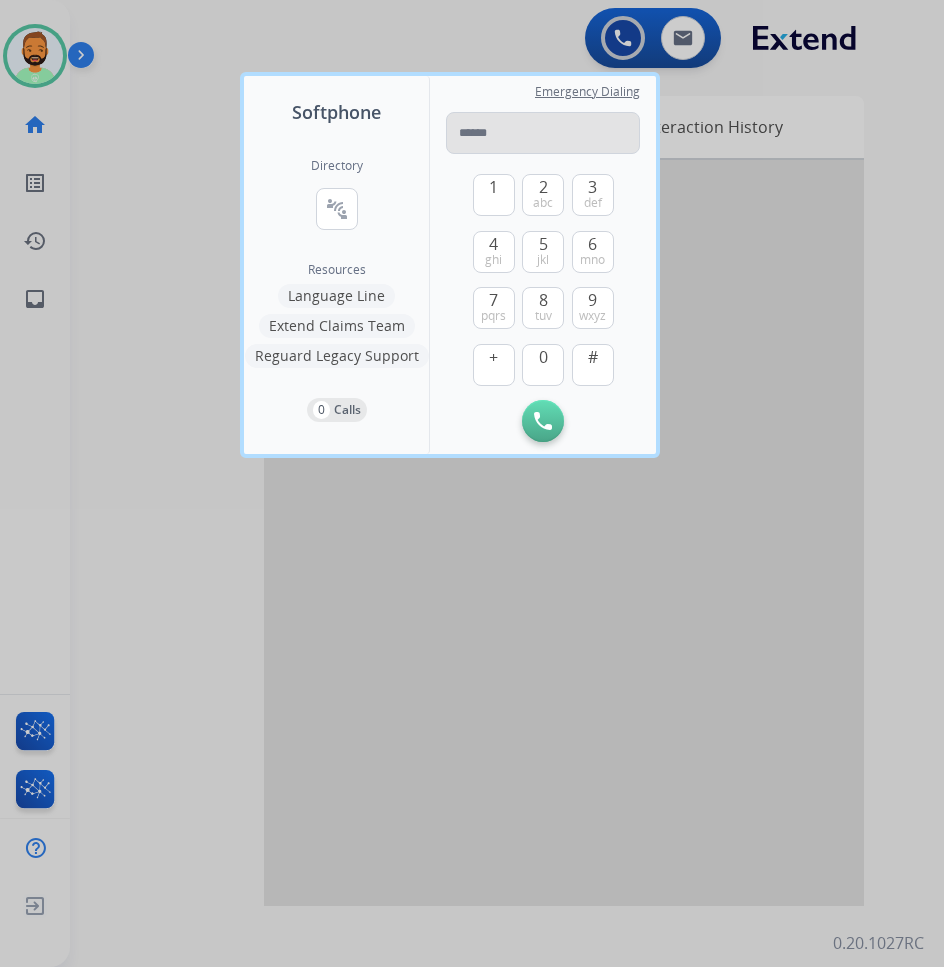 click at bounding box center [543, 133] 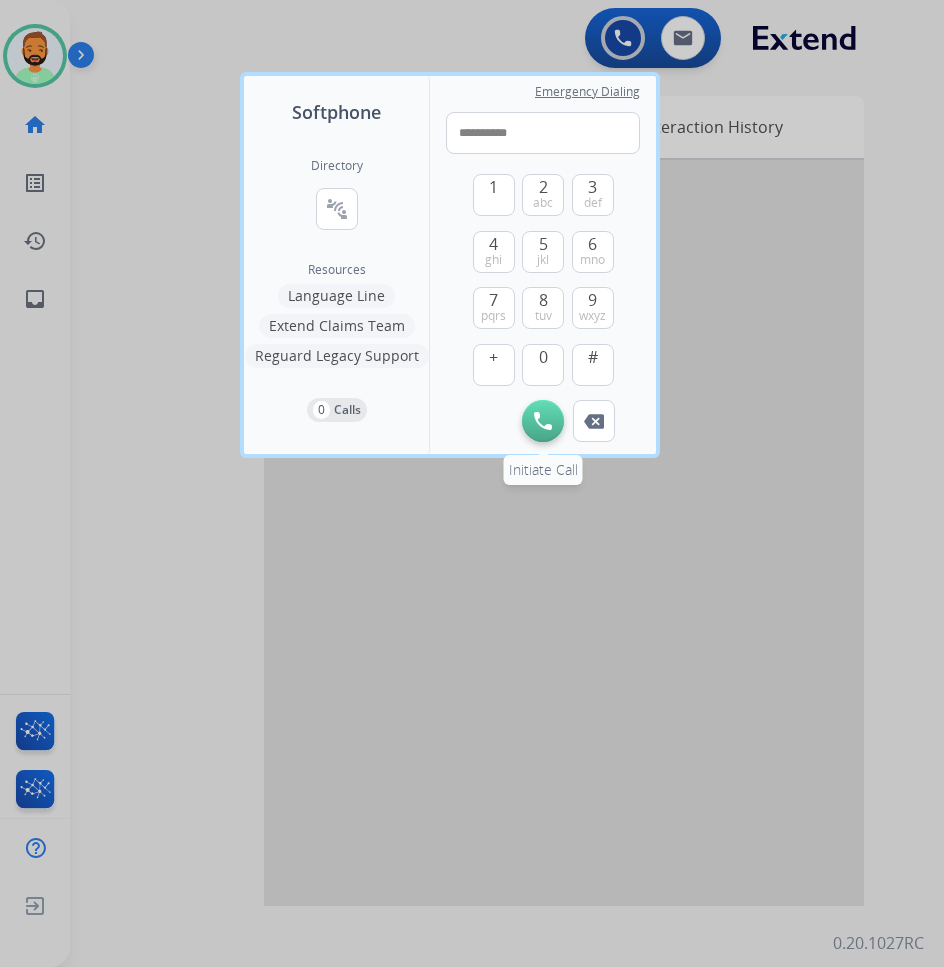 type on "**********" 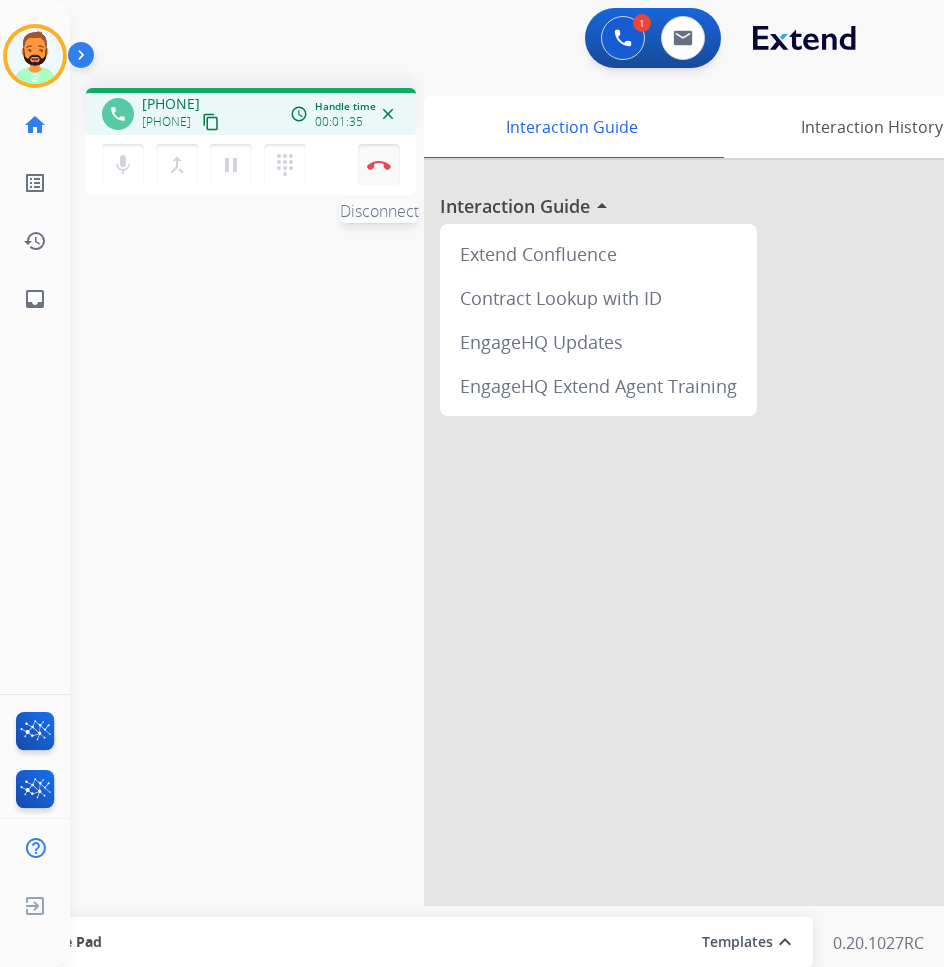 click at bounding box center (379, 165) 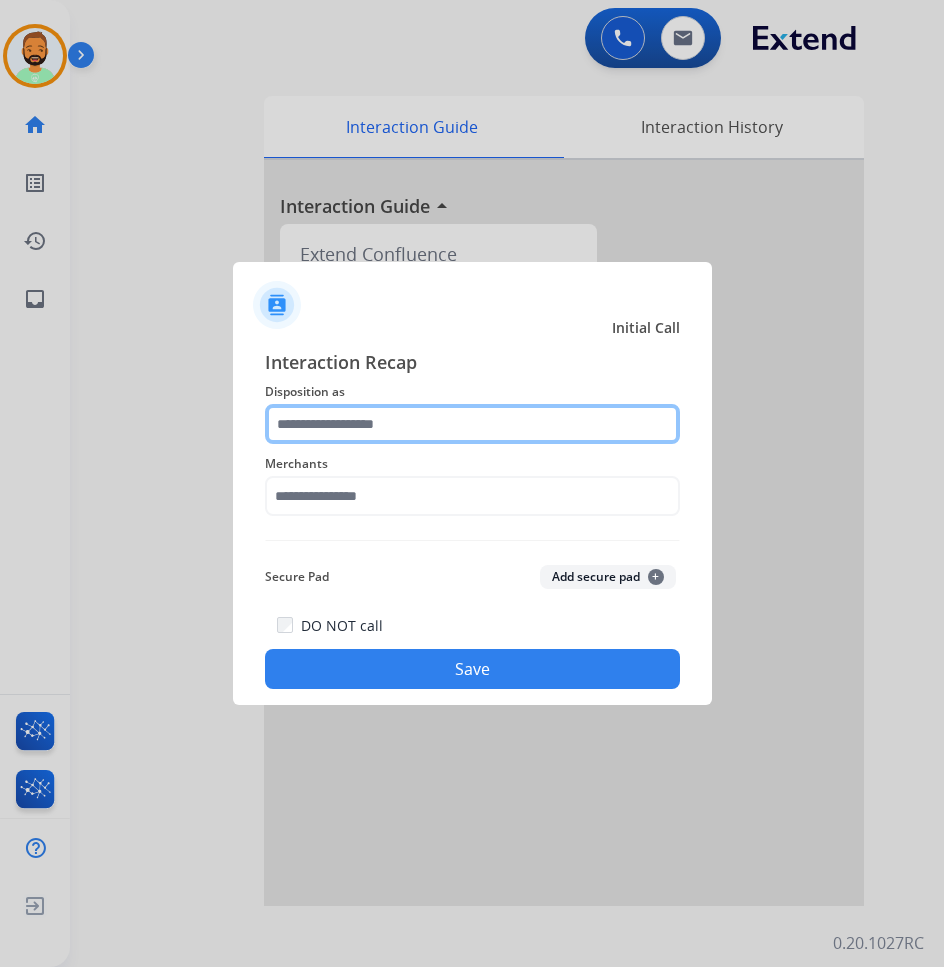 click 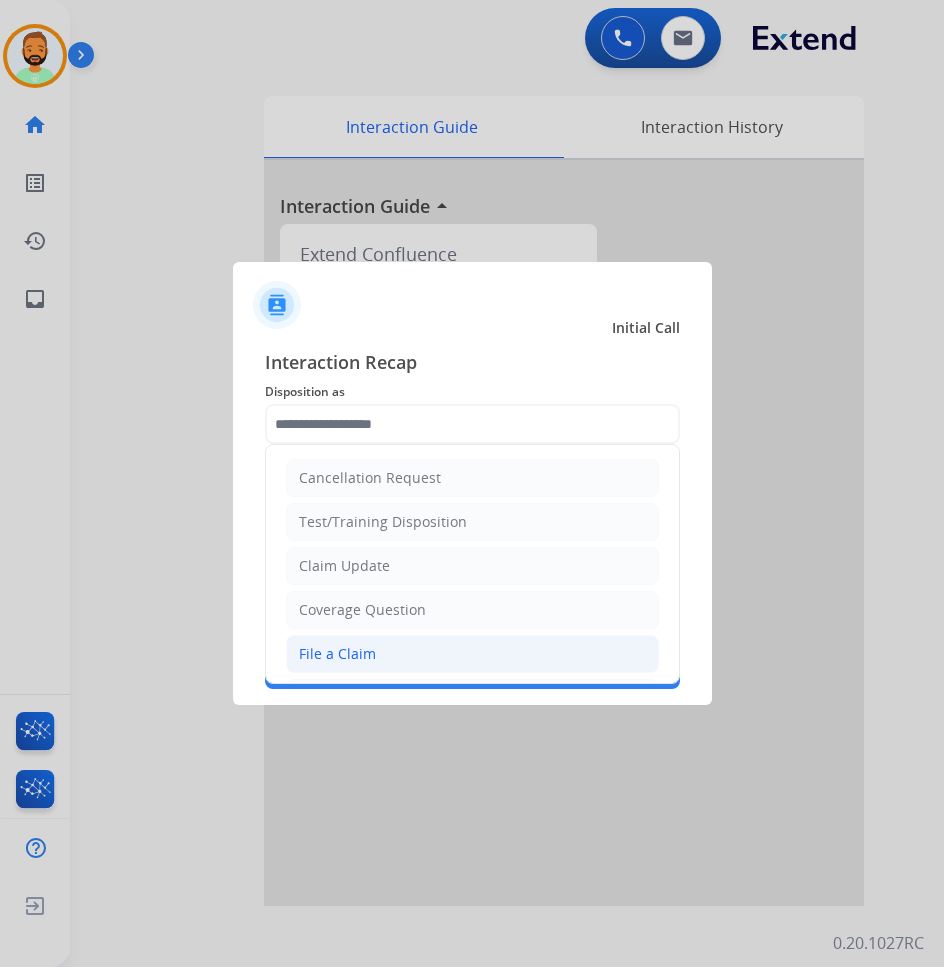 click on "File a Claim" 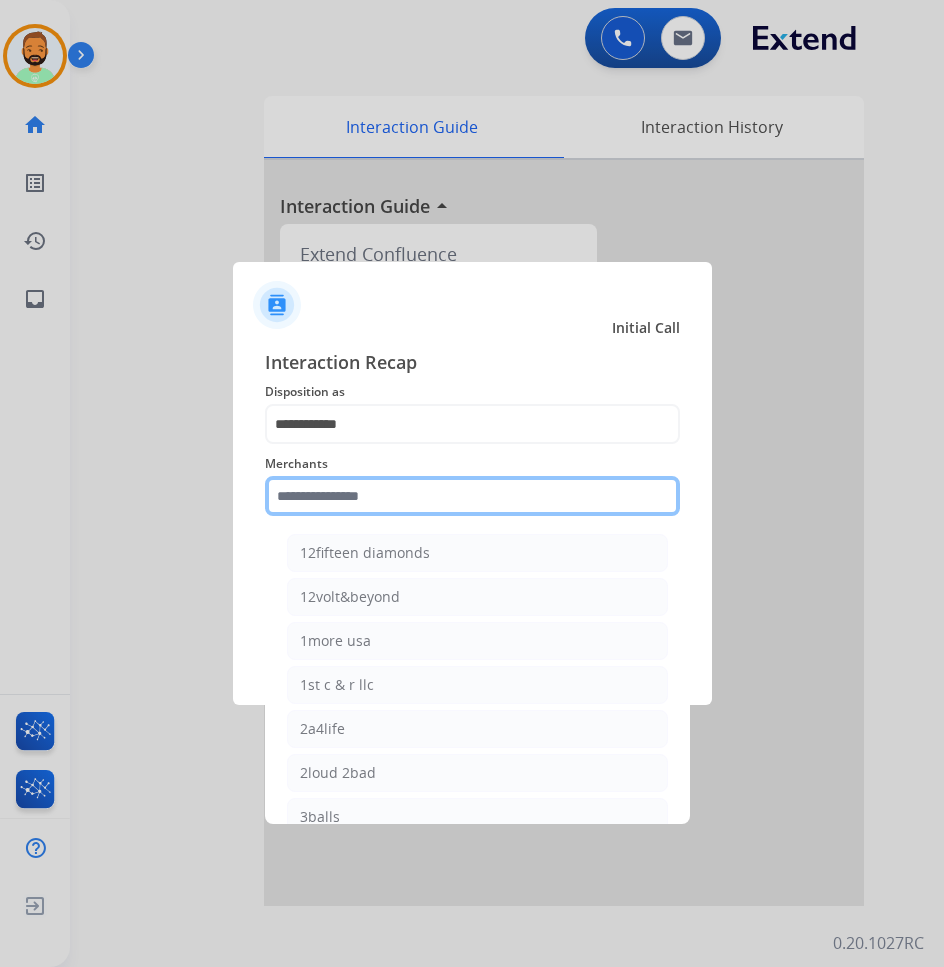 click 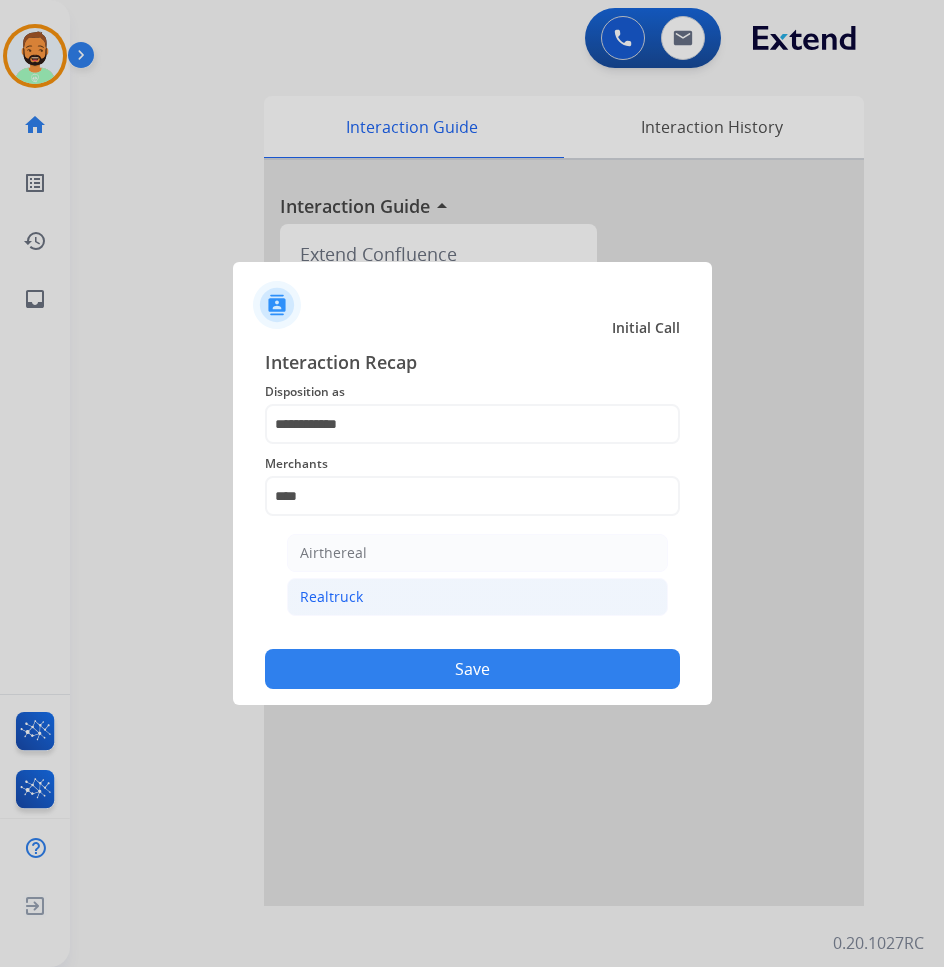 click on "Realtruck" 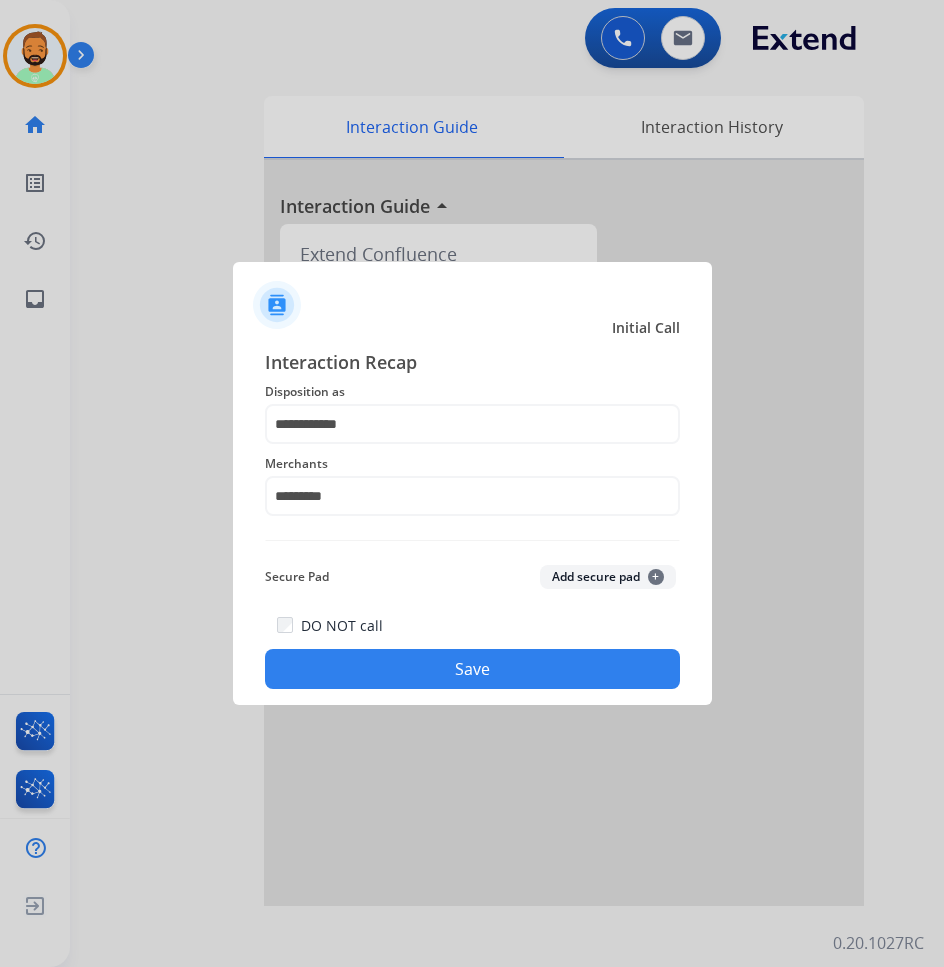 click on "Save" 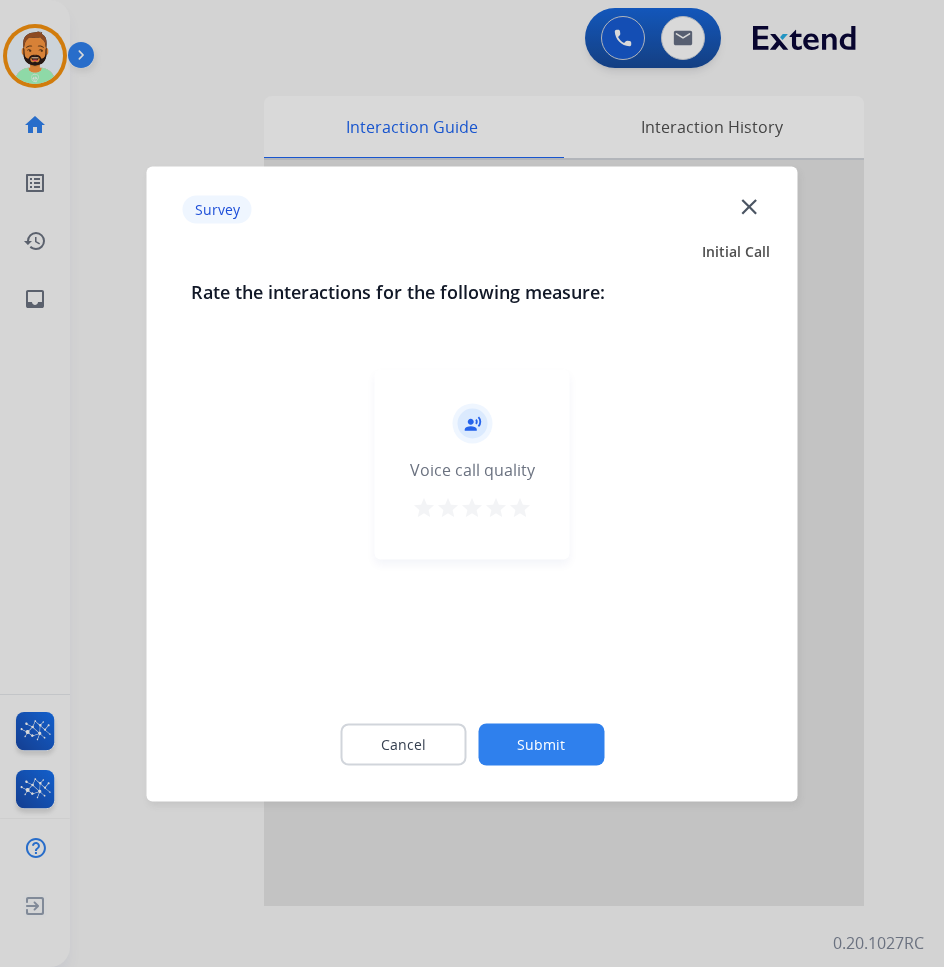 click on "Submit" 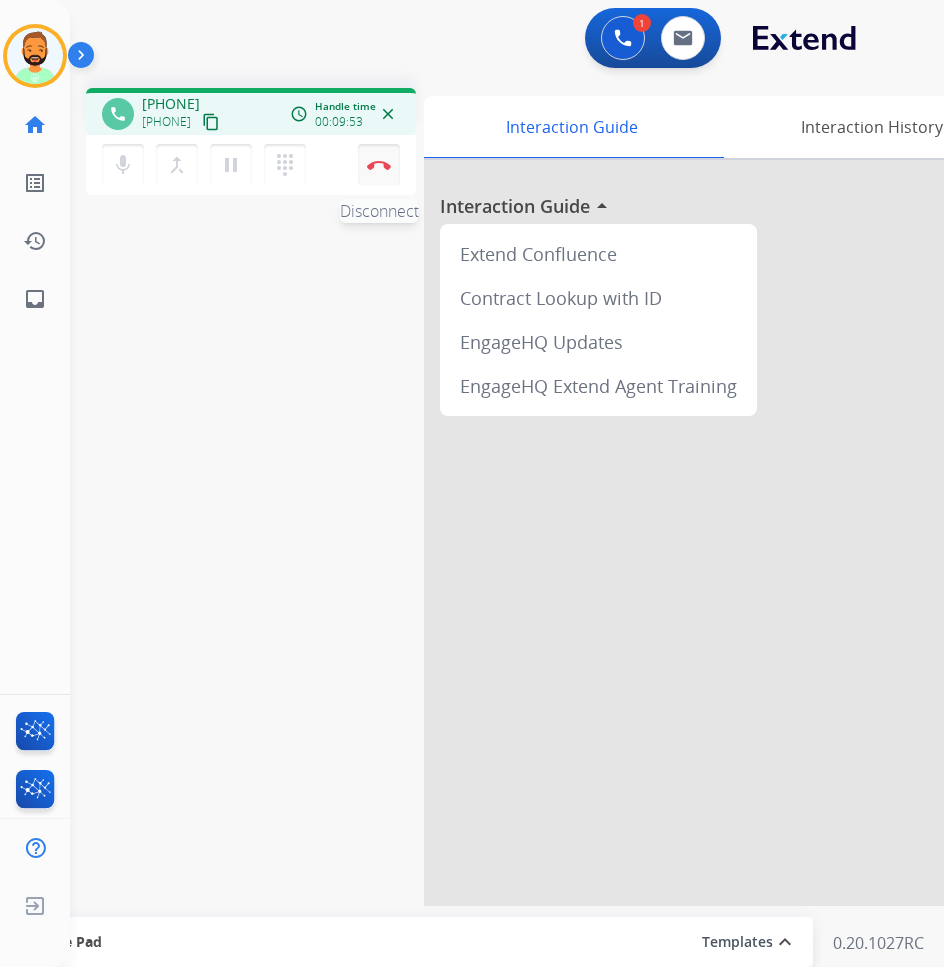 click at bounding box center [379, 165] 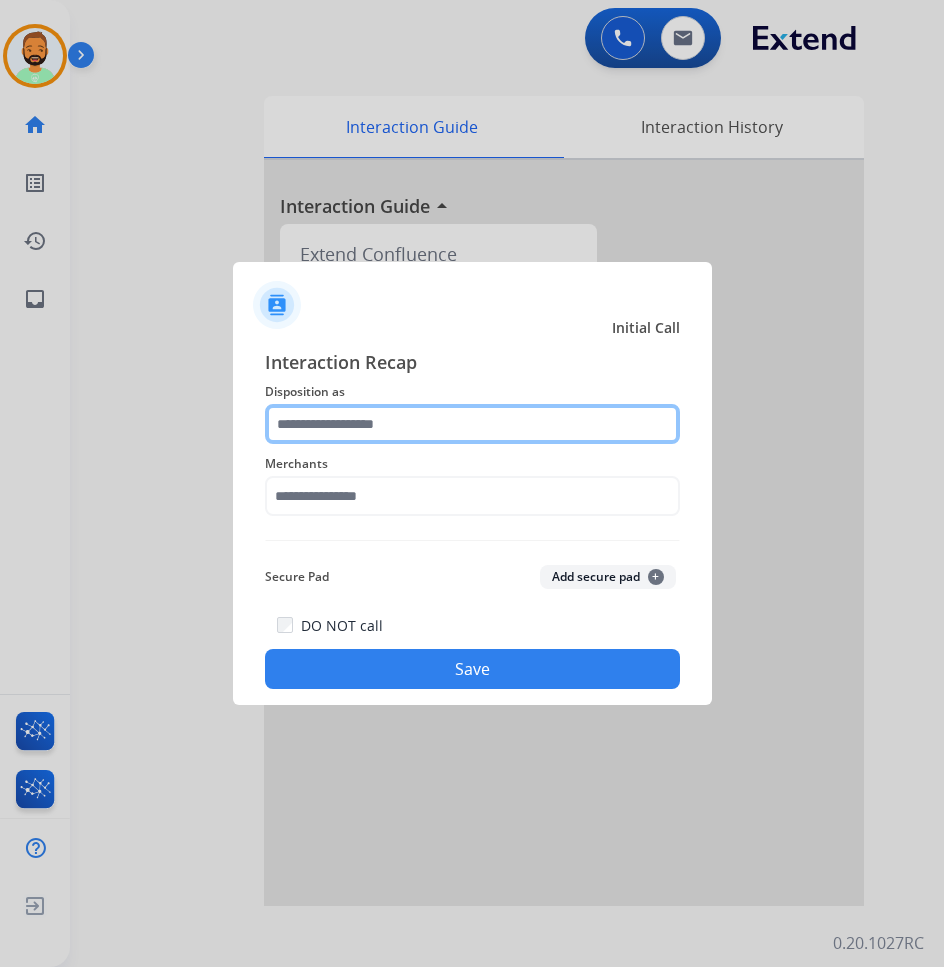 click 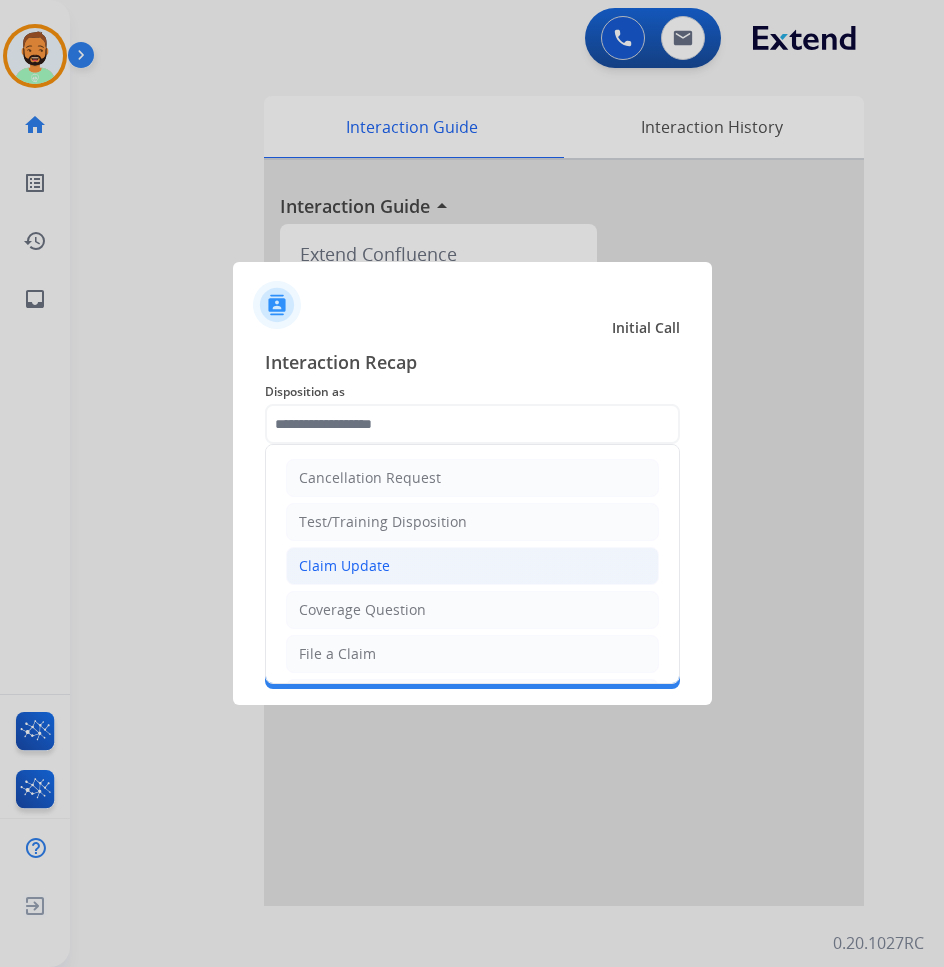 click on "Claim Update" 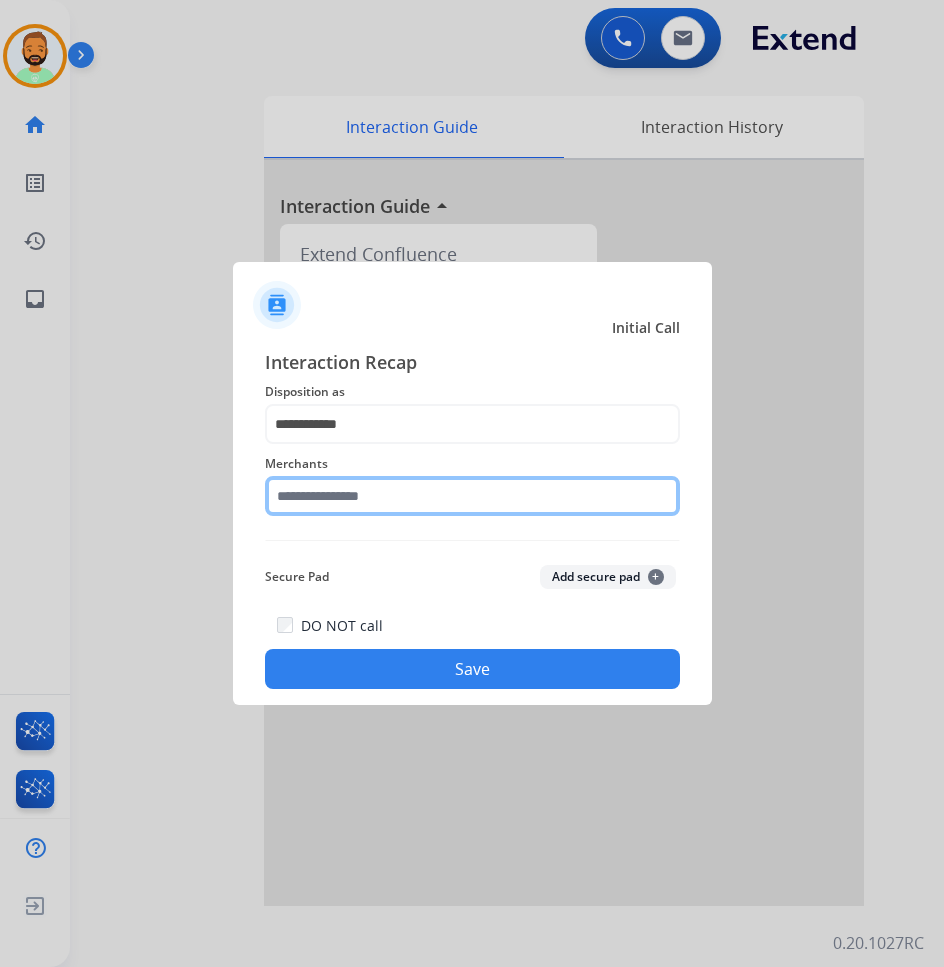 click 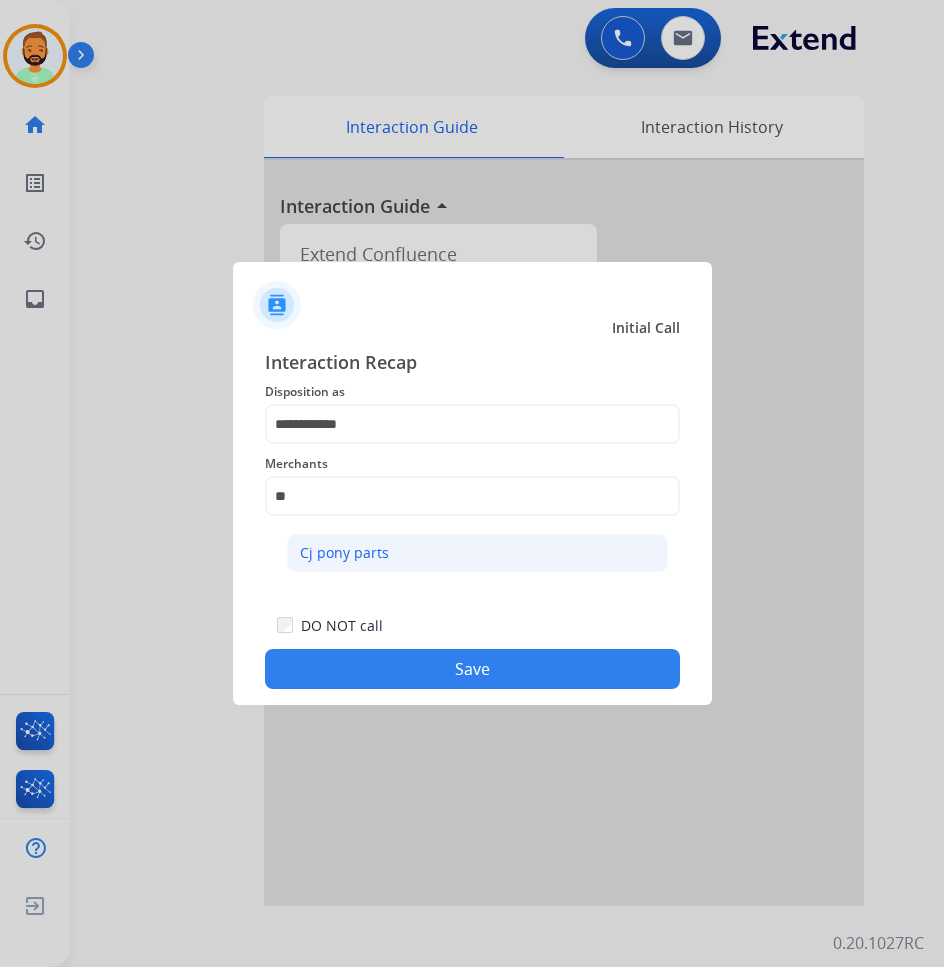 click on "Cj pony parts" 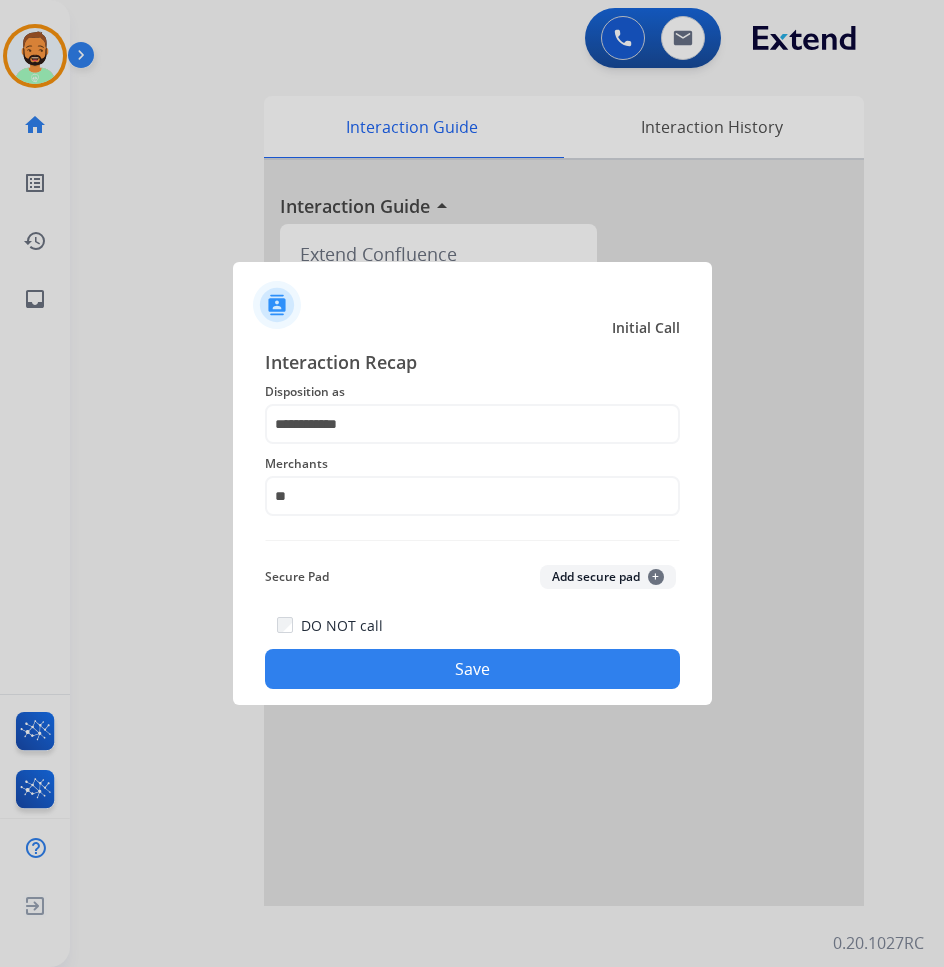 type on "**********" 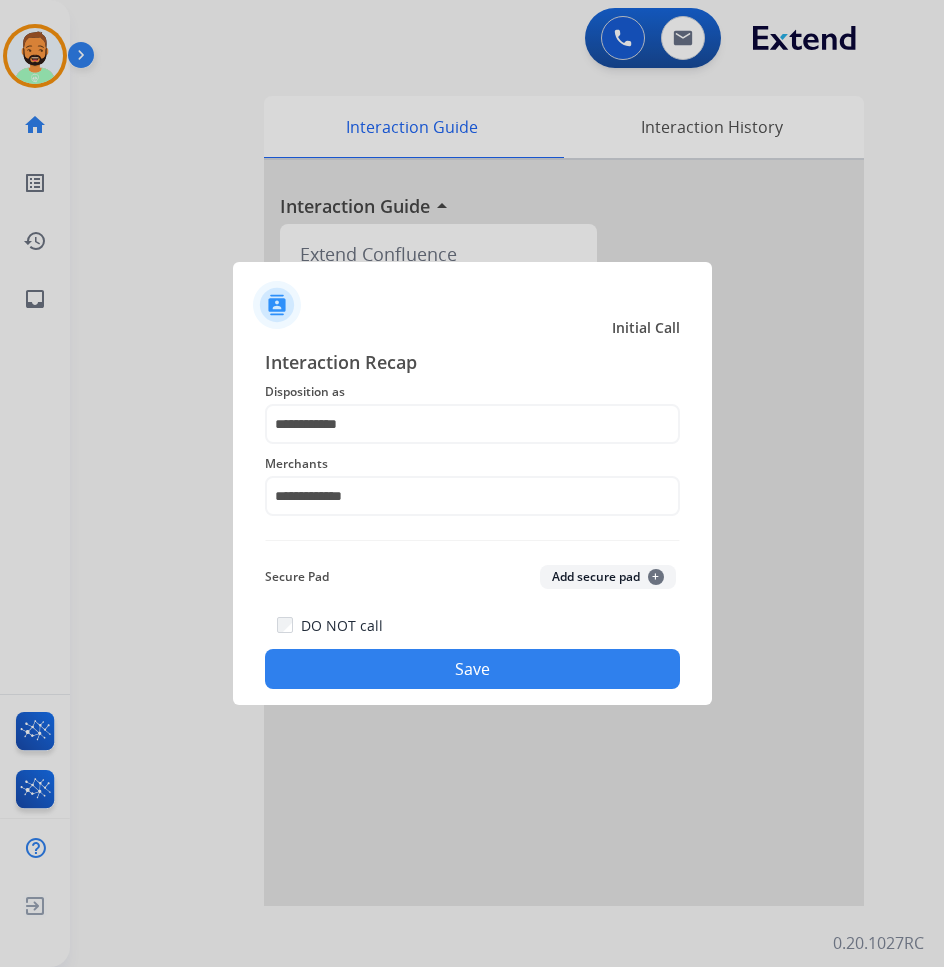 click on "Save" 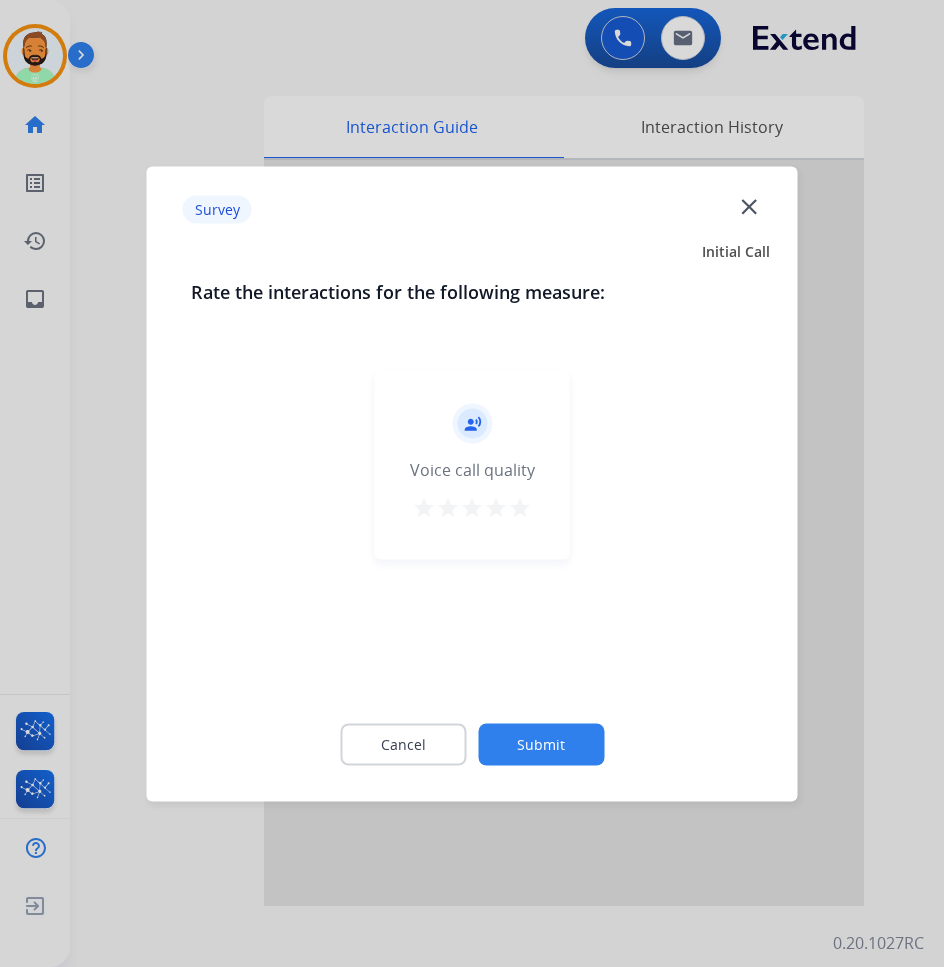 click on "Submit" 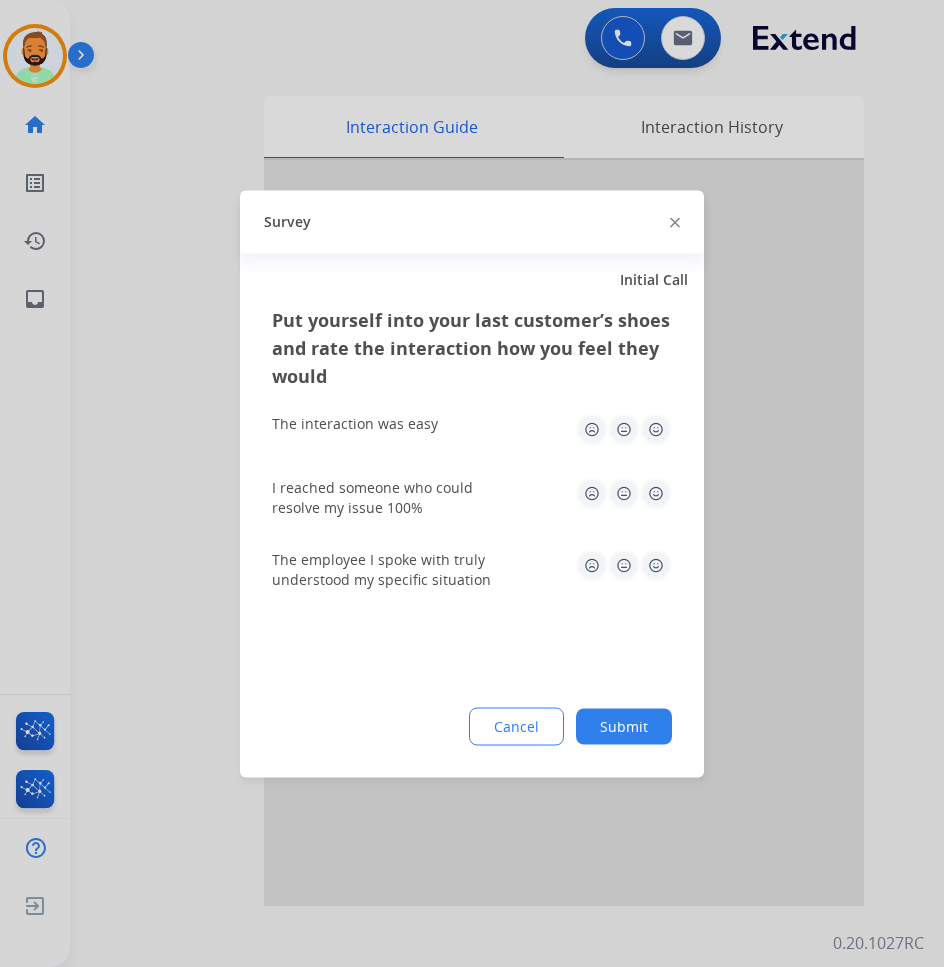 click on "Submit" 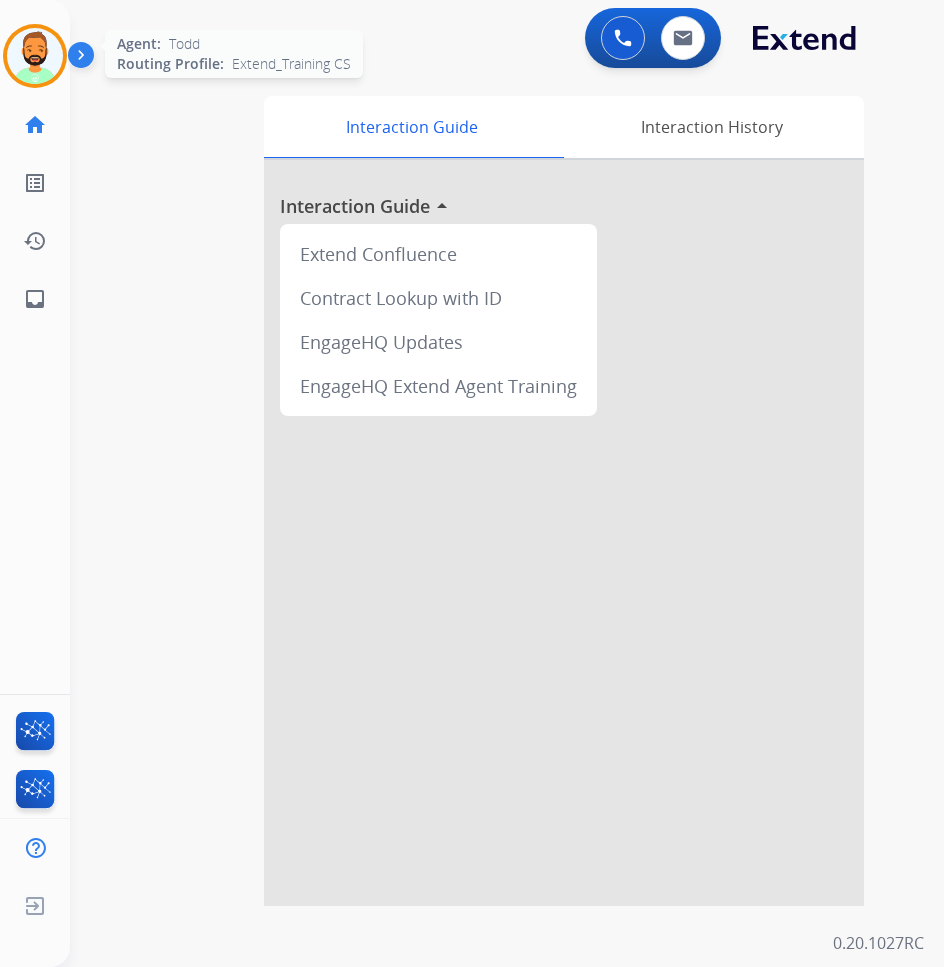 click at bounding box center [35, 56] 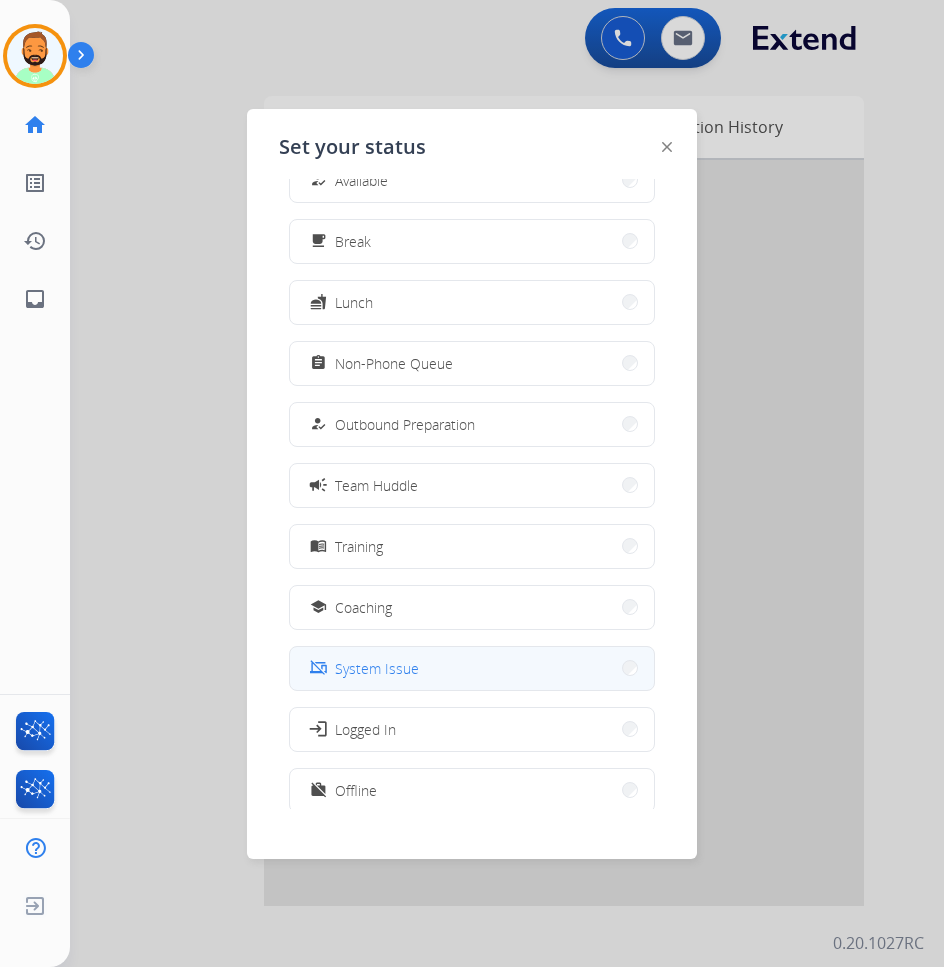 scroll, scrollTop: 67, scrollLeft: 0, axis: vertical 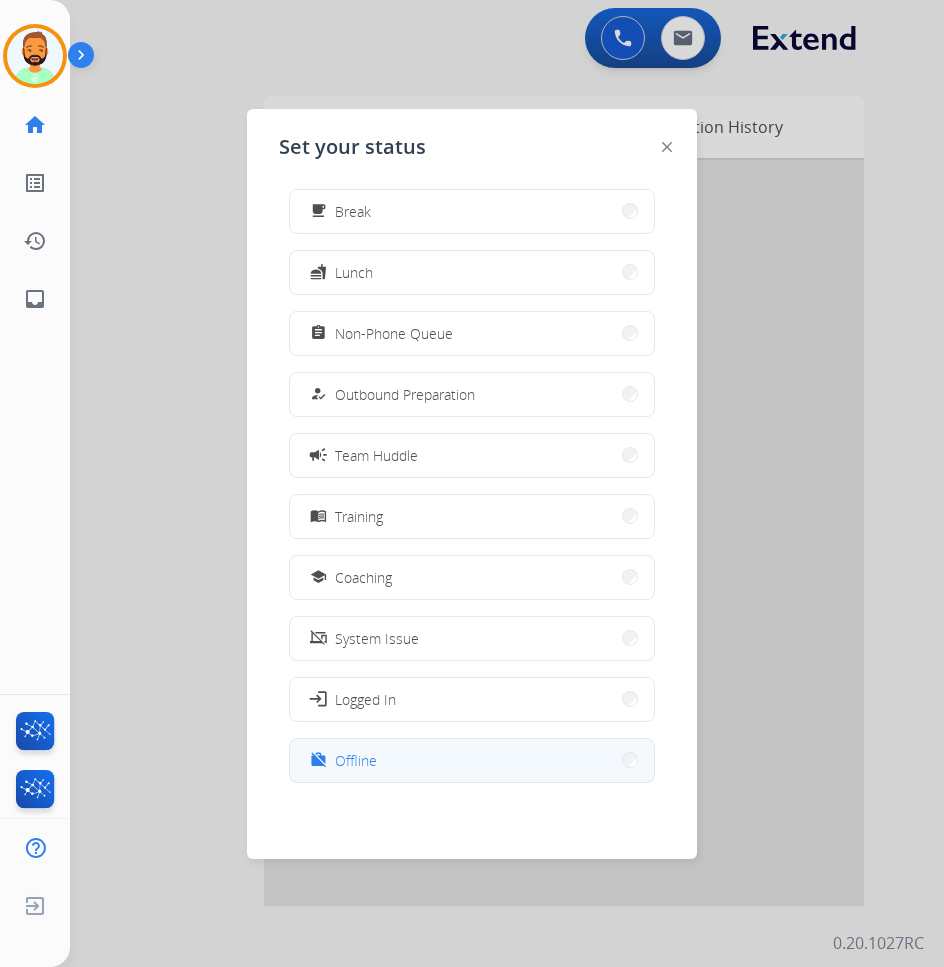 click on "work_off Offline" at bounding box center (472, 760) 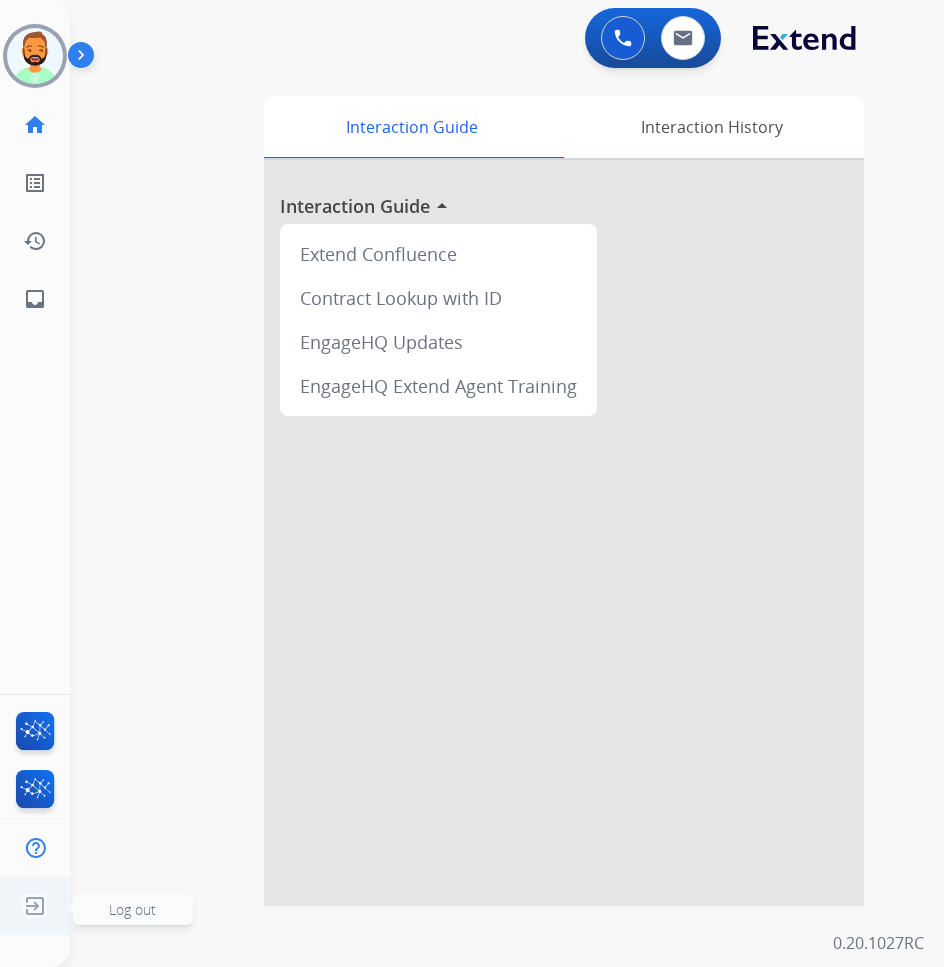 click on "Log out" 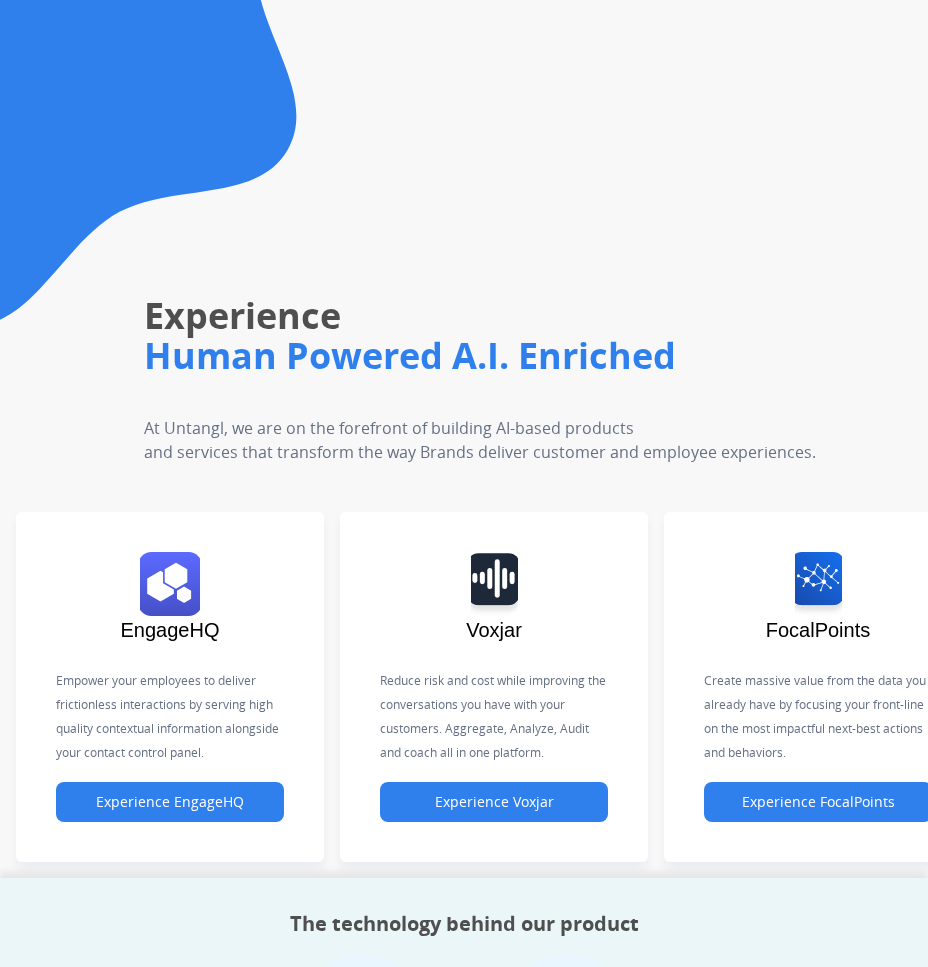 scroll, scrollTop: 0, scrollLeft: 0, axis: both 